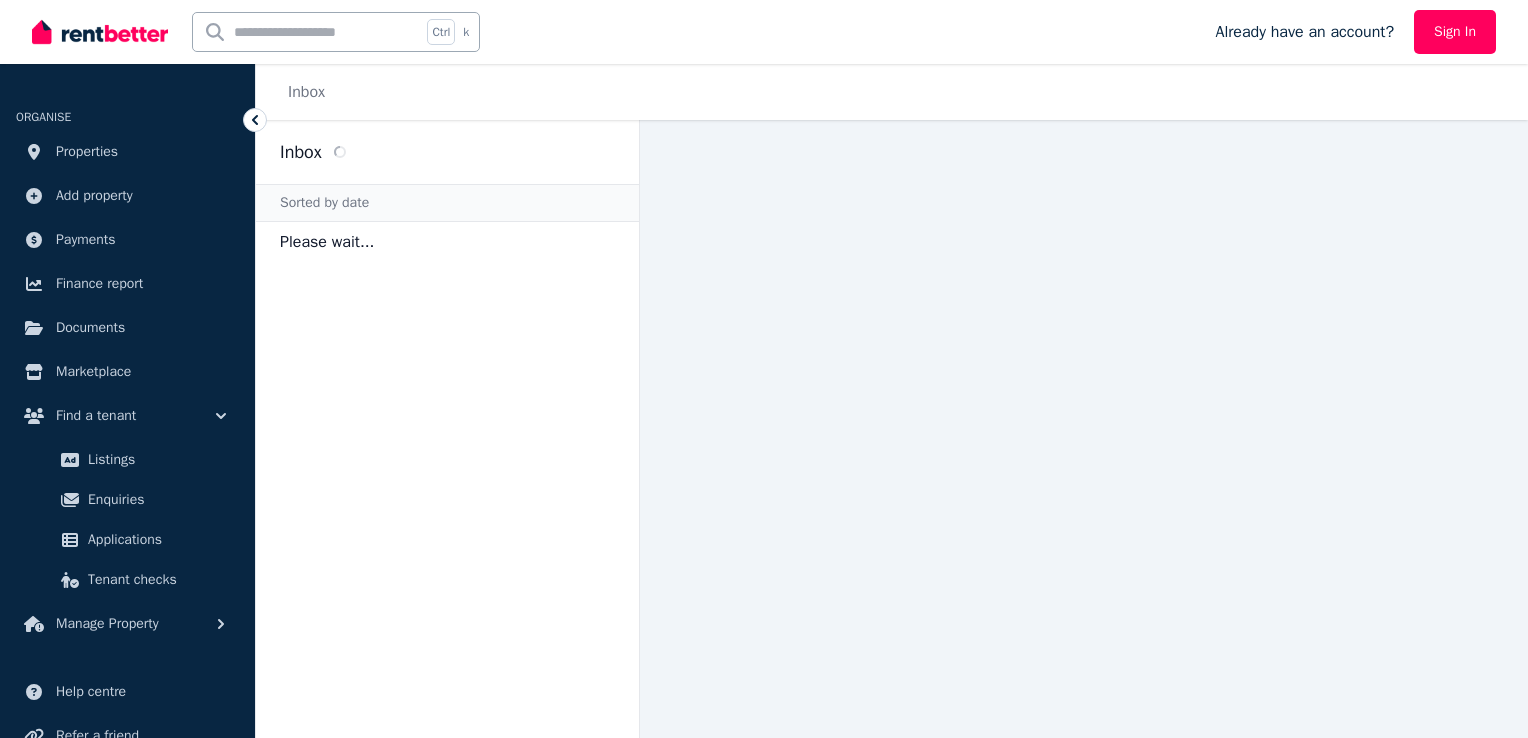 scroll, scrollTop: 0, scrollLeft: 0, axis: both 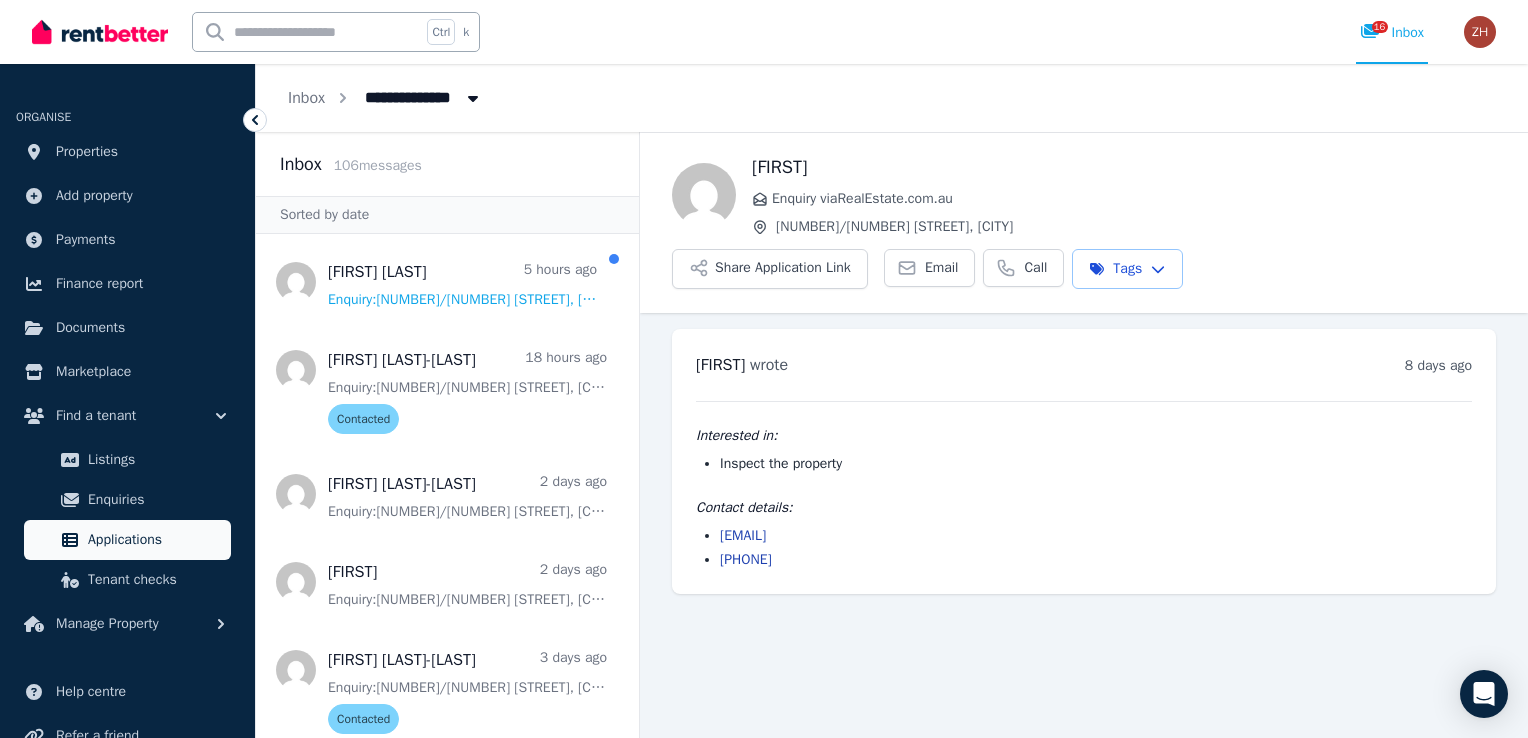 click on "Applications" at bounding box center (155, 540) 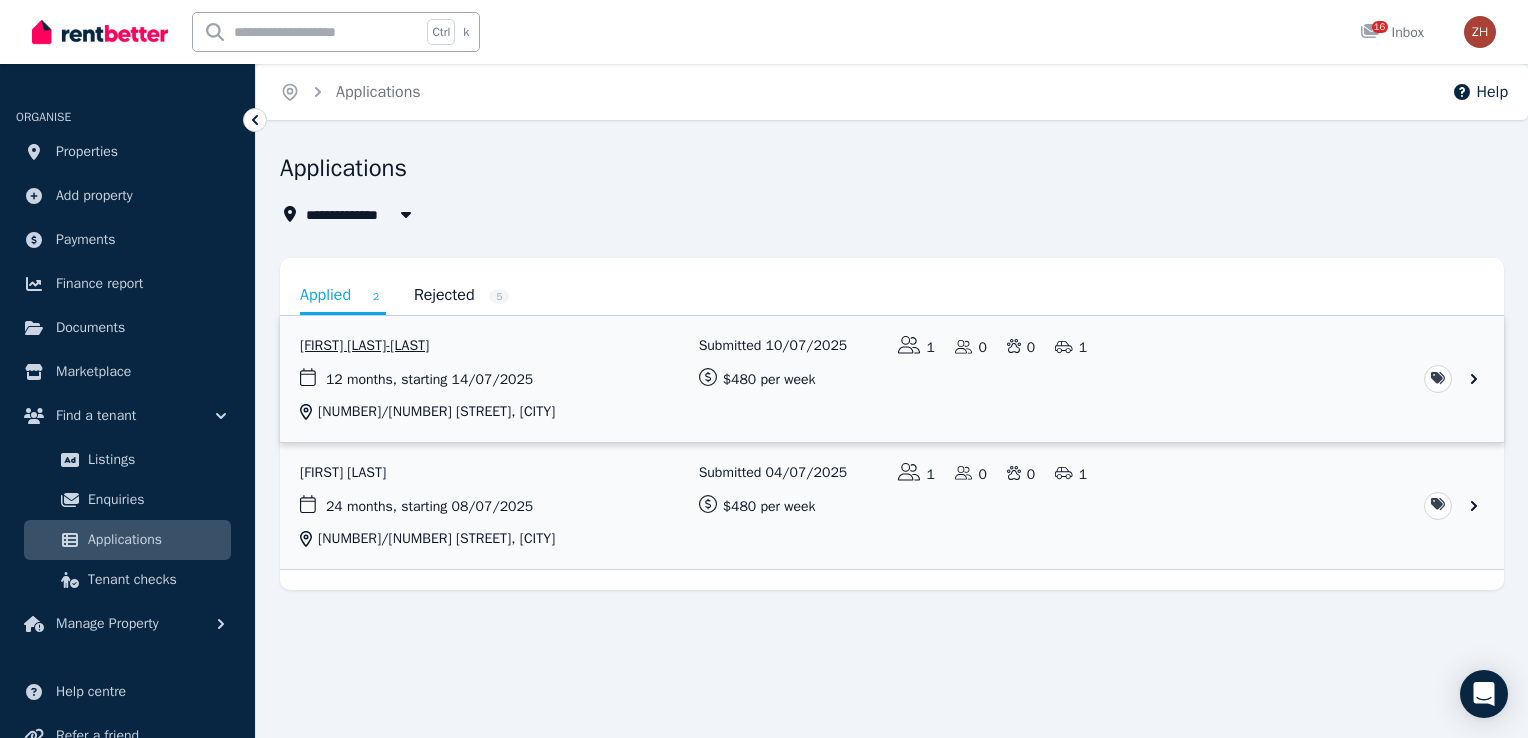 click at bounding box center (892, 379) 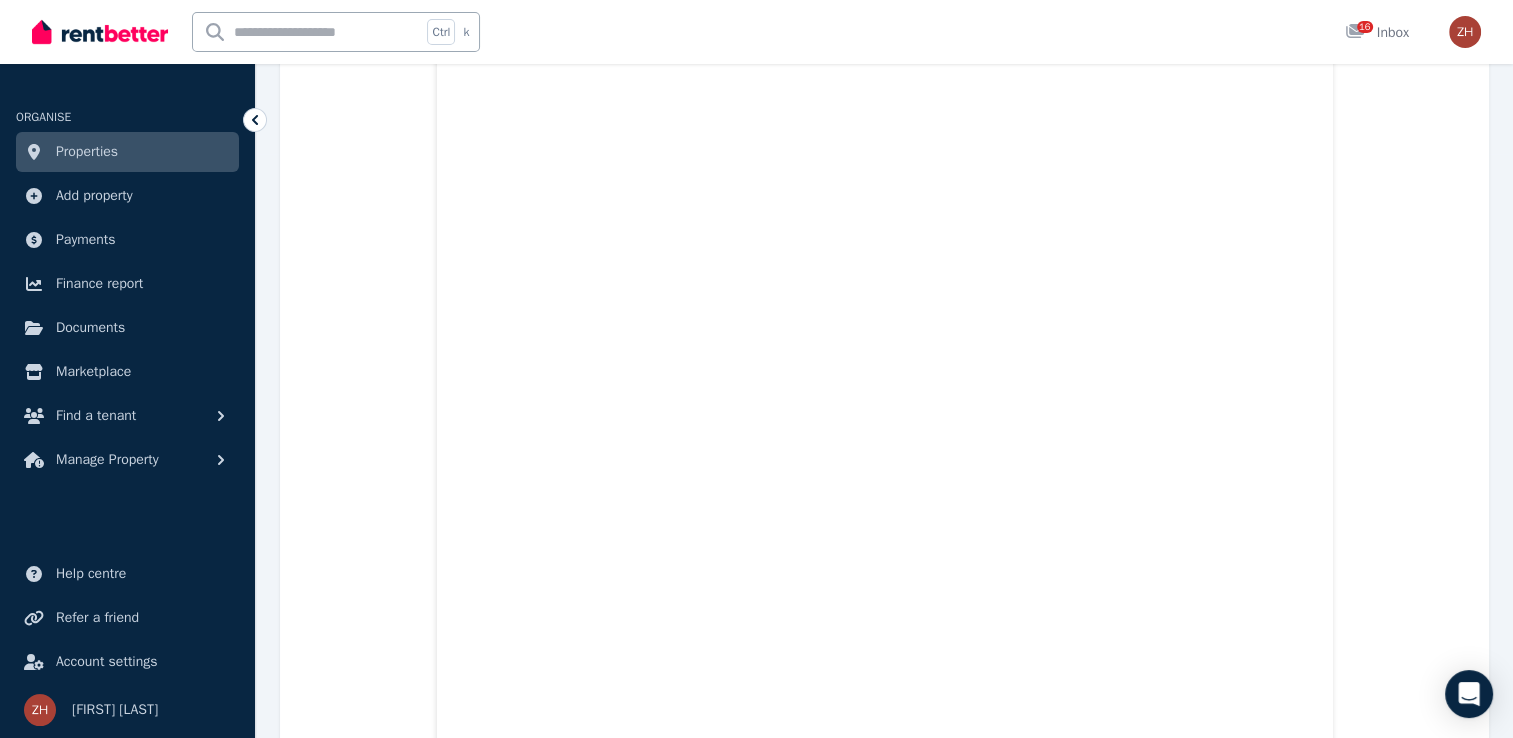 scroll, scrollTop: 382, scrollLeft: 0, axis: vertical 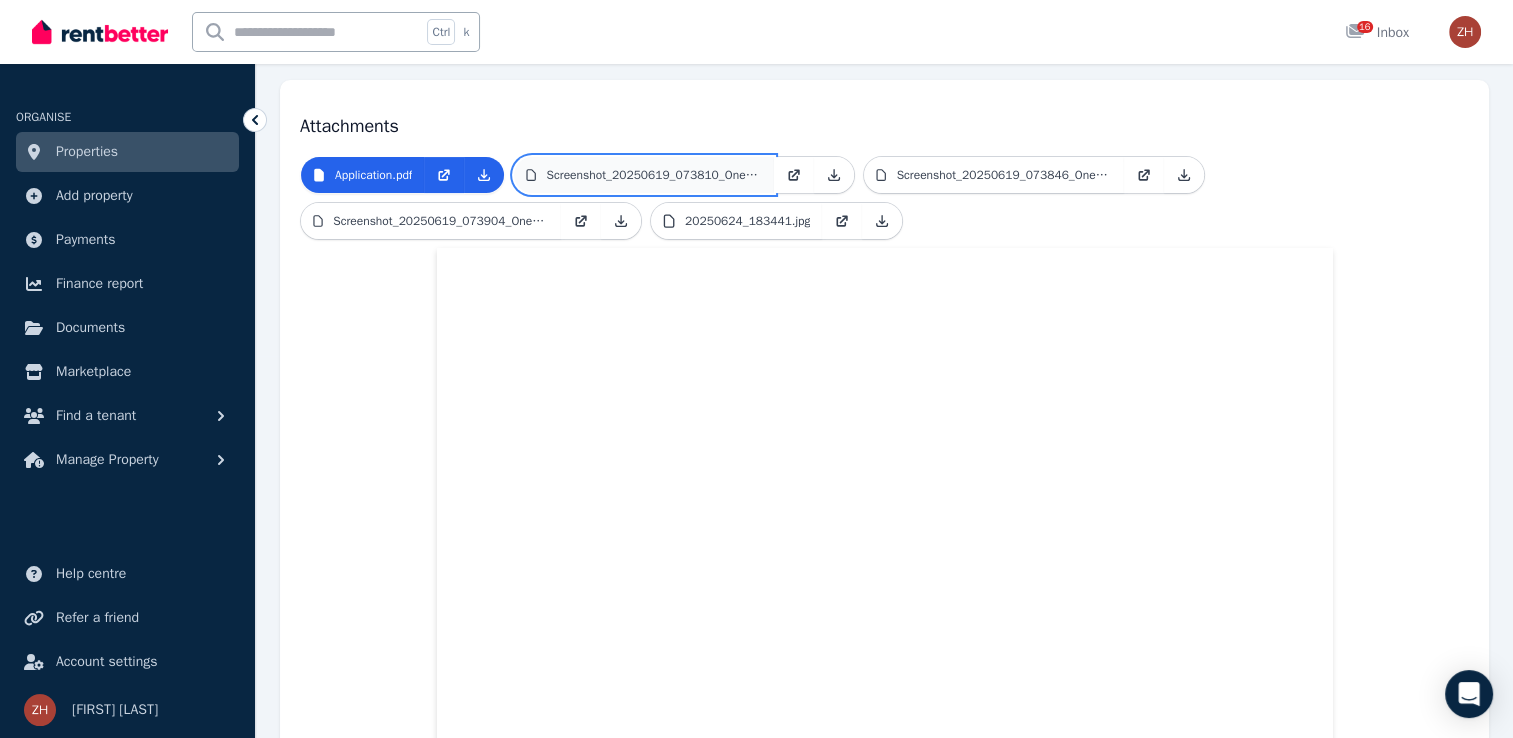 click on "Screenshot_20250619_073810_OneDrive.jpg" at bounding box center [655, 175] 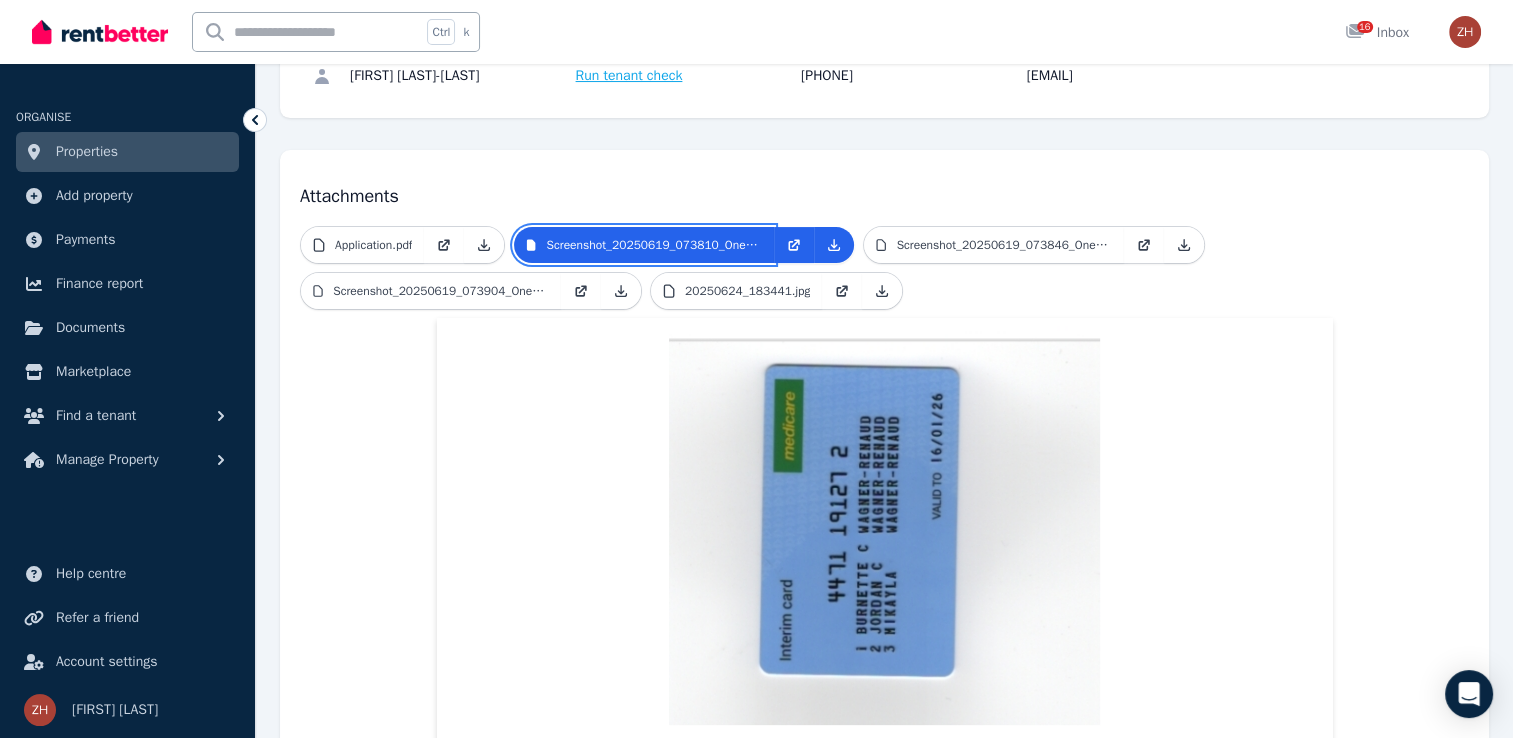 scroll, scrollTop: 129, scrollLeft: 0, axis: vertical 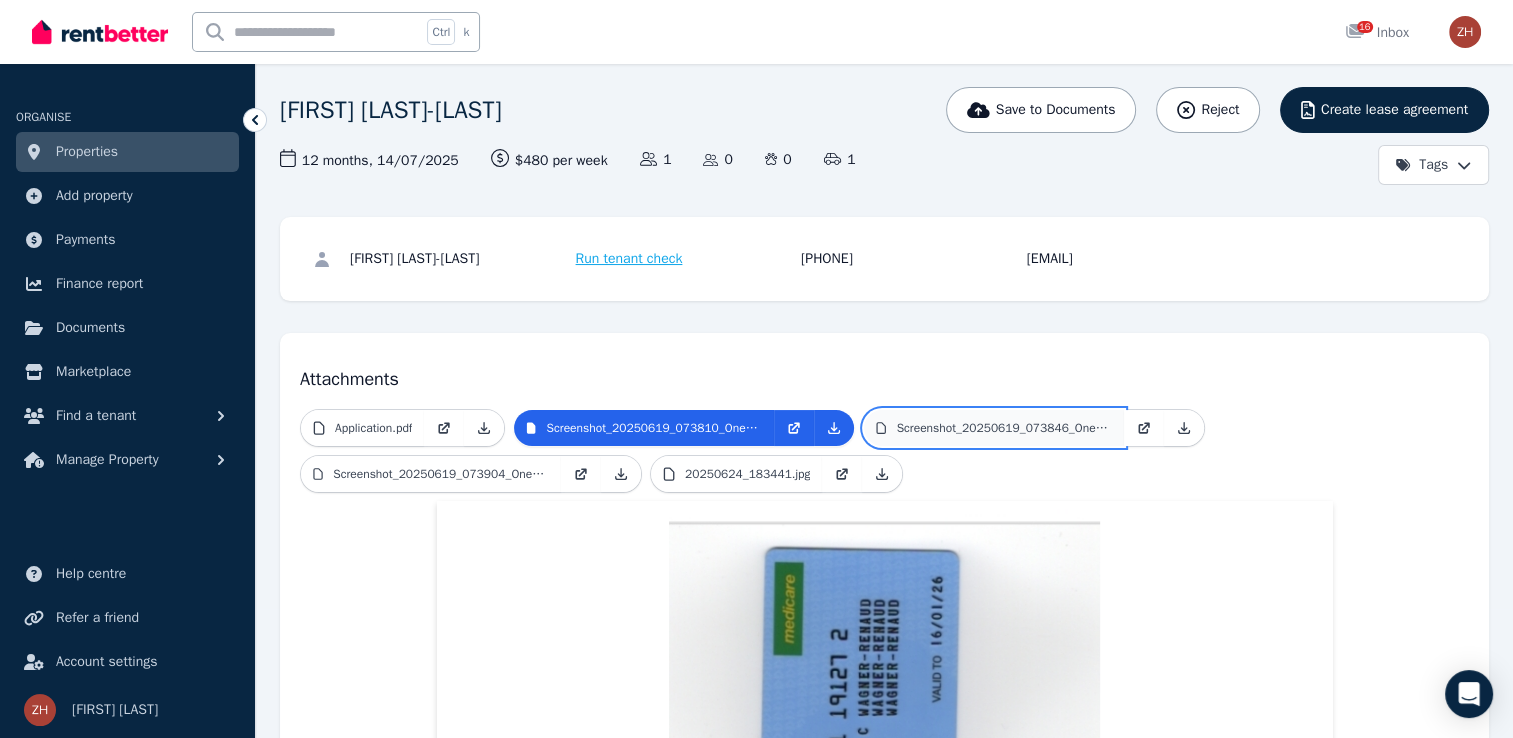 click on "Screenshot_20250619_073846_OneDrive.jpg" at bounding box center (1005, 428) 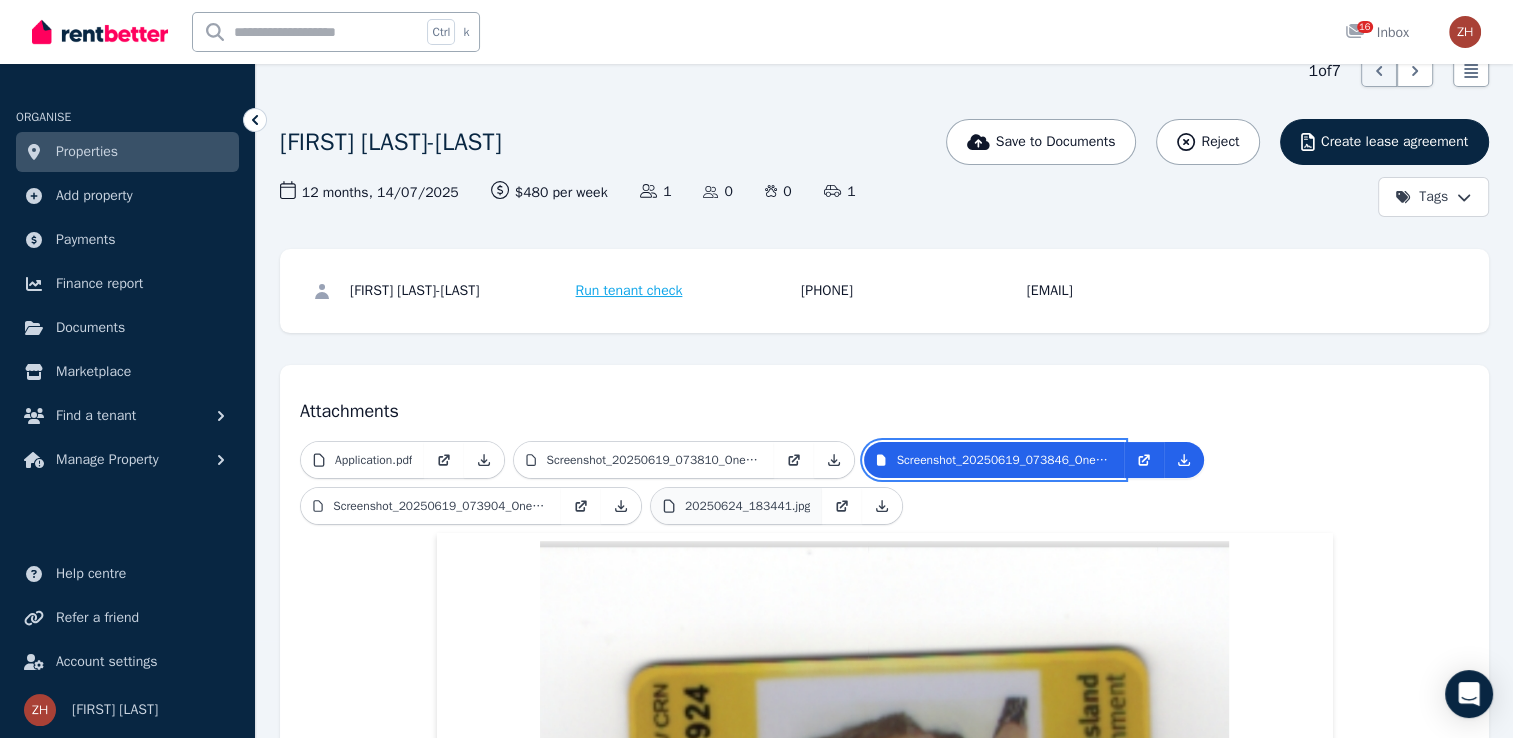 scroll, scrollTop: 100, scrollLeft: 0, axis: vertical 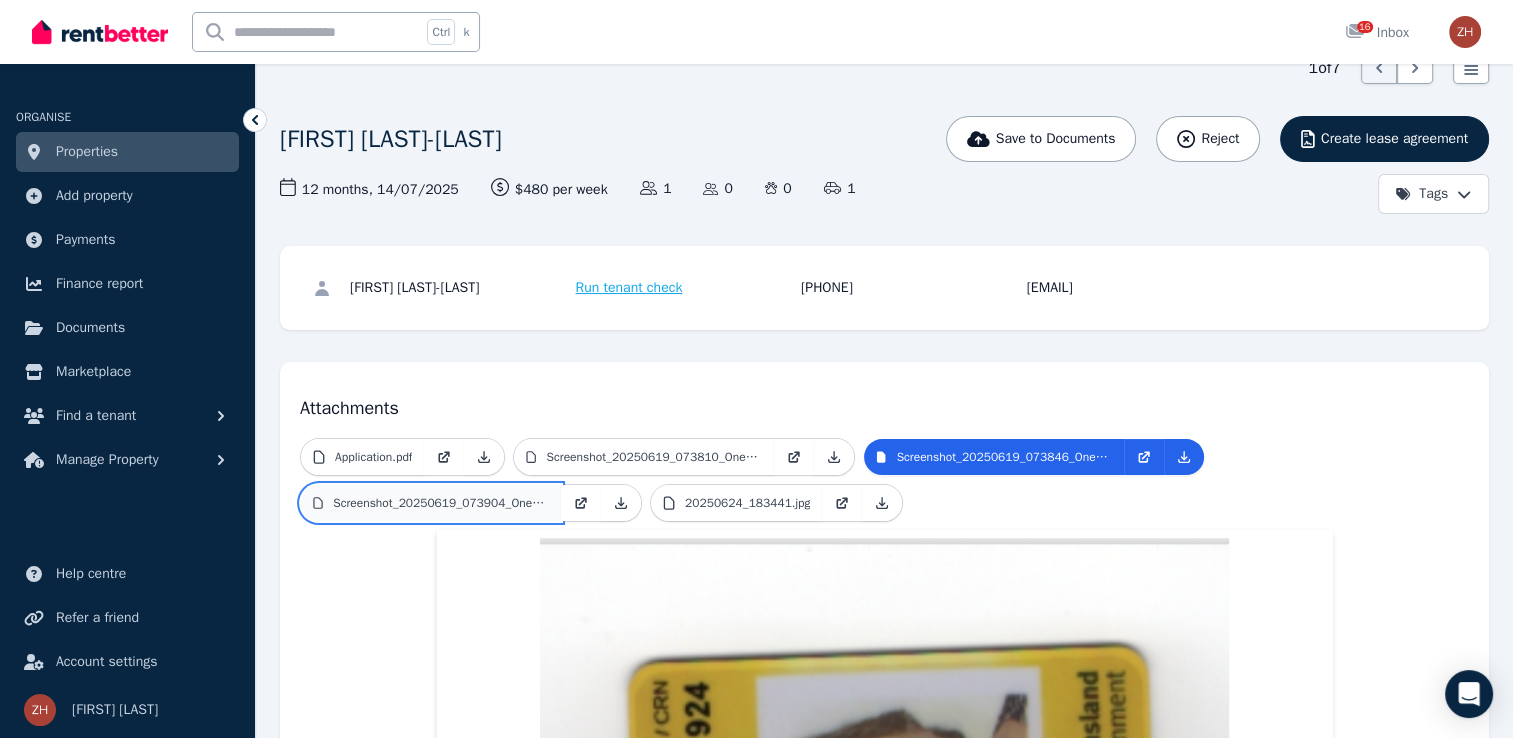 click on "Screenshot_20250619_073904_OneDrive.jpg" at bounding box center [441, 503] 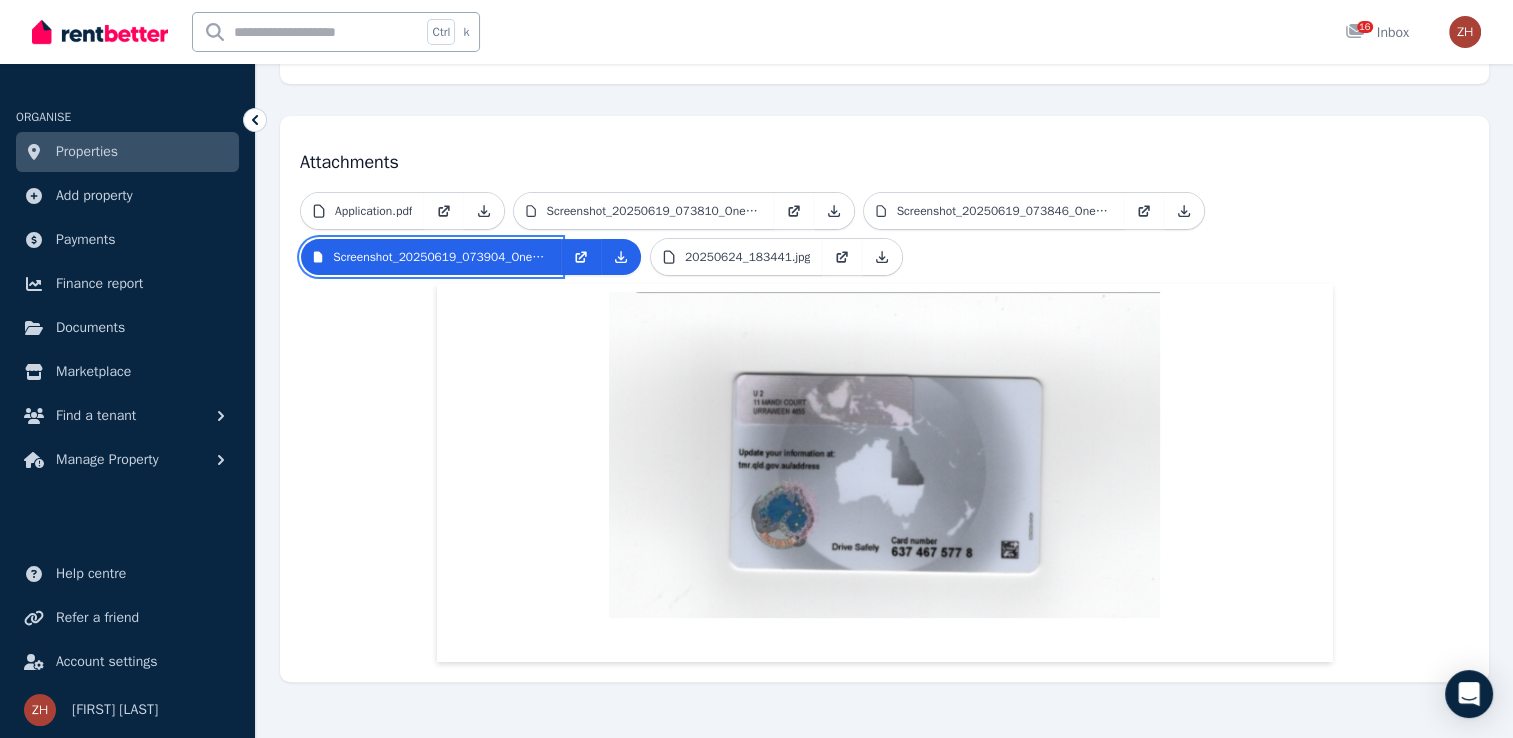 scroll, scrollTop: 356, scrollLeft: 0, axis: vertical 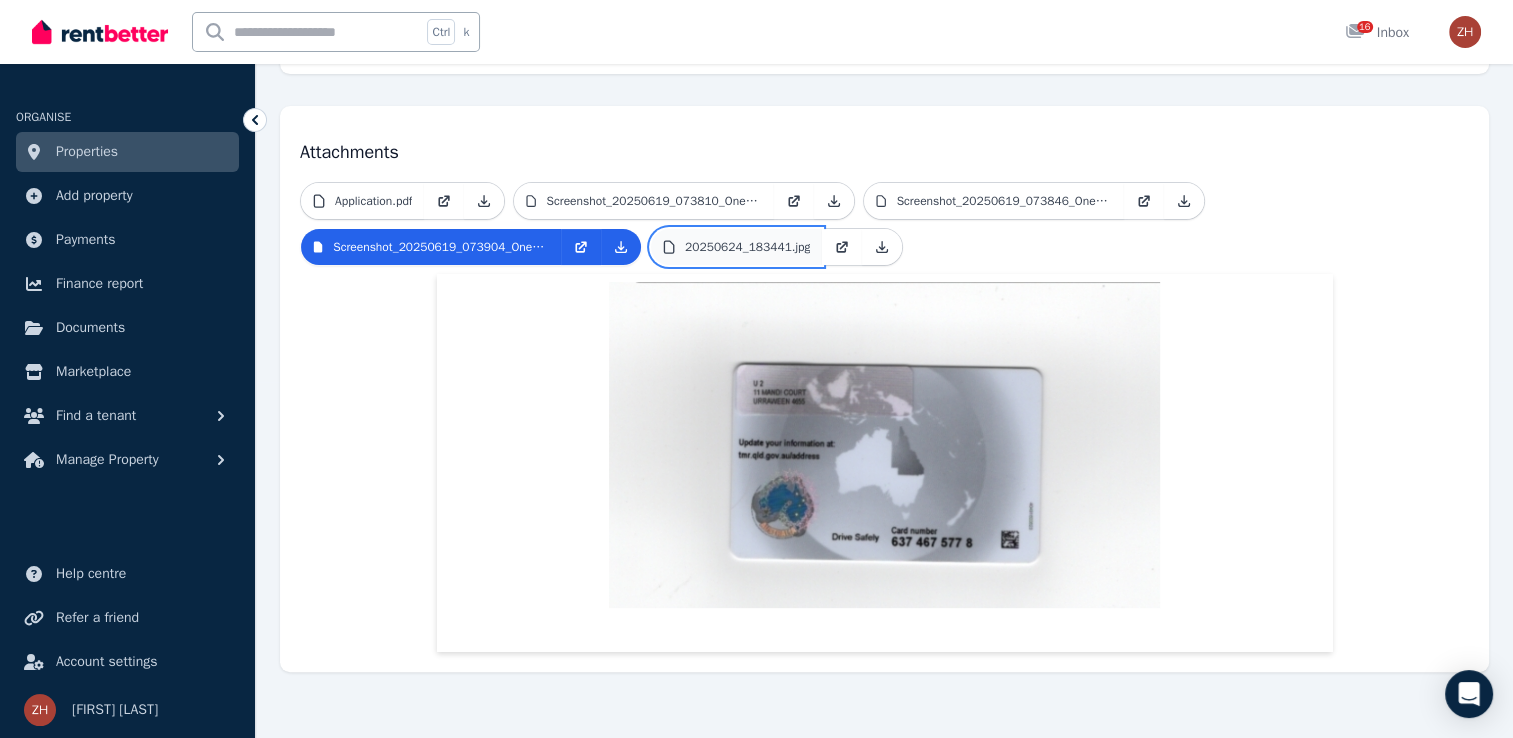 click on "20250624_183441.jpg" at bounding box center (747, 247) 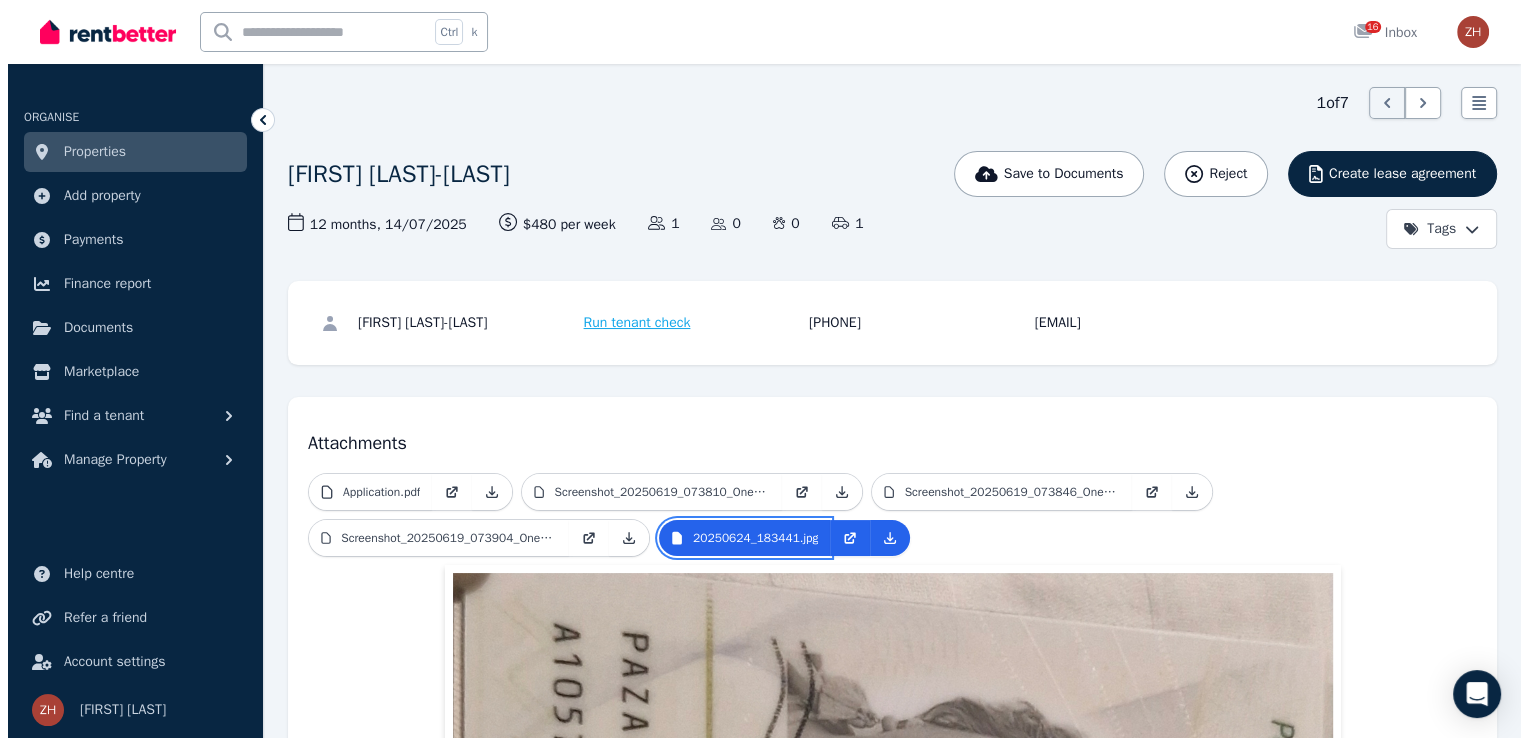 scroll, scrollTop: 100, scrollLeft: 0, axis: vertical 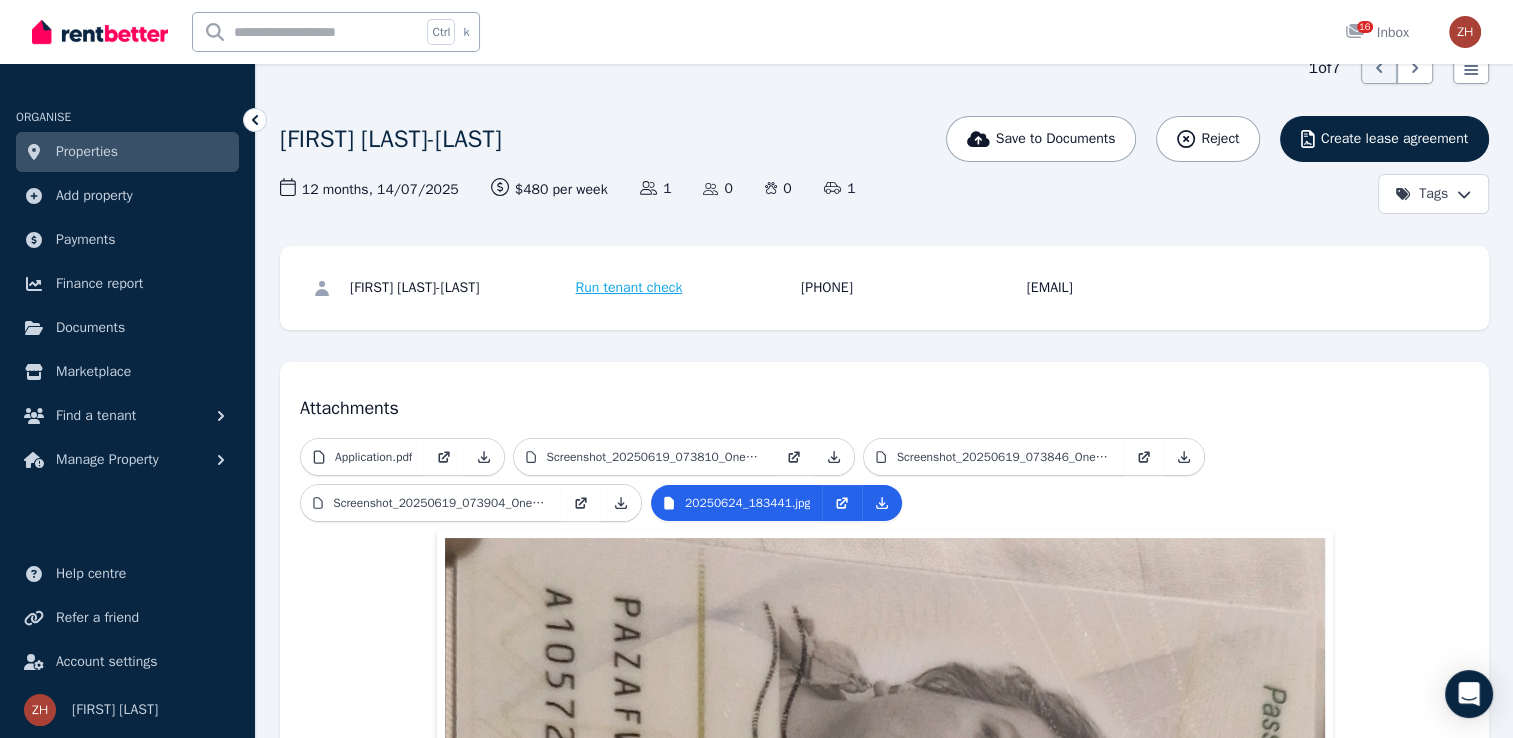 click on "Run tenant check" at bounding box center (629, 288) 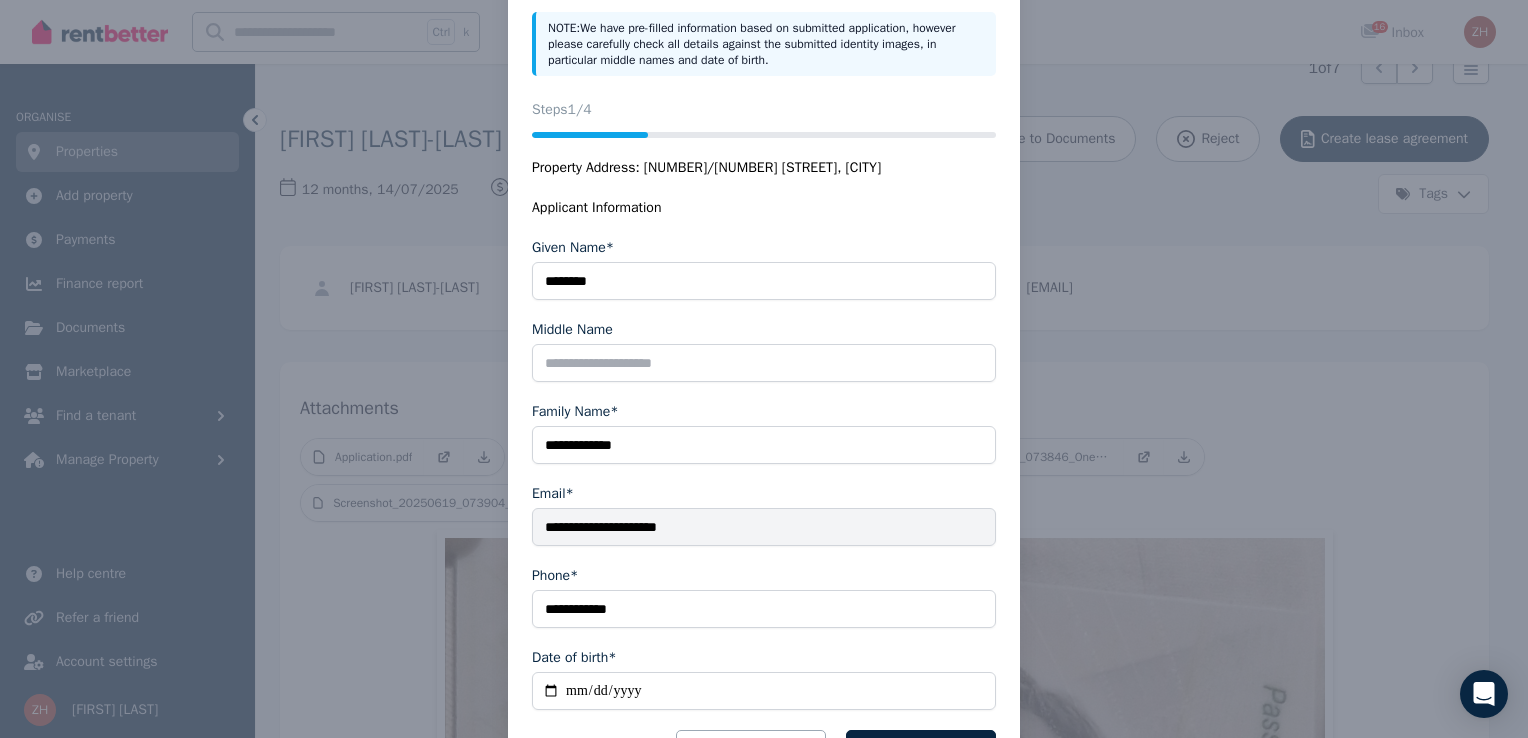 scroll, scrollTop: 247, scrollLeft: 0, axis: vertical 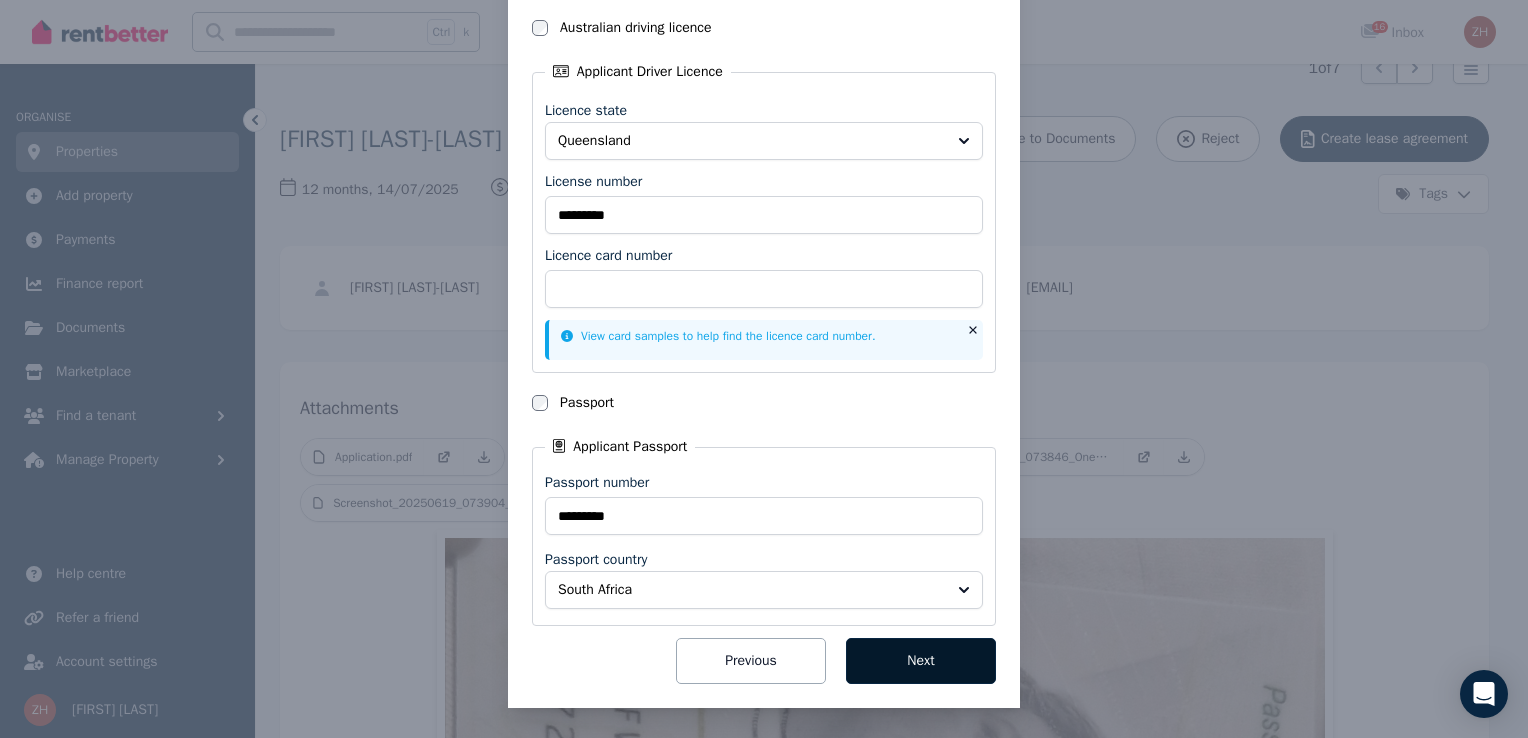 click on "Next" at bounding box center (921, 661) 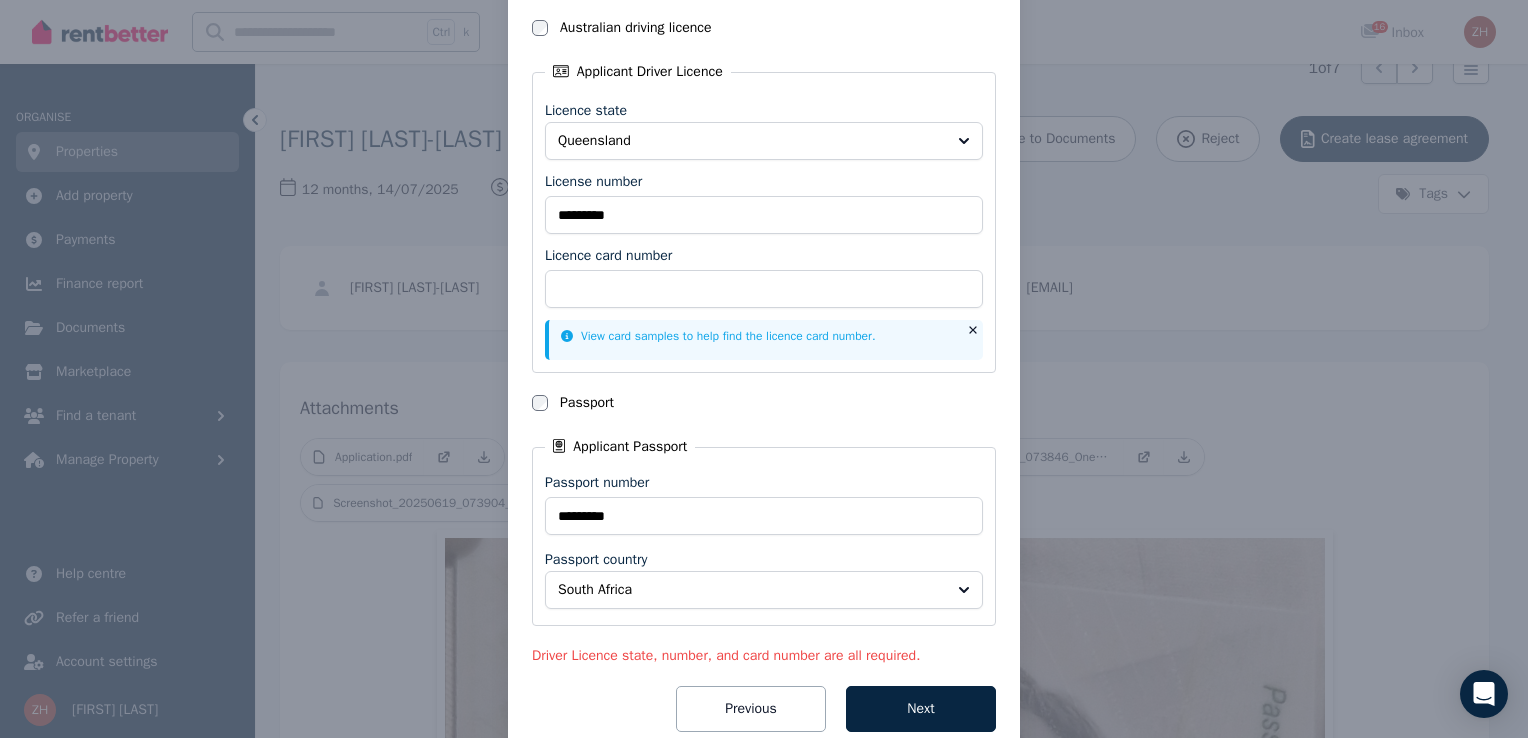click on "National Tenancy Database Check Status Steps  2 /4 Property Address:   2/11 Rockford St, Mandurah Please enter your tenant's Identity Document details below. At least one document is required. Enter either their license or passport details to proceed. Australian driving licence Applicant Driver Licence Licence state Queensland License number ********* Licence card number View card samples to help find the licence card number. Passport Applicant Passport Passport number ********* Passport country South Africa Driver Licence state, number, and card number are all required. Previous Next" at bounding box center [764, 260] 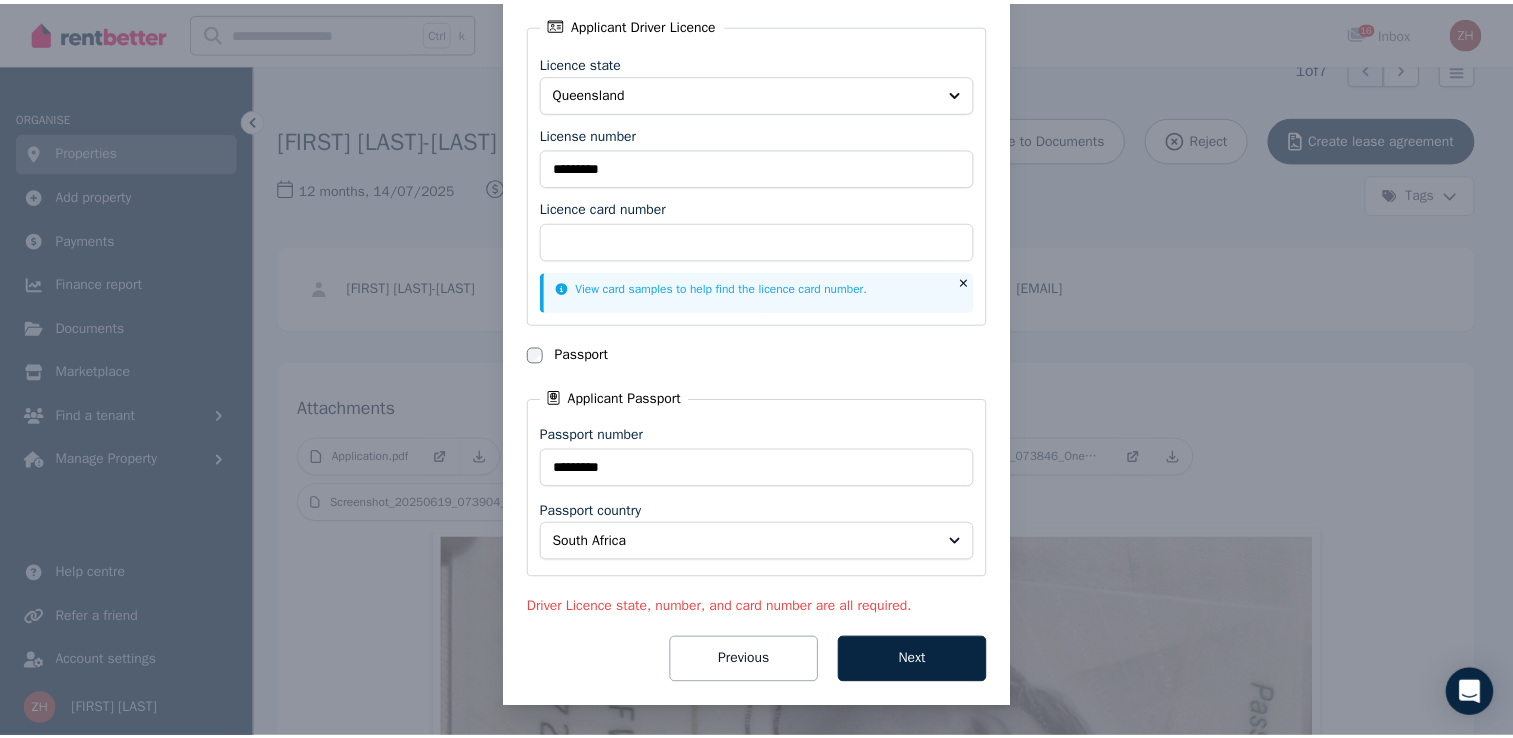 scroll, scrollTop: 0, scrollLeft: 0, axis: both 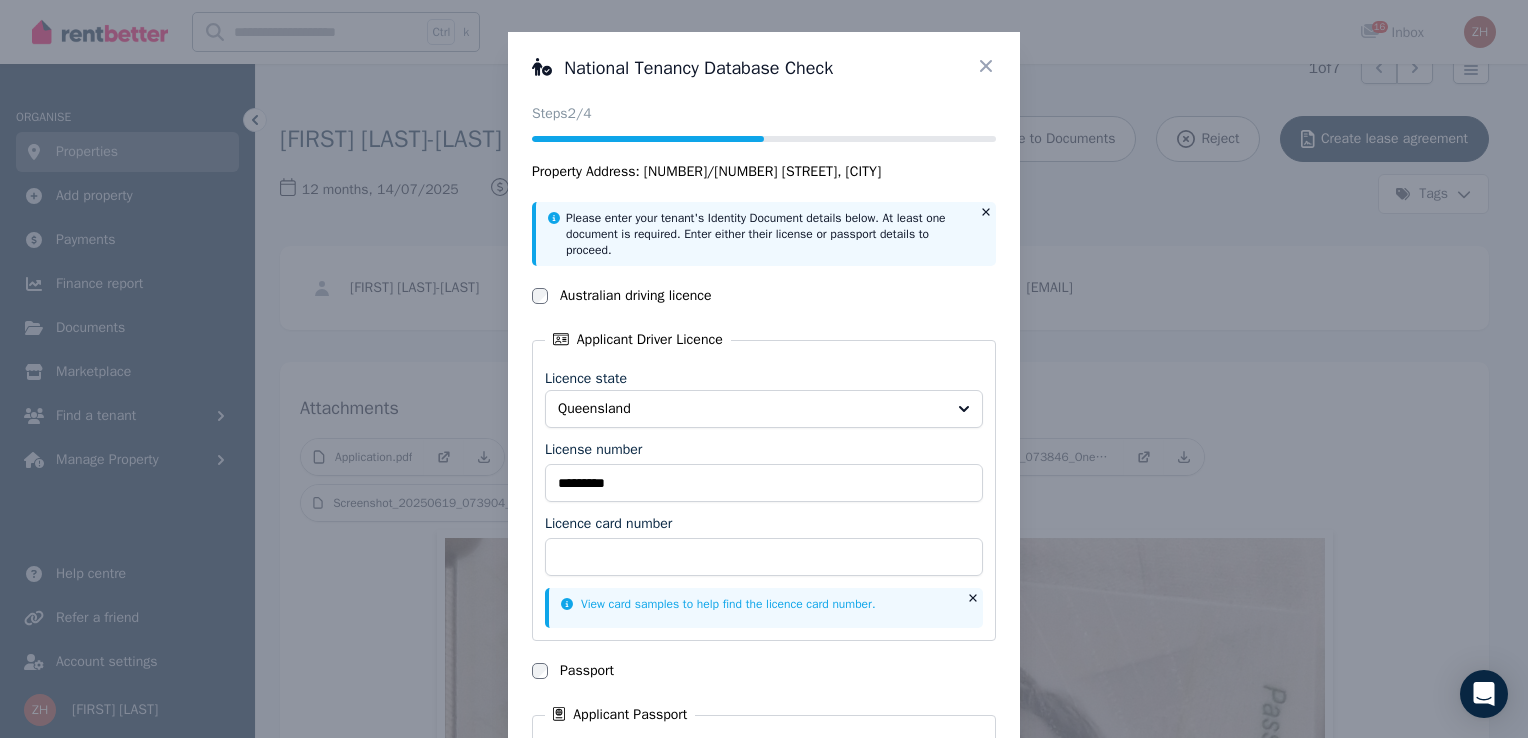 click on "National Tenancy Database Check Status Steps  2 /4 Property Address:   2/11 Rockford St, Mandurah Please enter your tenant's Identity Document details below. At least one document is required. Enter either their license or passport details to proceed. Australian driving licence Applicant Driver Licence Licence state Queensland License number ********* Licence card number View card samples to help find the licence card number. Passport Applicant Passport Passport number ********* Passport country South Africa Driver Licence state, number, and card number are all required. Previous Next" at bounding box center [764, 528] 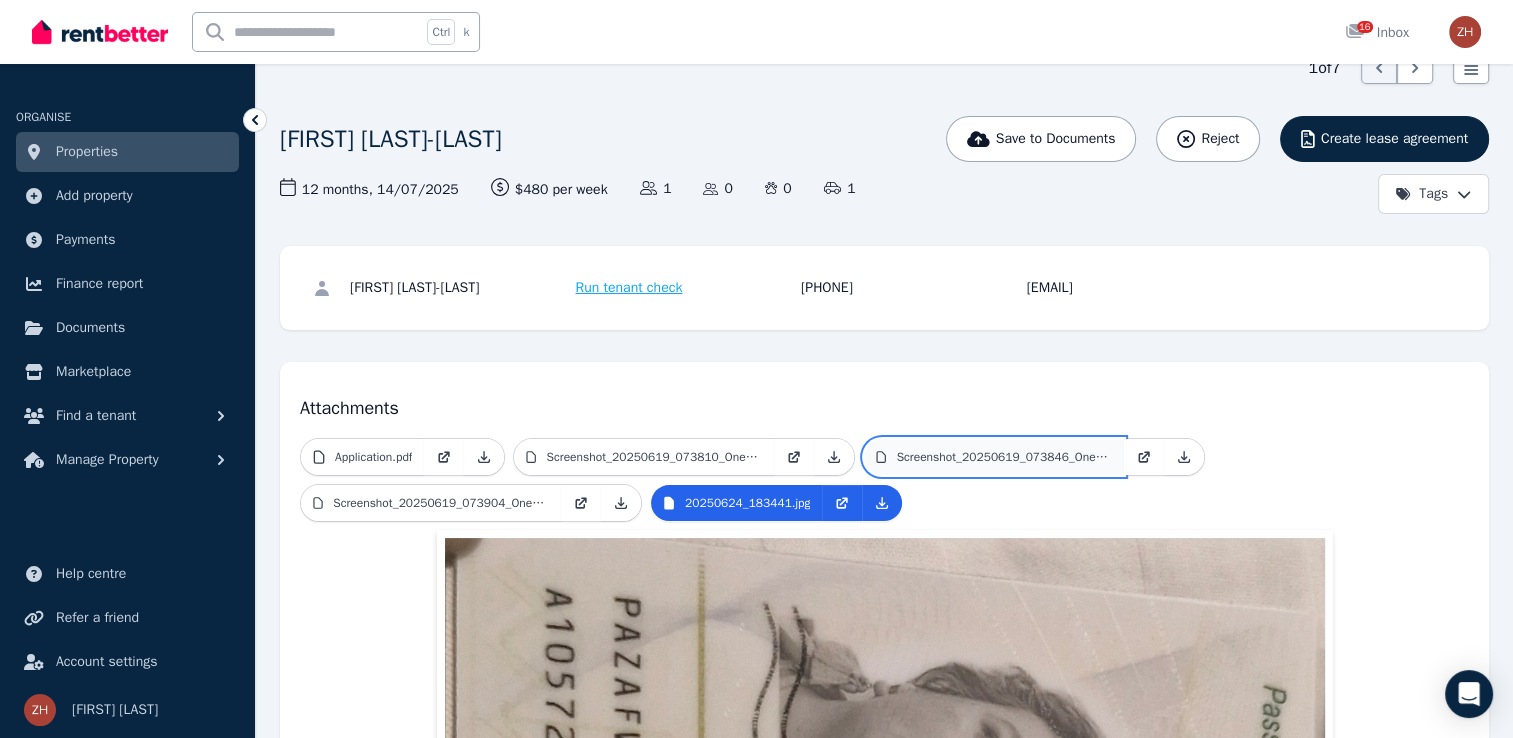 click on "Screenshot_20250619_073846_OneDrive.jpg" at bounding box center (1005, 457) 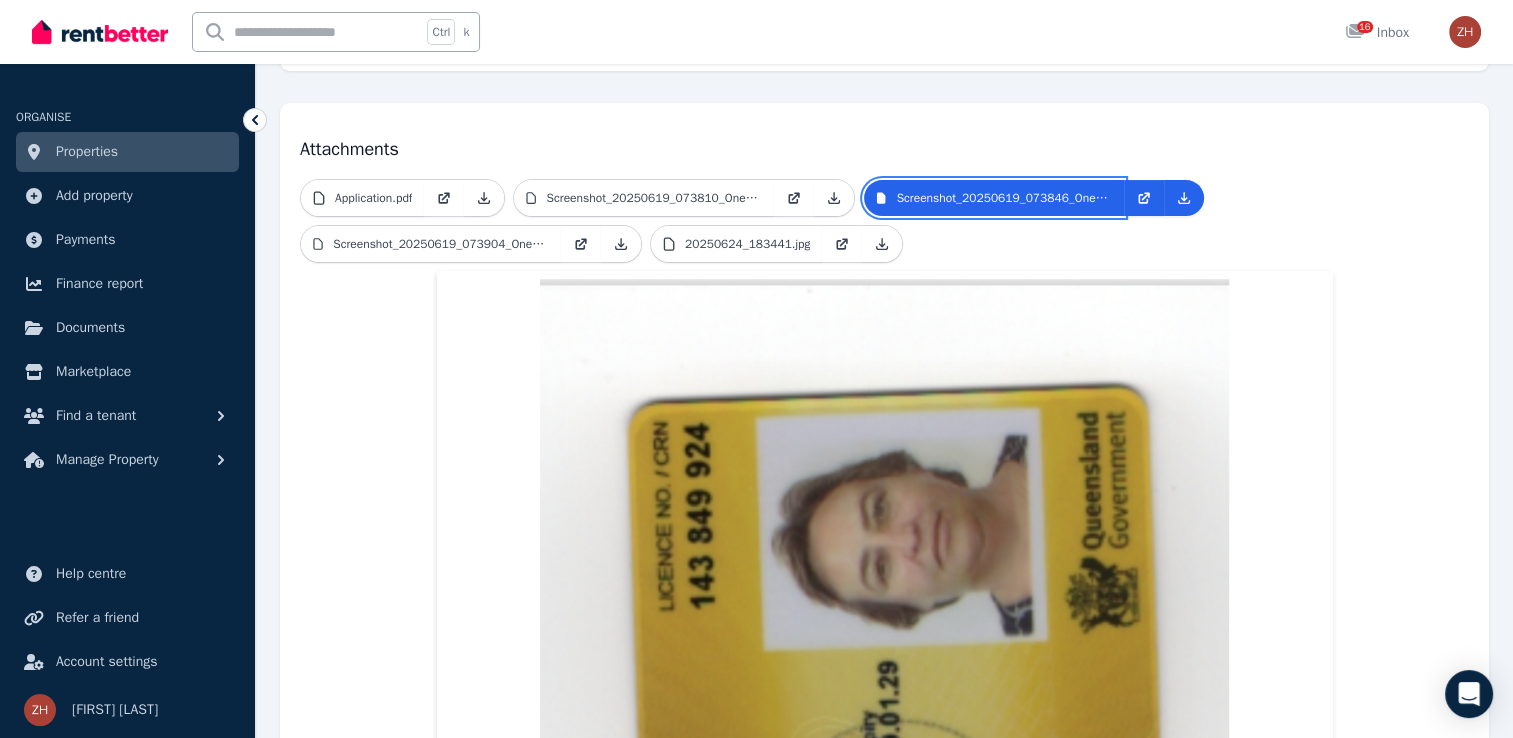 scroll, scrollTop: 200, scrollLeft: 0, axis: vertical 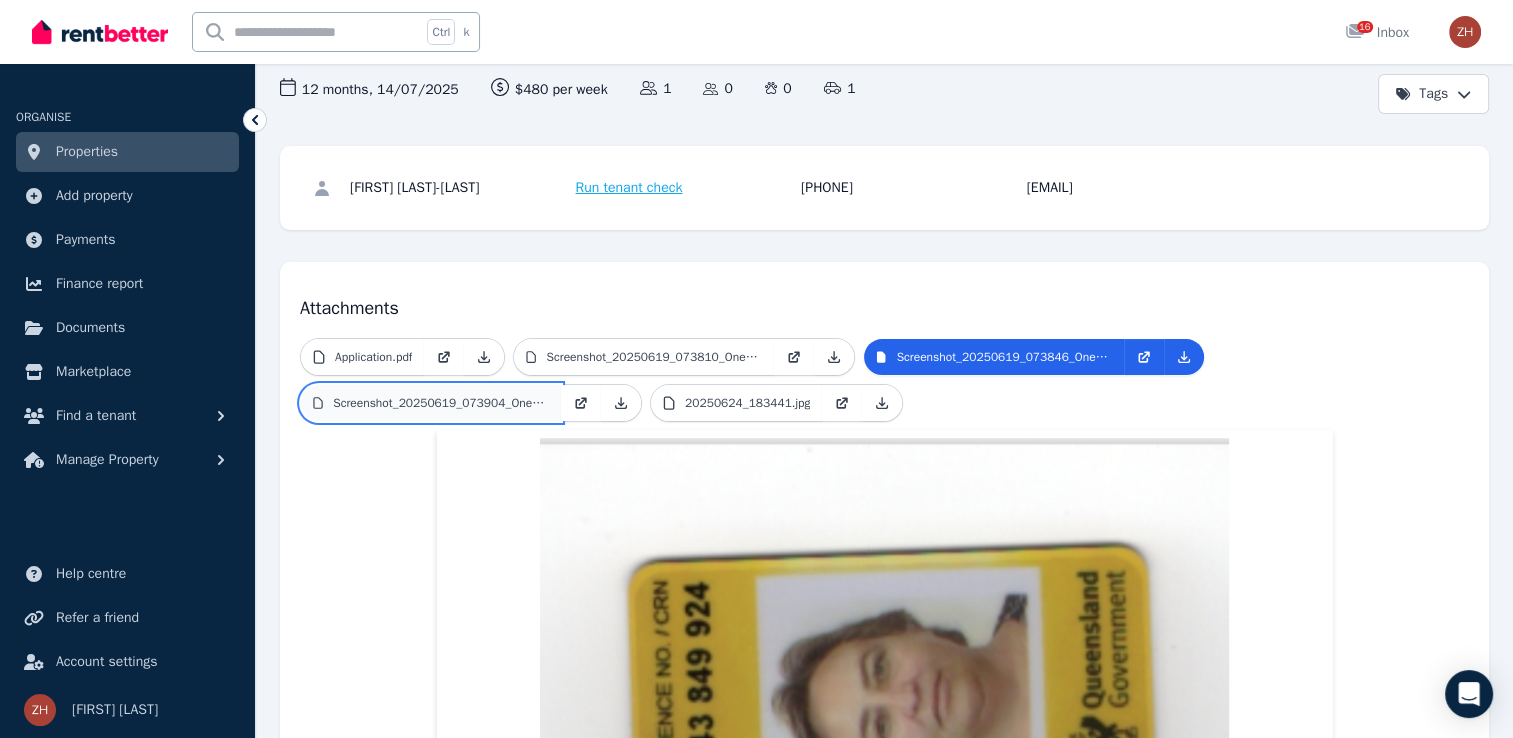 click on "Screenshot_20250619_073904_OneDrive.jpg" at bounding box center [441, 403] 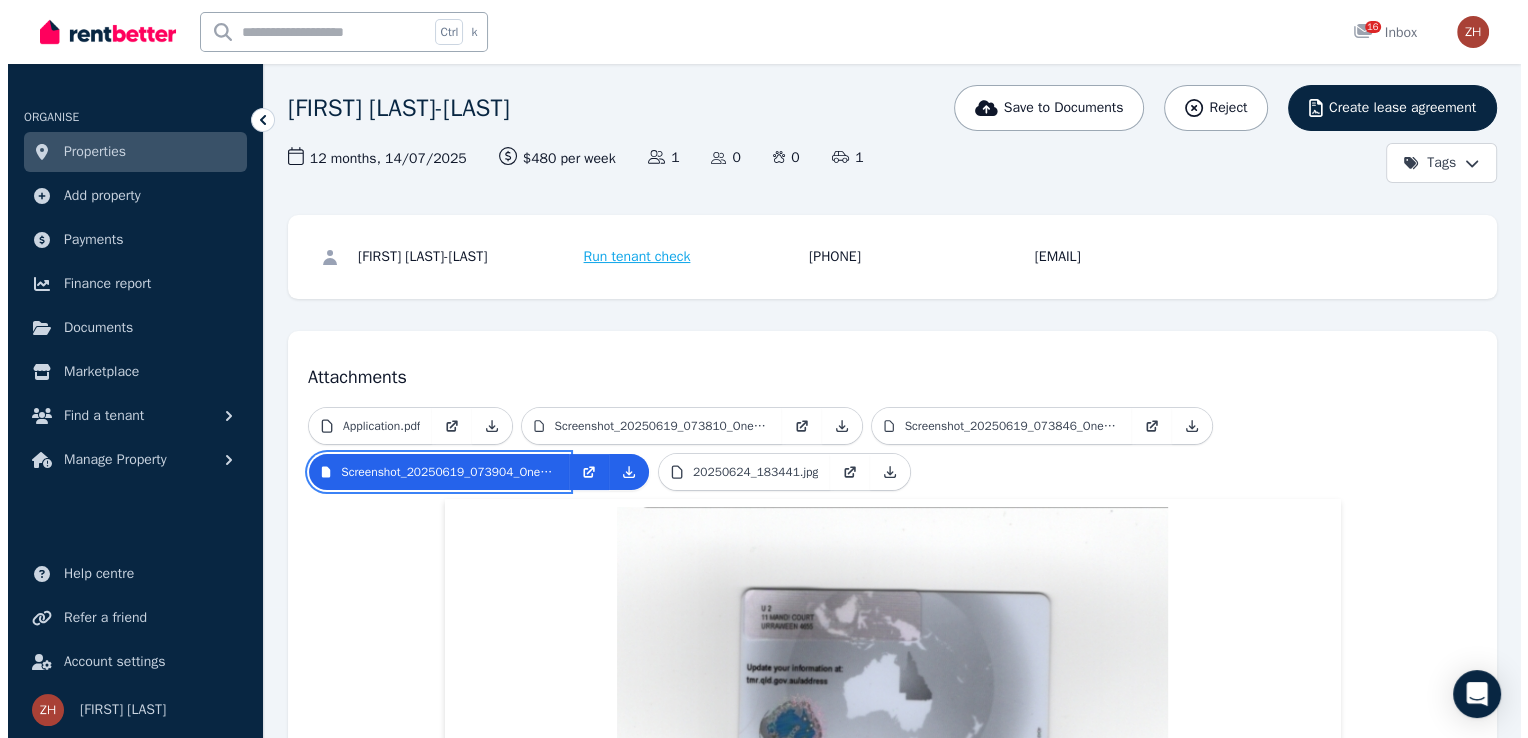 scroll, scrollTop: 0, scrollLeft: 0, axis: both 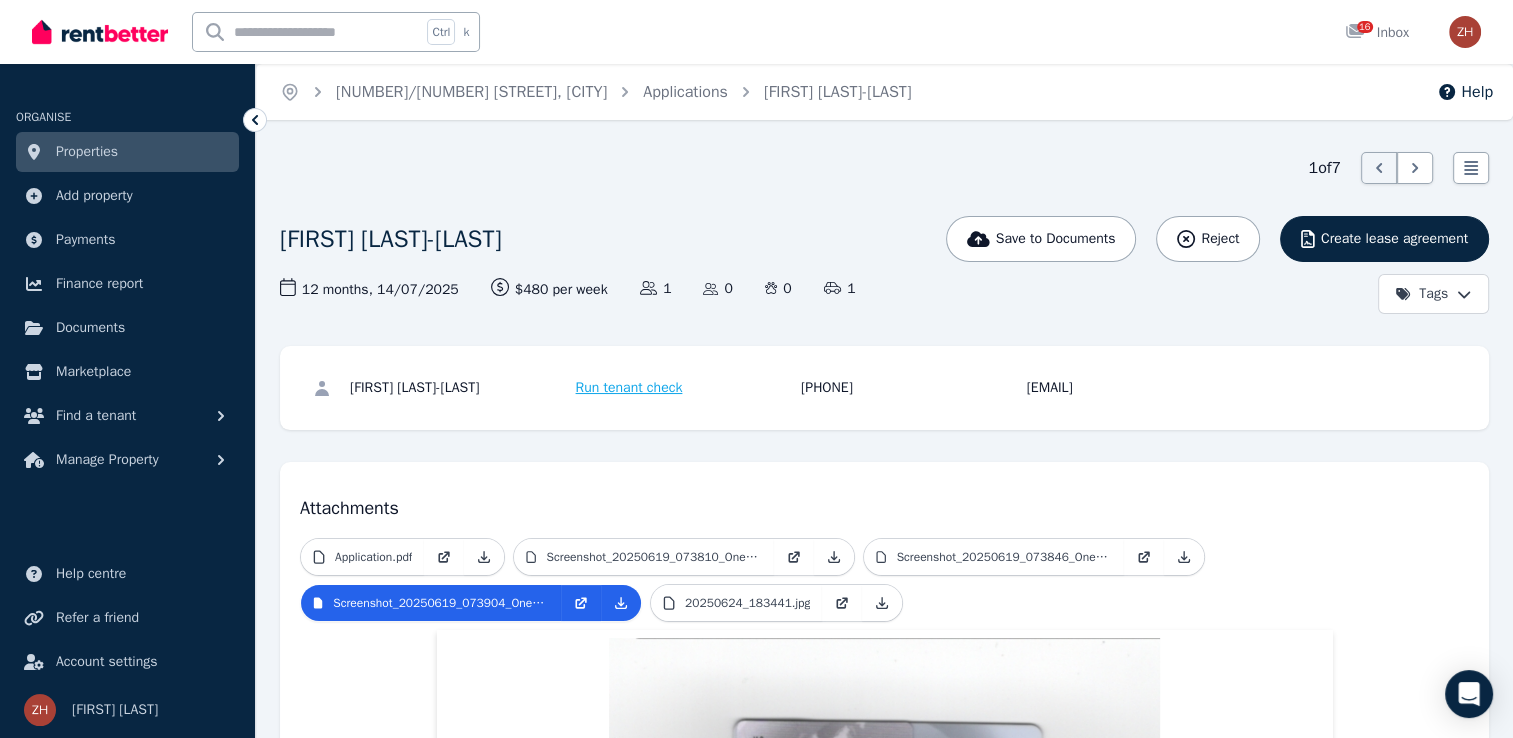 click on "Run tenant check" at bounding box center (629, 388) 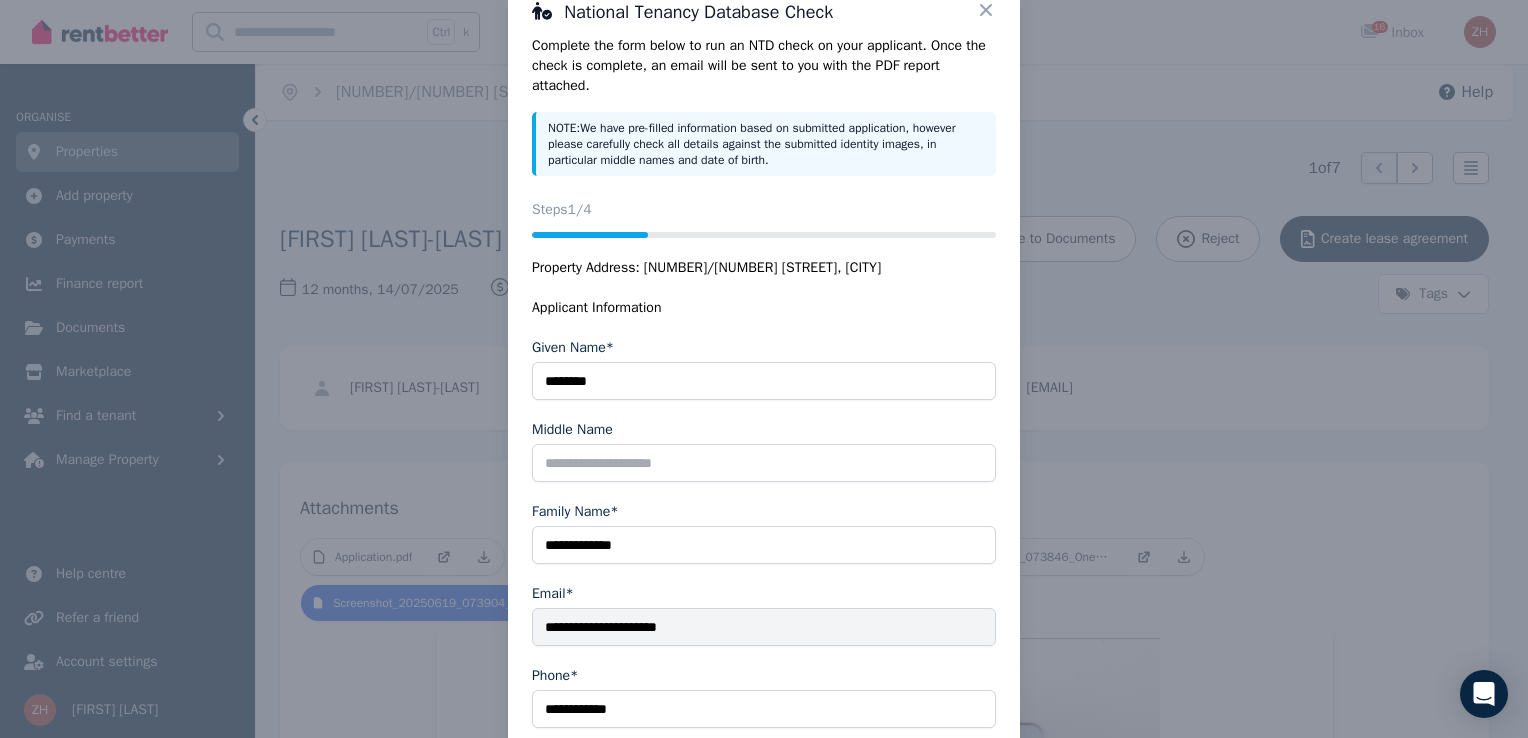 scroll, scrollTop: 247, scrollLeft: 0, axis: vertical 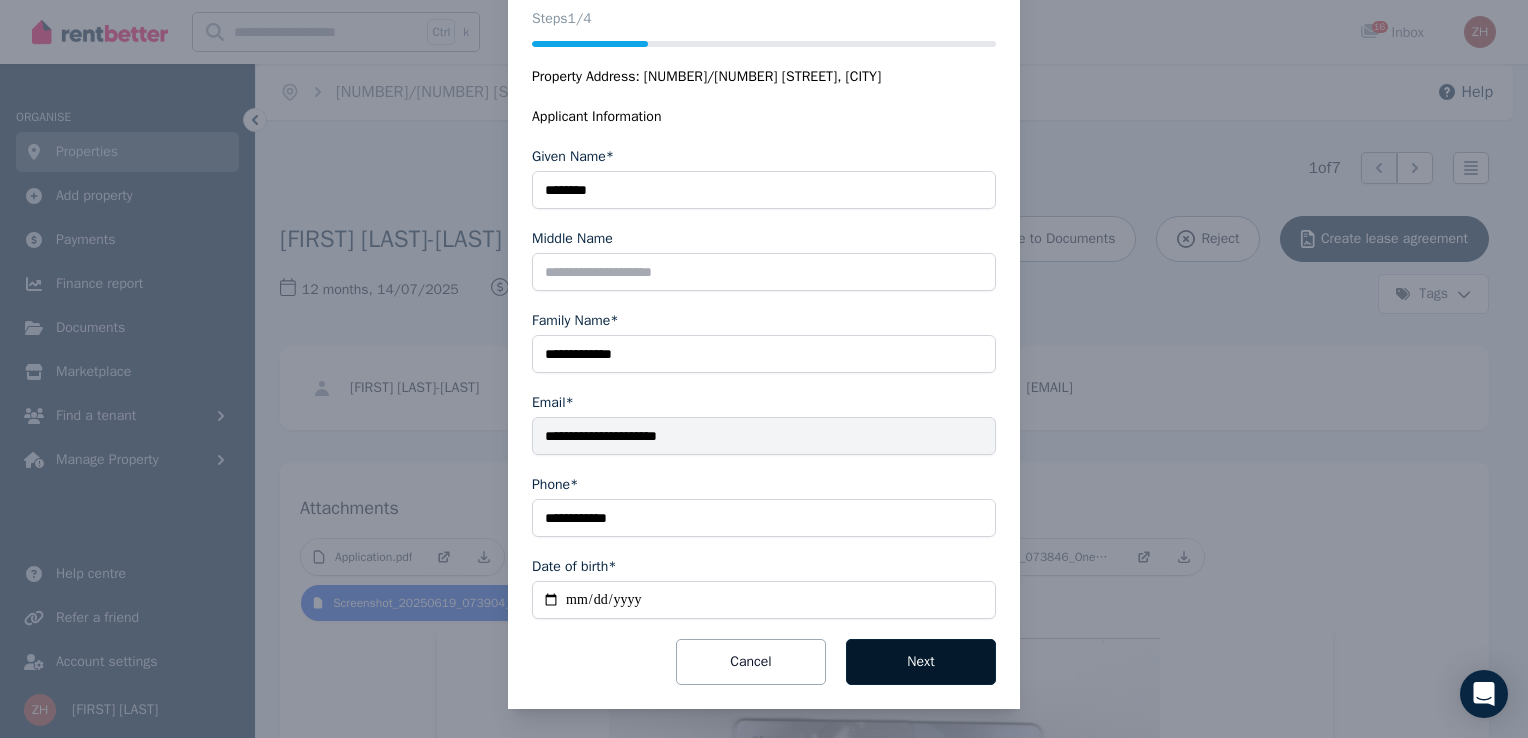 click on "Next" at bounding box center (921, 662) 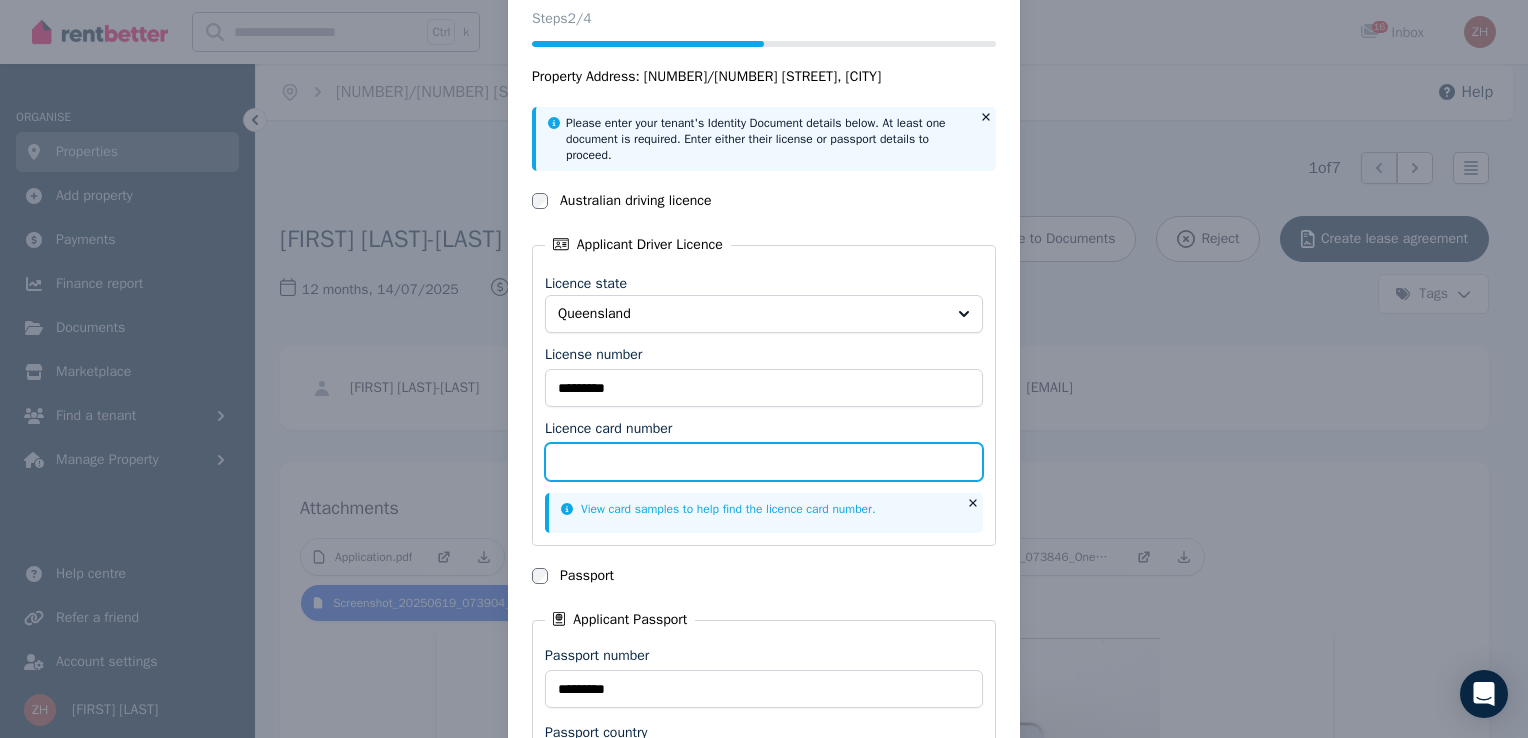 click on "Licence card number" at bounding box center [764, 462] 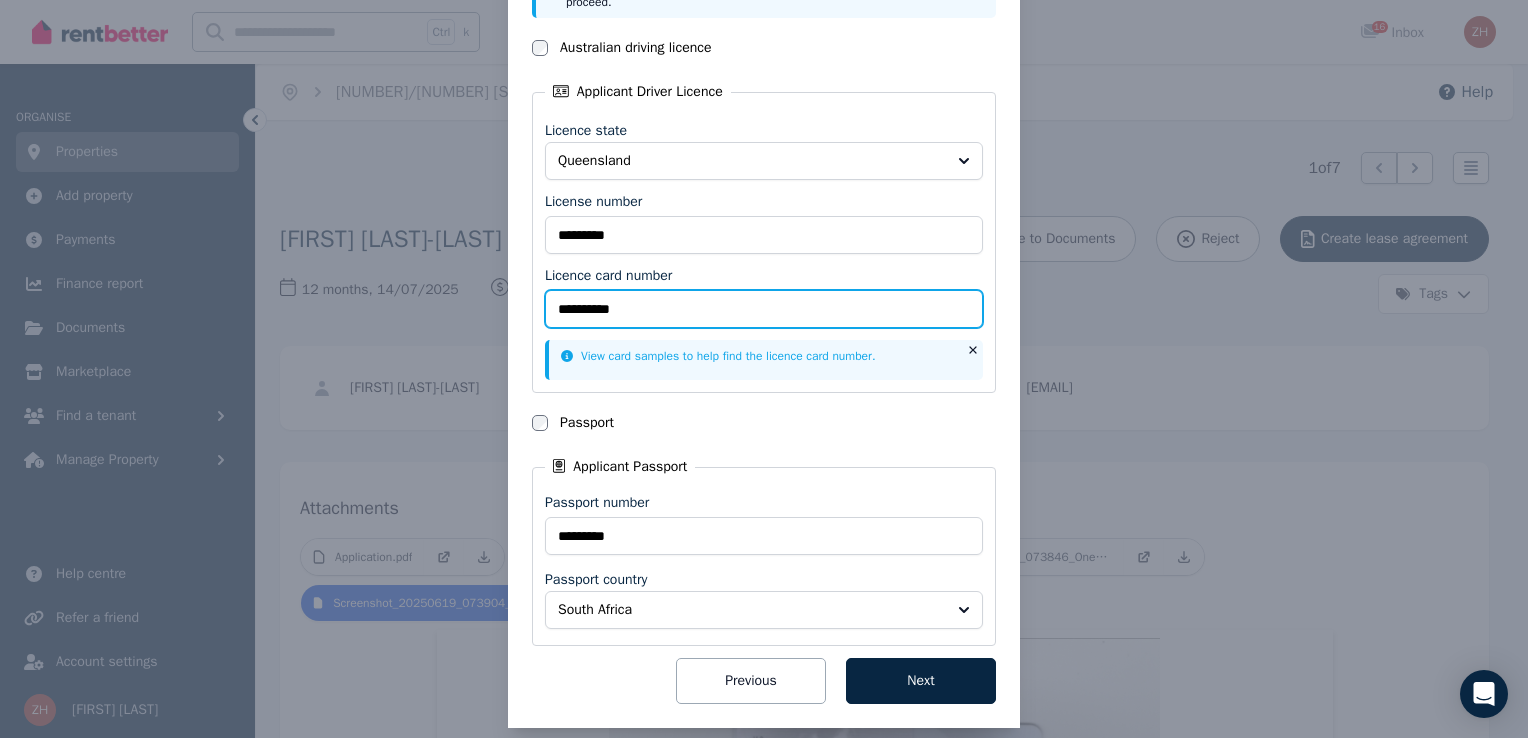 scroll, scrollTop: 268, scrollLeft: 0, axis: vertical 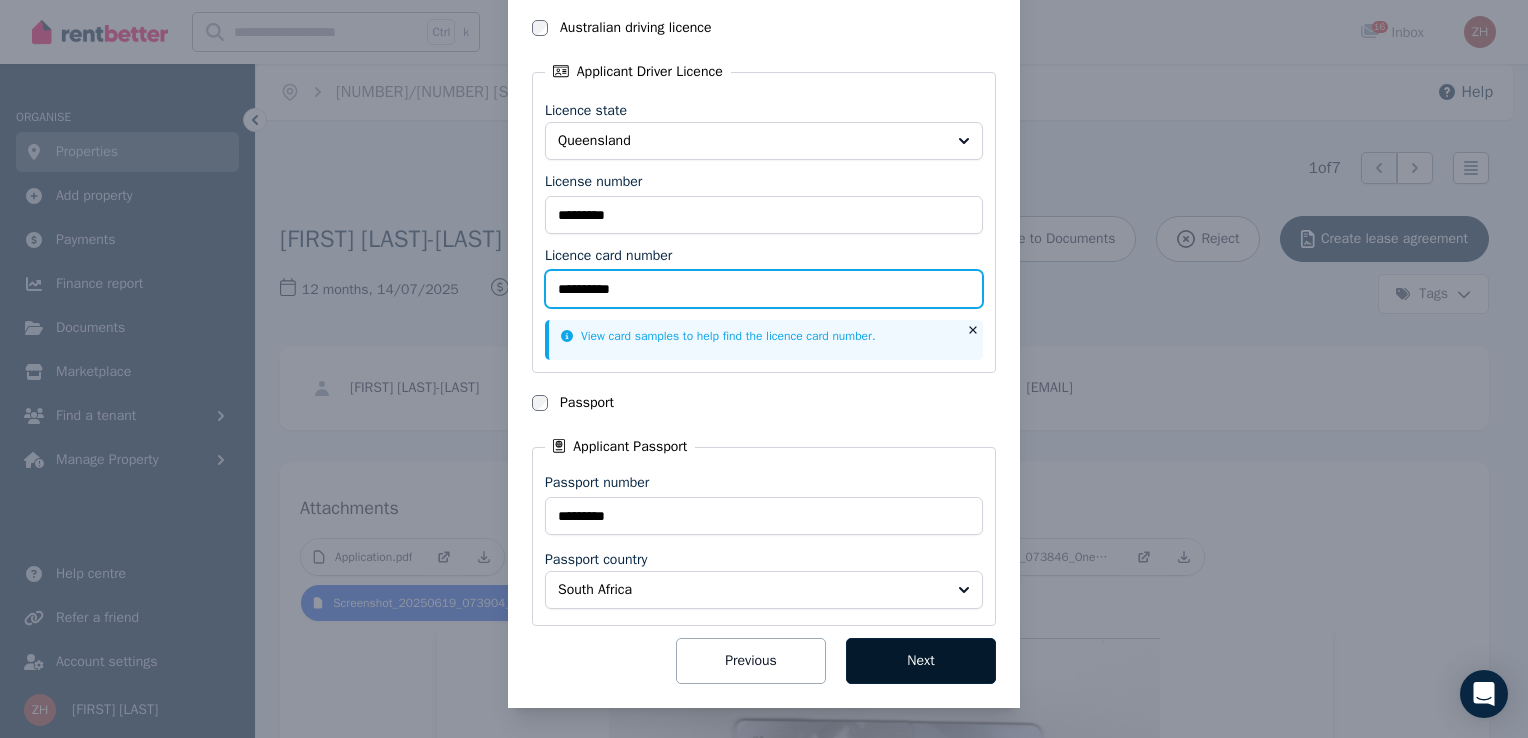 type on "**********" 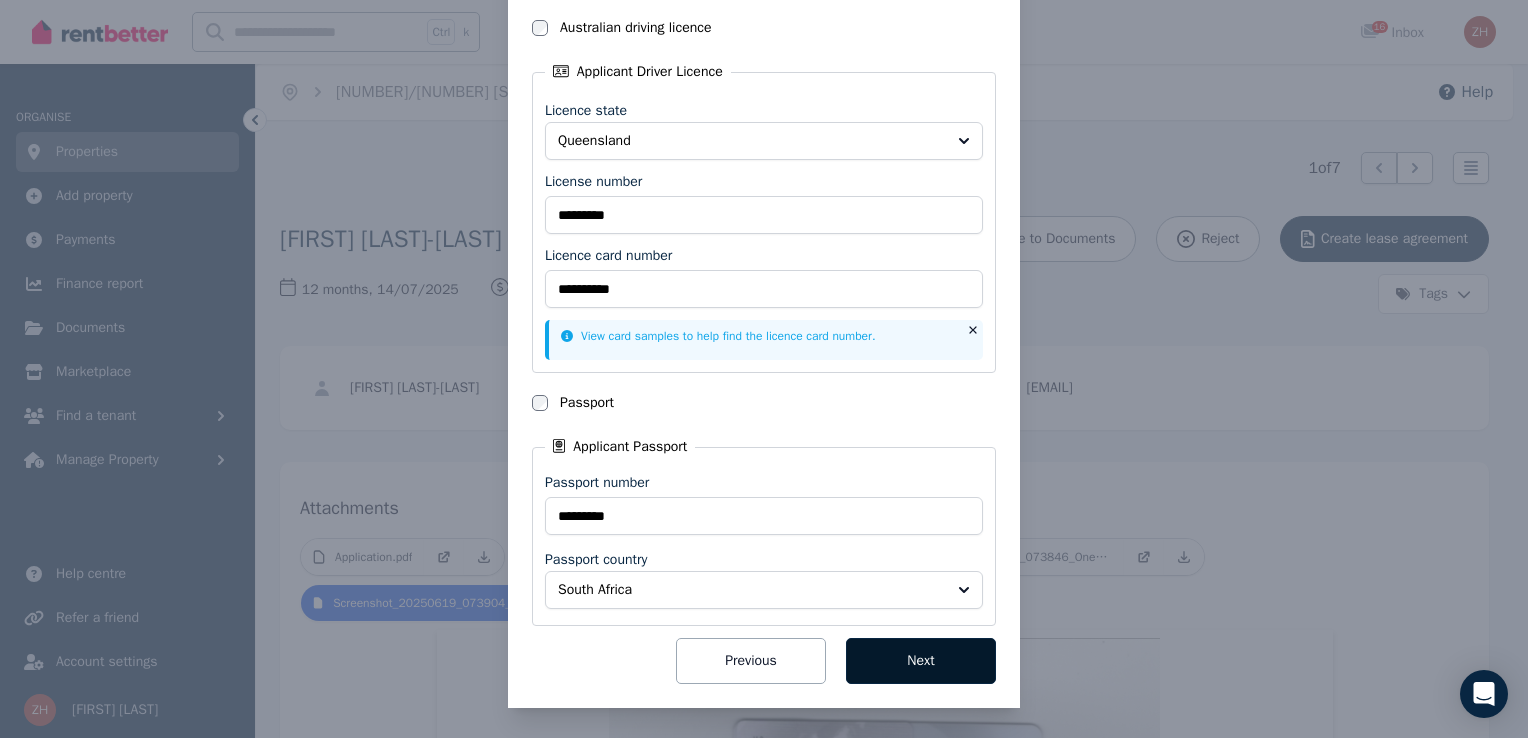click on "Next" at bounding box center (921, 661) 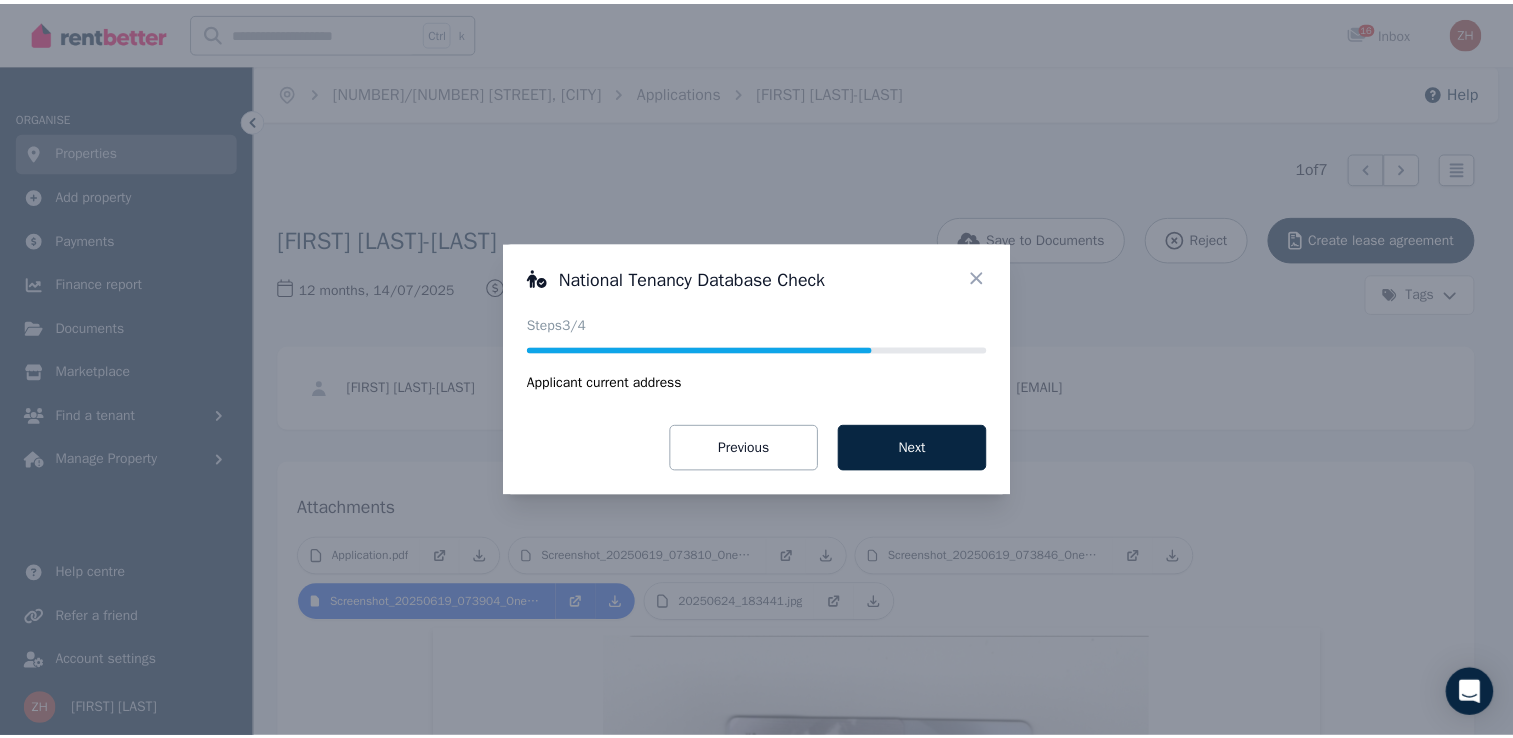 scroll, scrollTop: 0, scrollLeft: 0, axis: both 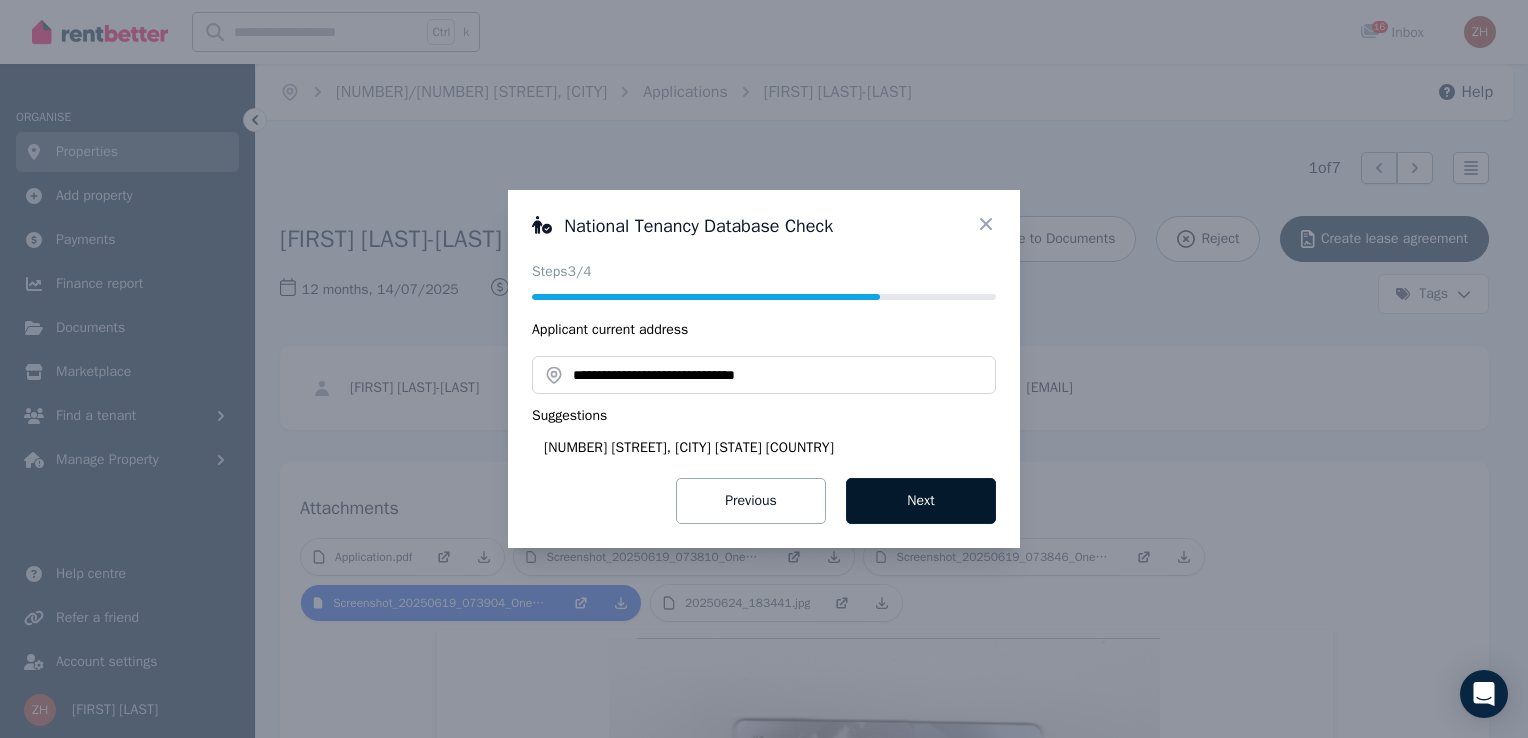 click on "Next" at bounding box center [921, 501] 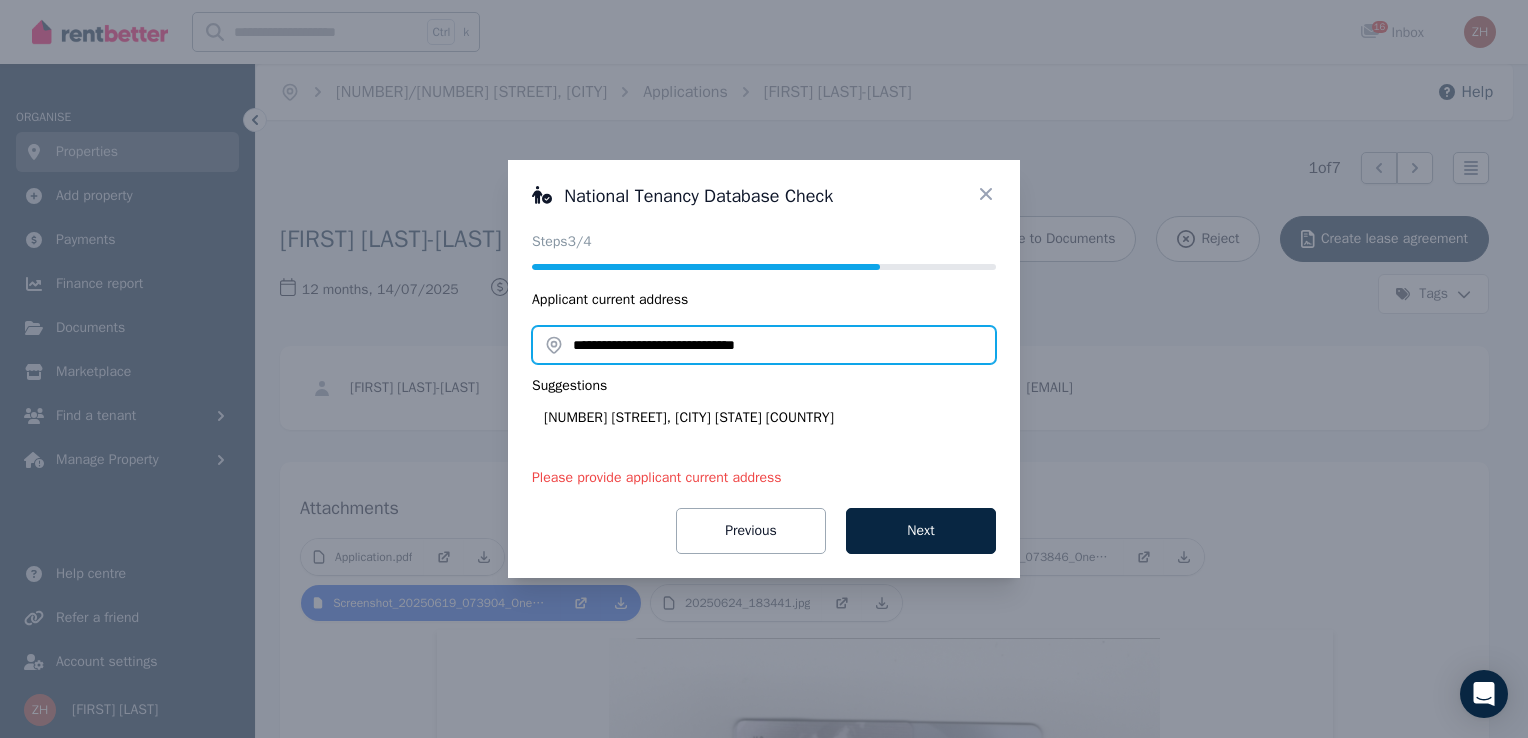 click on "**********" at bounding box center [764, 345] 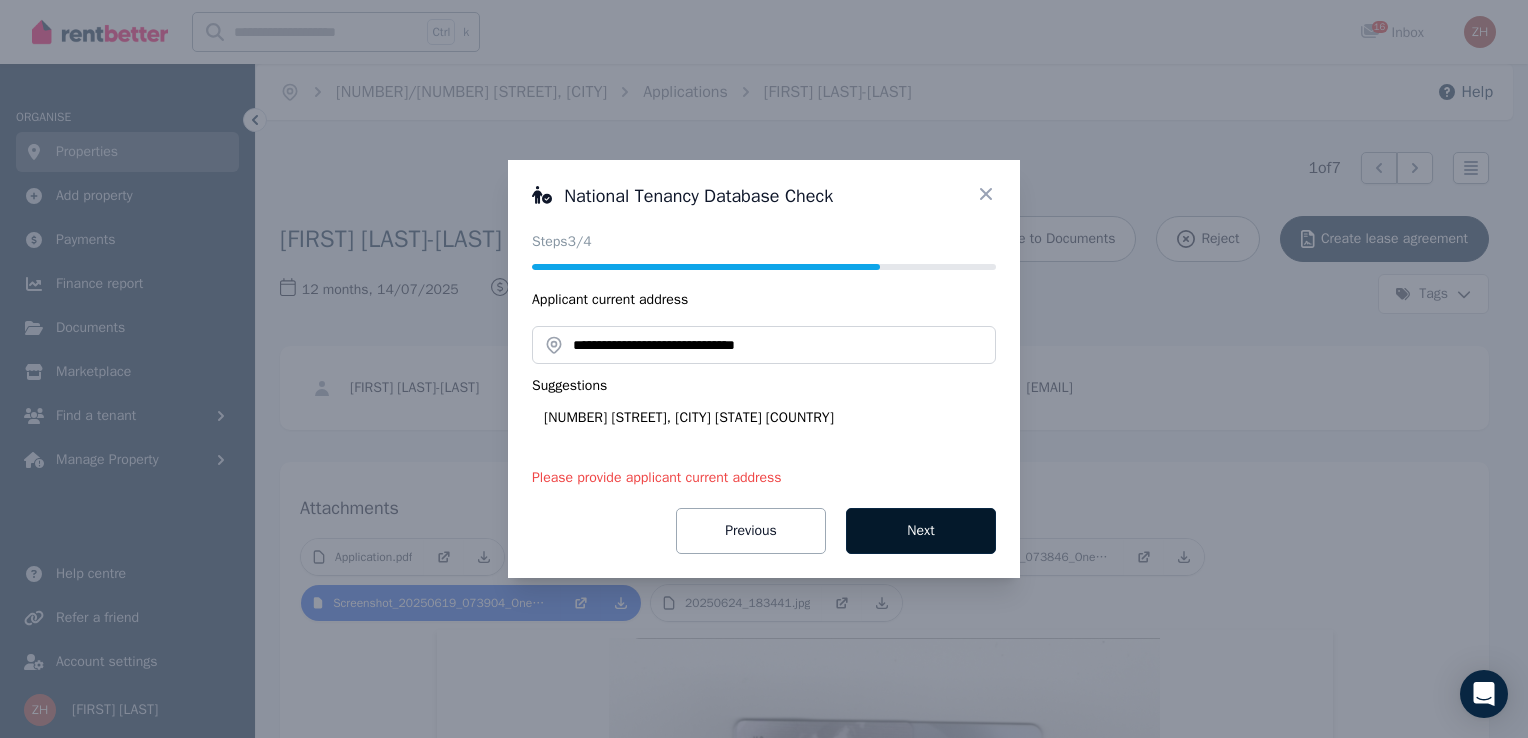 click on "Next" at bounding box center [921, 531] 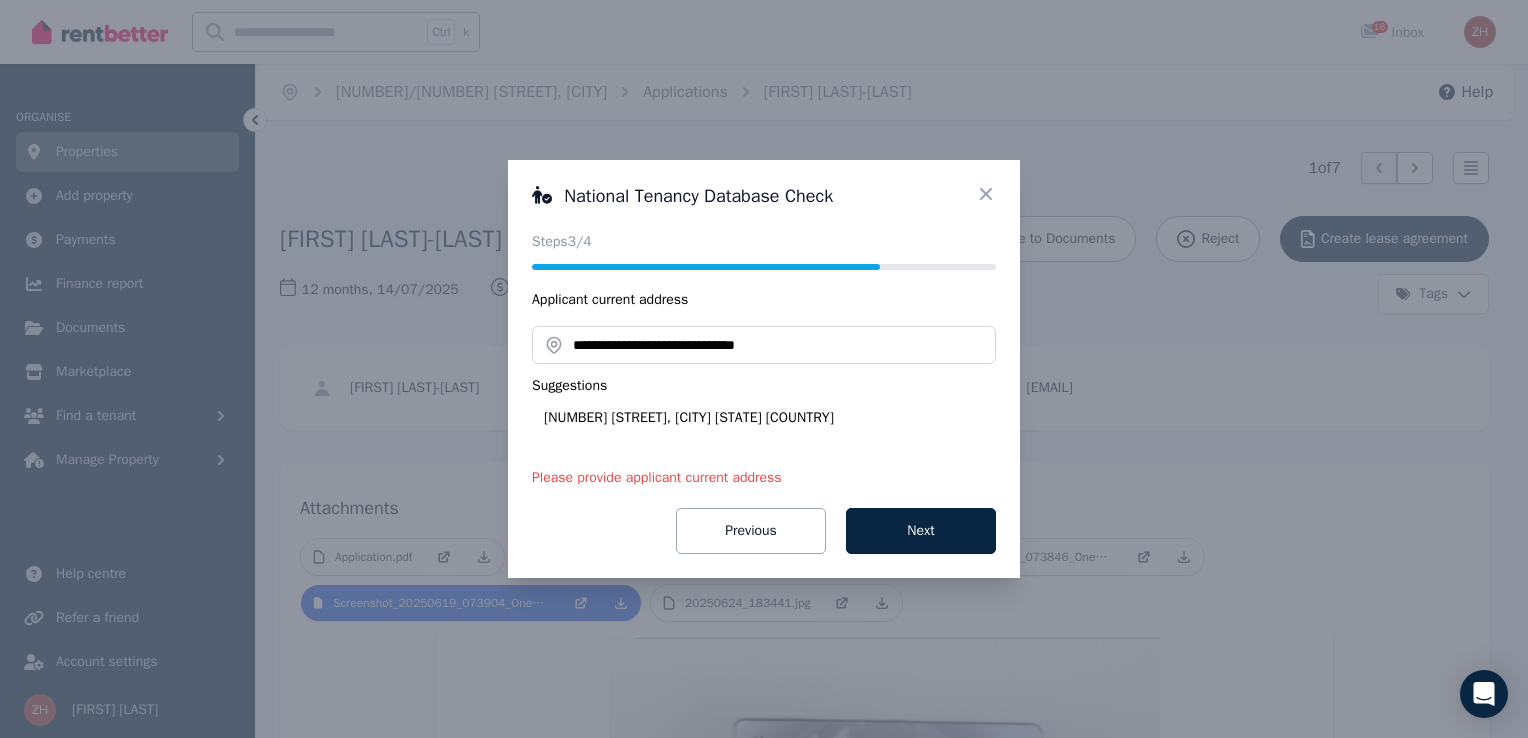 click on "25 Edenhall Terrace, Waikiki WA 6169, Australia" at bounding box center (770, 418) 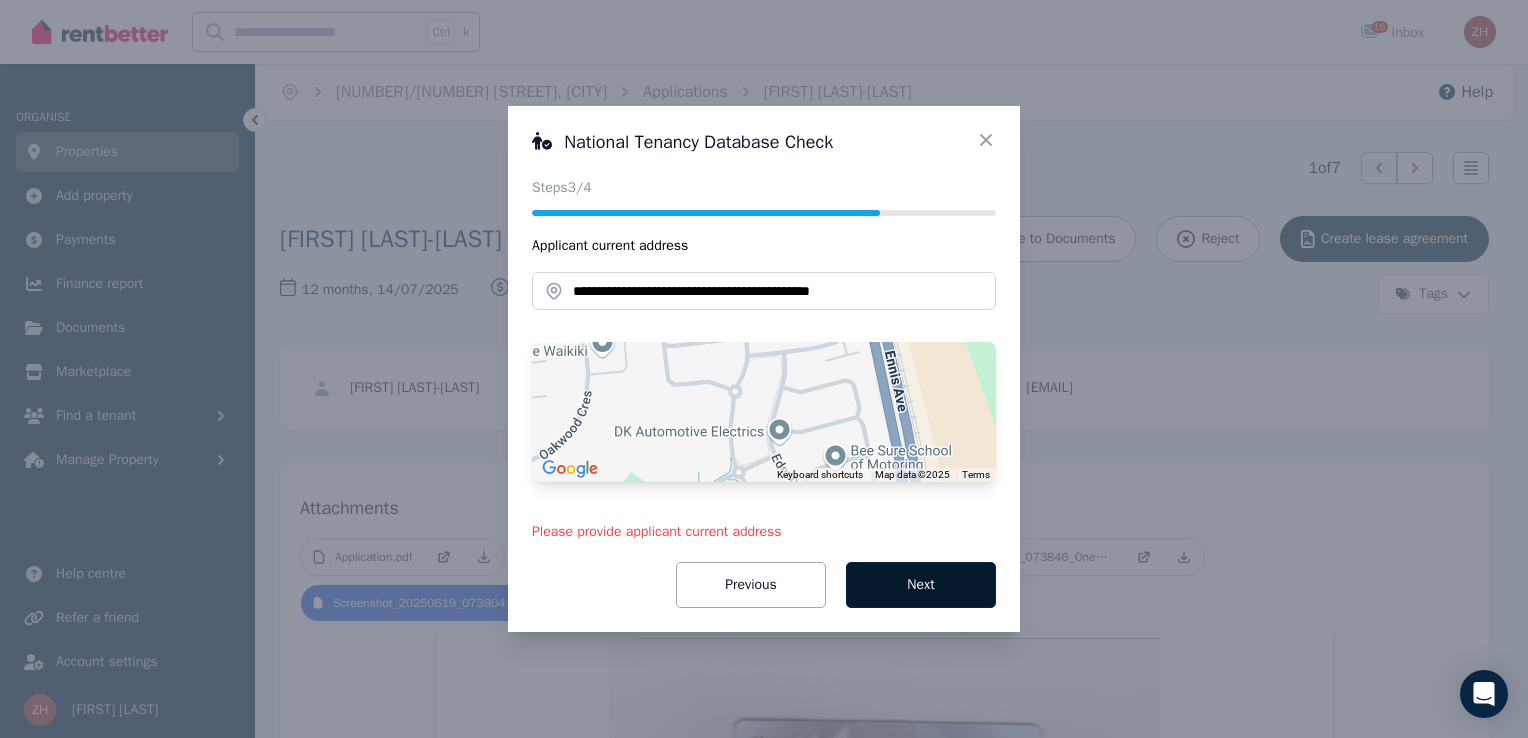 click on "Next" at bounding box center [921, 585] 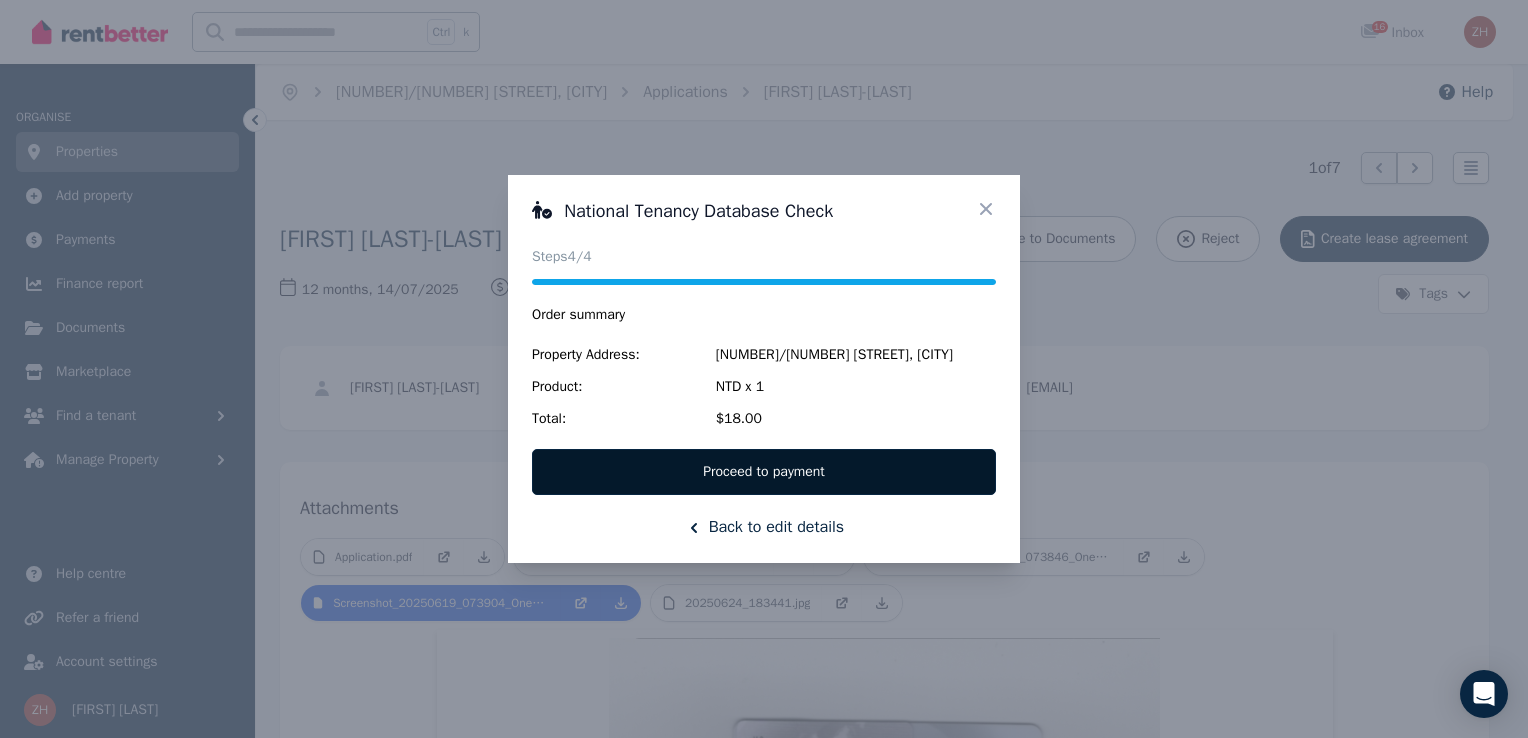 click on "Proceed to payment" at bounding box center [764, 472] 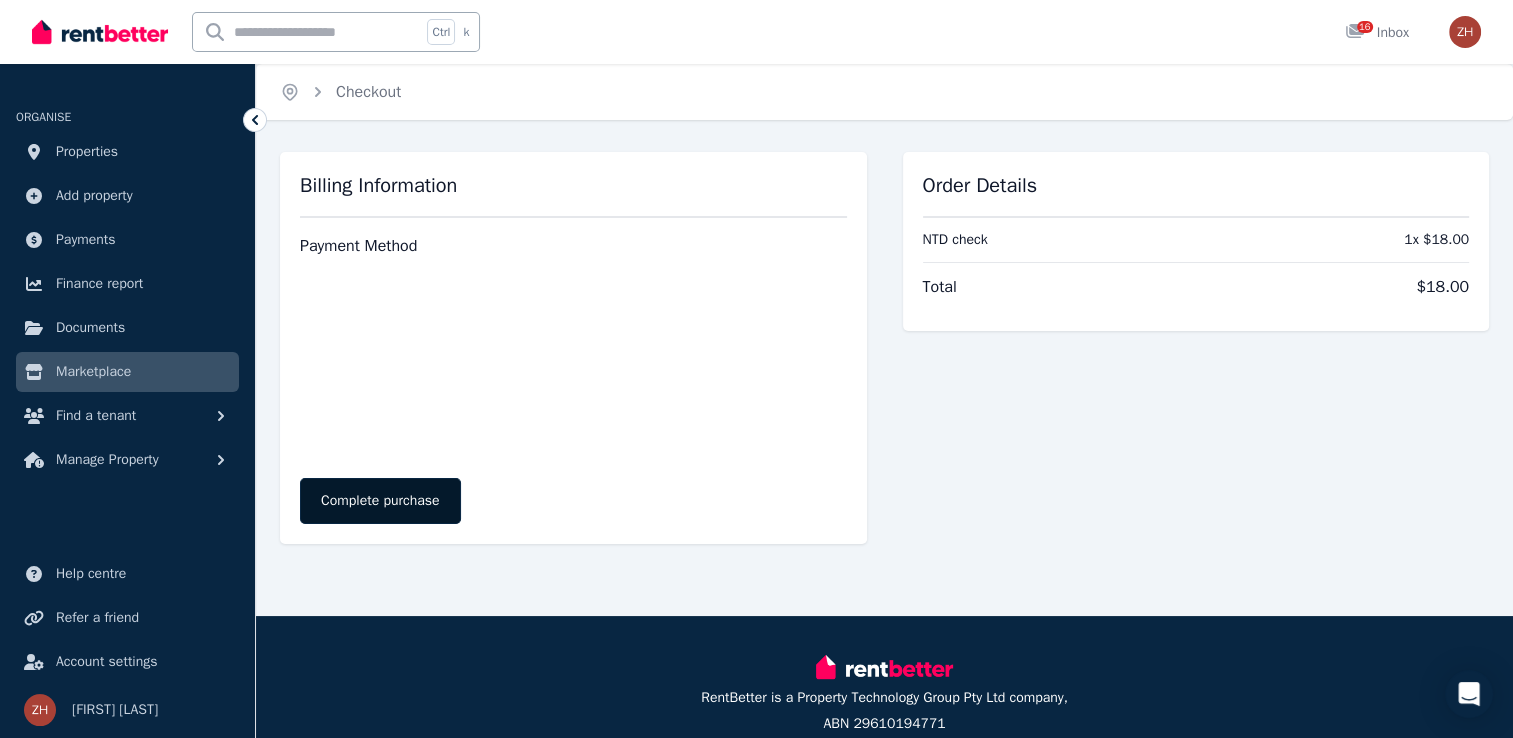click on "Complete purchase" at bounding box center (380, 501) 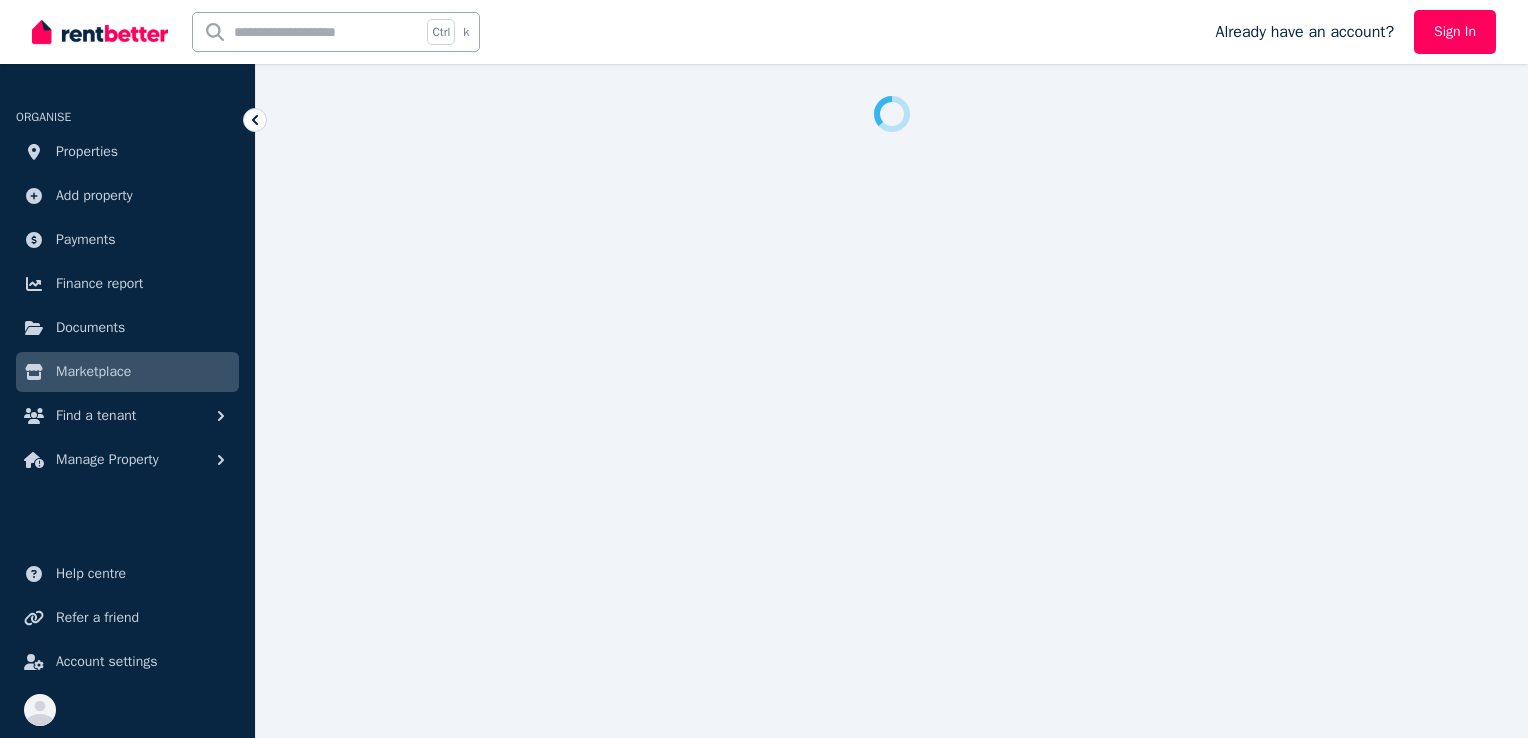 scroll, scrollTop: 0, scrollLeft: 0, axis: both 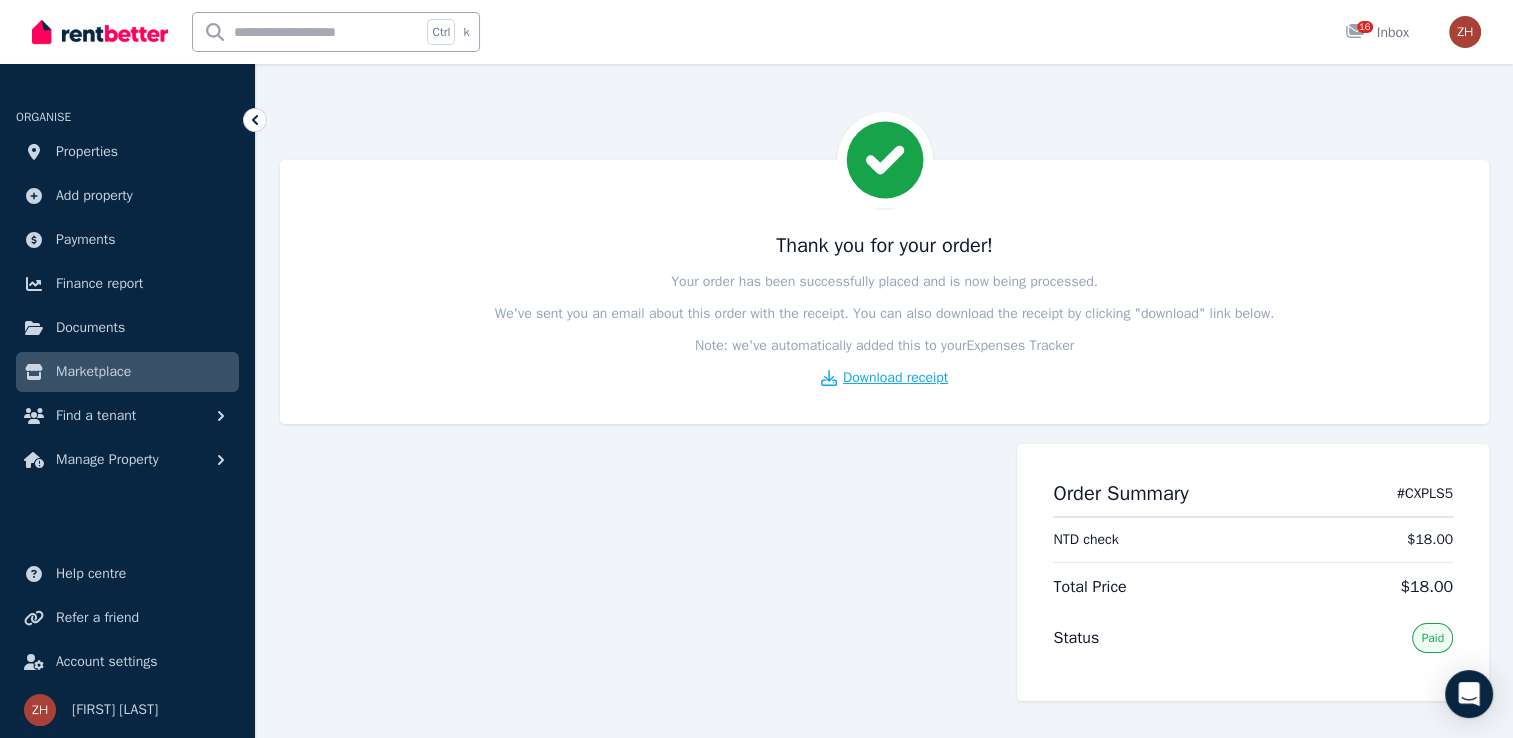 click on "Download receipt" at bounding box center [895, 378] 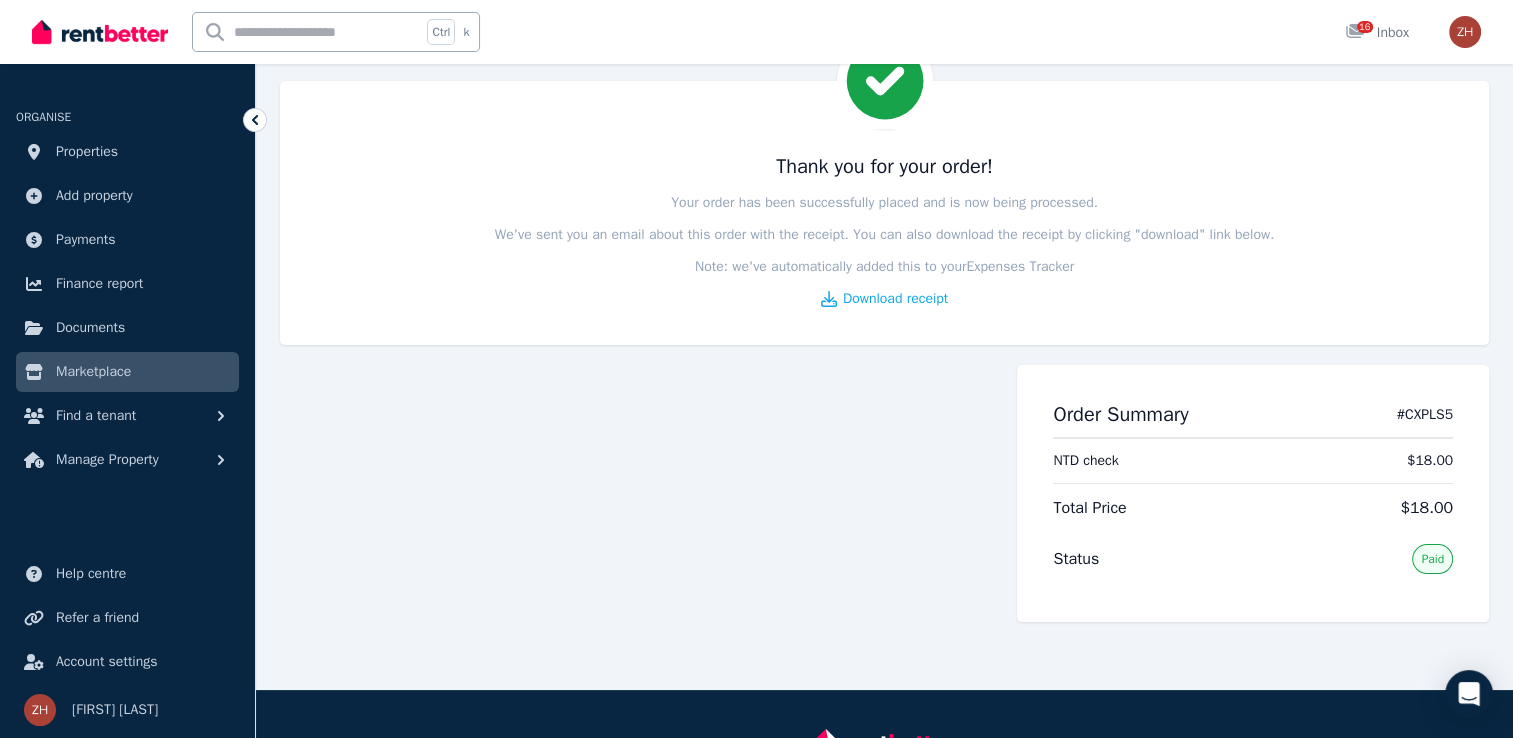 scroll, scrollTop: 0, scrollLeft: 0, axis: both 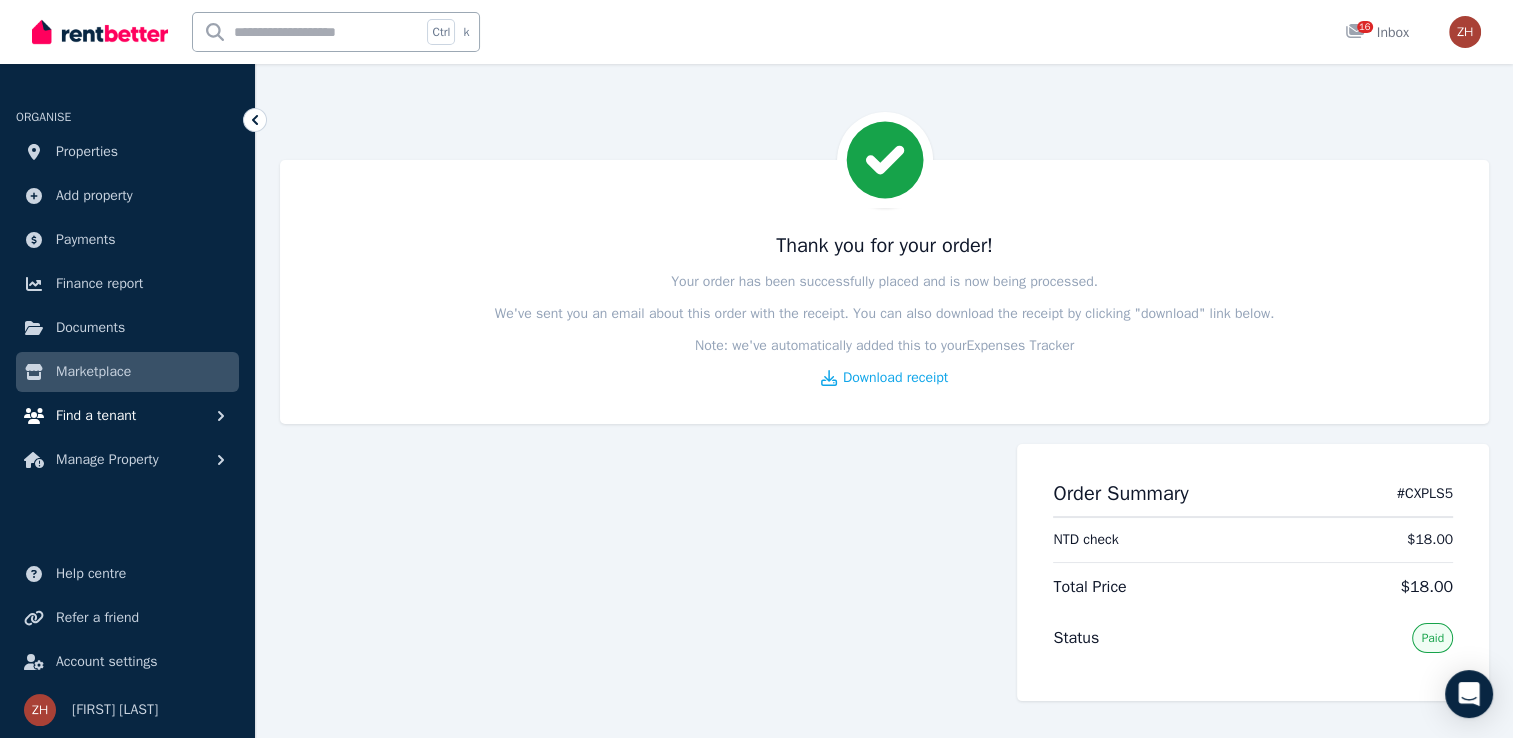 click on "Find a tenant" at bounding box center (96, 416) 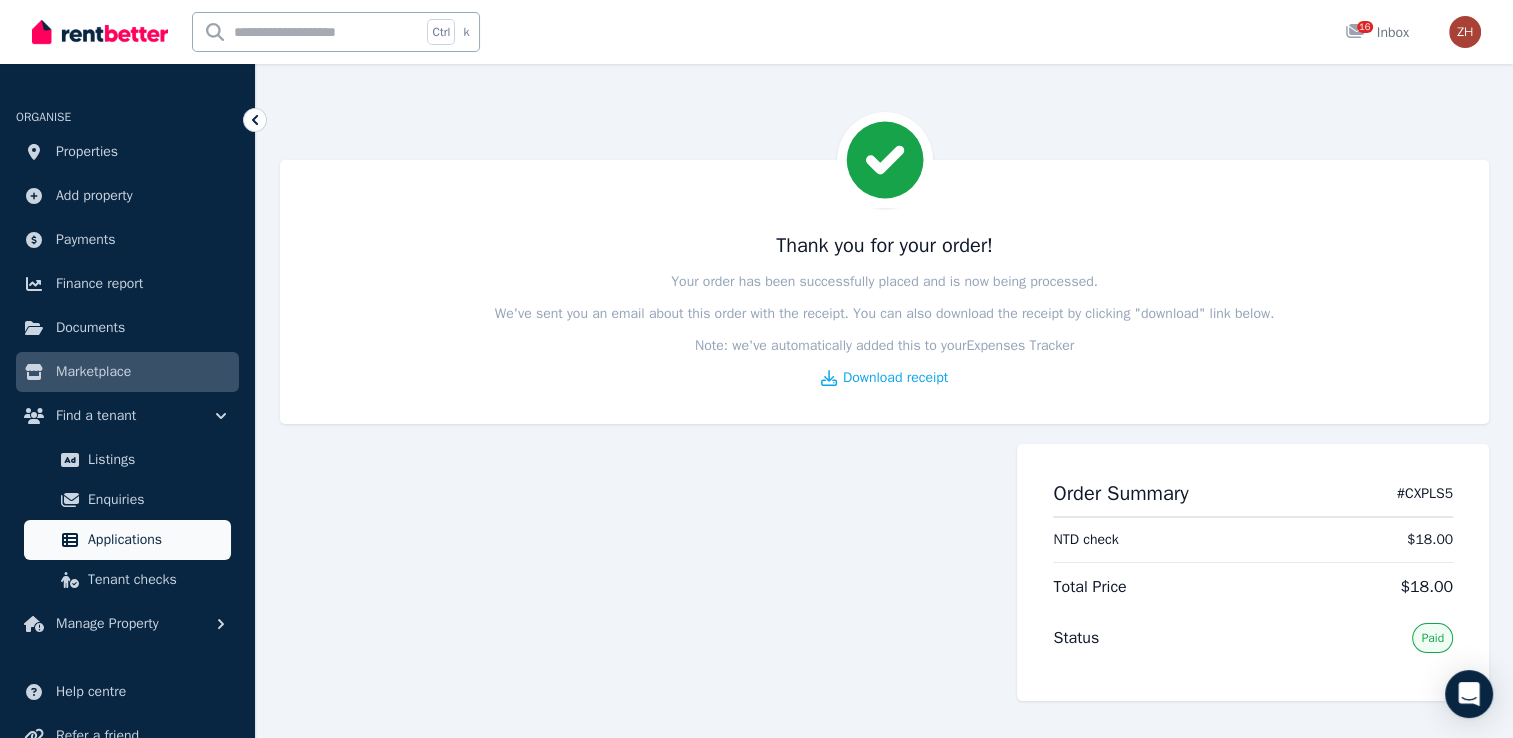 click on "Applications" at bounding box center [155, 540] 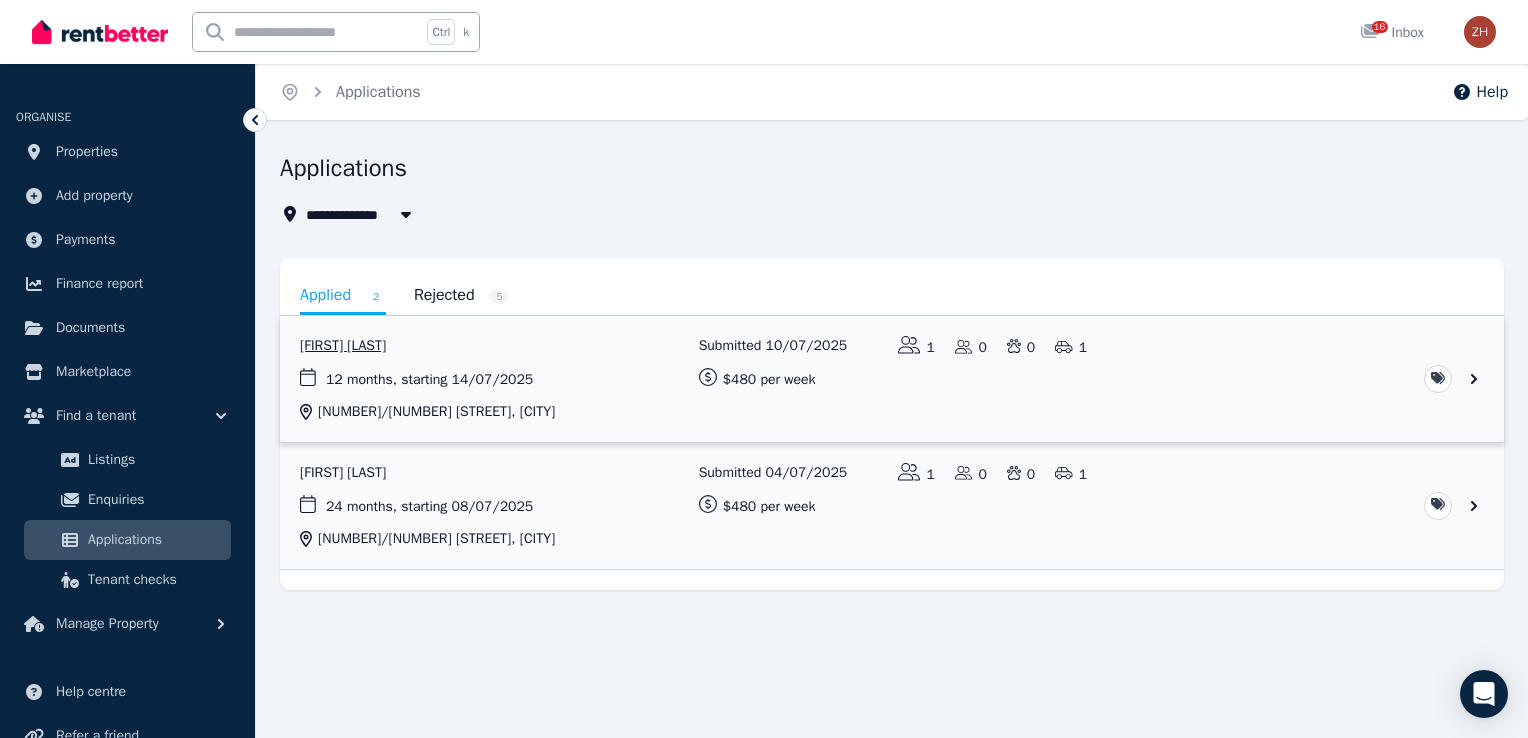 click at bounding box center [892, 379] 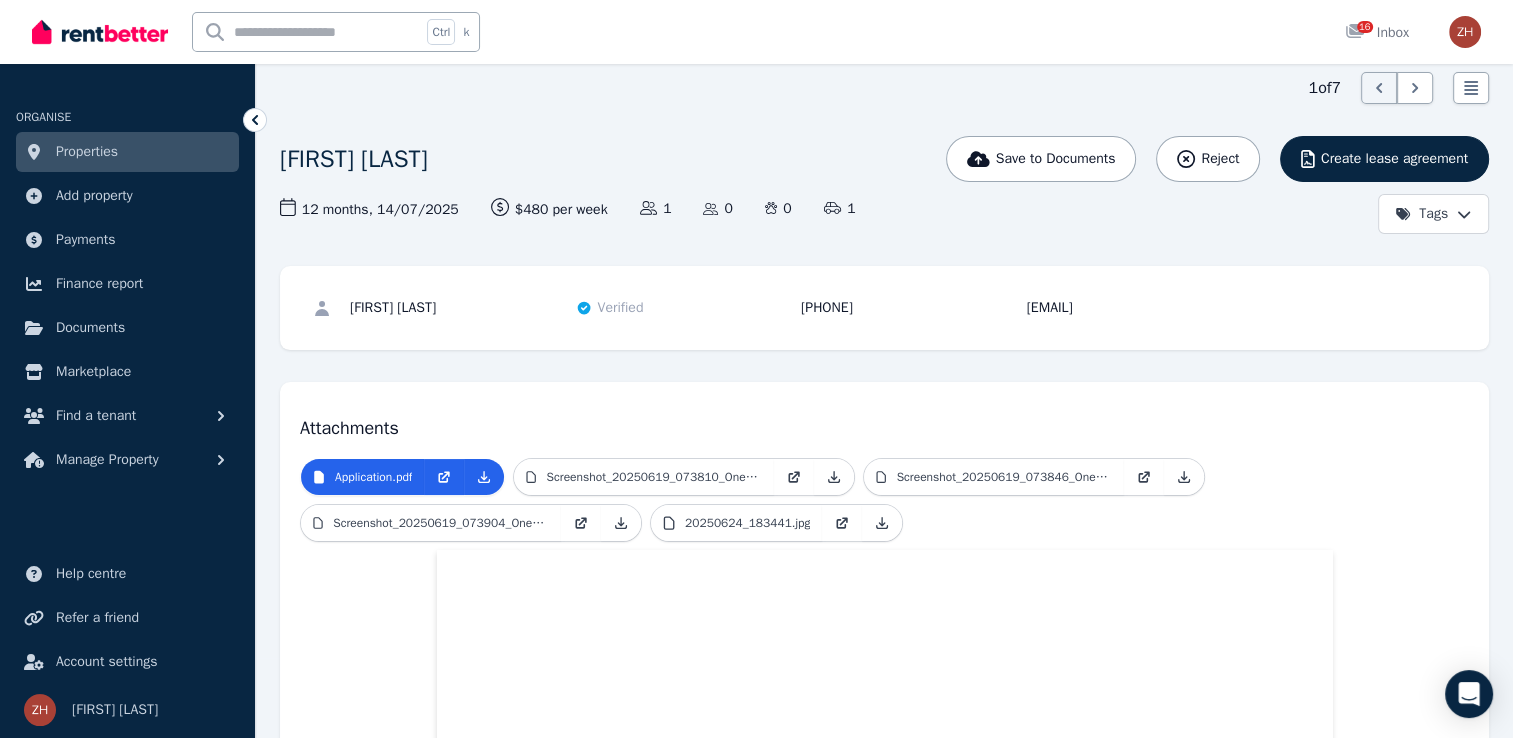 scroll, scrollTop: 0, scrollLeft: 0, axis: both 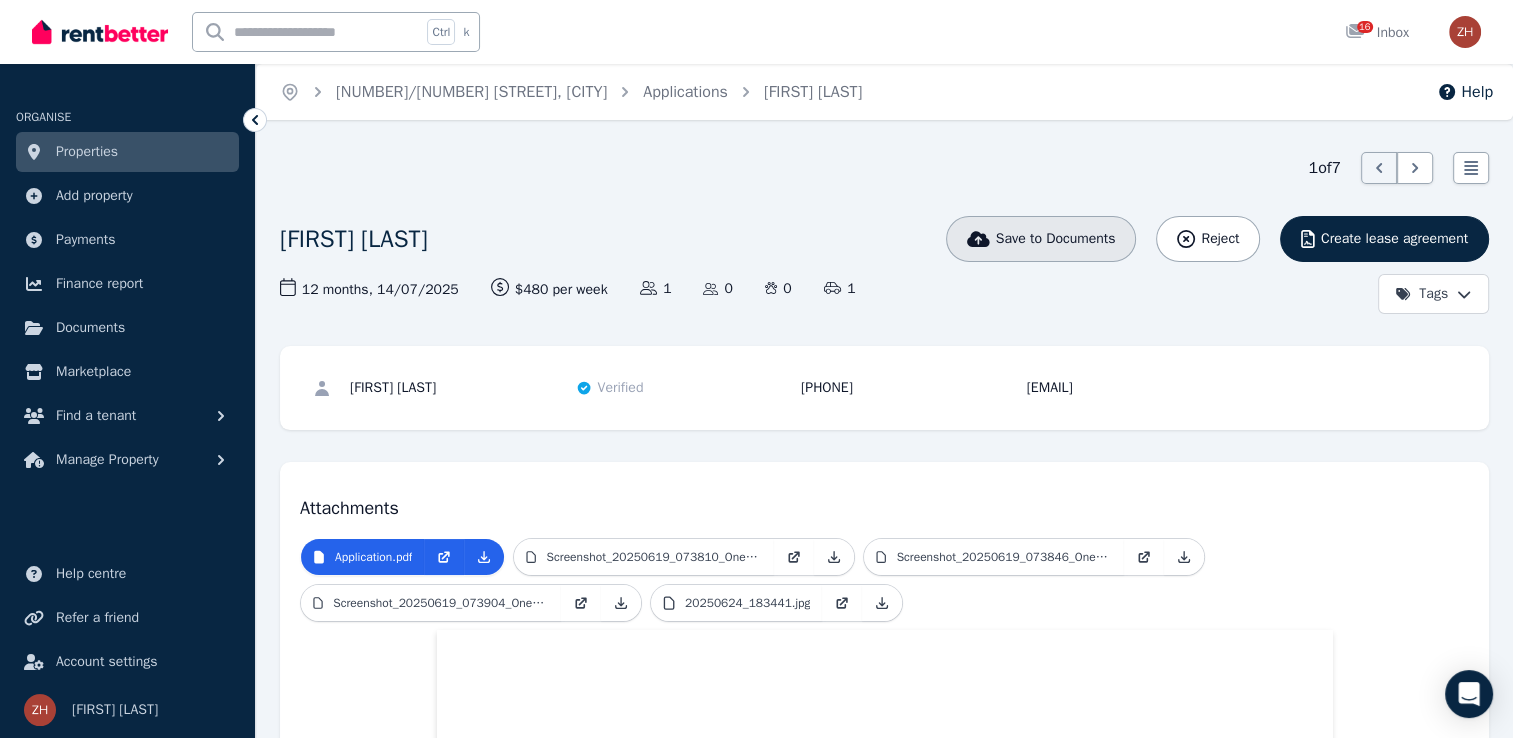 click on "Save to Documents" at bounding box center (1056, 239) 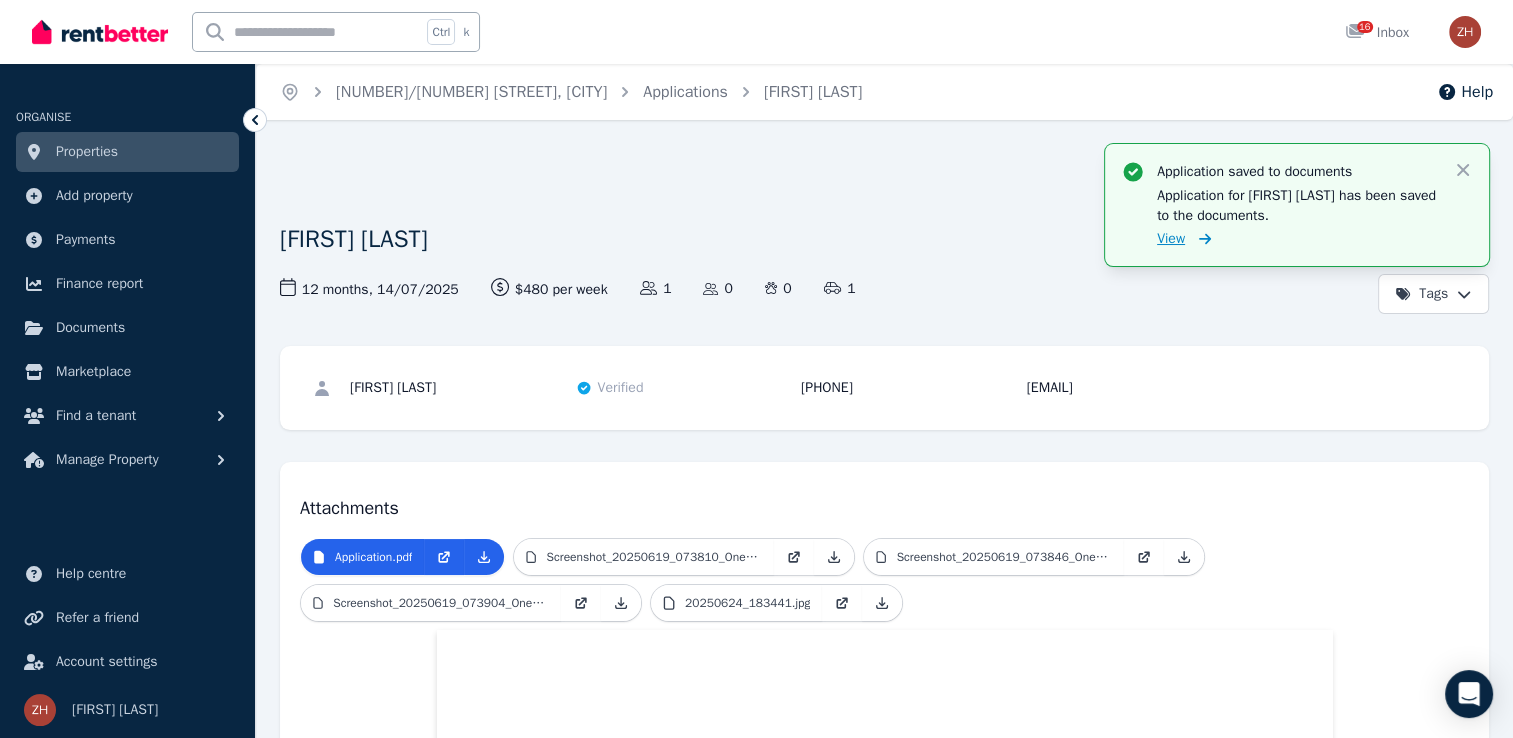 click on "View" at bounding box center (1171, 239) 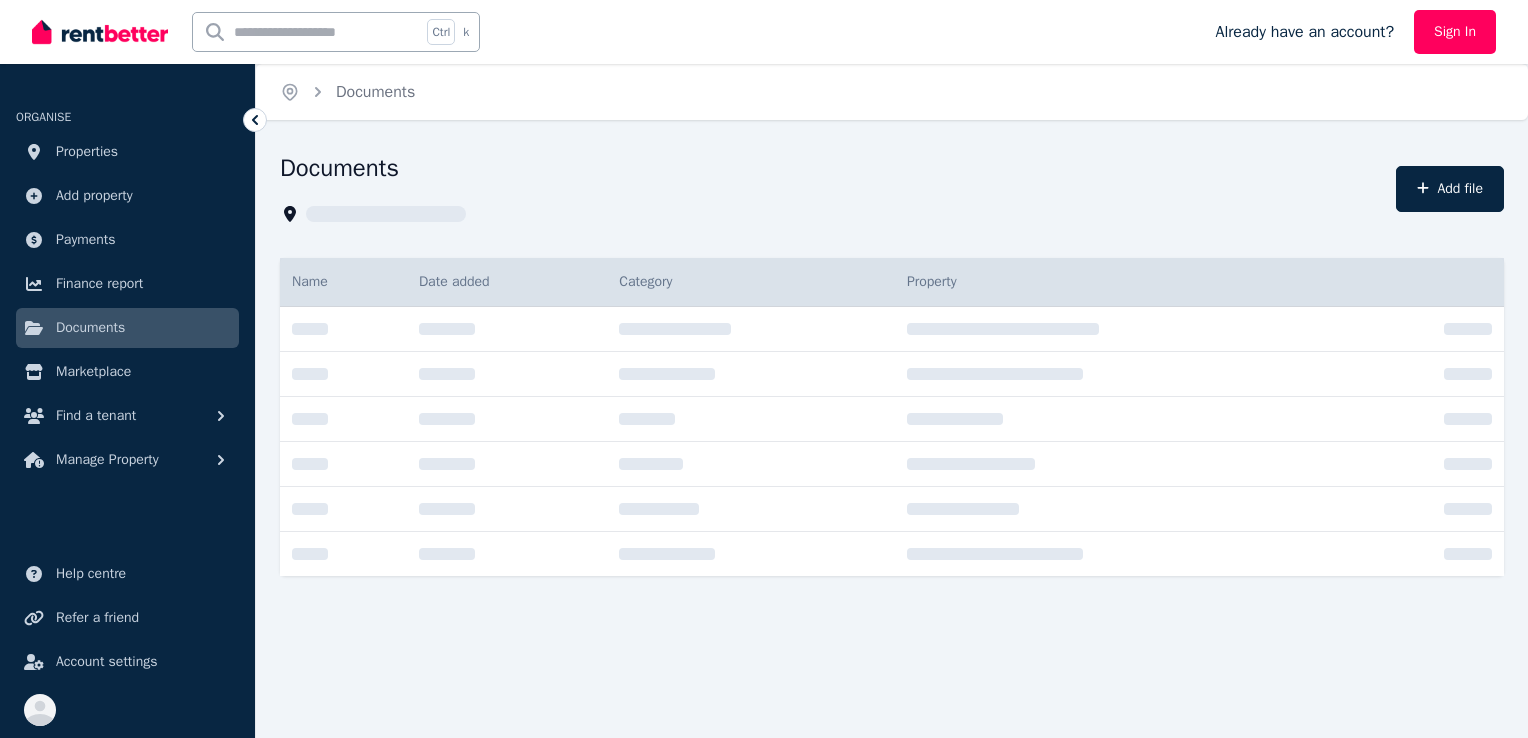 scroll, scrollTop: 0, scrollLeft: 0, axis: both 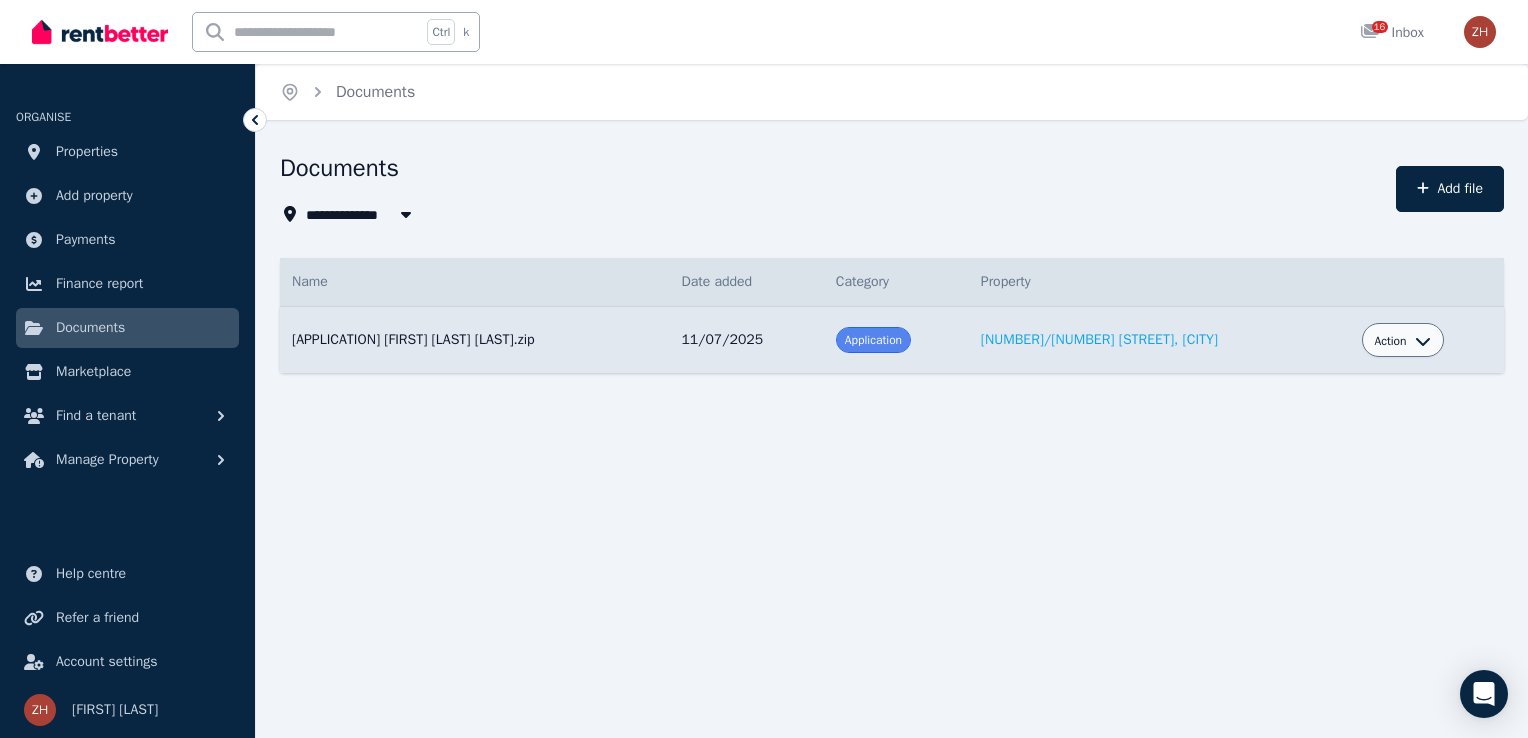 click on "[APPLICATION] [FIRST] [LAST] [LAST].zip [DATE] [CATEGORY]: [APPLICATION] [PROPERTY]: [NUMBER]/[NUMBER] [STREET], [CITY]" at bounding box center (474, 340) 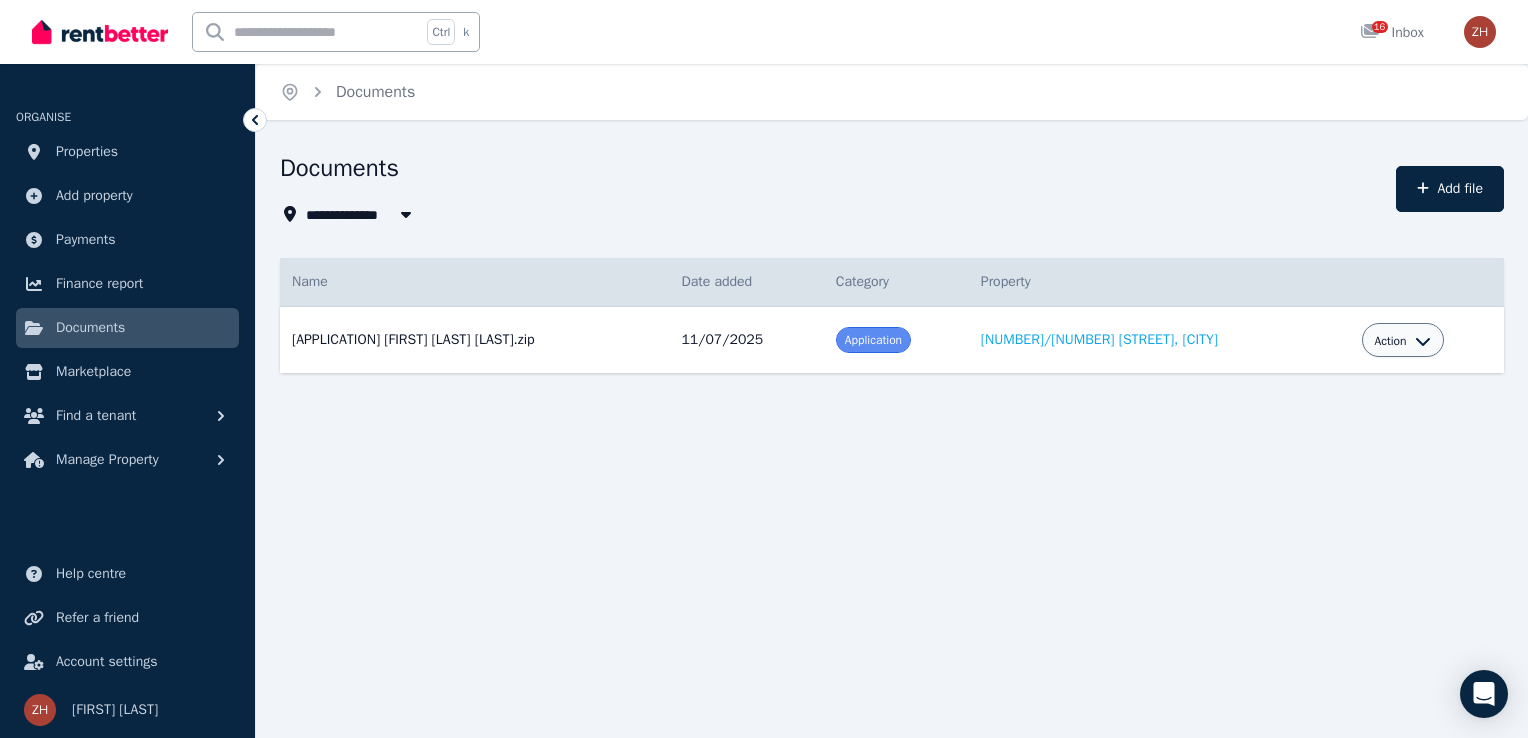 click on "Action" at bounding box center (1390, 341) 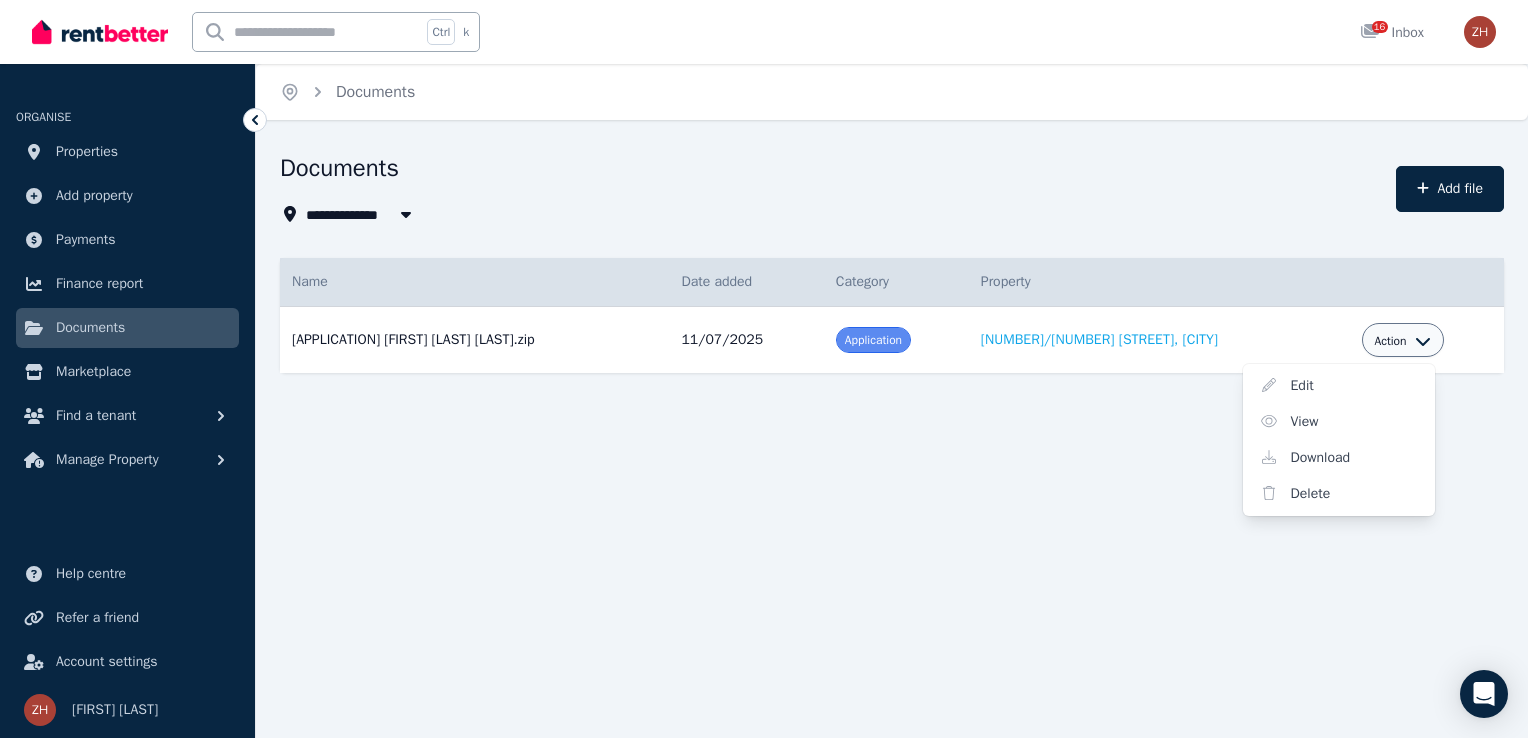 click on "**********" at bounding box center [892, 298] 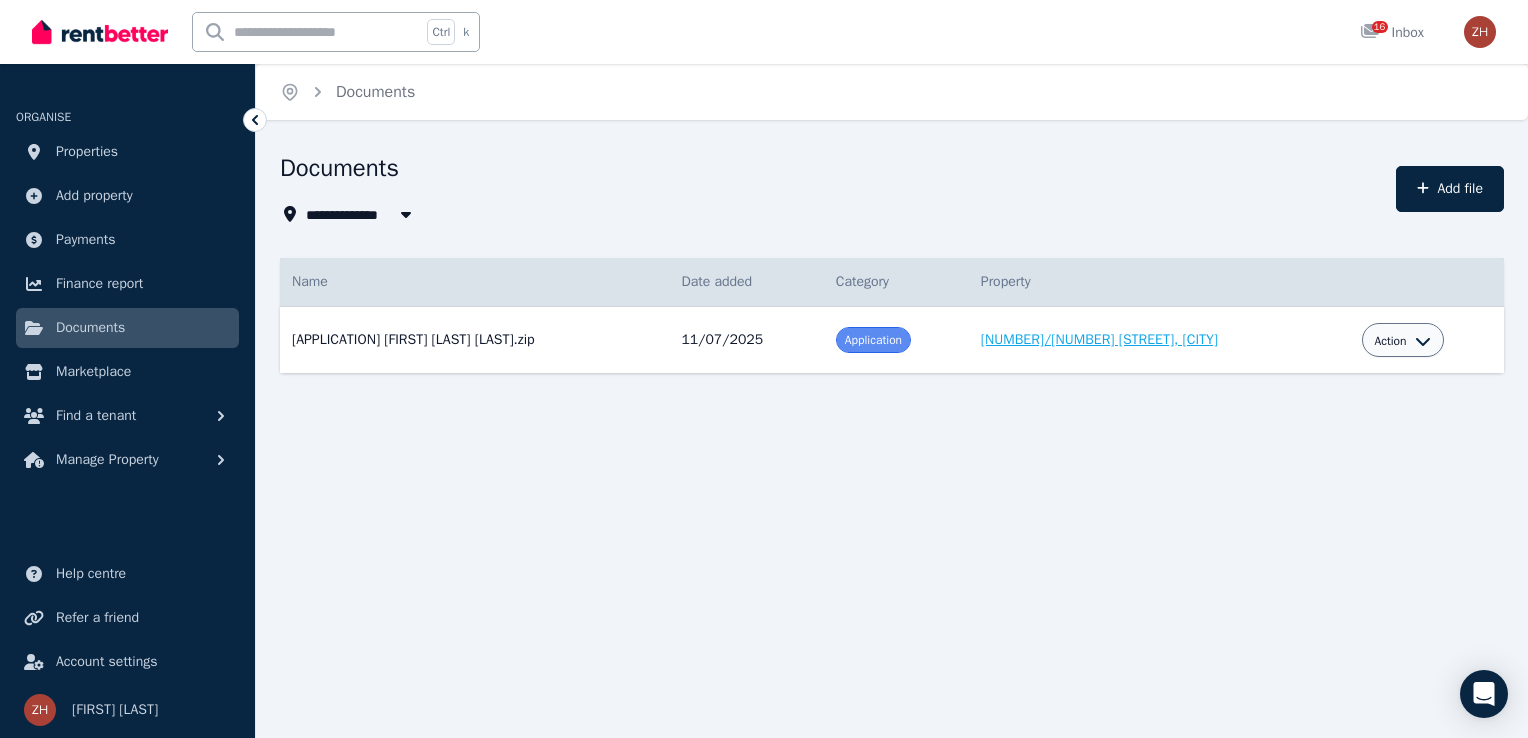 click on "[NUMBER] [STREET], [CITY]" at bounding box center [1099, 339] 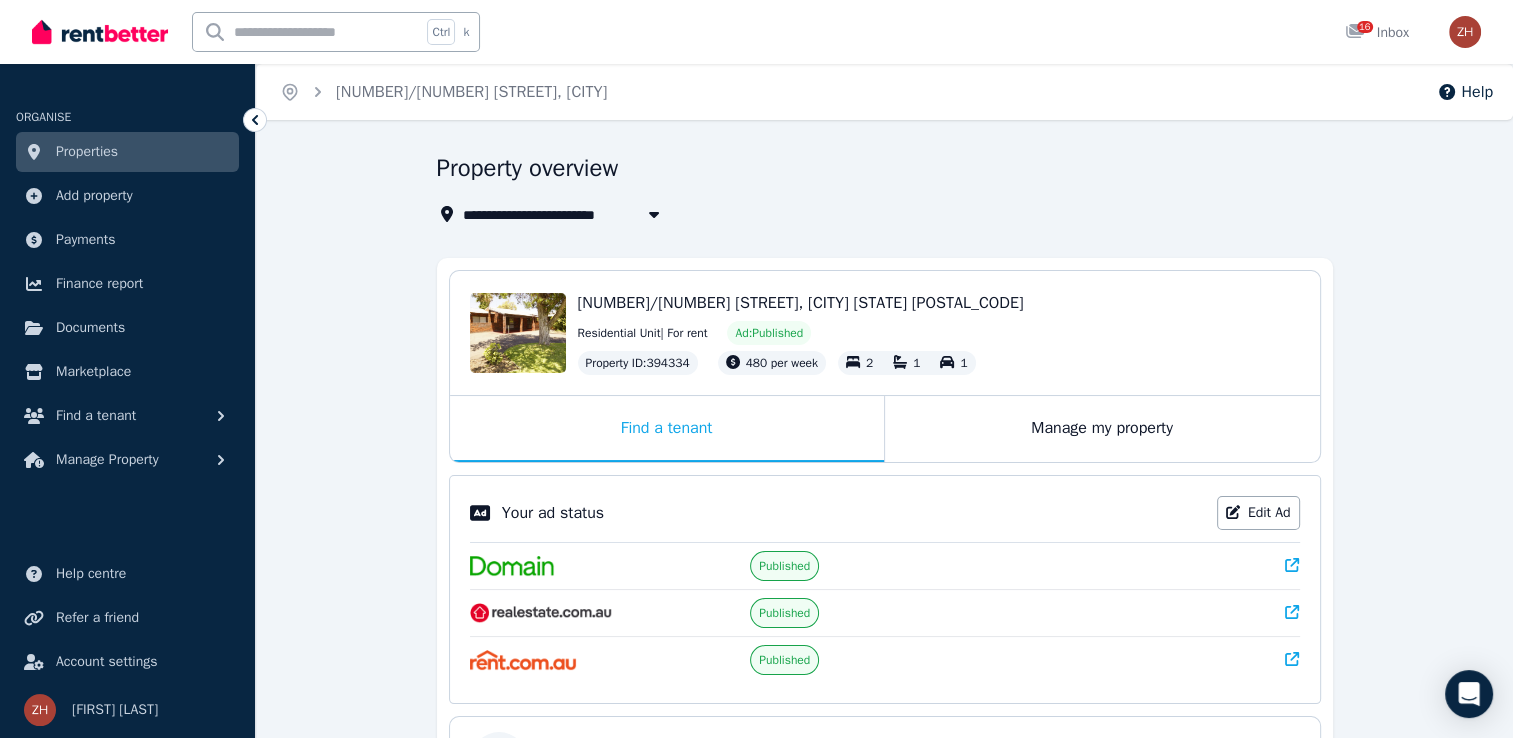 scroll, scrollTop: 200, scrollLeft: 0, axis: vertical 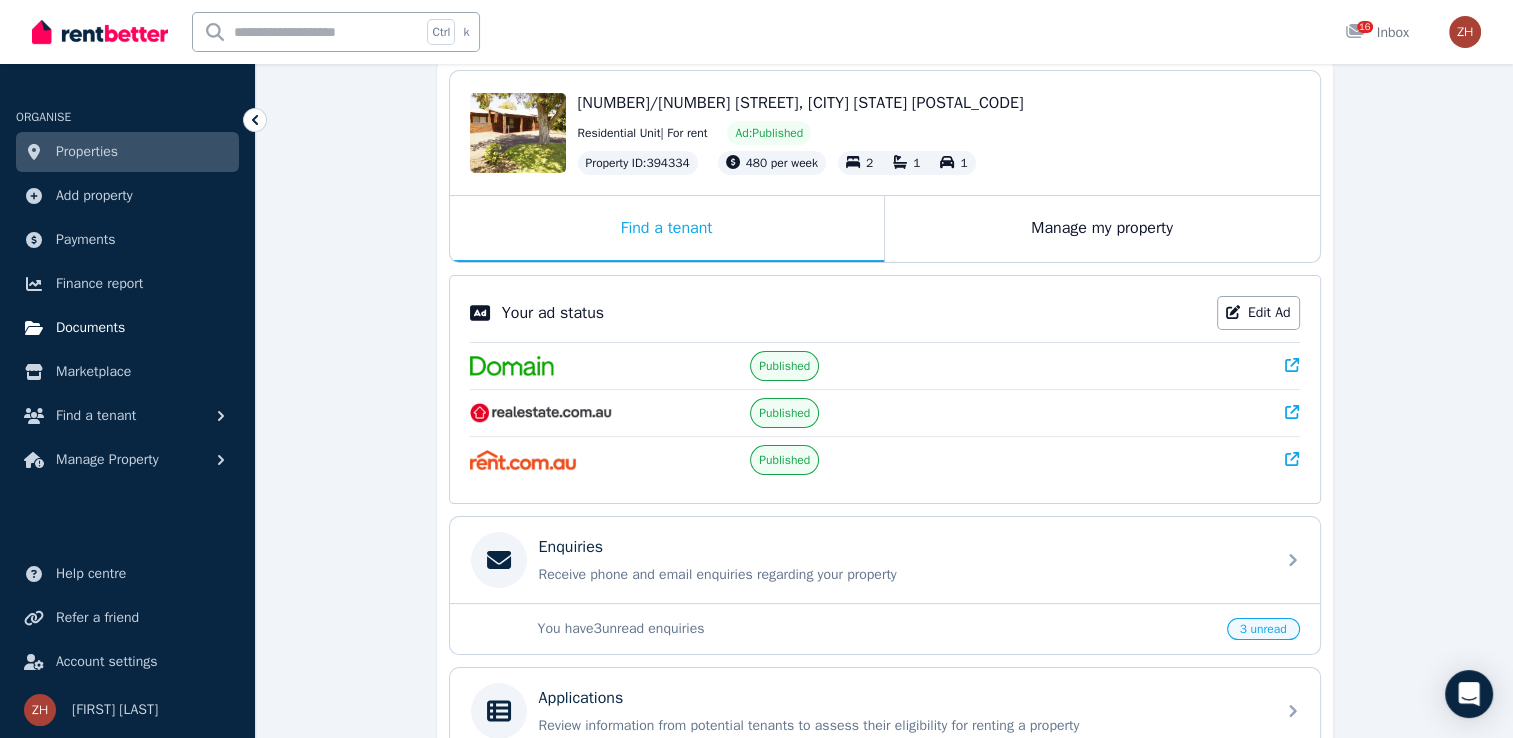 click on "Documents" at bounding box center (90, 328) 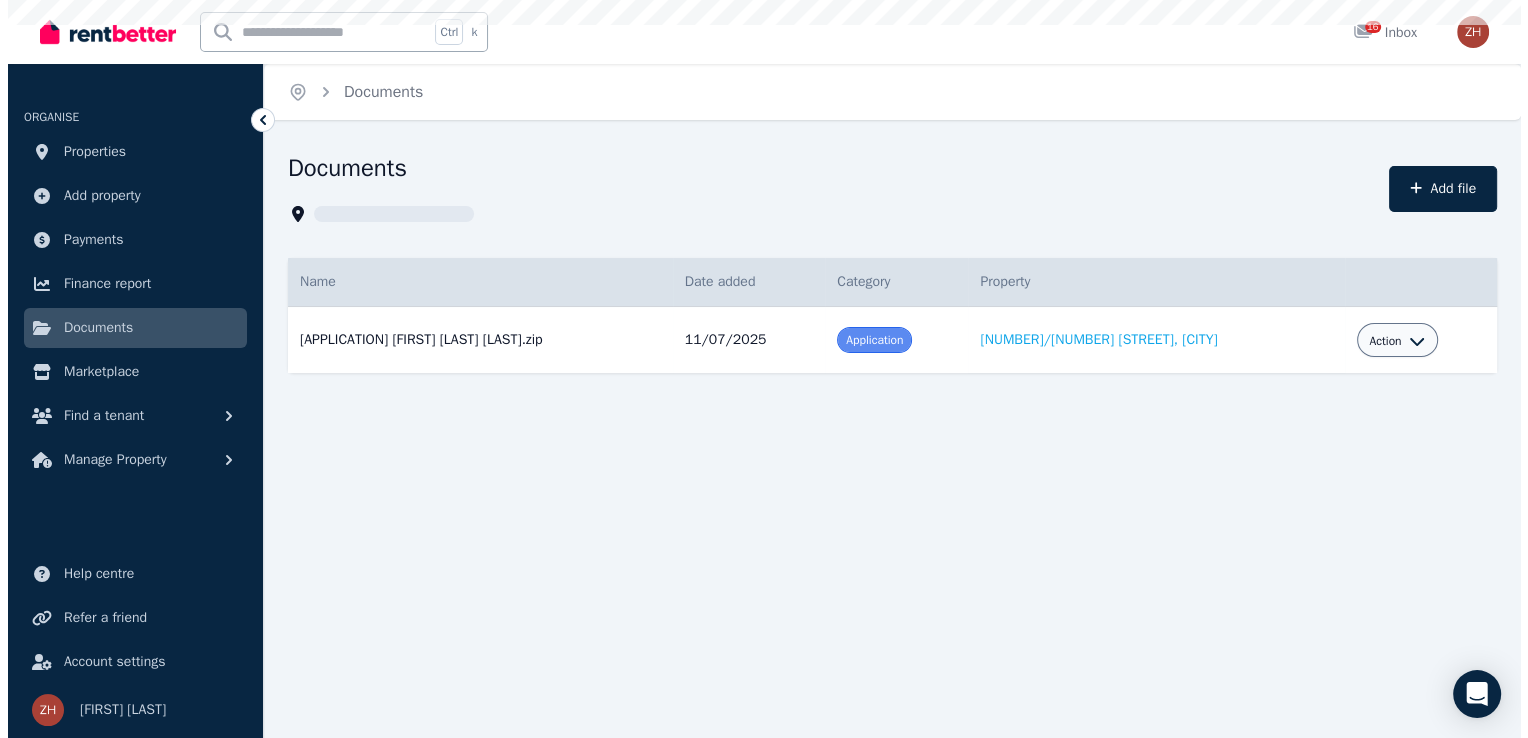 scroll, scrollTop: 0, scrollLeft: 0, axis: both 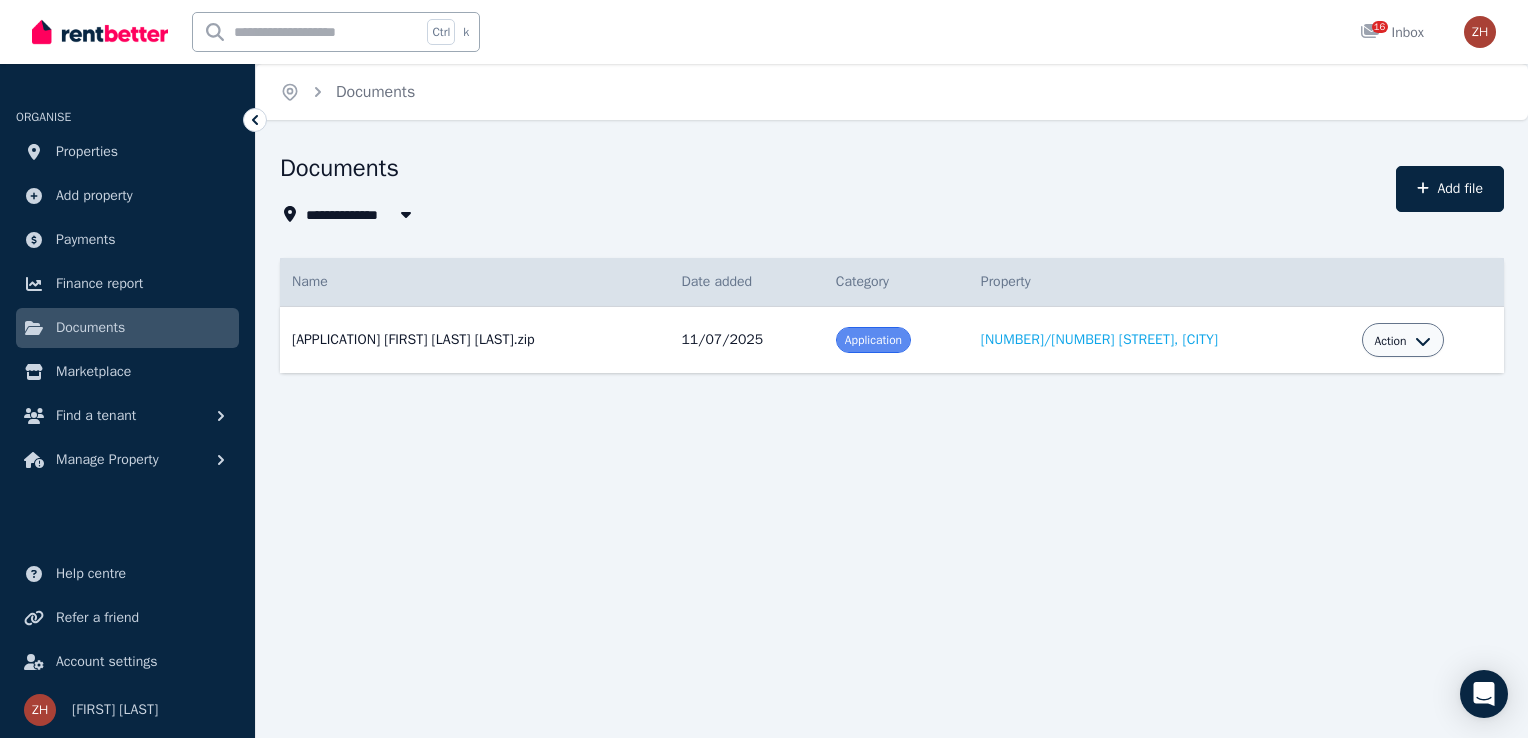 click on "Application Burnette Wagner-Renaud.zip Date added: 11/07/2025 Category: Application Property: 2/11 Rockford St, Mandurah" at bounding box center (474, 340) 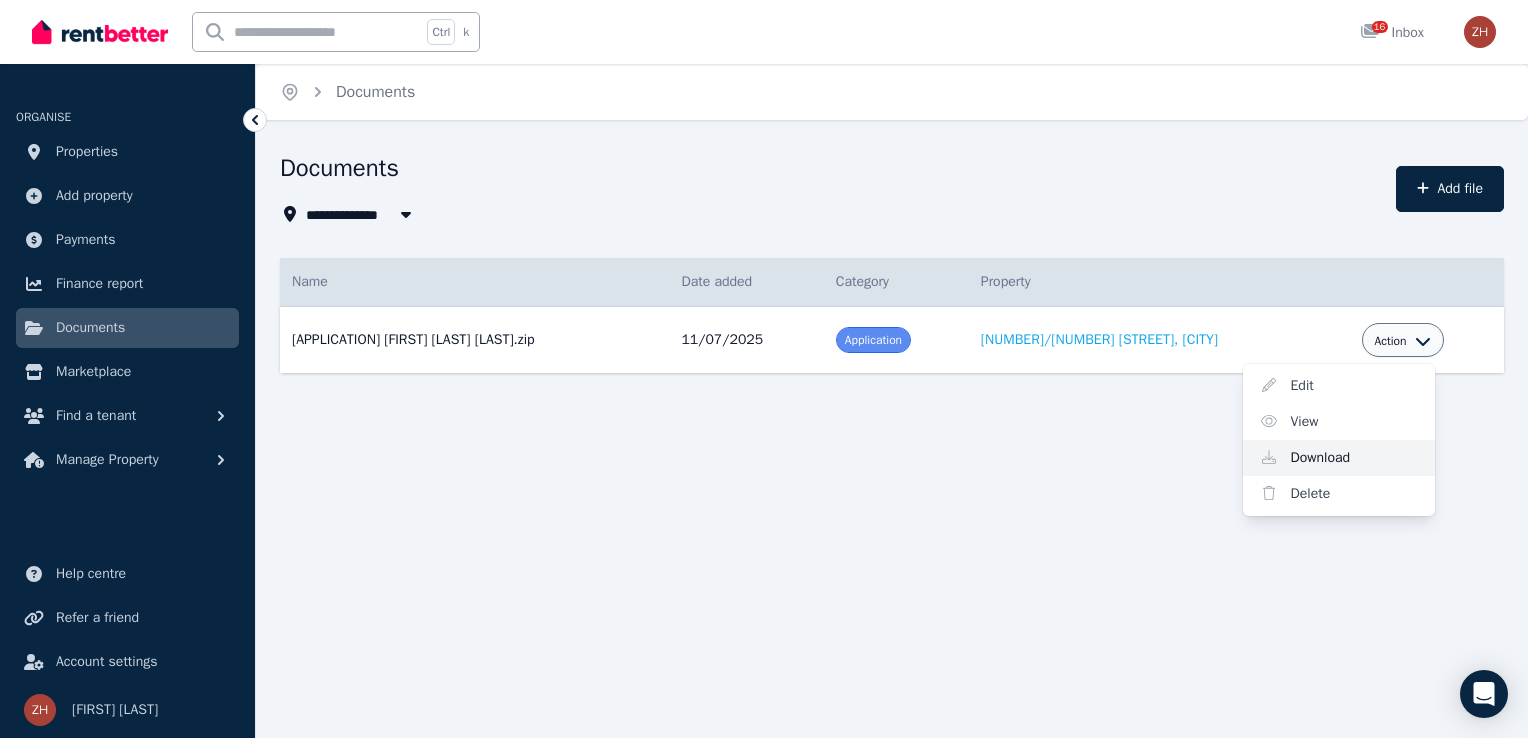 click on "Download" at bounding box center (1339, 458) 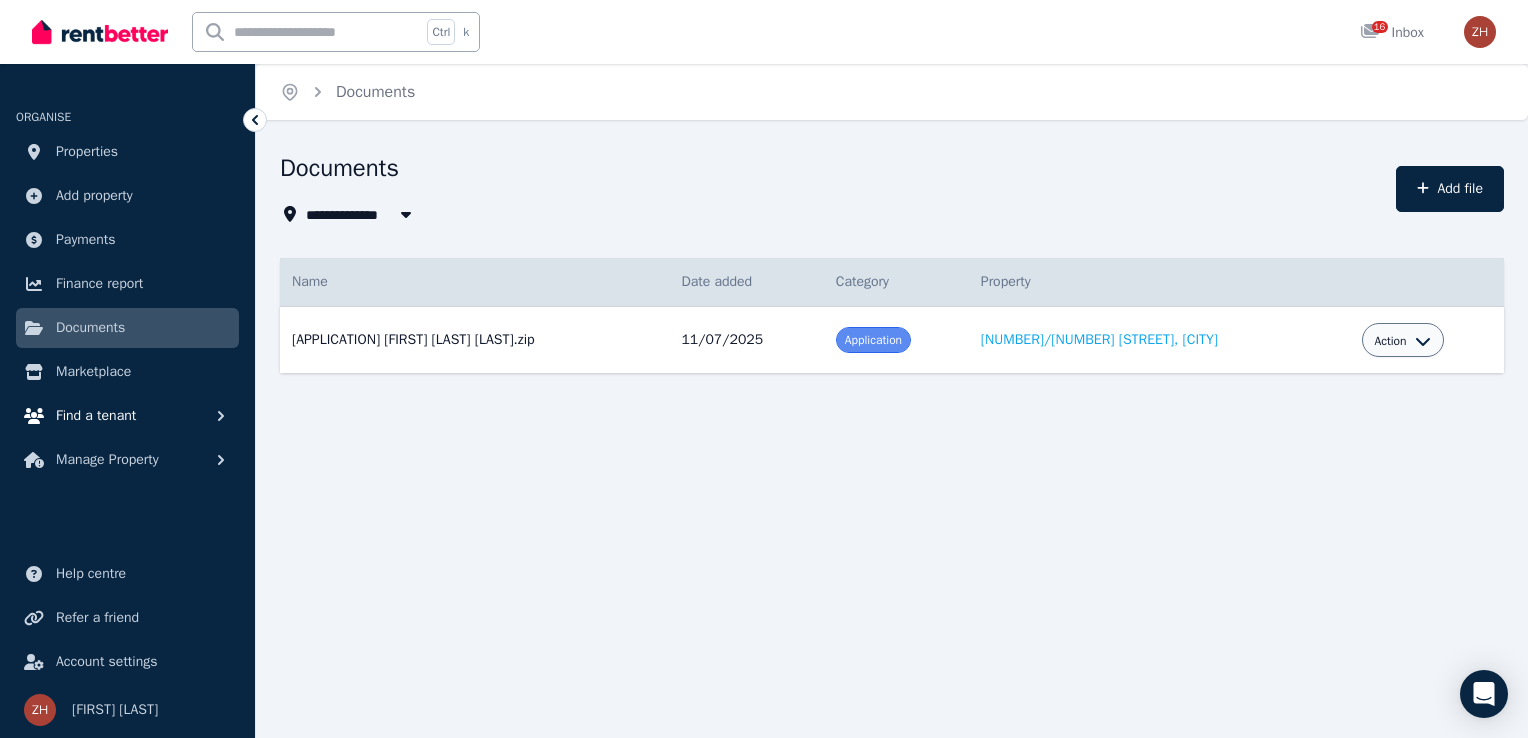click on "Find a tenant" at bounding box center [96, 416] 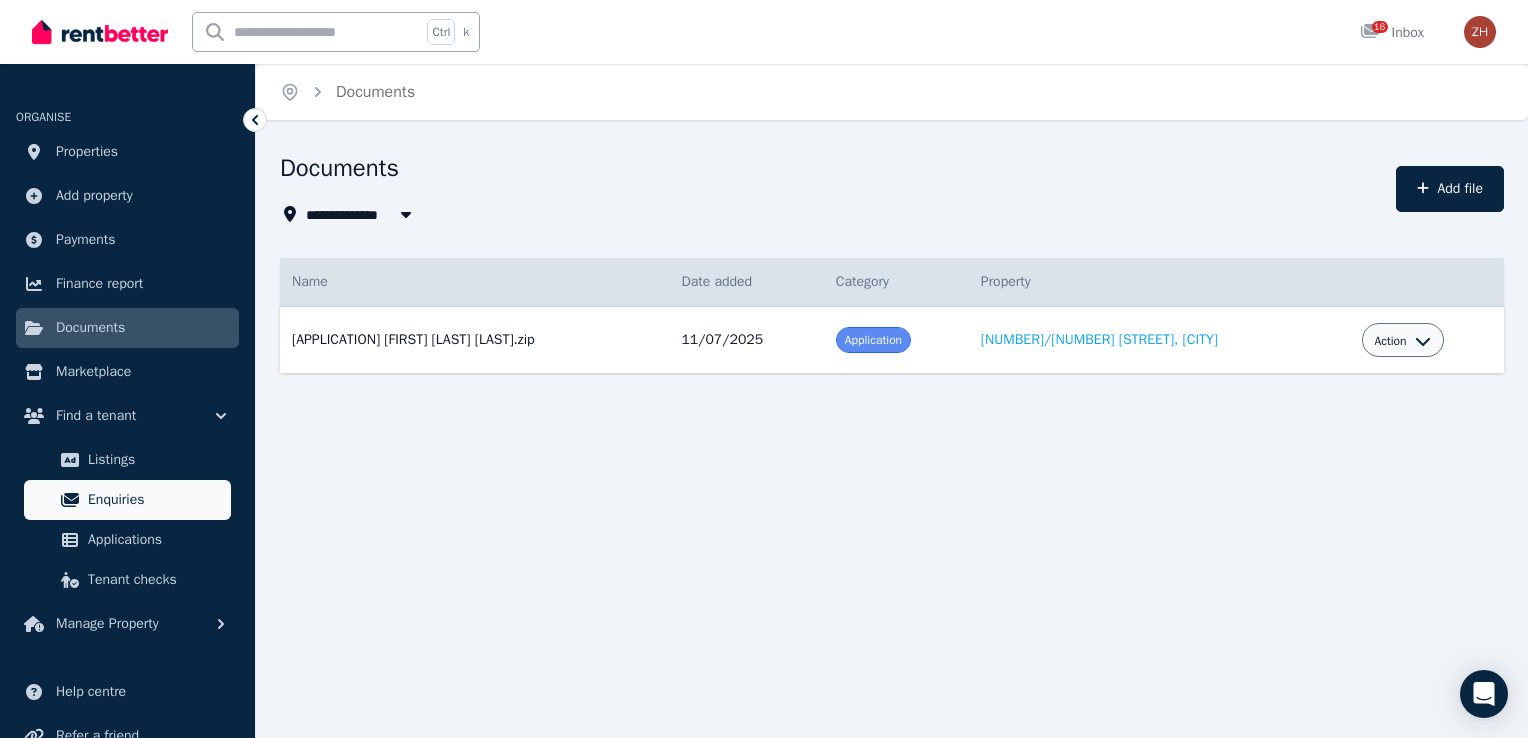 click on "Enquiries" at bounding box center [155, 500] 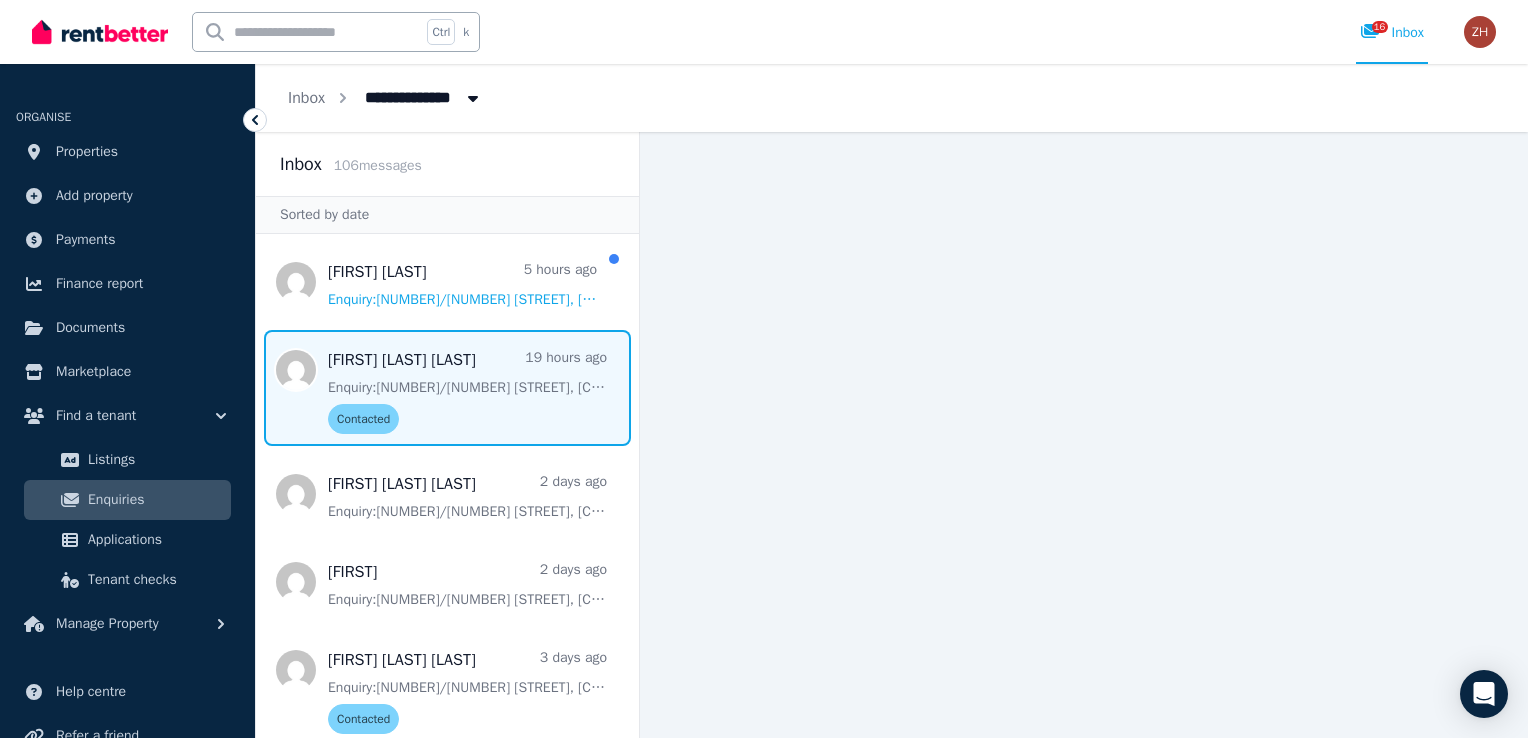 click at bounding box center (447, 388) 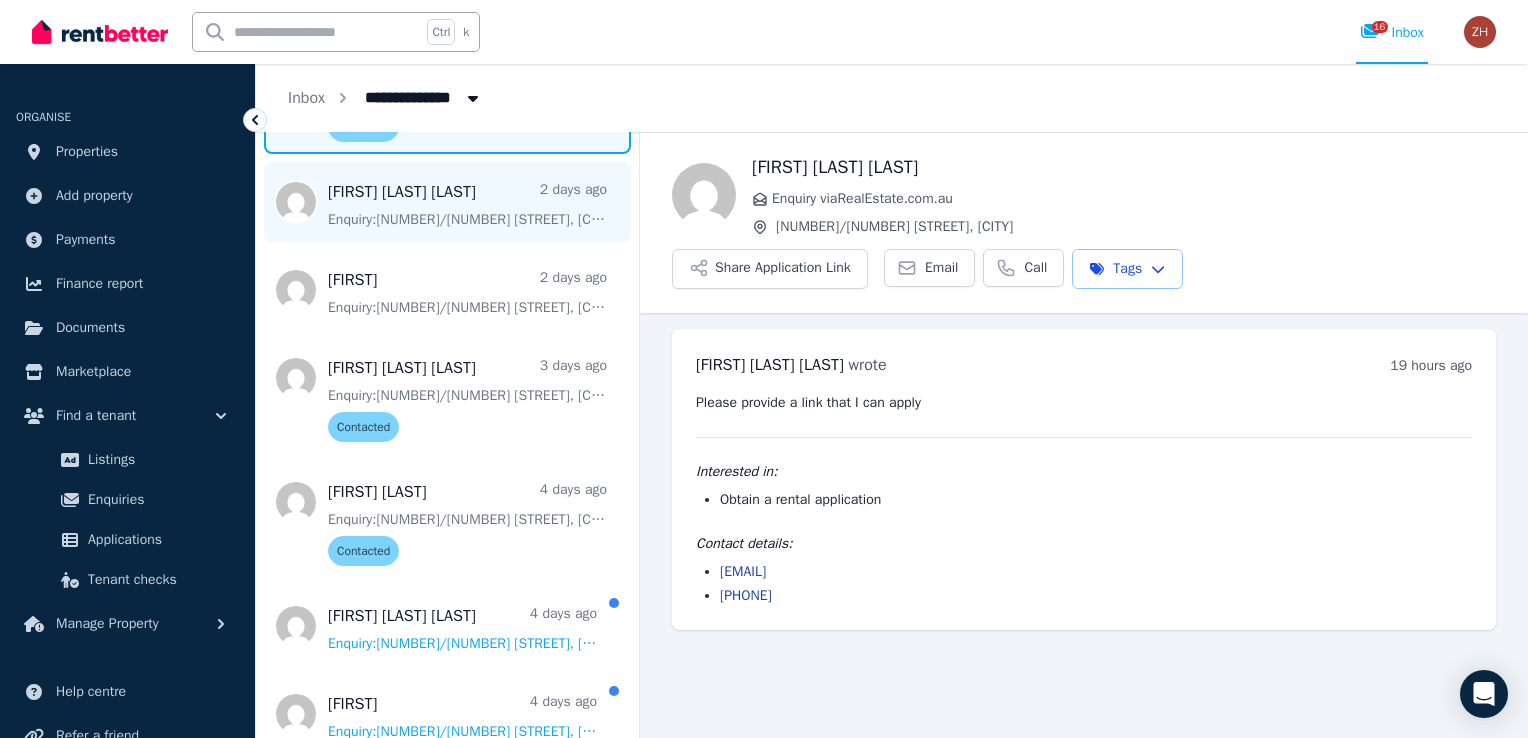 scroll, scrollTop: 300, scrollLeft: 0, axis: vertical 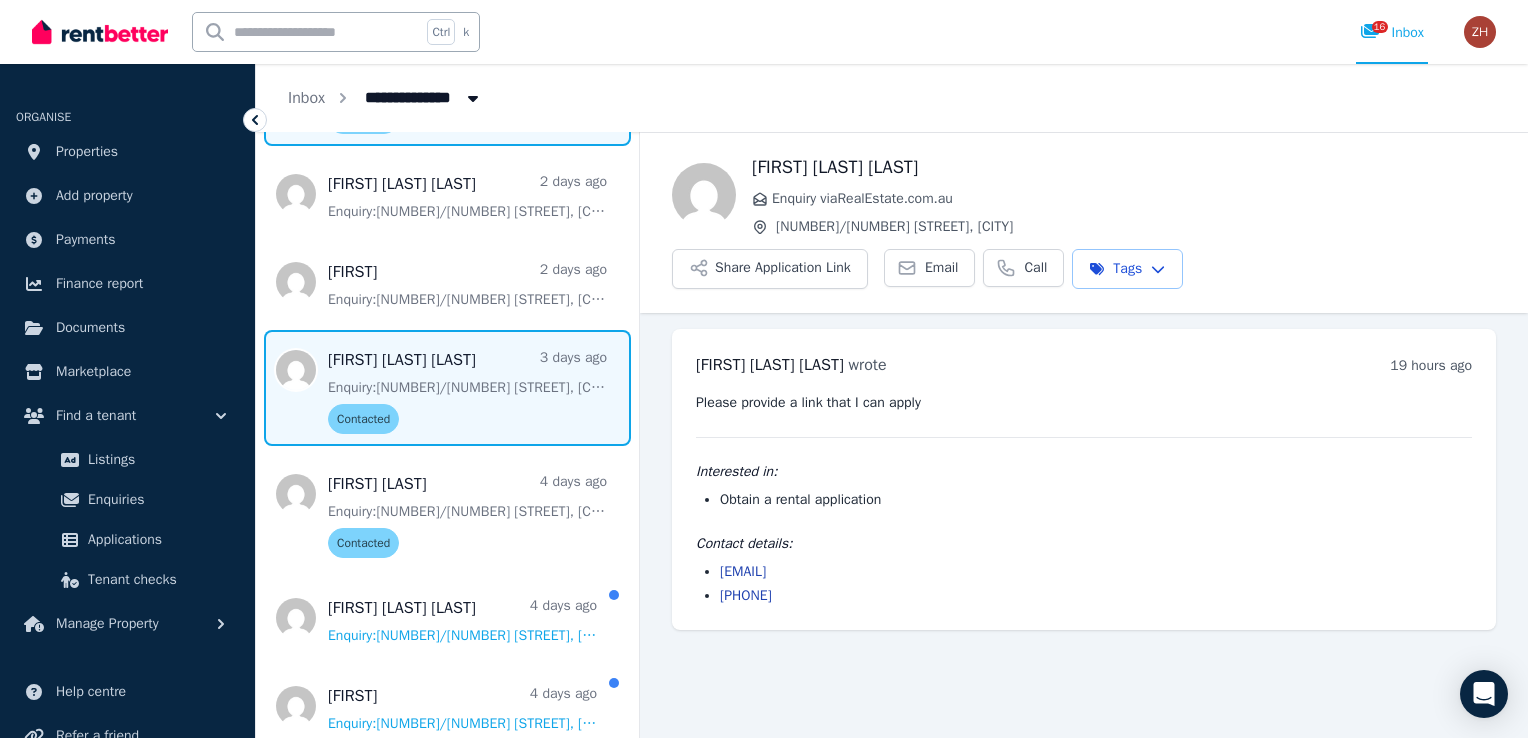click at bounding box center [447, 388] 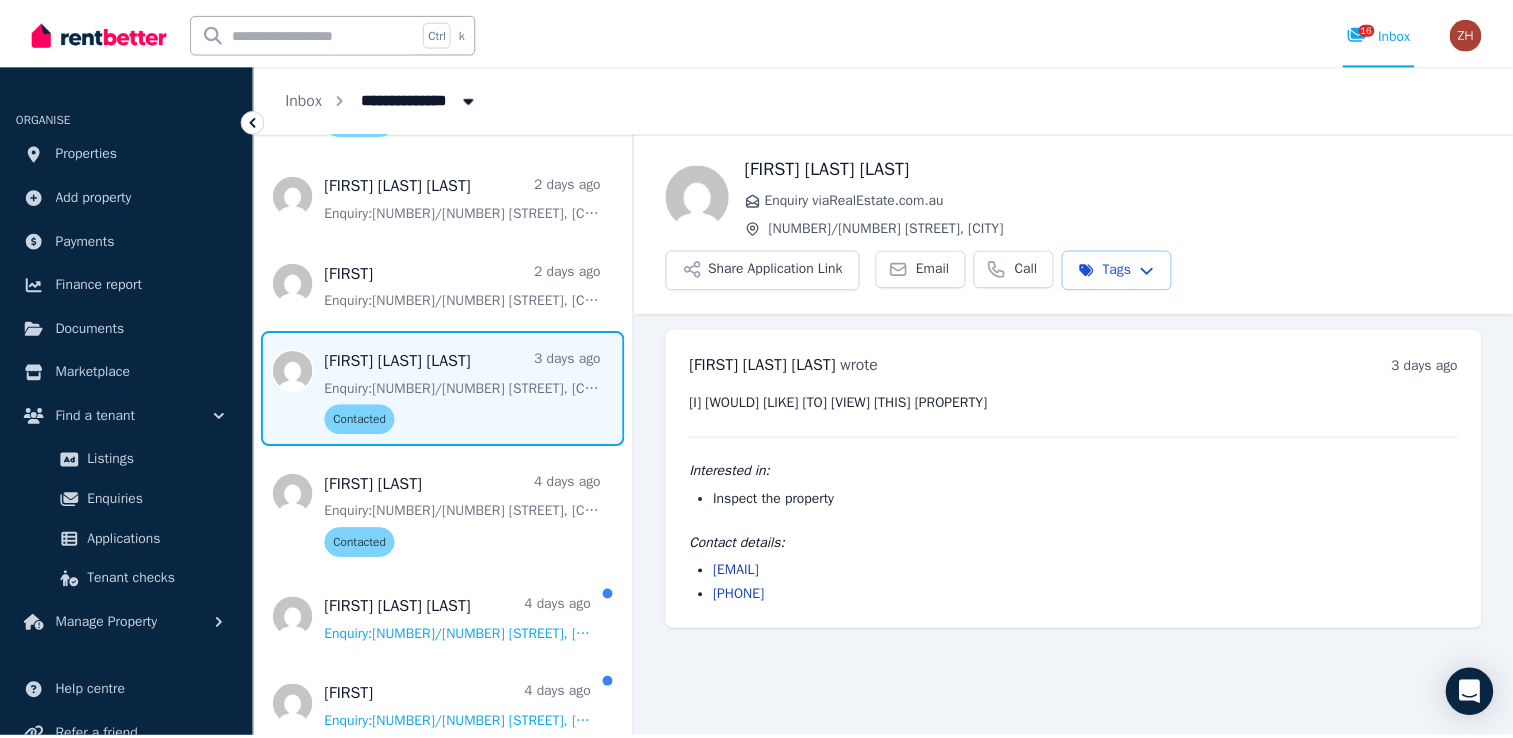 scroll, scrollTop: 0, scrollLeft: 0, axis: both 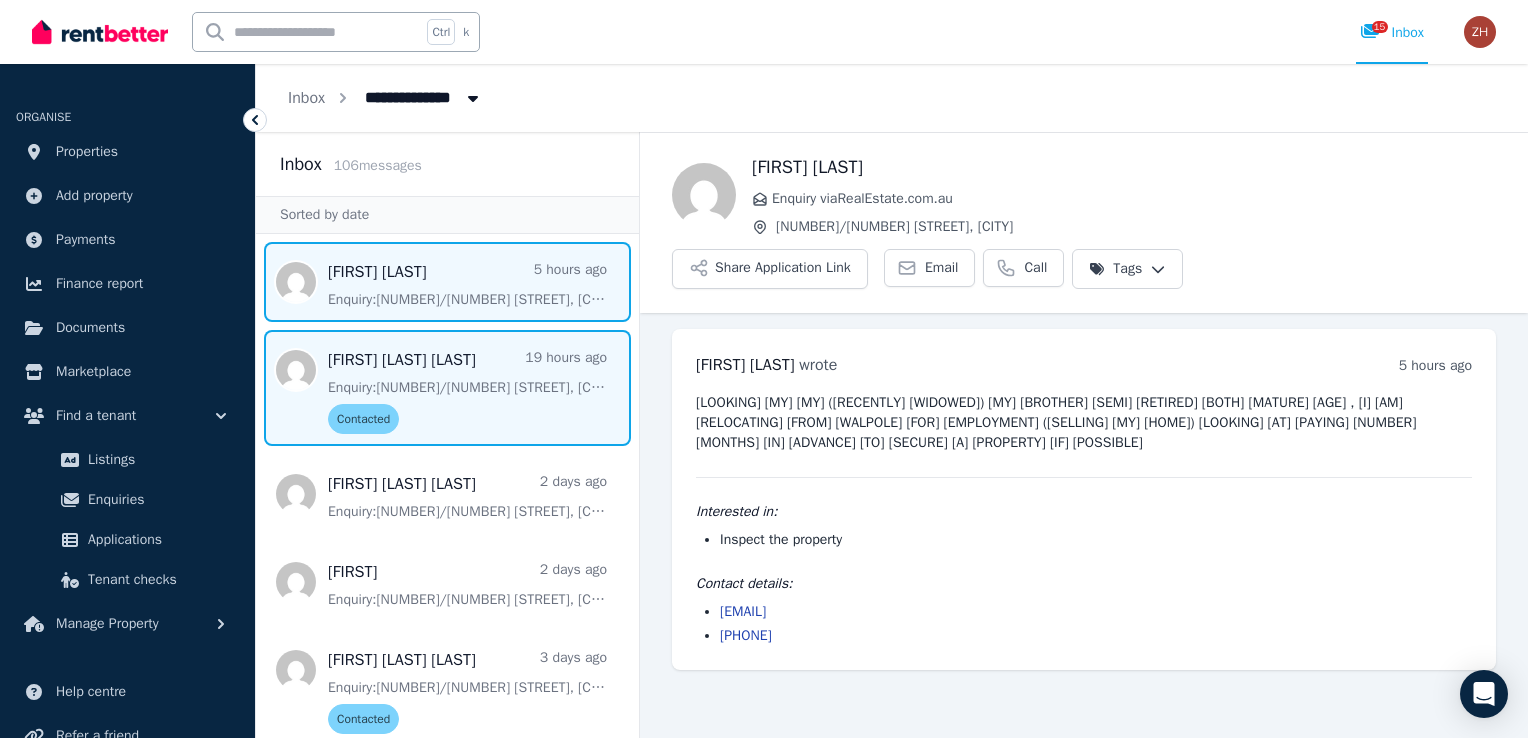 click at bounding box center [447, 388] 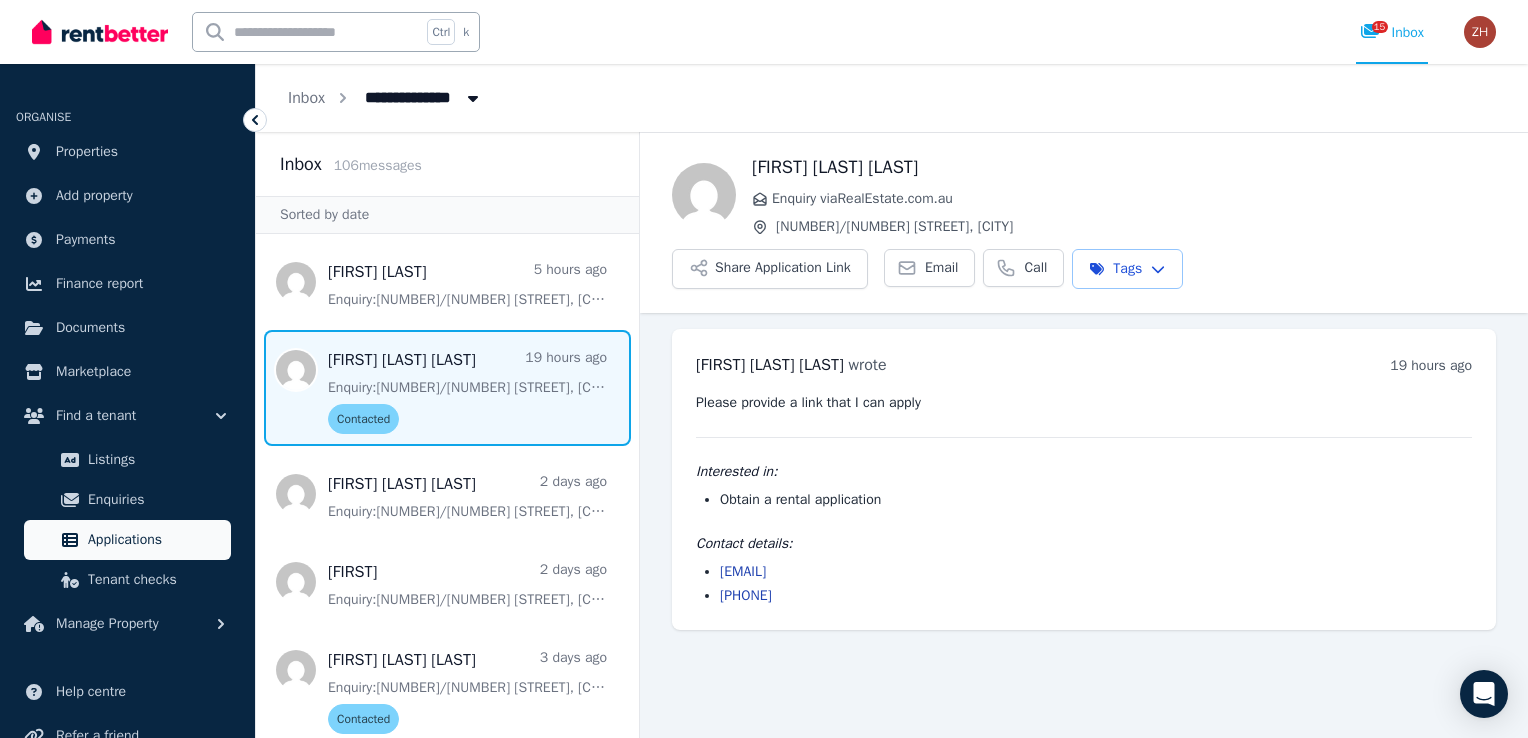 click on "Applications" at bounding box center [155, 540] 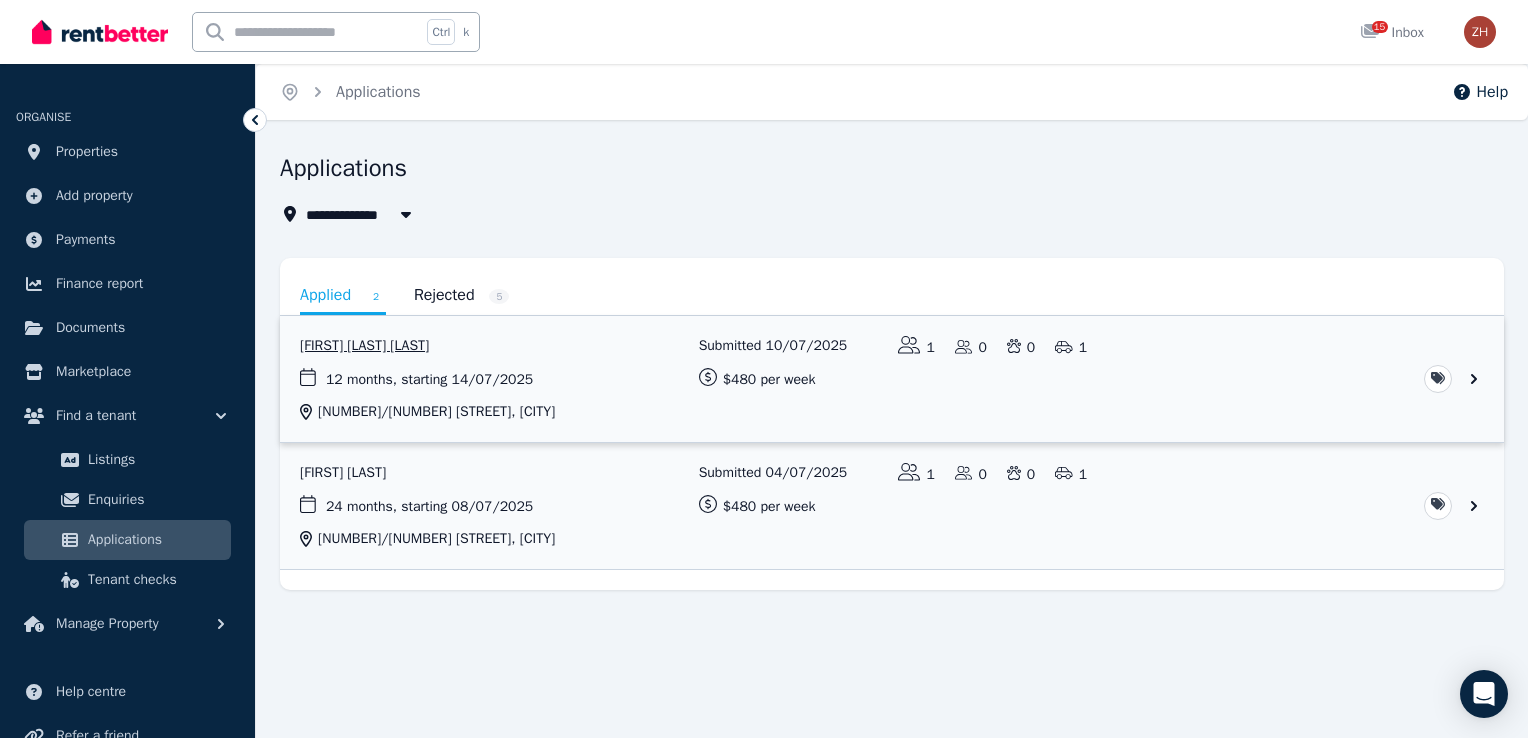 click at bounding box center [892, 379] 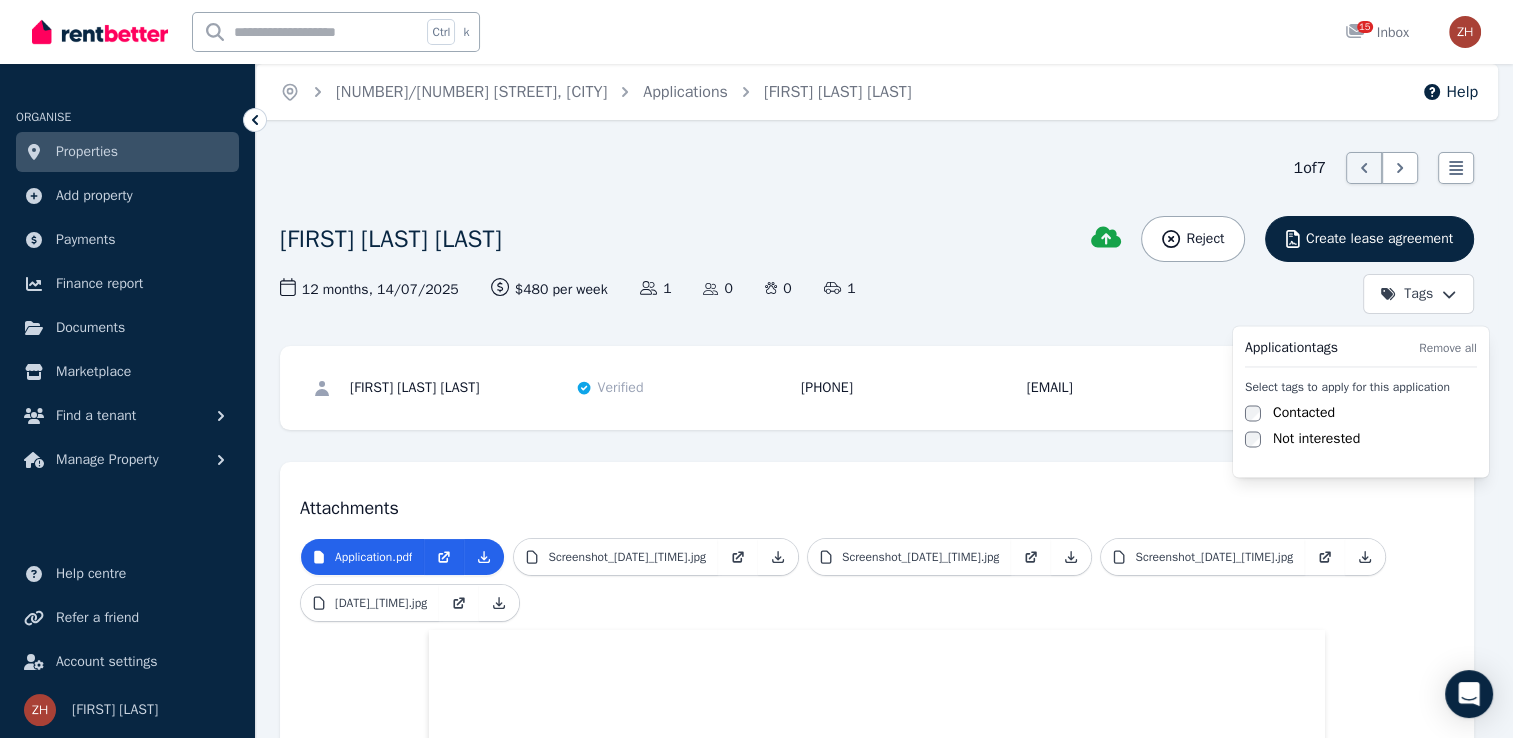 click on "Open main menu Ctrl k 15 Inbox Open user menu ORGANISE Properties Add property Payments Finance report Documents Marketplace Find a tenant Manage Property Help centre Refer a friend Account settings Your profile Zoe Hughes Home 2/11 Rockford St, Mandurah Applications Burnette Wagner-Renaud Help 1  of  7 List view Burnette Wagner-Renaud This application has been saved to my document Reject Create lease agreement Tags 12 months ,   14/07/2025 Lease term and start date $480 per week Rental amount offered Applicants 1 Dependents 0 Pets 0 Vehicles 1 Burnette Wagner-Renaud   Verified 0423 329 204 burnette7676@gmail.com Attachments  Application.pdf Screenshot_20250619_073810_OneDrive.jpg Screenshot_20250619_073846_OneDrive.jpg Screenshot_20250619_073904_OneDrive.jpg 20250624_183441.jpg /portal/properties/30a4563c-f557-4c8e-8102-ed565e4c81d2/applications/9d5ef856-87cf-476a-bc67-bd3ed77c7b5b
Application  tags Remove all Select tags to apply for this   application Contacted Not interested init init" at bounding box center [756, 369] 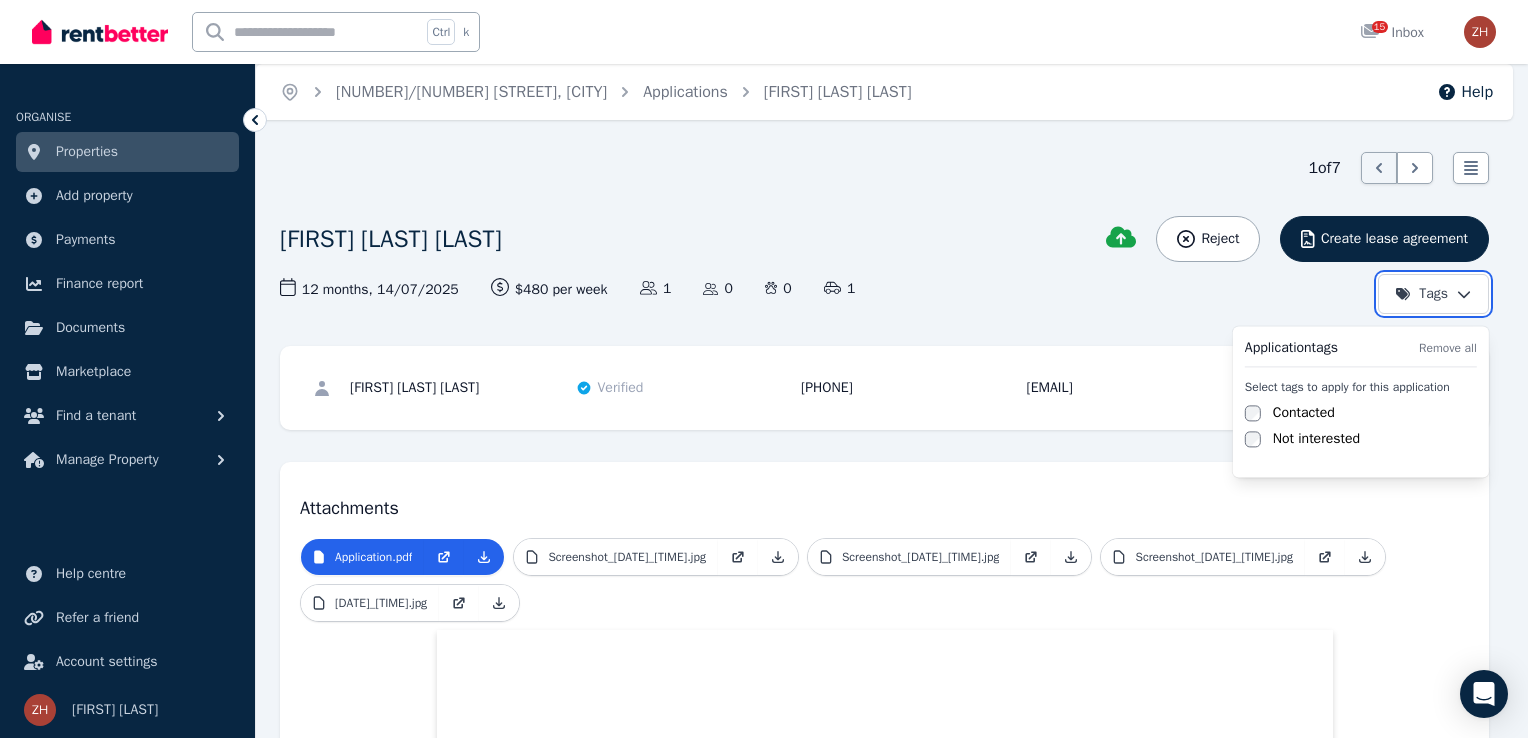 click on "Open main menu Ctrl k 15 Inbox Open user menu ORGANISE Properties Add property Payments Finance report Documents Marketplace Find a tenant Manage Property Help centre Refer a friend Account settings Your profile Zoe Hughes Home 2/11 Rockford St, Mandurah Applications Burnette Wagner-Renaud Help 1  of  7 List view Burnette Wagner-Renaud This application has been saved to my document Reject Create lease agreement Tags 12 months ,   14/07/2025 Lease term and start date $480 per week Rental amount offered Applicants 1 Dependents 0 Pets 0 Vehicles 1 Burnette Wagner-Renaud   Verified 0423 329 204 burnette7676@gmail.com Attachments  Application.pdf Screenshot_20250619_073810_OneDrive.jpg Screenshot_20250619_073846_OneDrive.jpg Screenshot_20250619_073904_OneDrive.jpg 20250624_183441.jpg /portal/properties/30a4563c-f557-4c8e-8102-ed565e4c81d2/applications/9d5ef856-87cf-476a-bc67-bd3ed77c7b5b
Application  tags Remove all Select tags to apply for this   application Contacted Not interested init init" at bounding box center (764, 369) 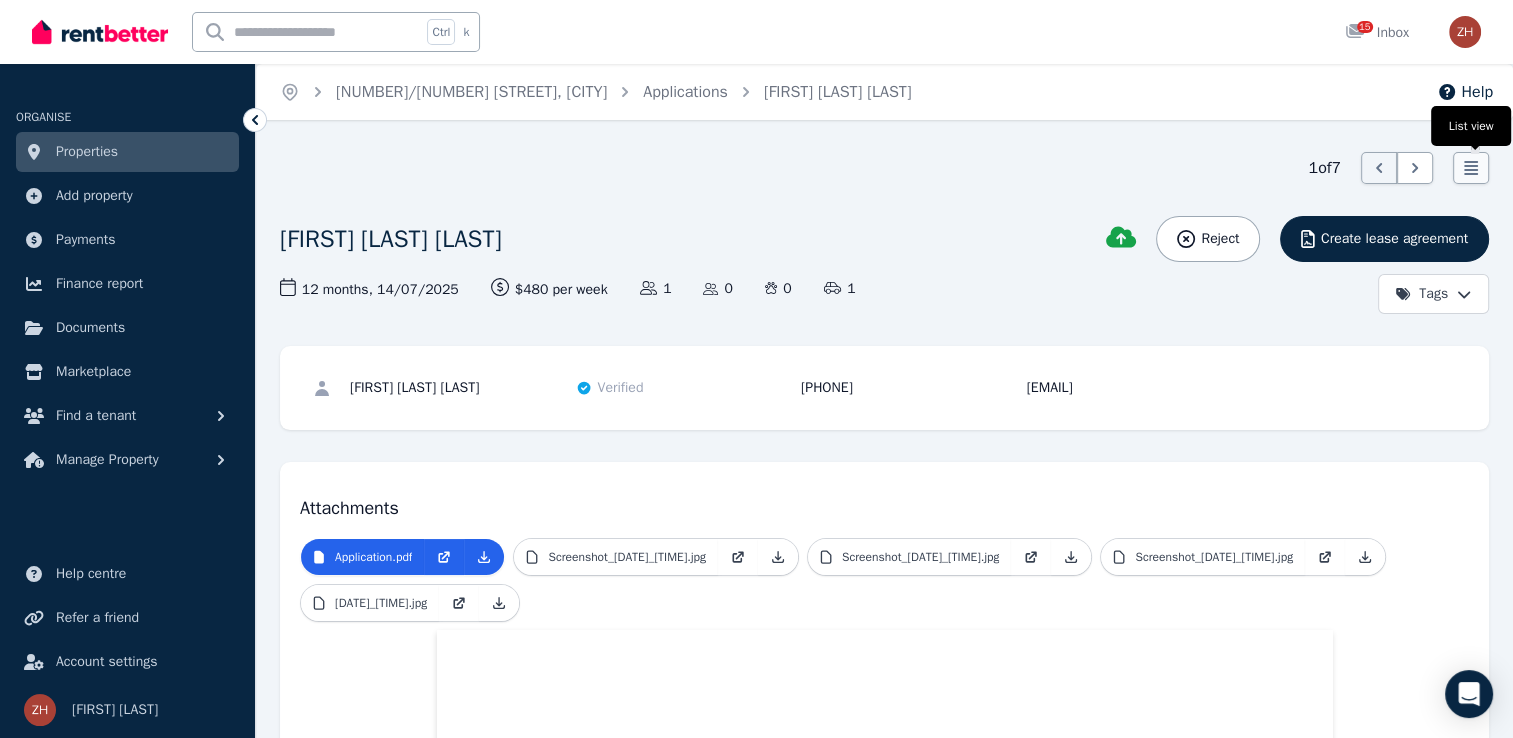 click 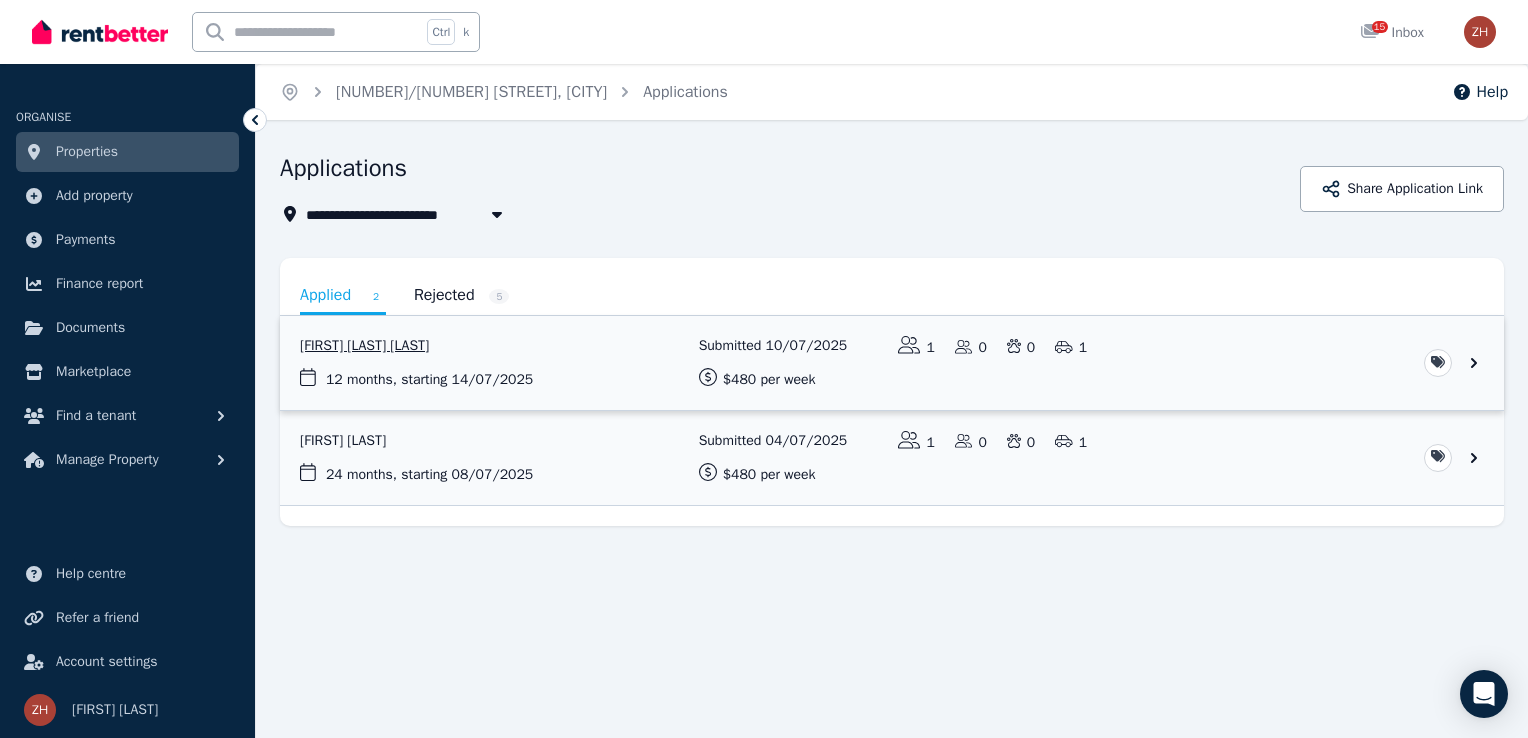 click at bounding box center (892, 363) 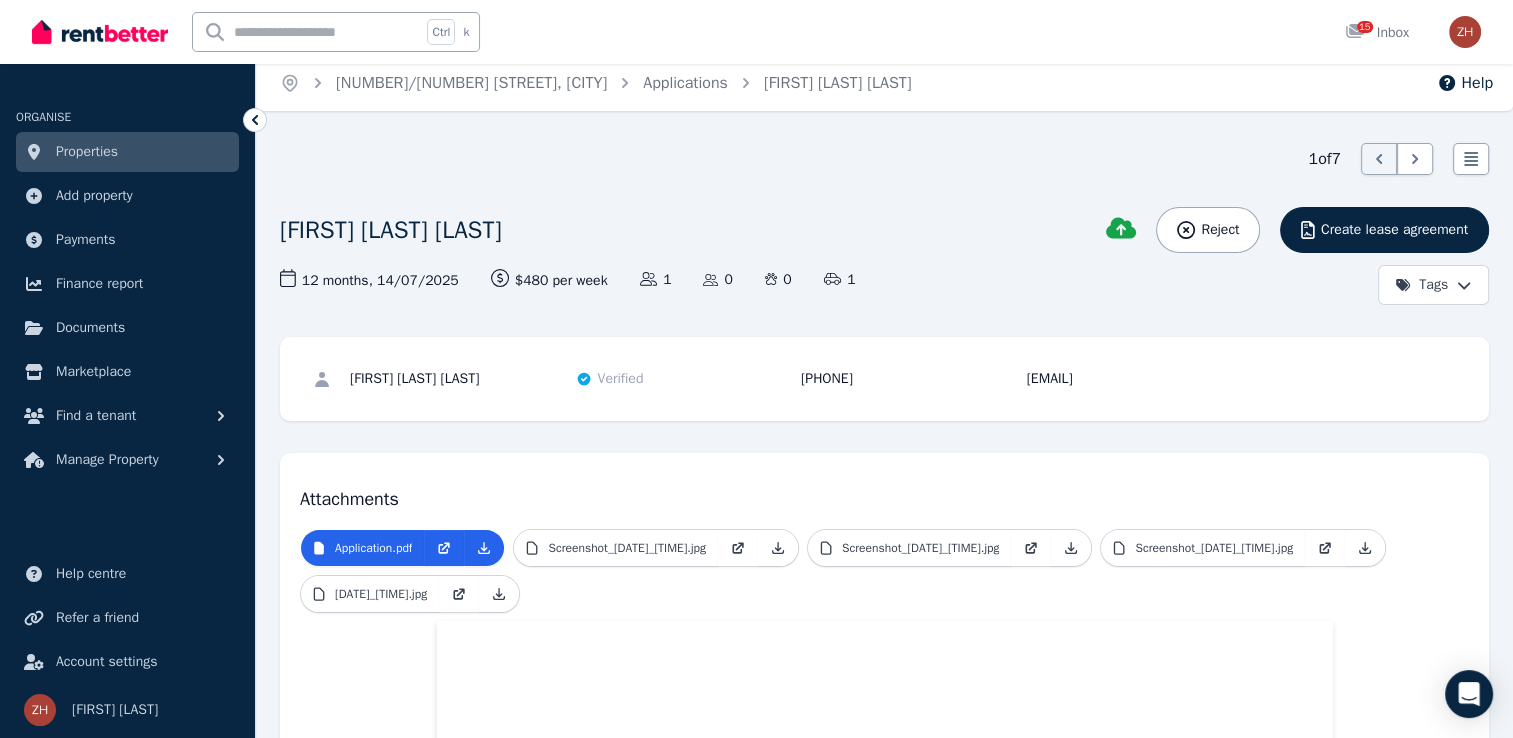 scroll, scrollTop: 0, scrollLeft: 0, axis: both 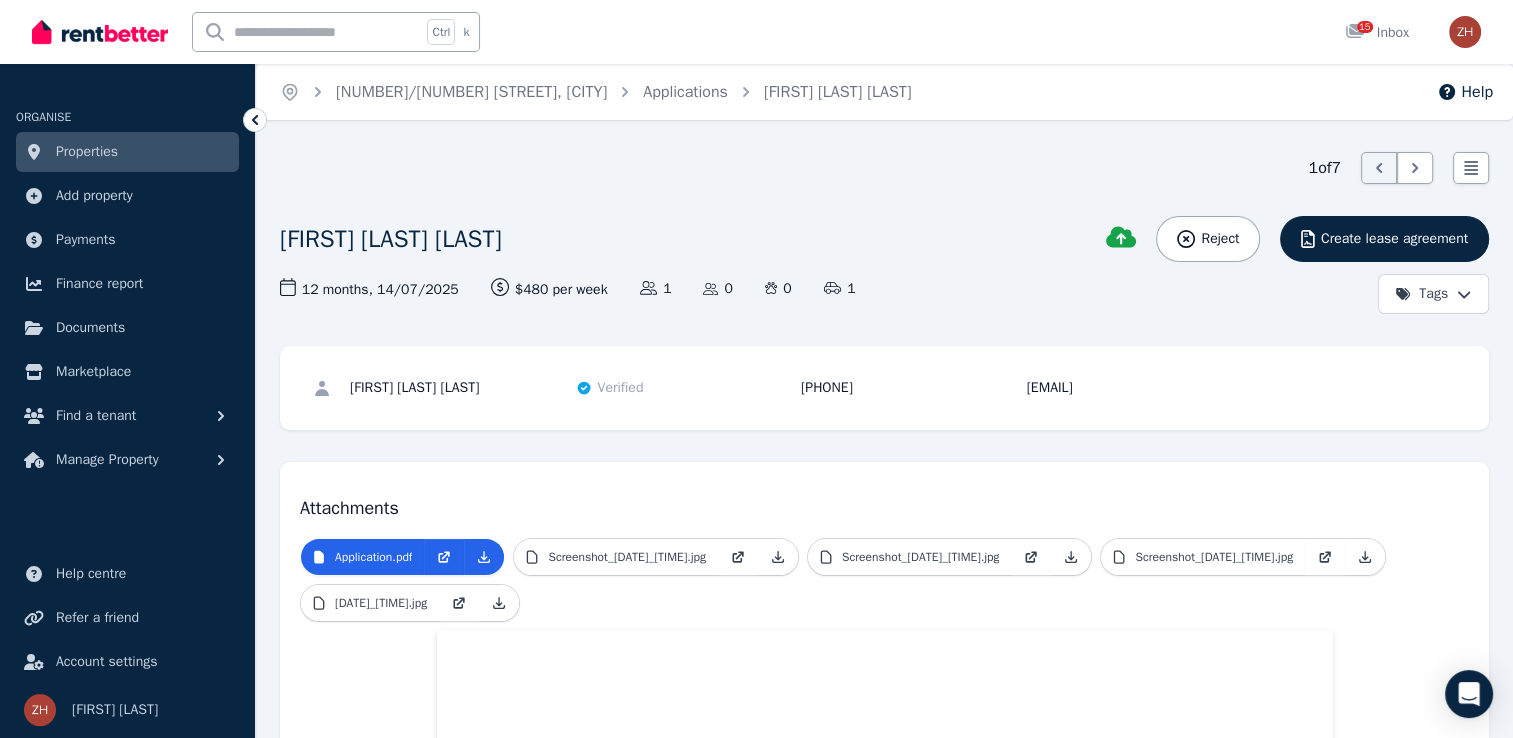 click on "[FIRST] [LAST]" at bounding box center (680, 239) 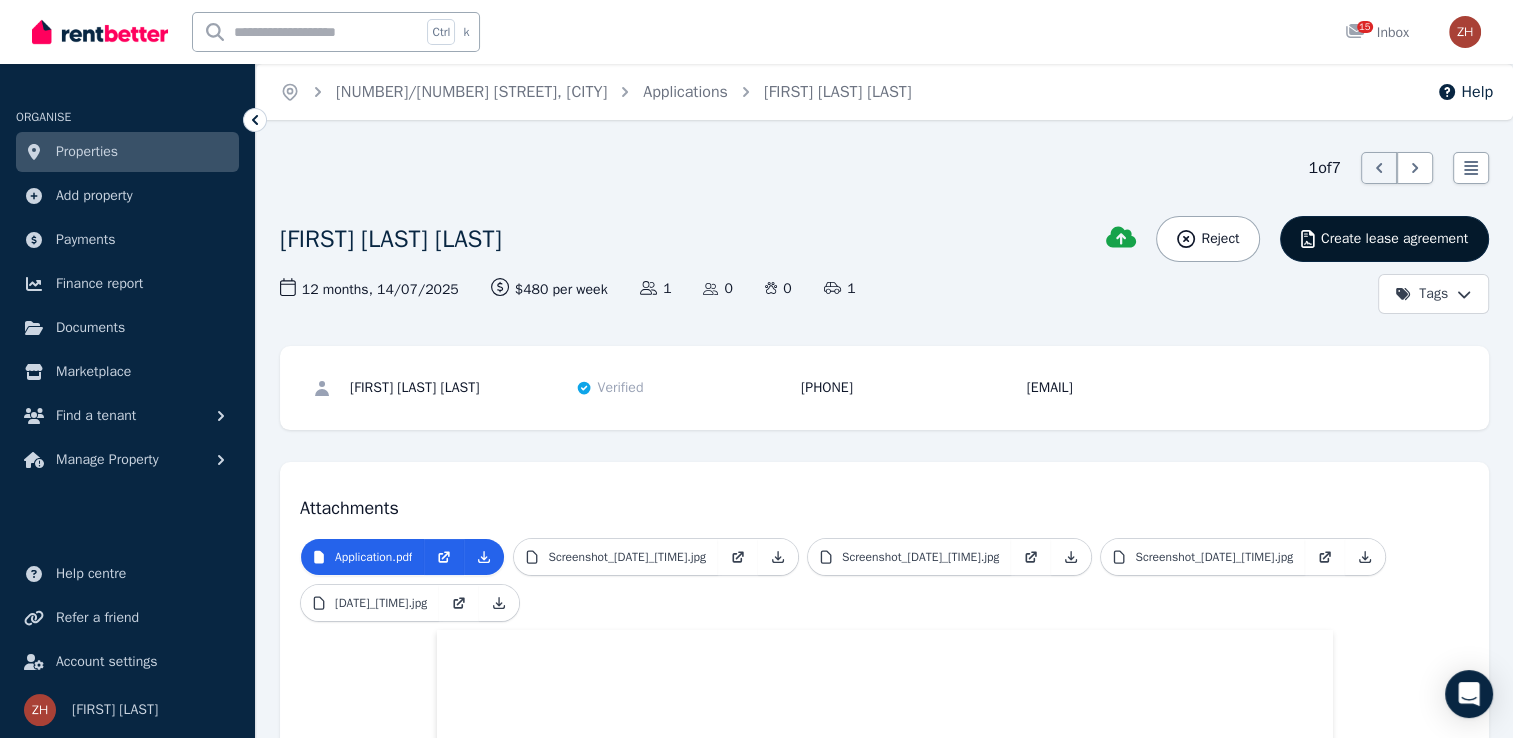 click on "Create lease agreement" at bounding box center [1394, 239] 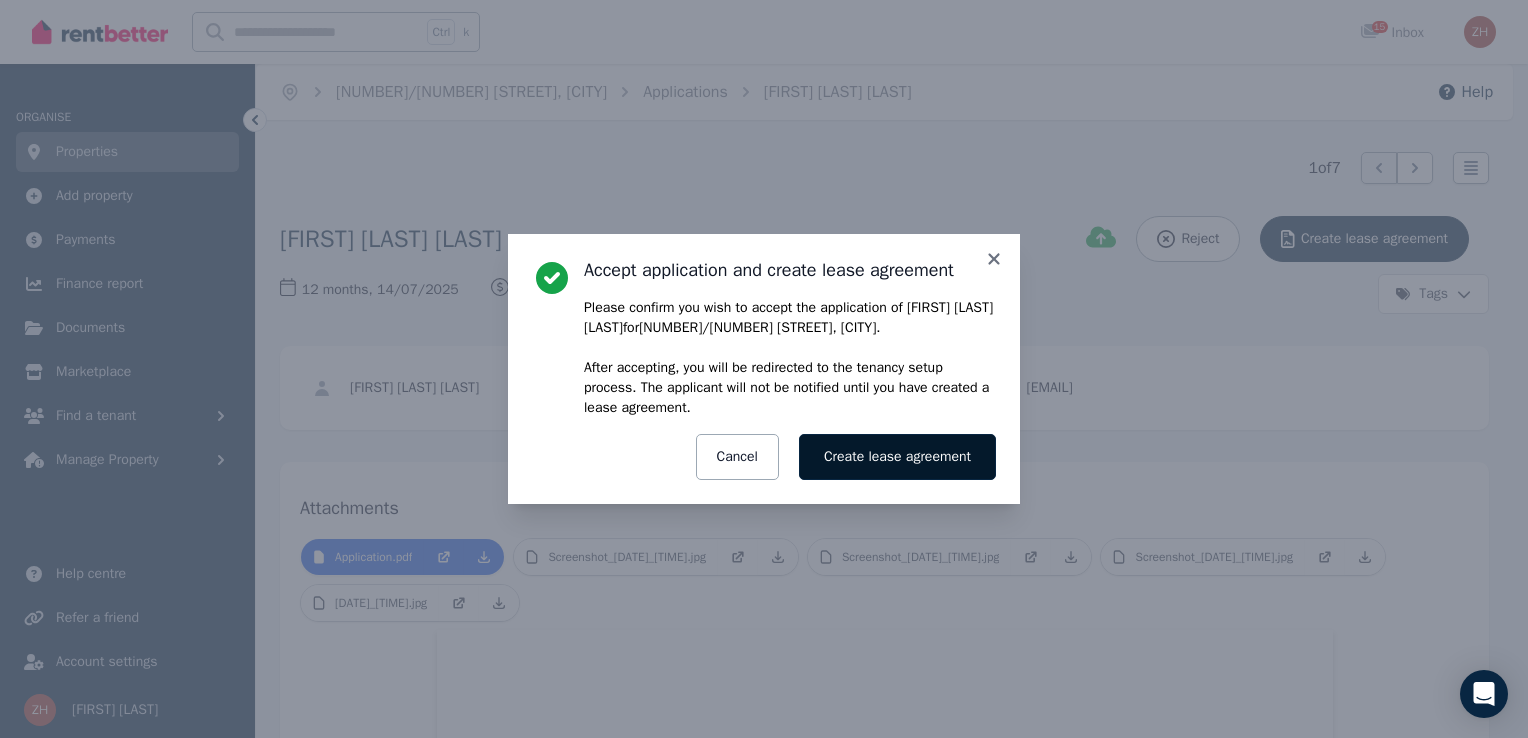 click on "Create lease agreement" at bounding box center [897, 457] 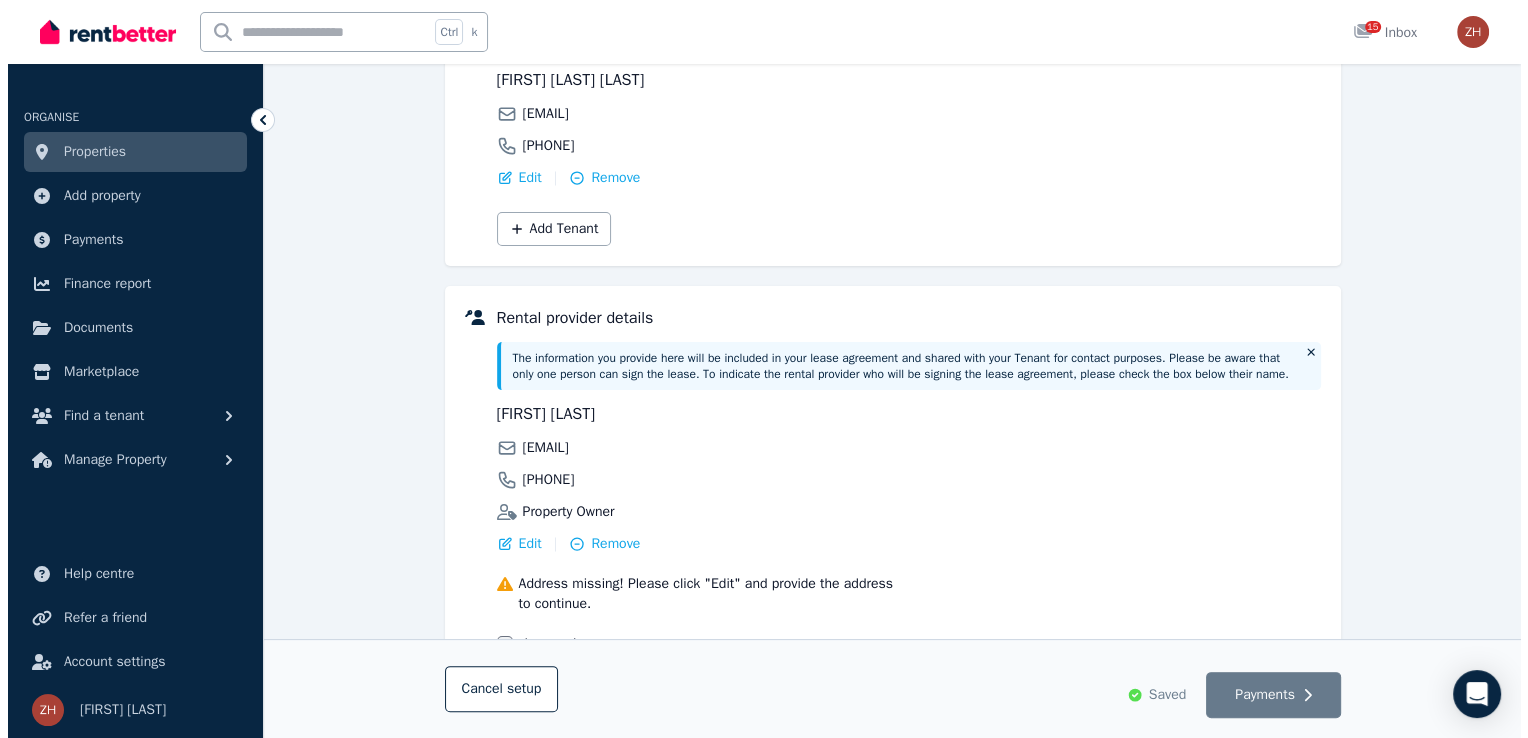 scroll, scrollTop: 451, scrollLeft: 0, axis: vertical 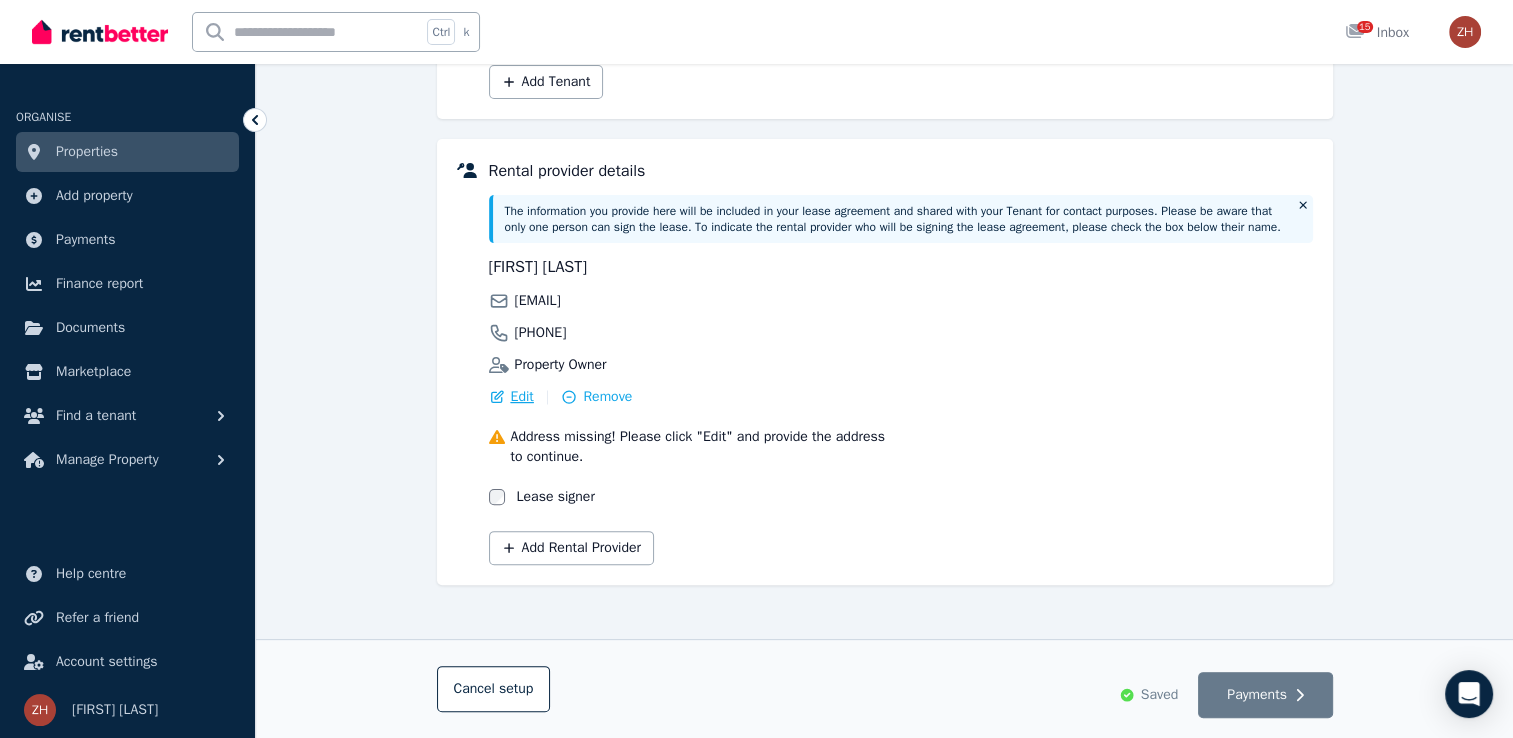 click on "Edit" at bounding box center (522, 397) 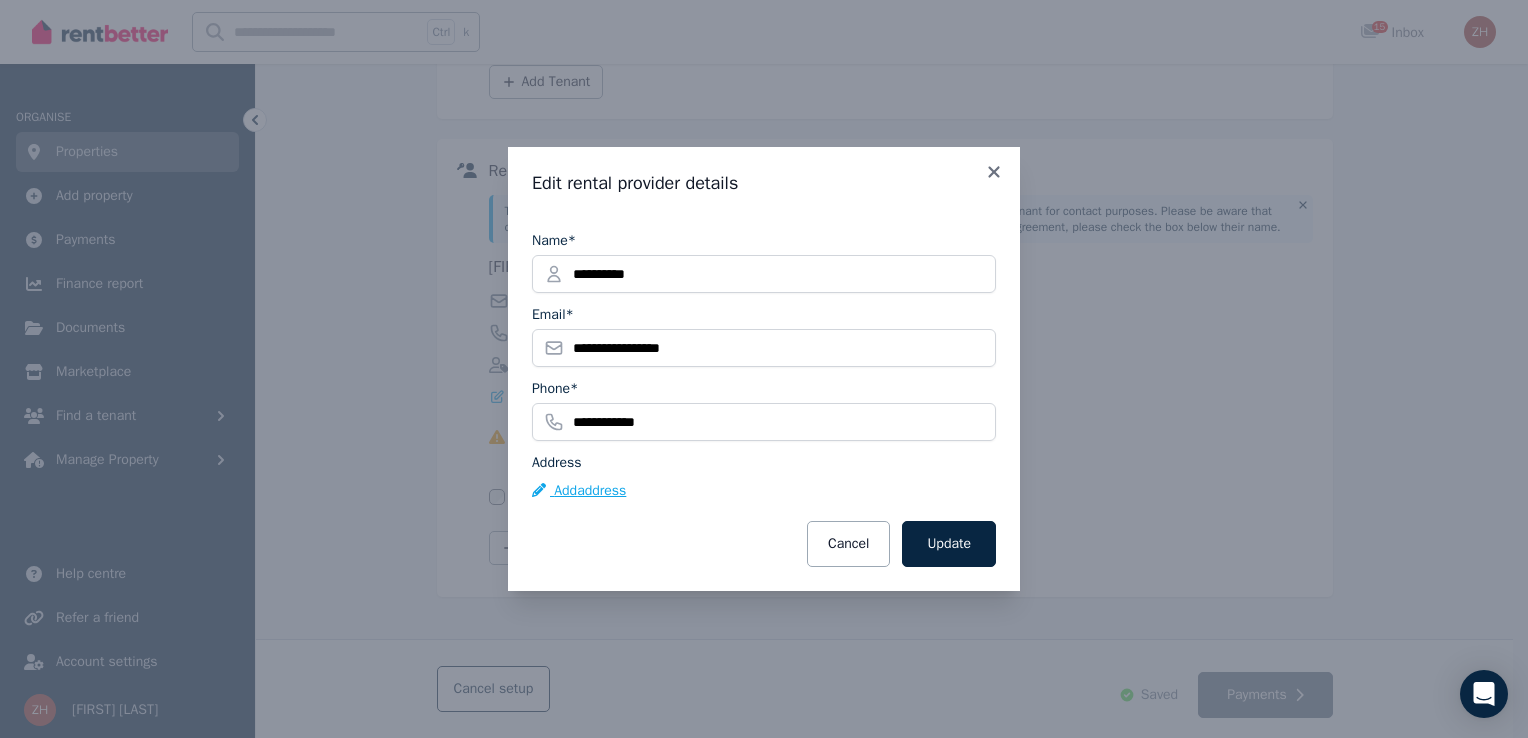 click on "Add  address" at bounding box center (579, 491) 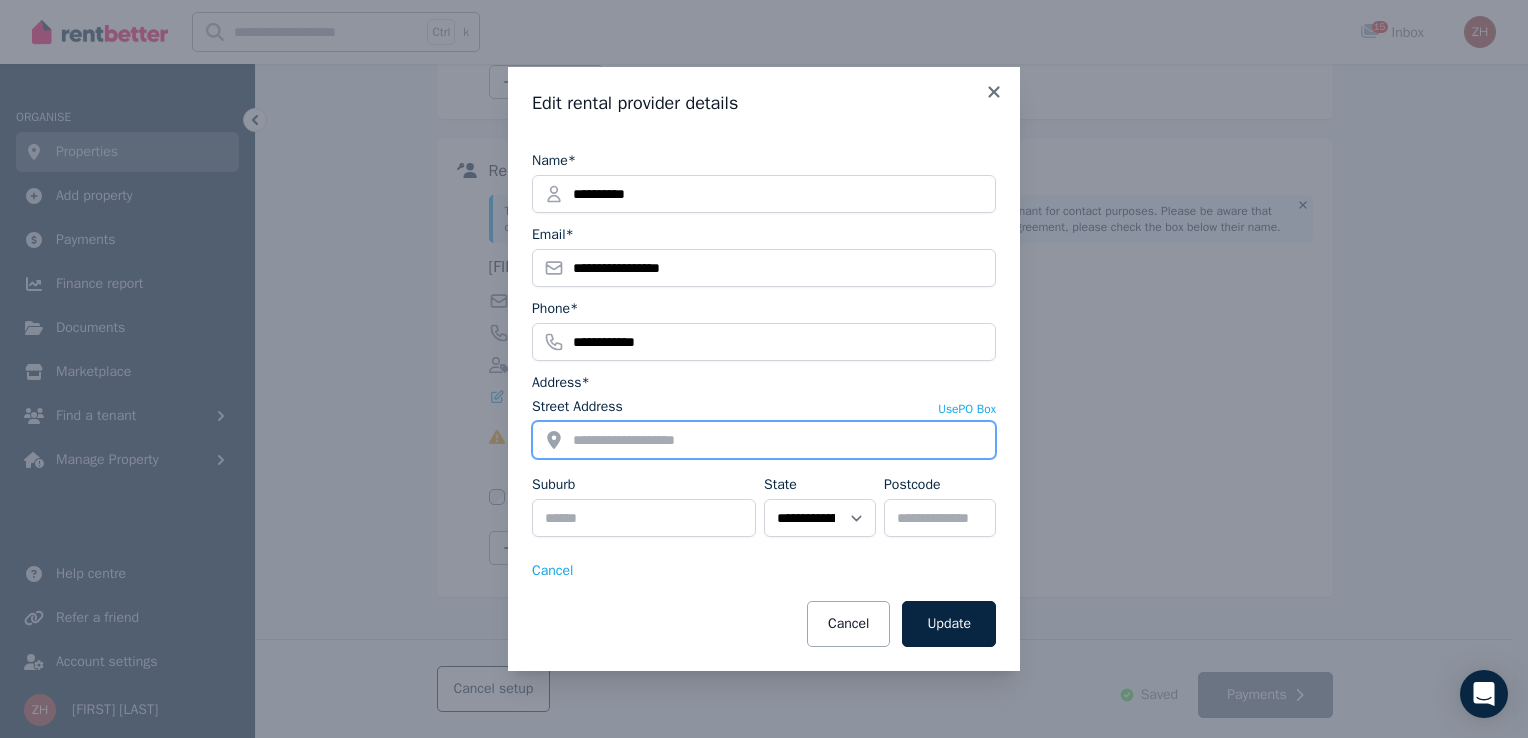 click on "Street Address" at bounding box center [764, 440] 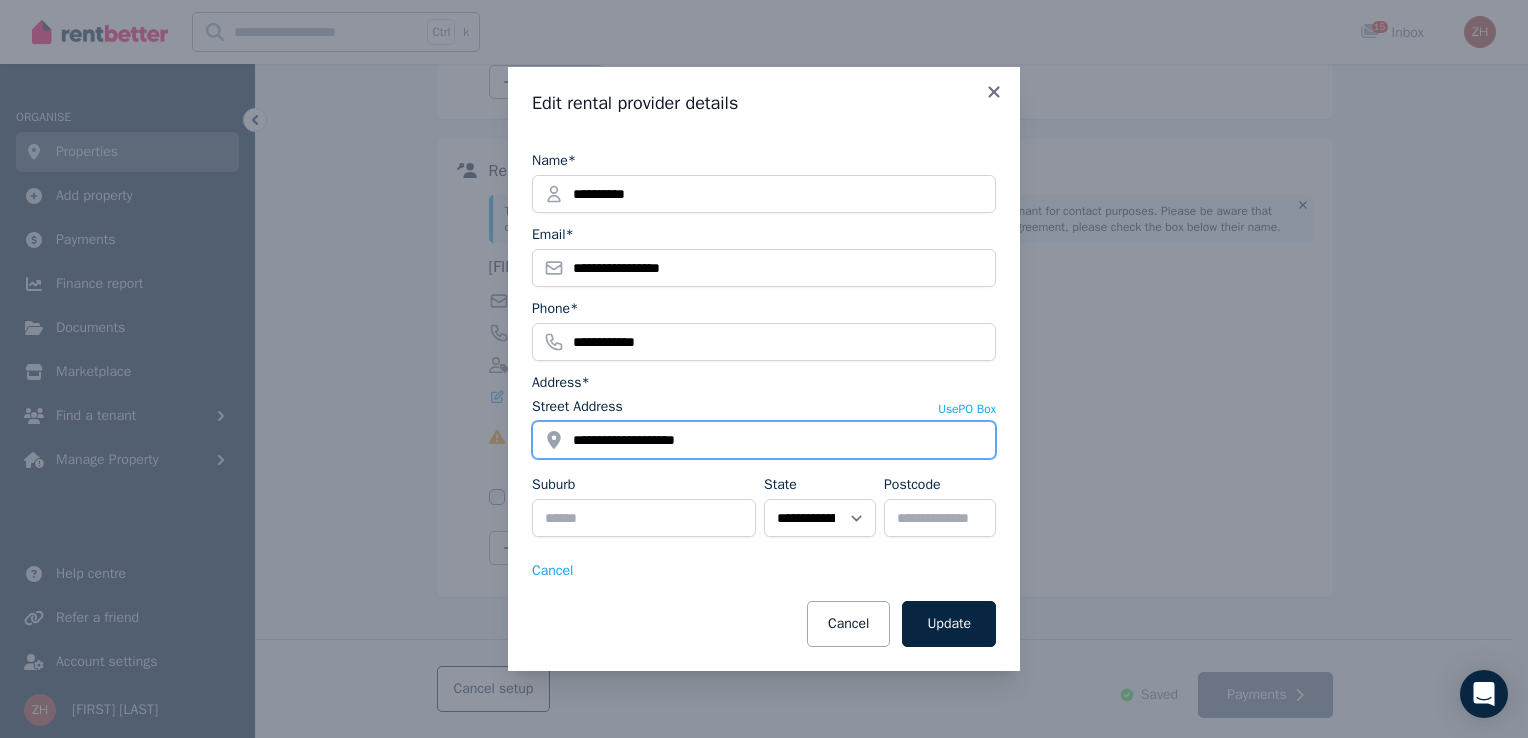 type on "**********" 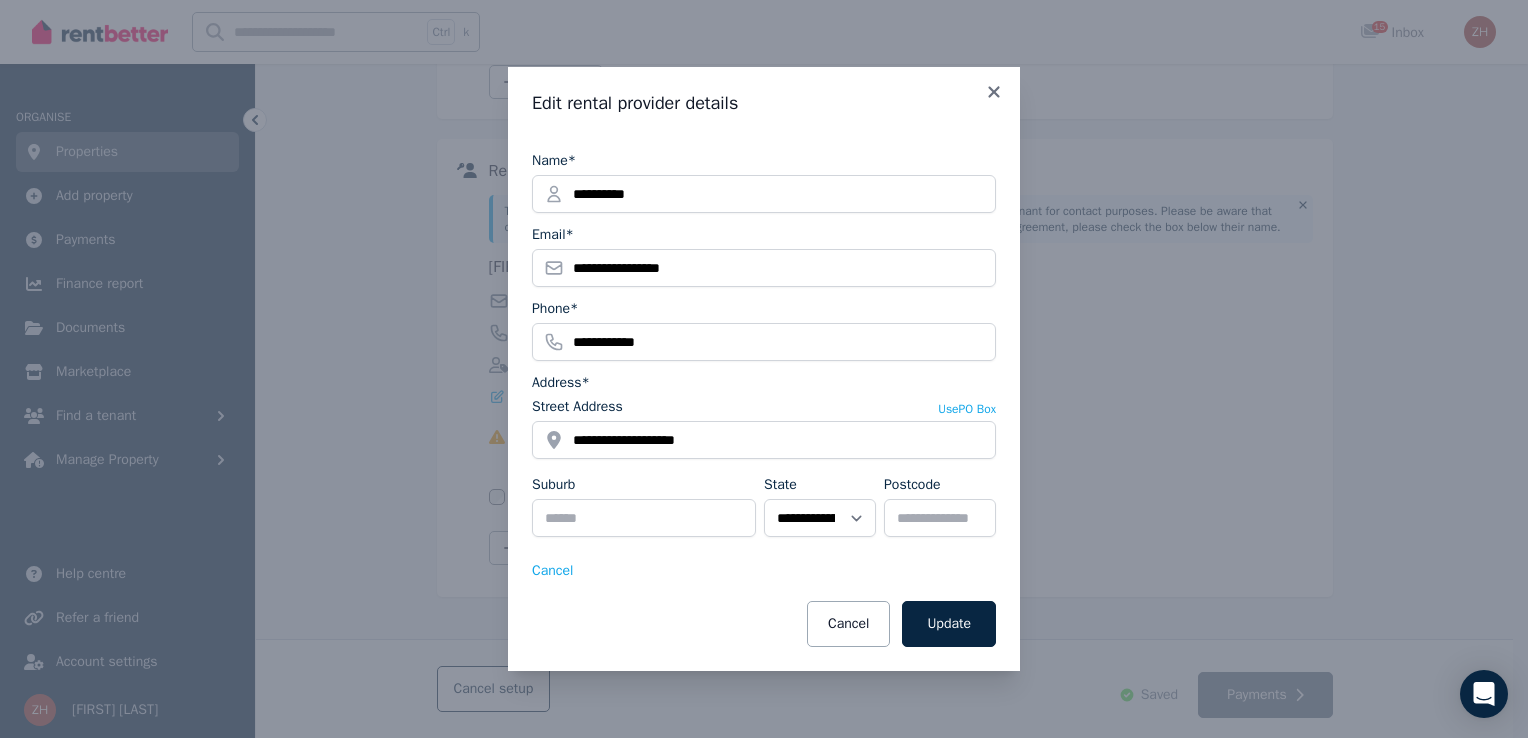 type 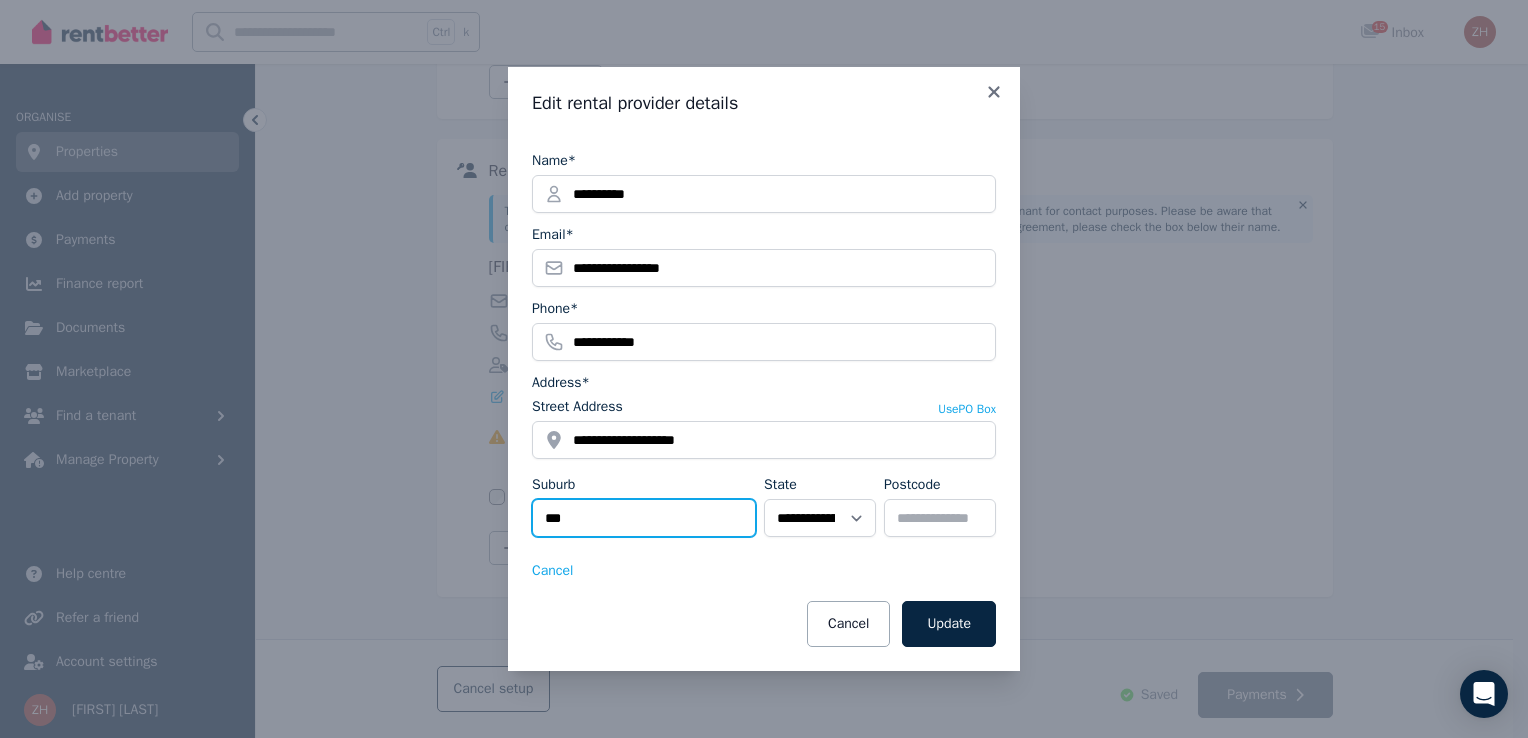 type on "********" 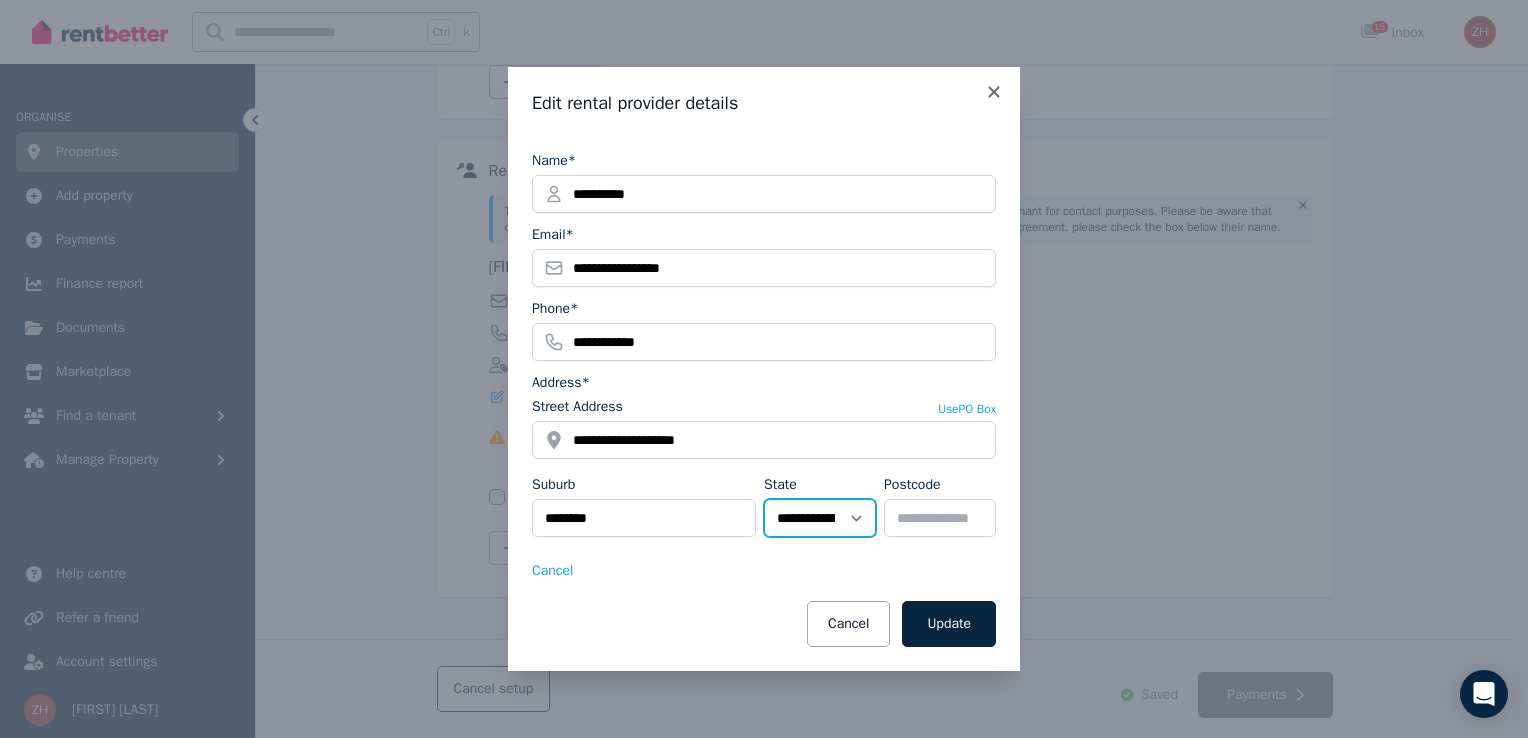 select on "**" 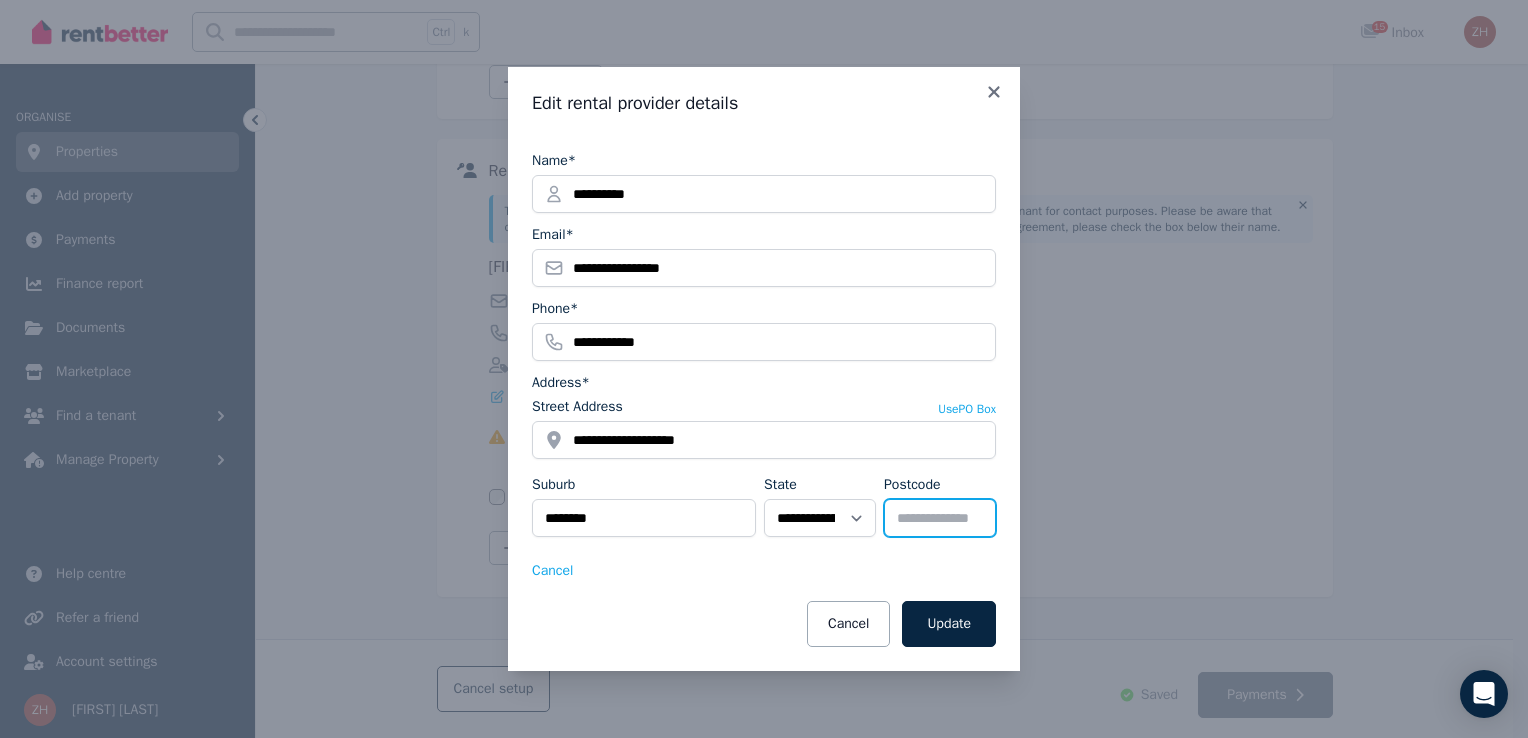 type on "****" 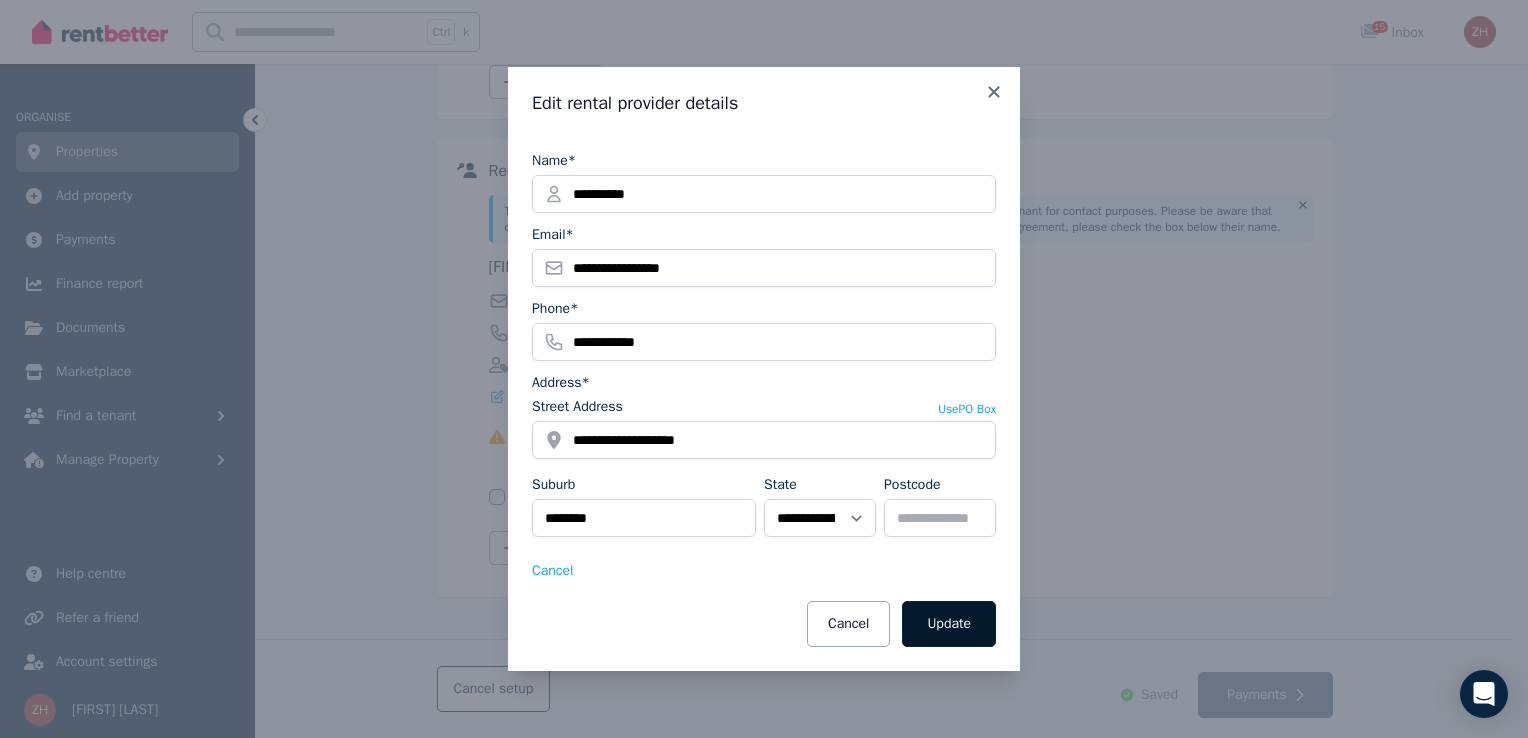 click on "Update" at bounding box center (949, 624) 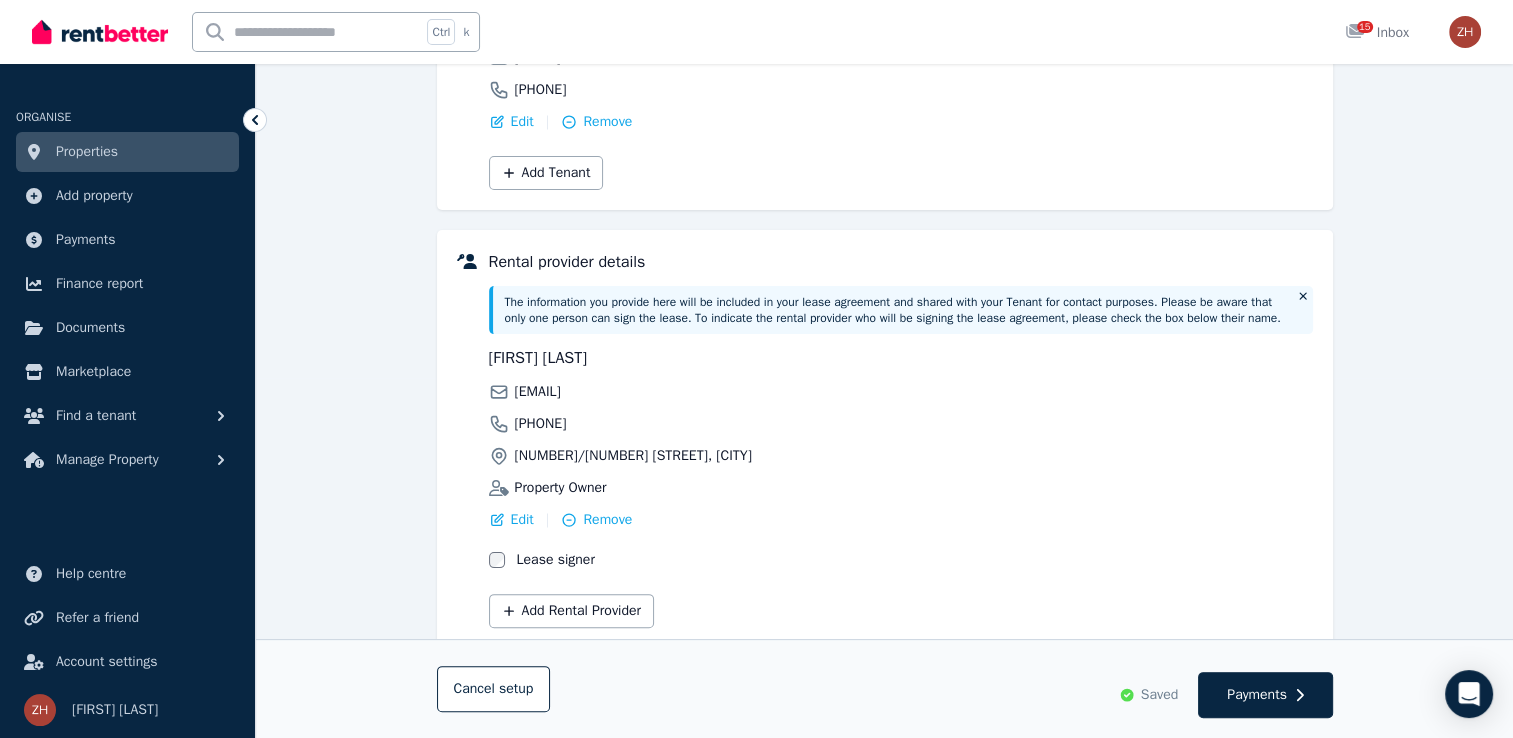 scroll, scrollTop: 423, scrollLeft: 0, axis: vertical 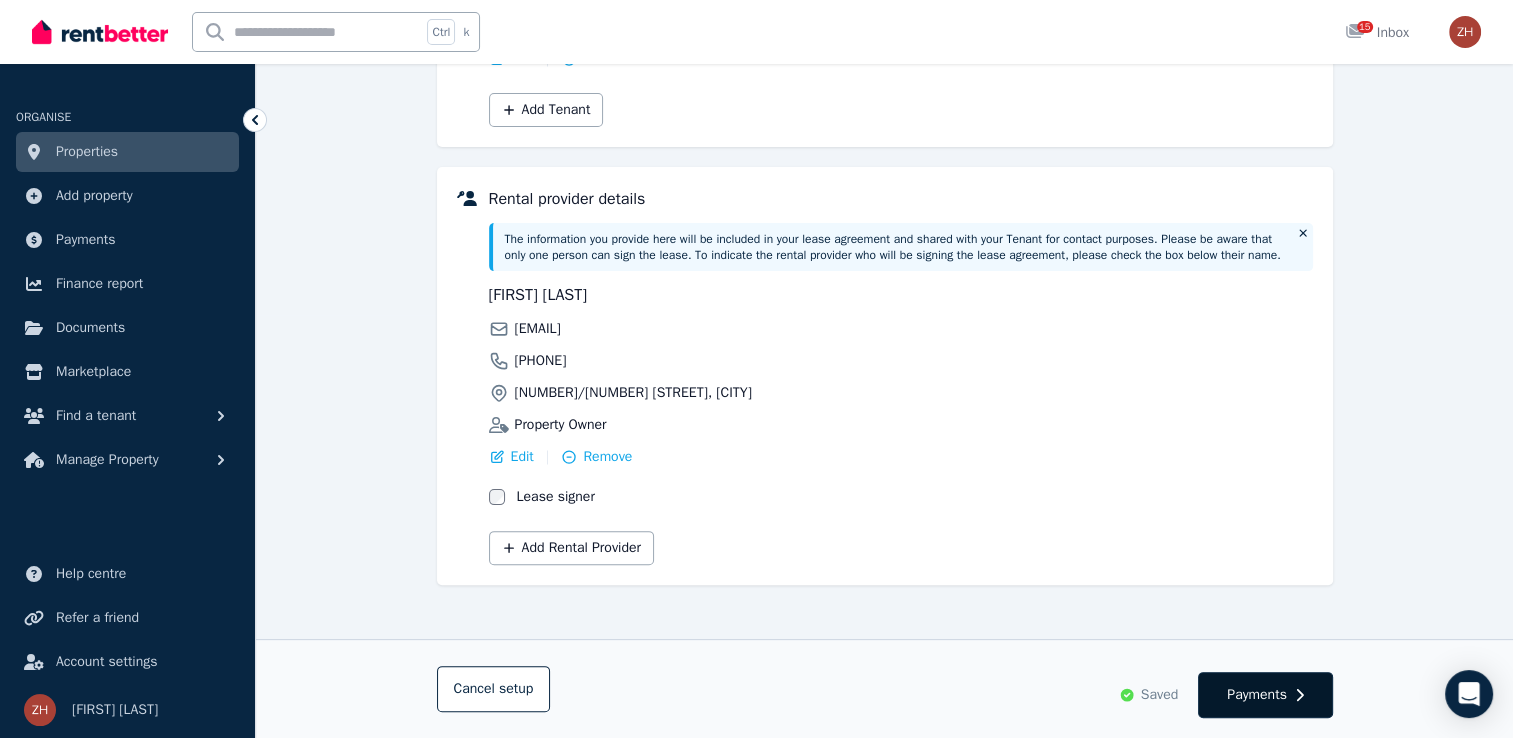 click on "Payments" at bounding box center (1257, 695) 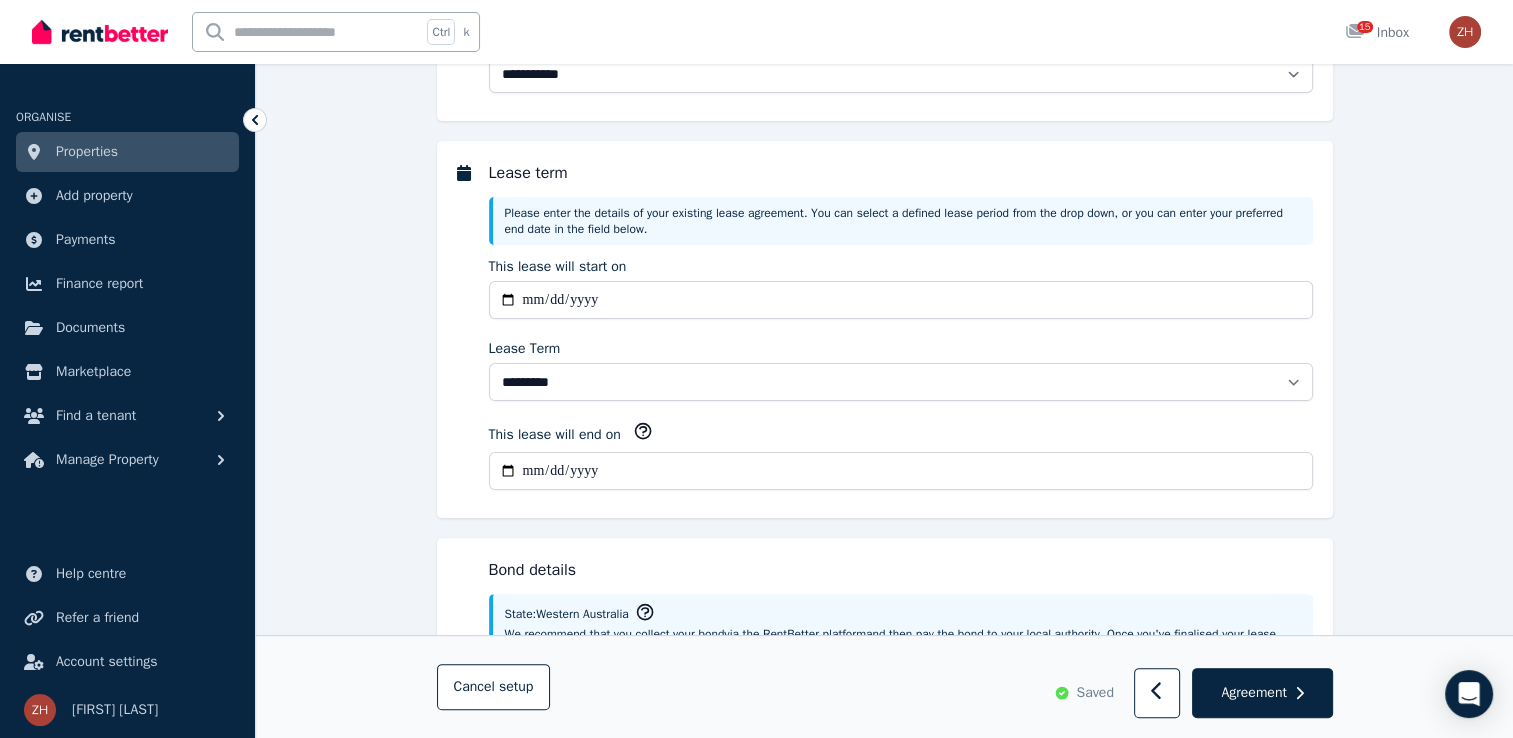 scroll, scrollTop: 0, scrollLeft: 0, axis: both 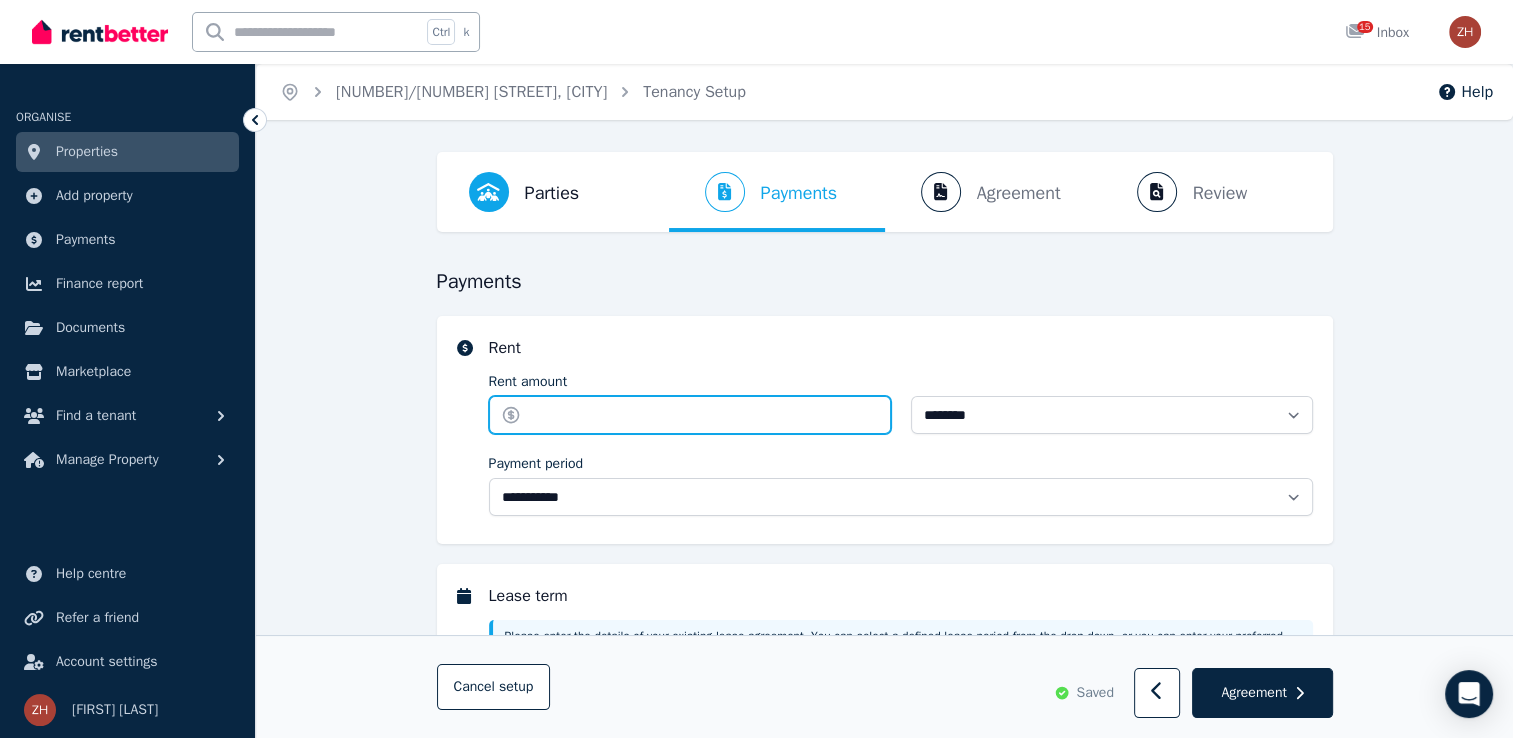 click on "Rent amount" at bounding box center (690, 415) 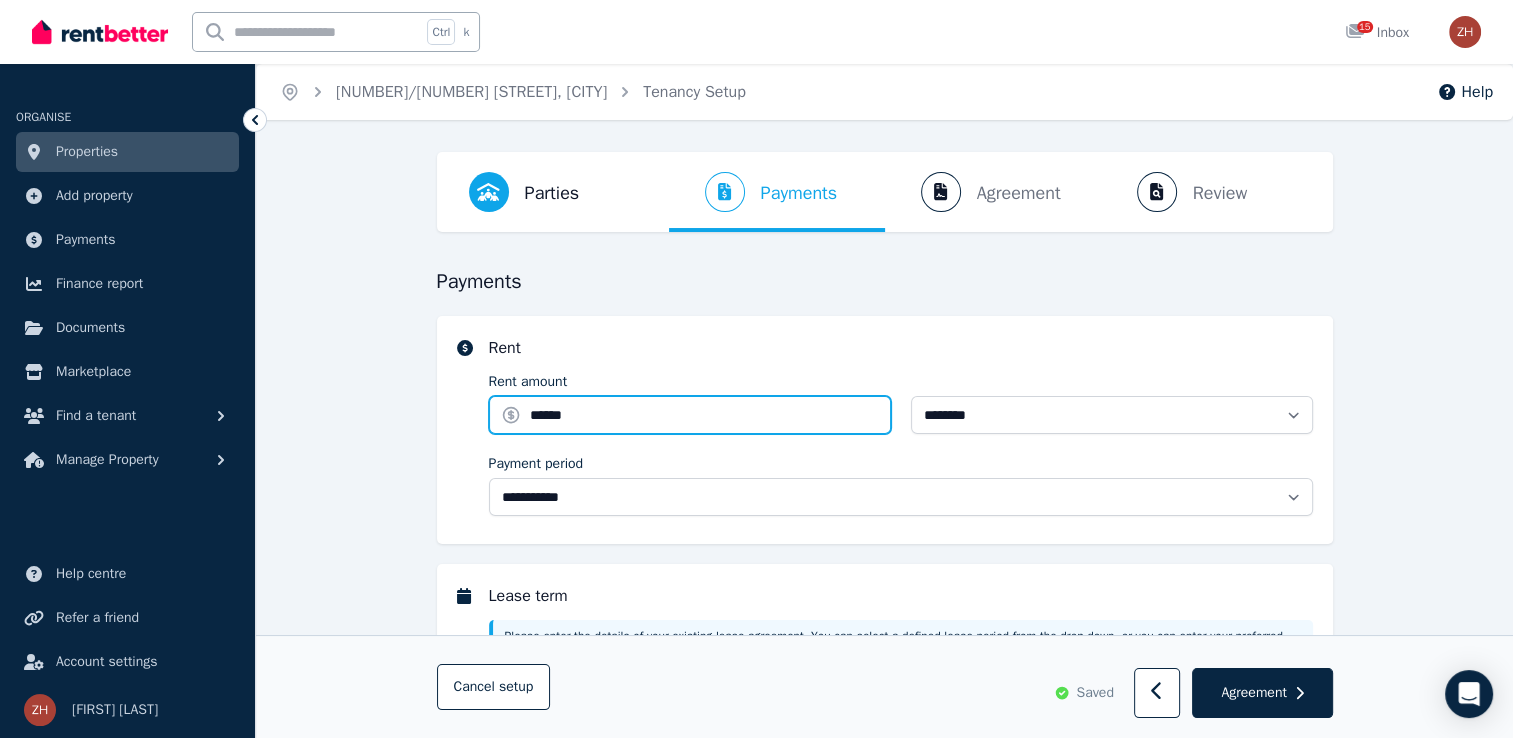 type on "******" 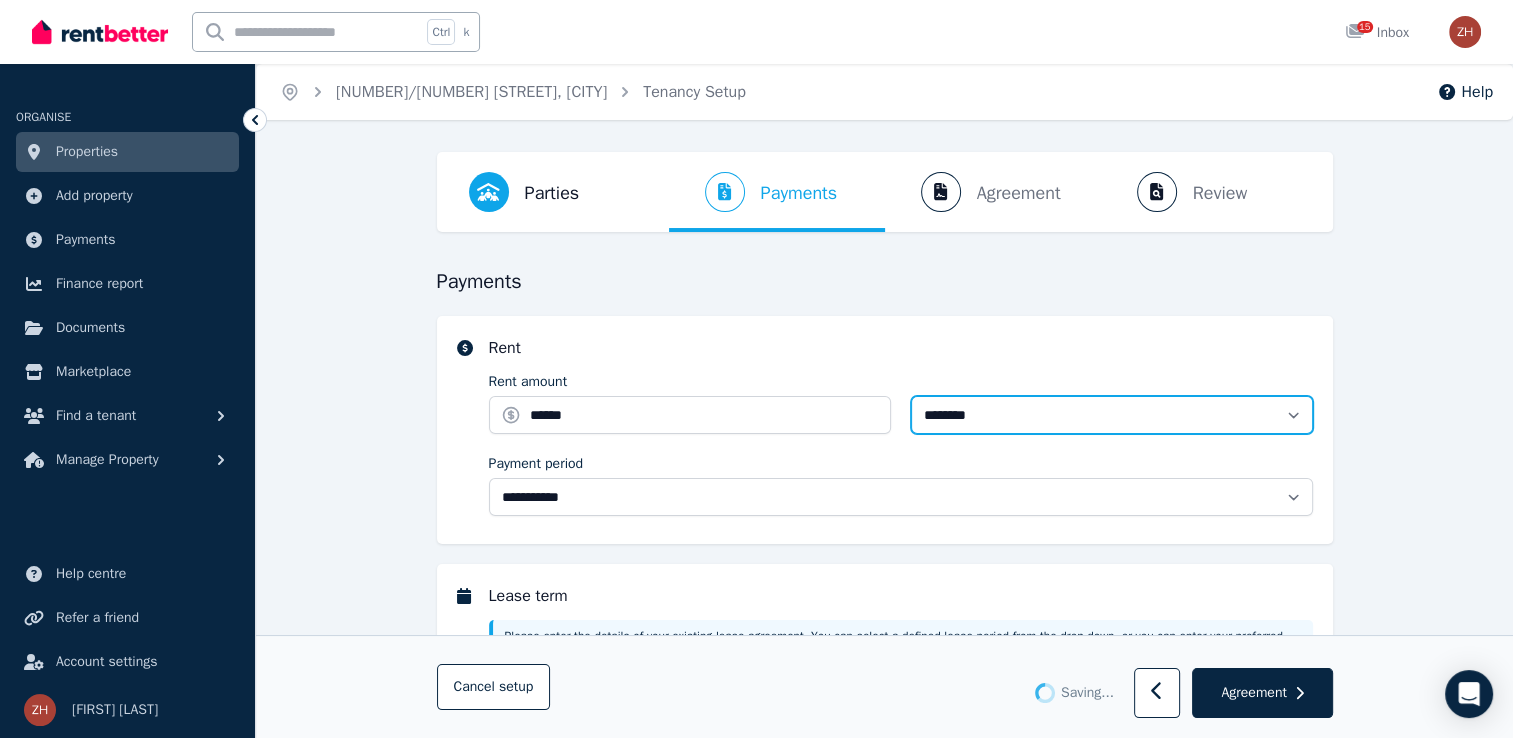 type 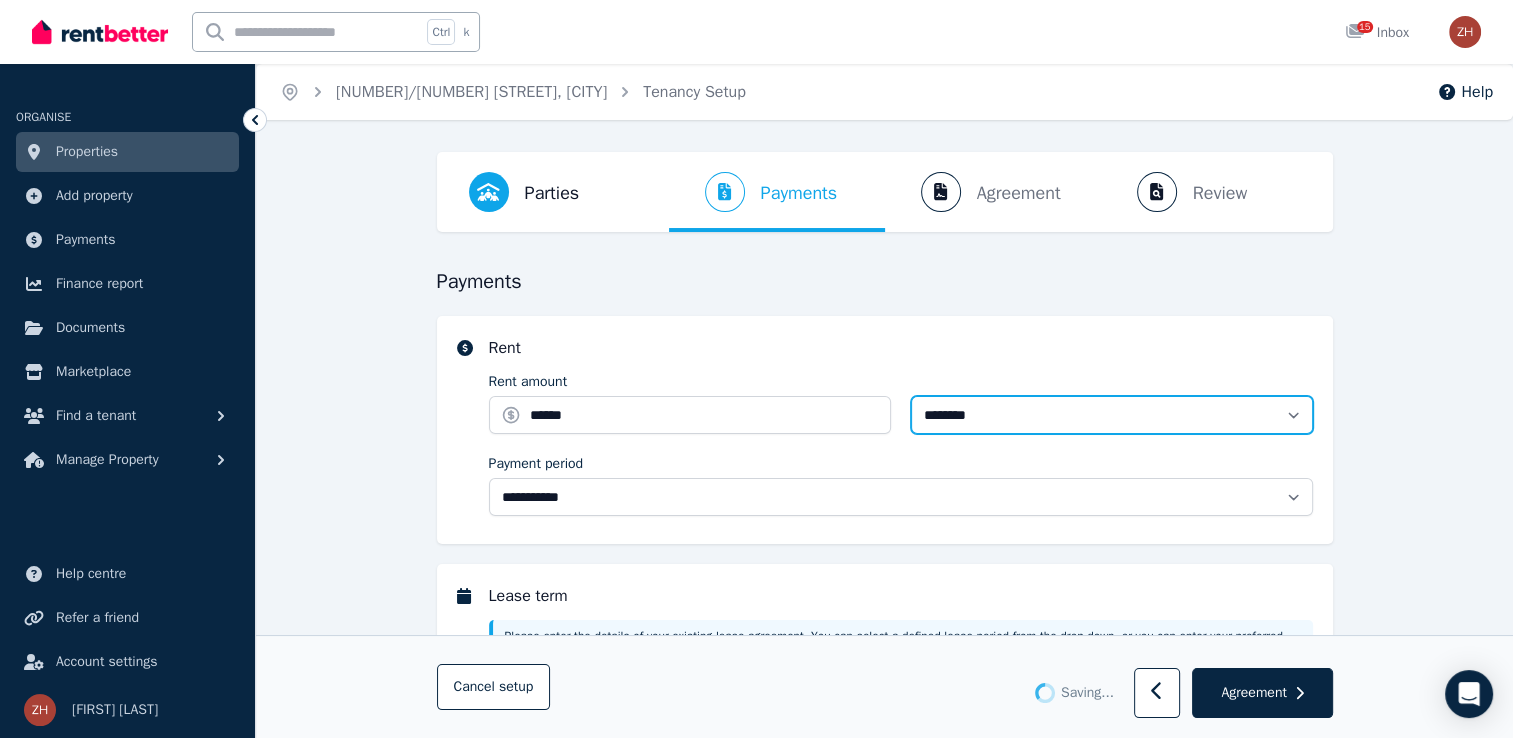 type on "**********" 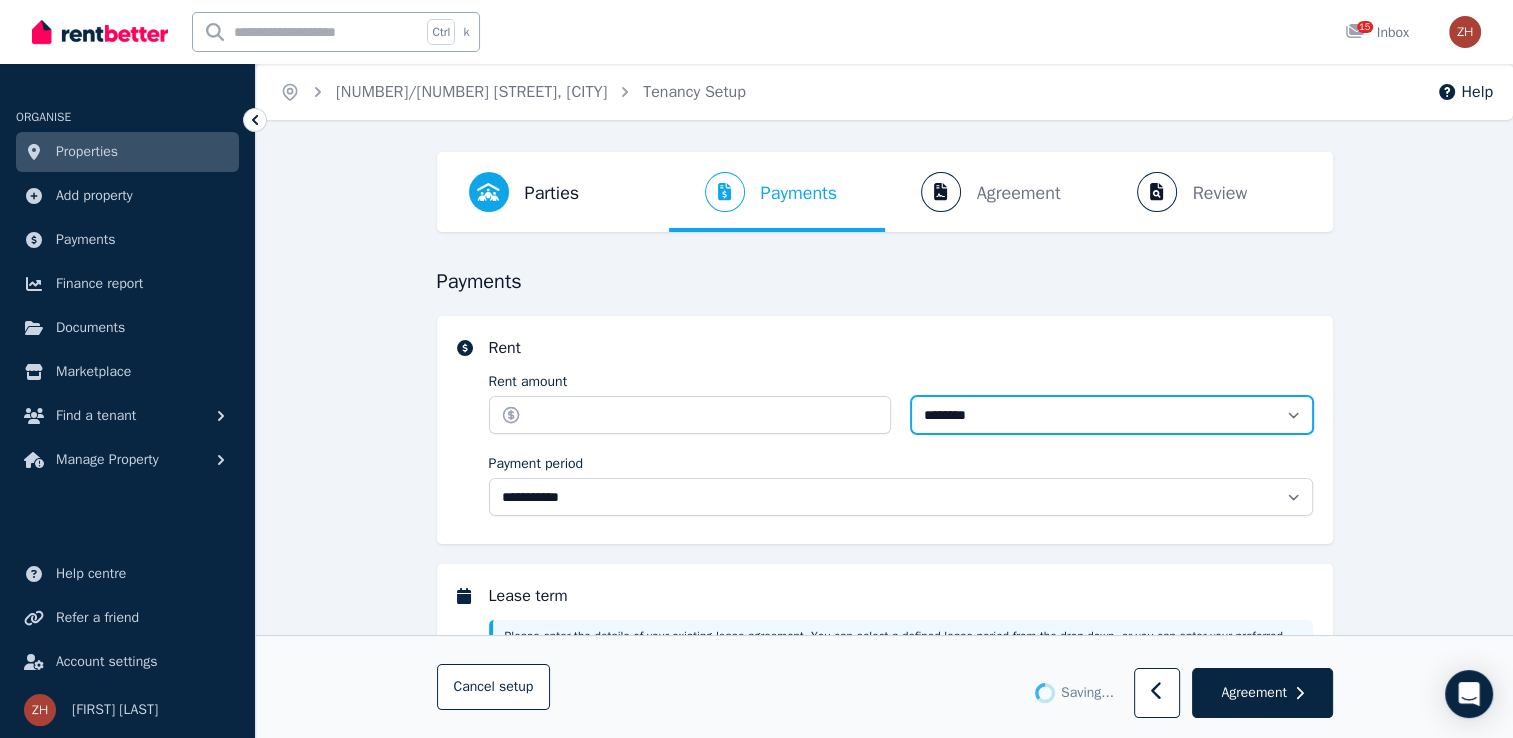 type on "******" 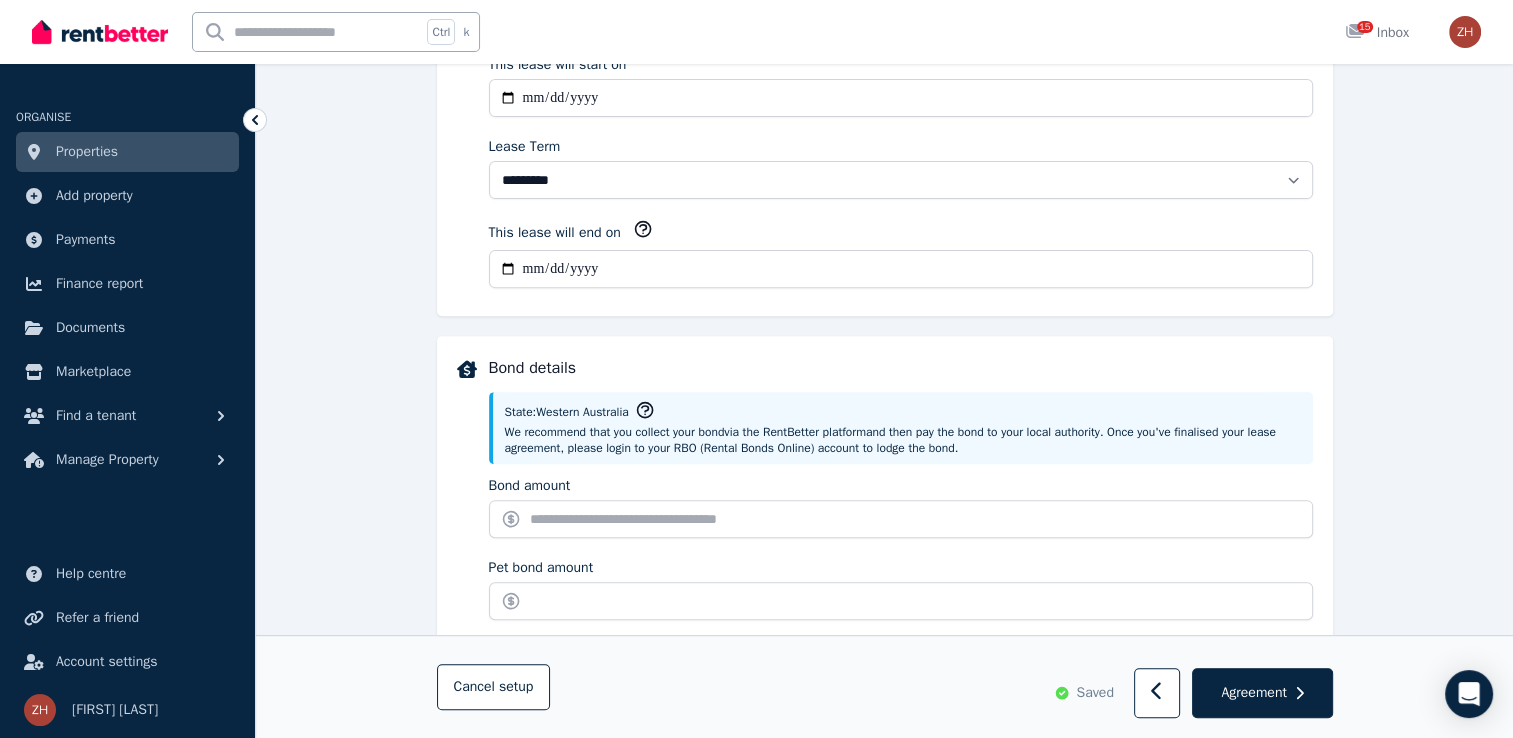 scroll, scrollTop: 700, scrollLeft: 0, axis: vertical 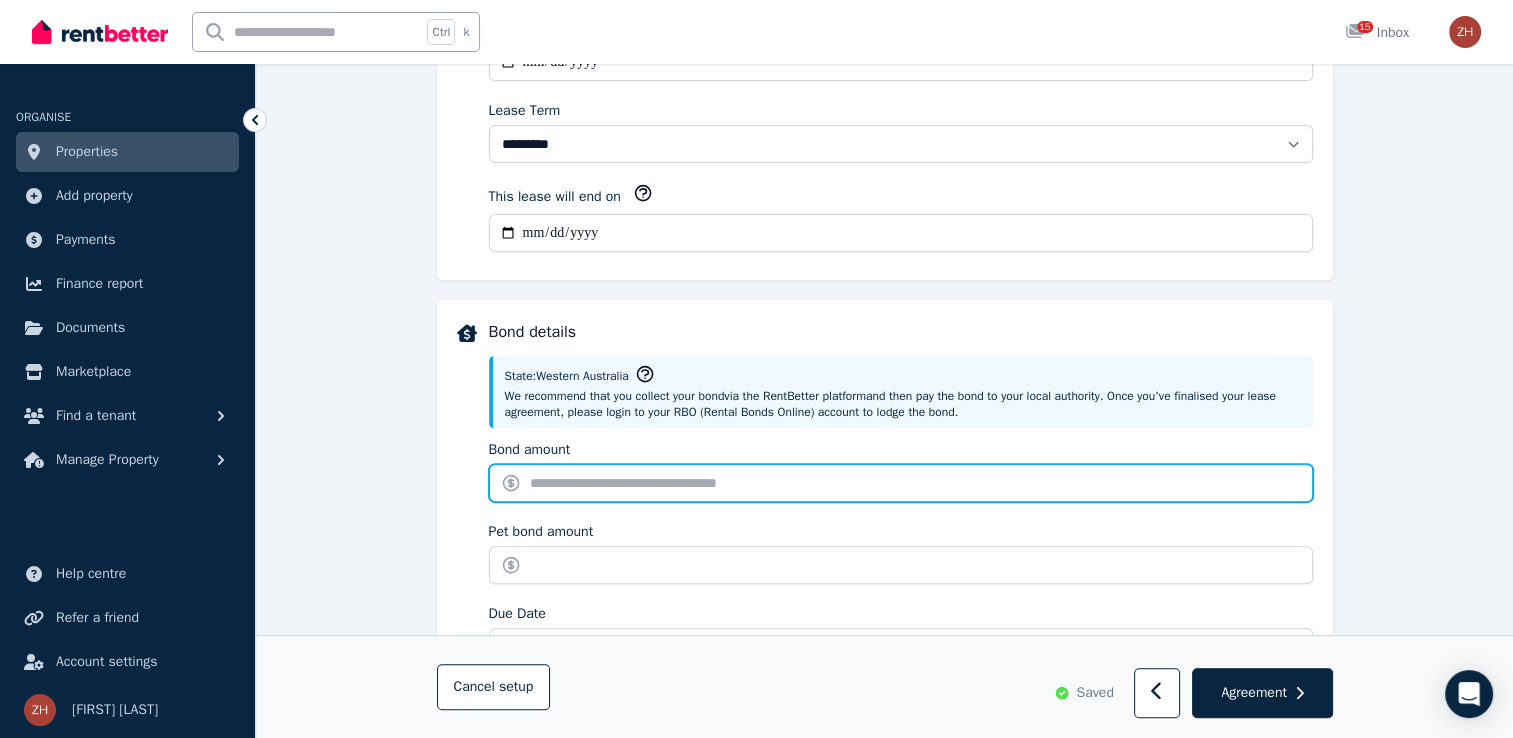 click on "Bond amount" at bounding box center (901, 483) 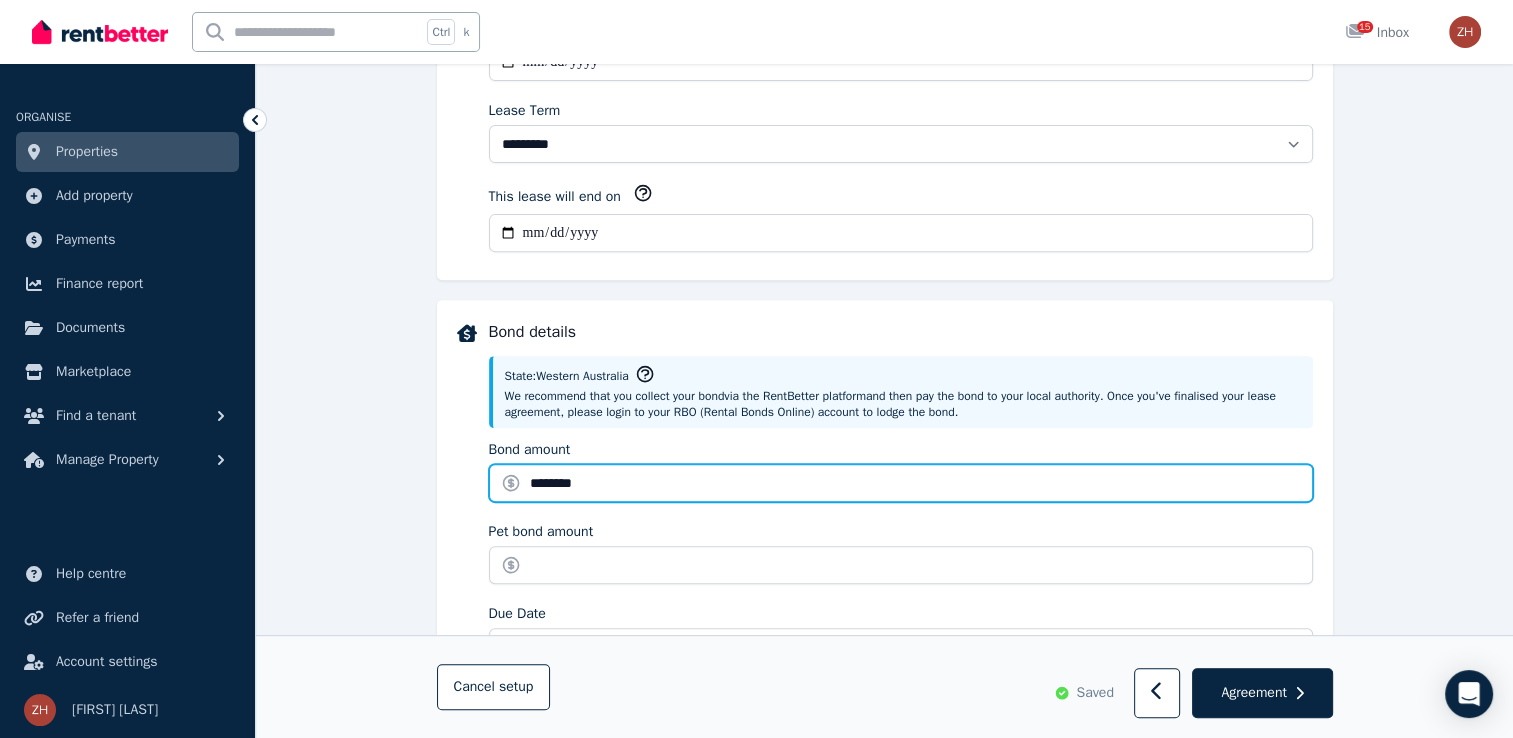 type on "********" 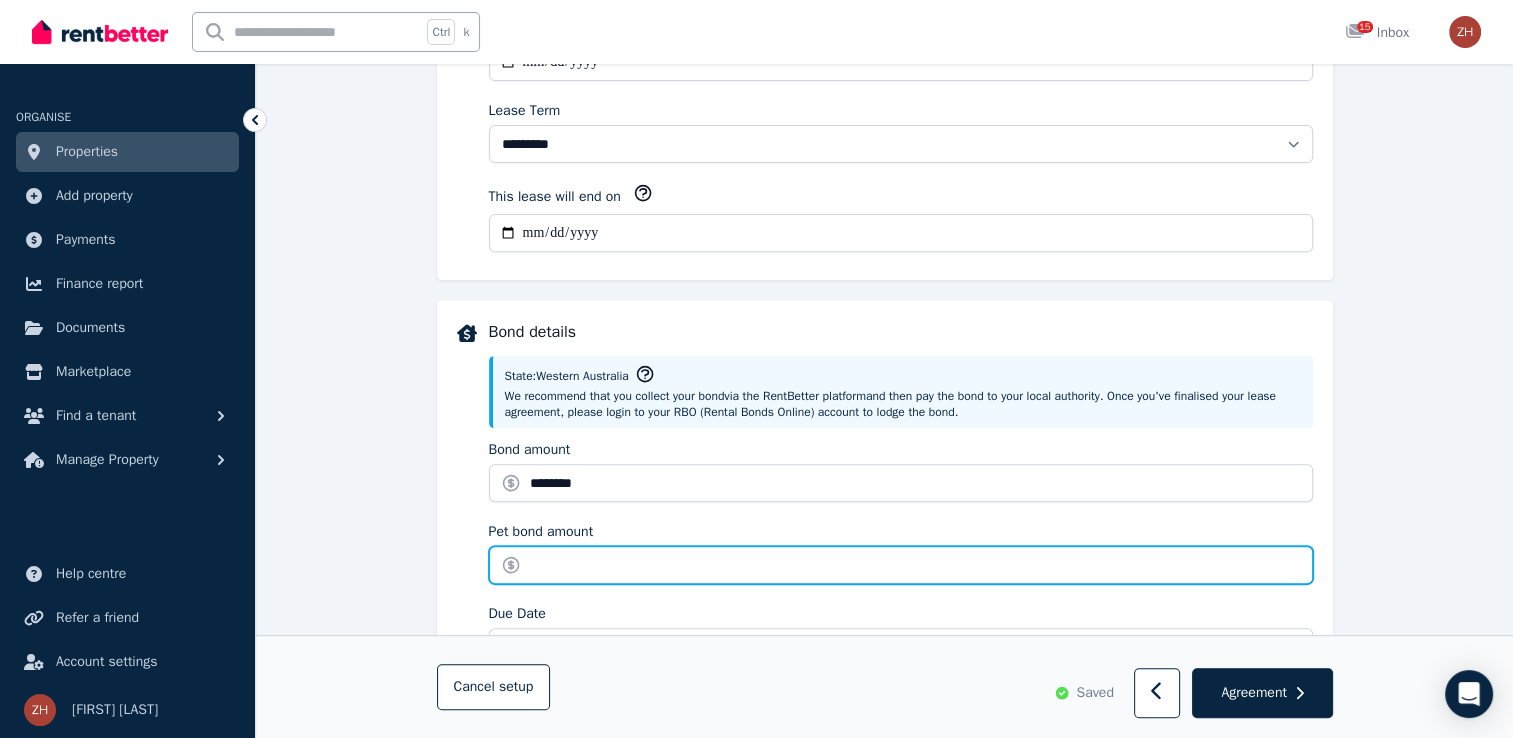 click on "Pet bond amount" at bounding box center [901, 565] 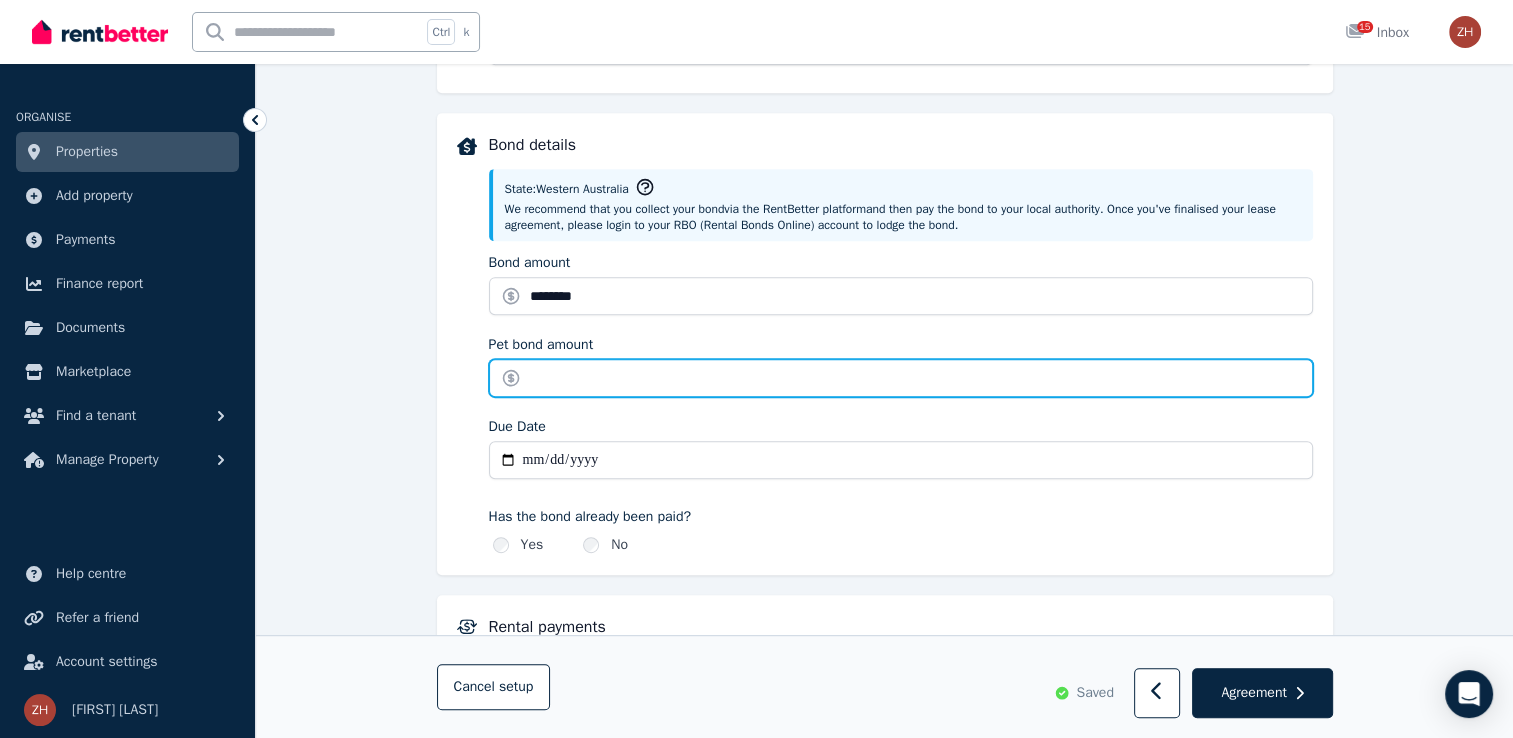 scroll, scrollTop: 900, scrollLeft: 0, axis: vertical 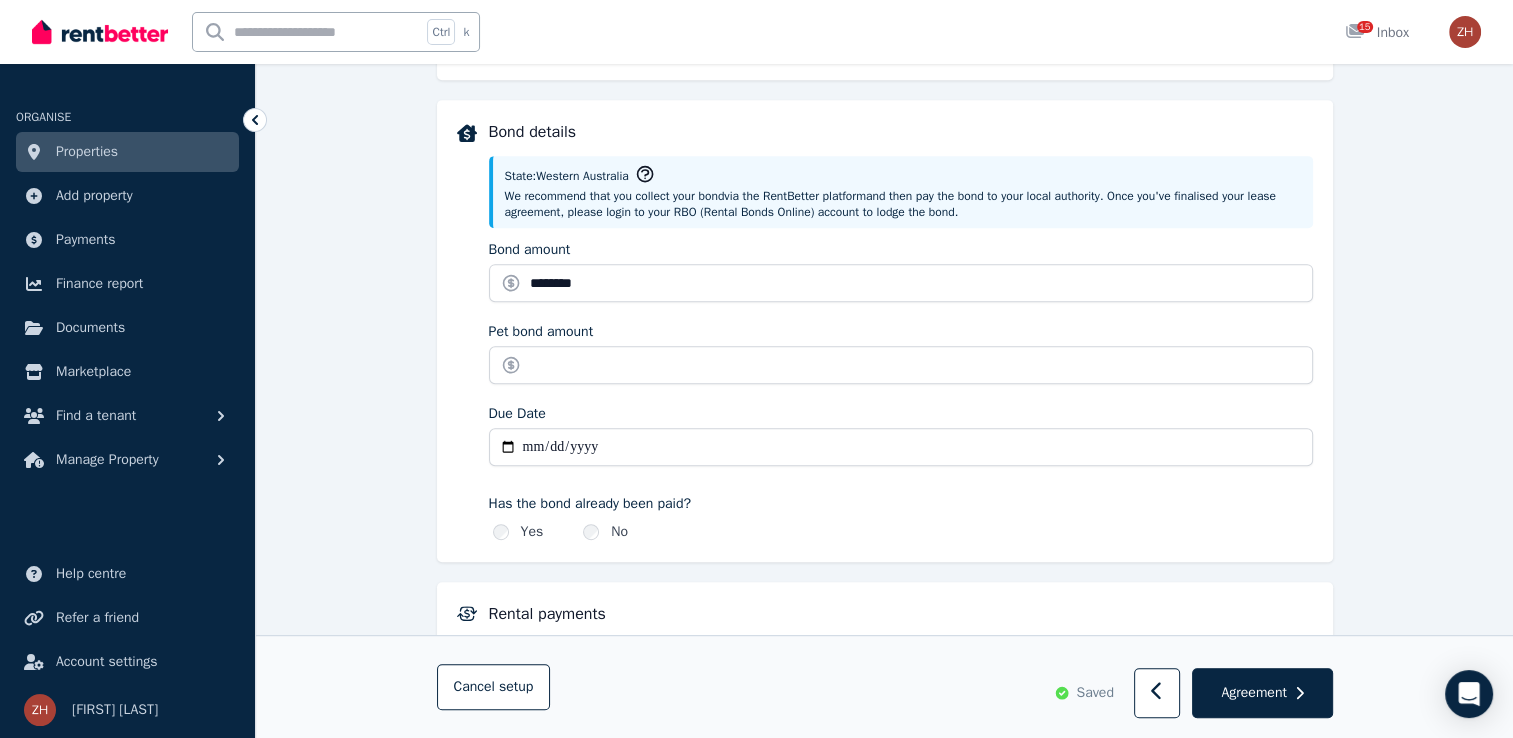 click on "Due Date" at bounding box center [901, 447] 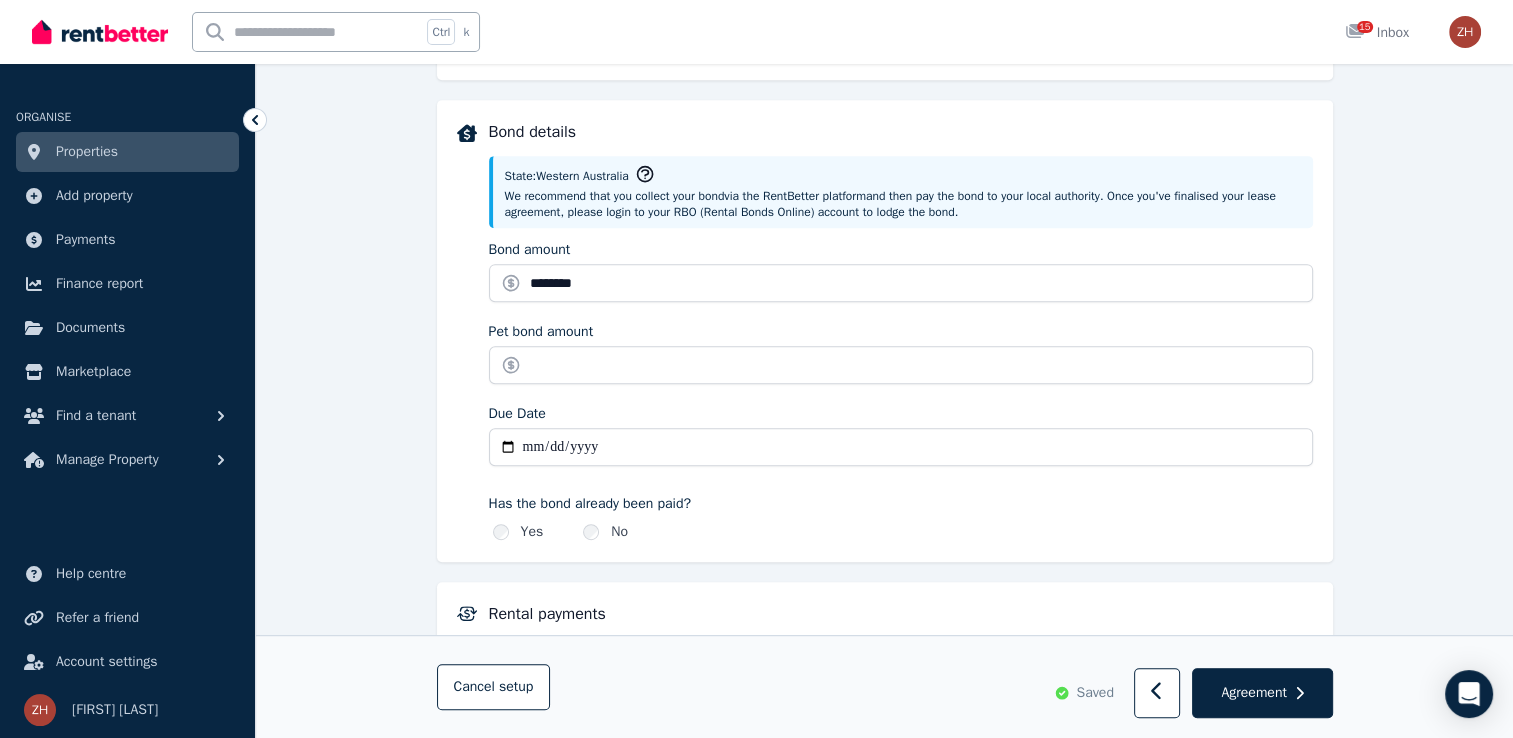 type on "**********" 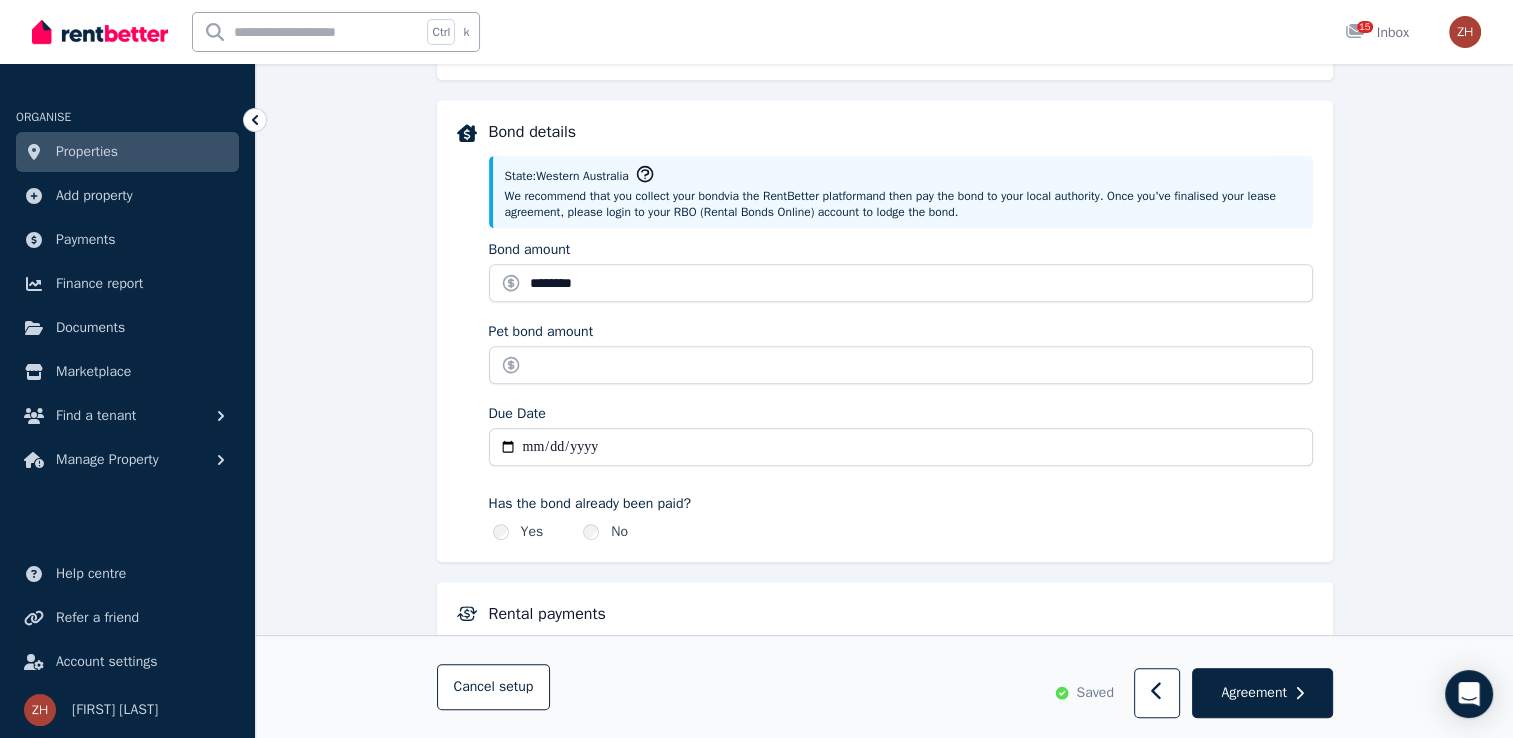 click on "Has the bond already been paid? Yes Please enter a bond amount and a due date No" at bounding box center (901, 518) 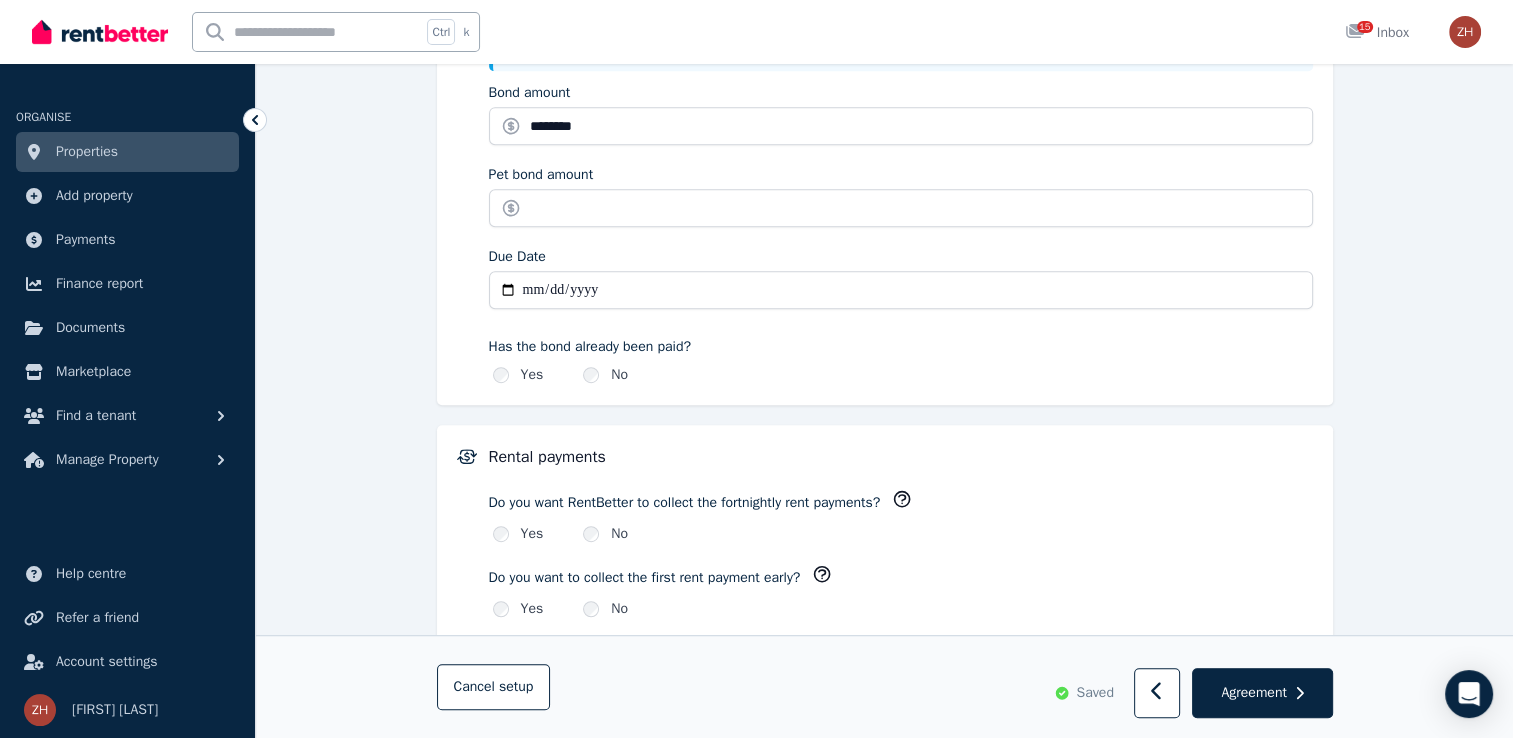scroll, scrollTop: 1100, scrollLeft: 0, axis: vertical 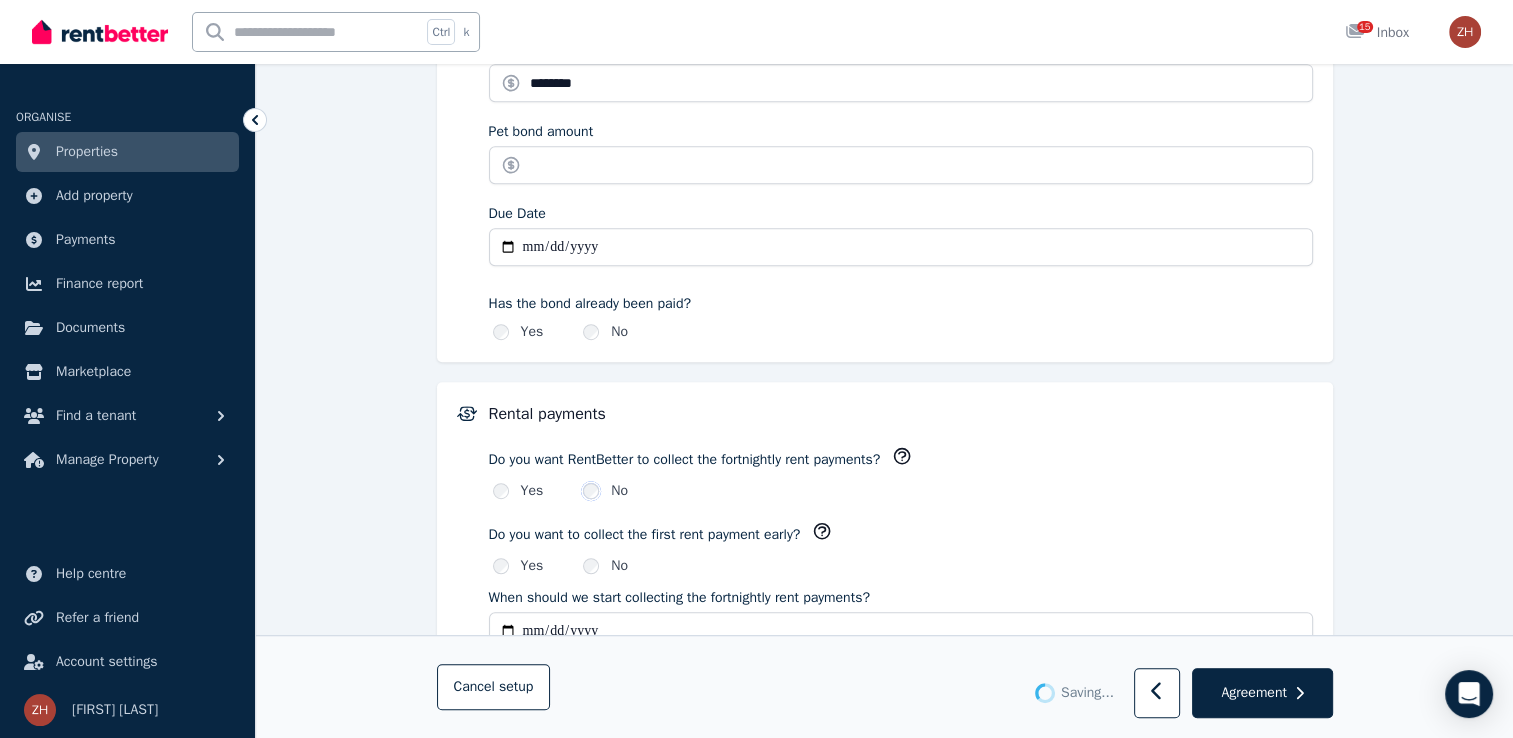 type 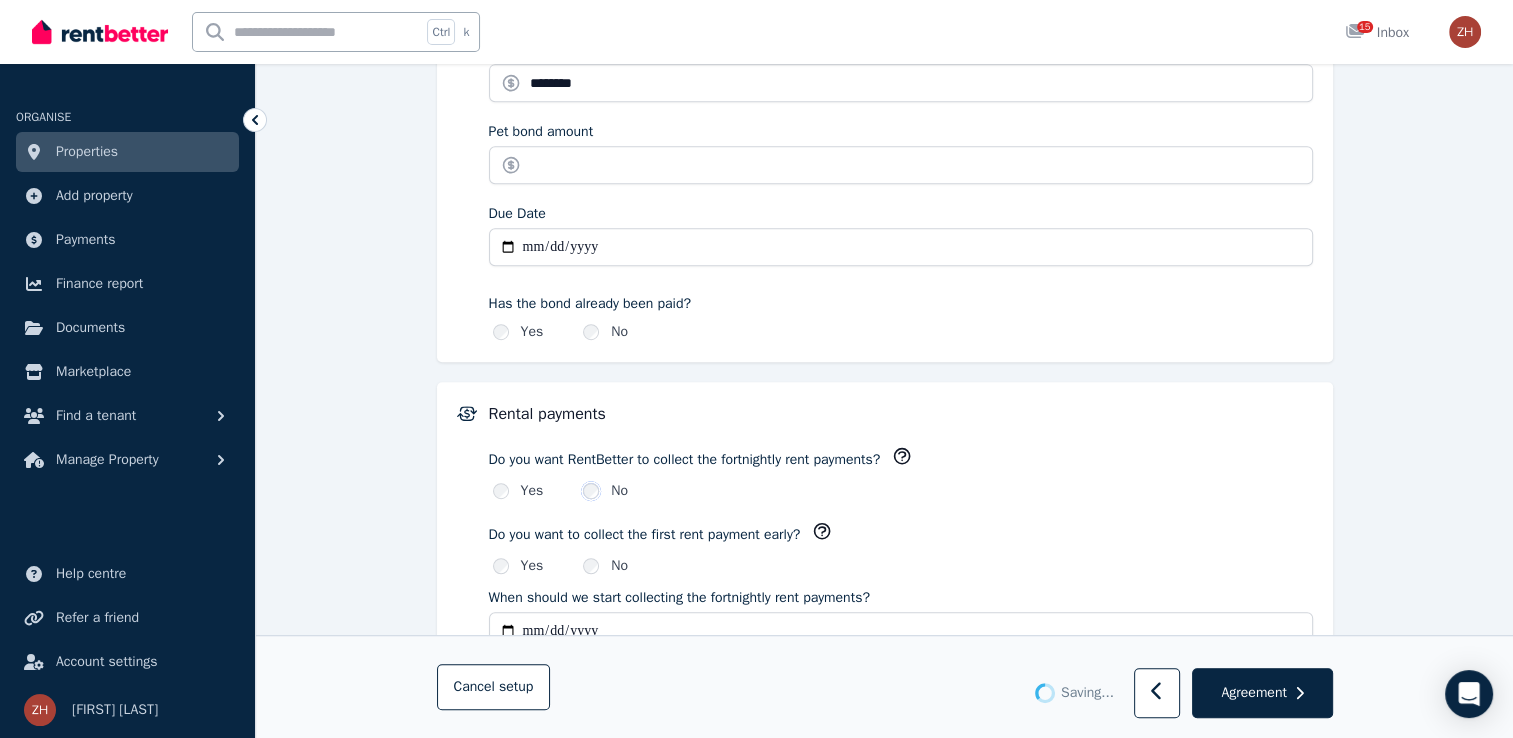 type 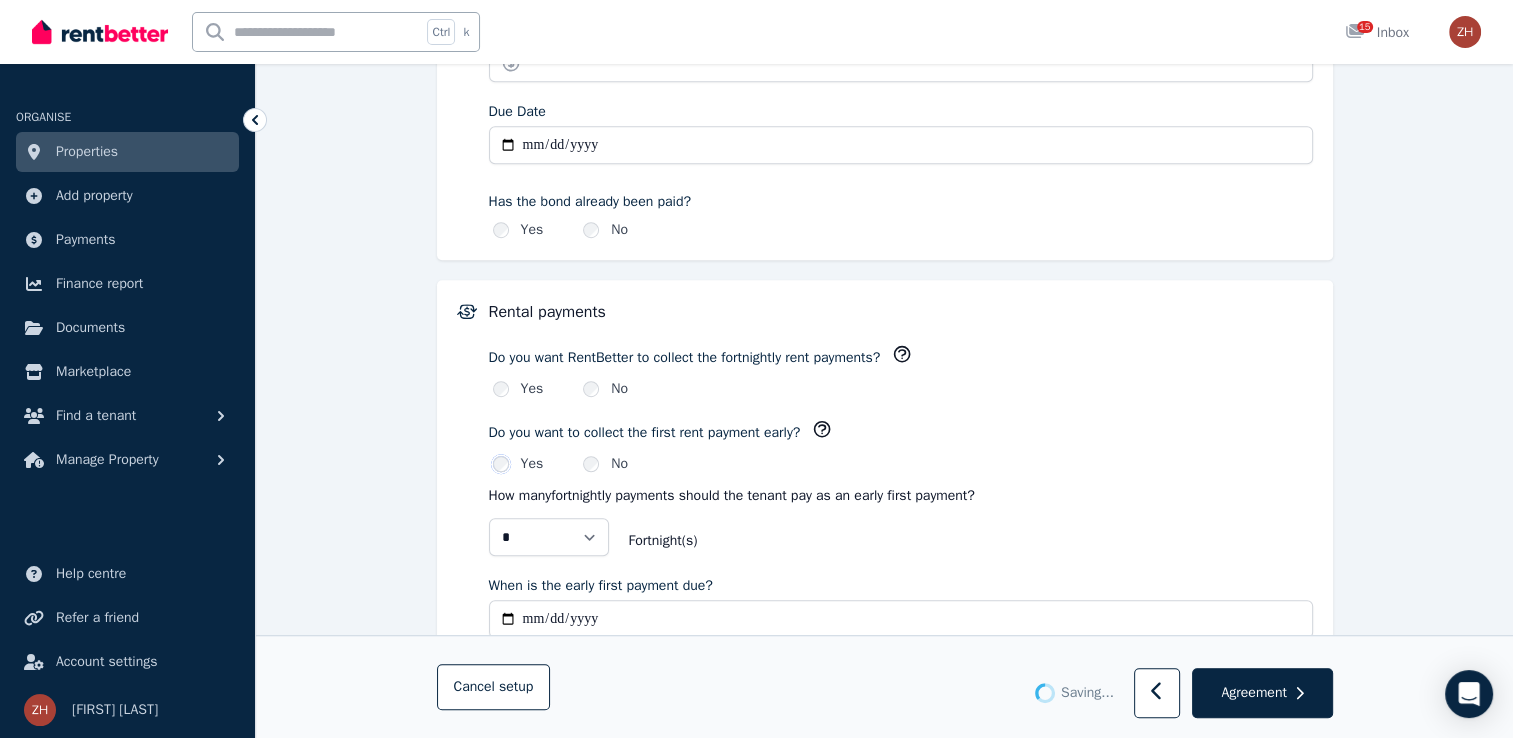 scroll, scrollTop: 1400, scrollLeft: 0, axis: vertical 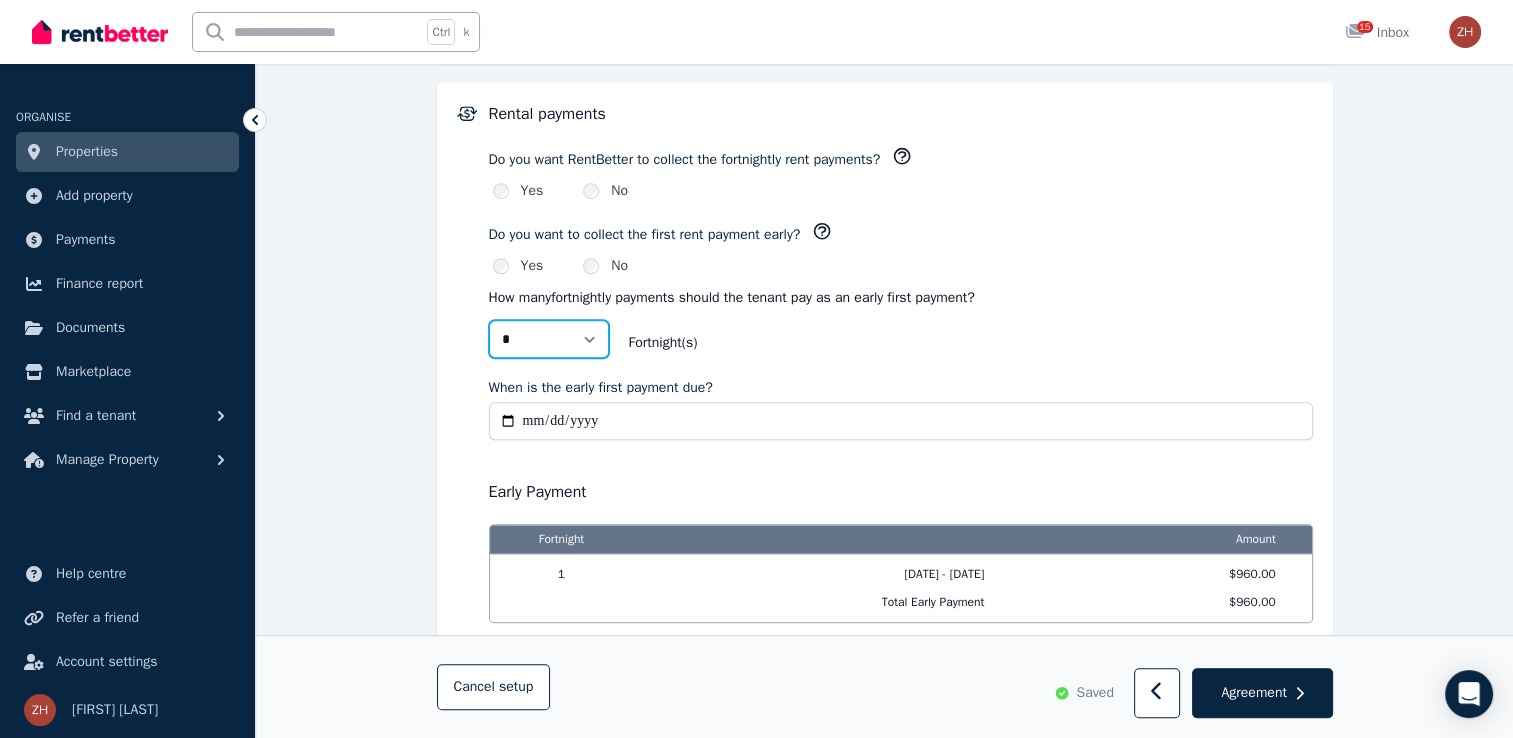 click on "* *" at bounding box center (549, 339) 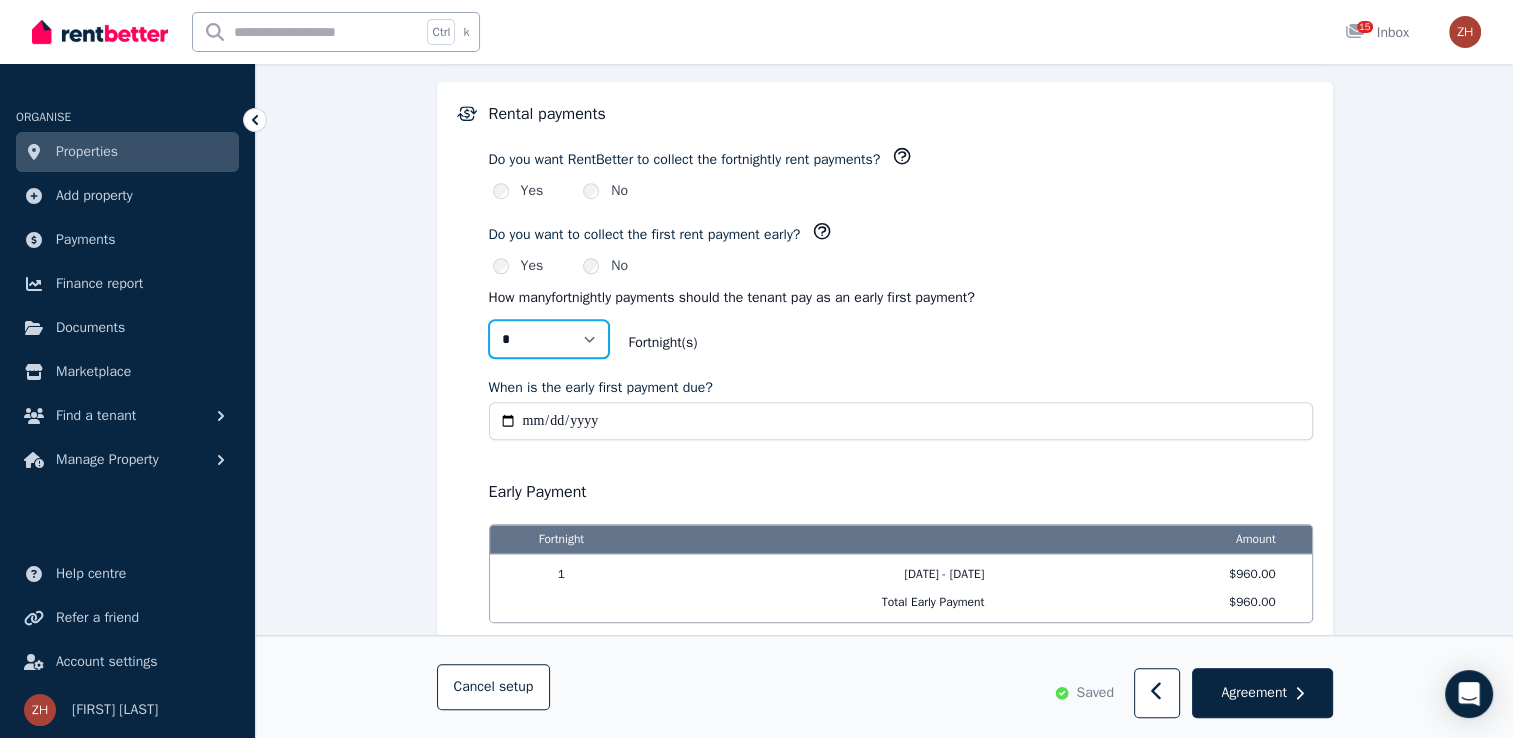 select on "*" 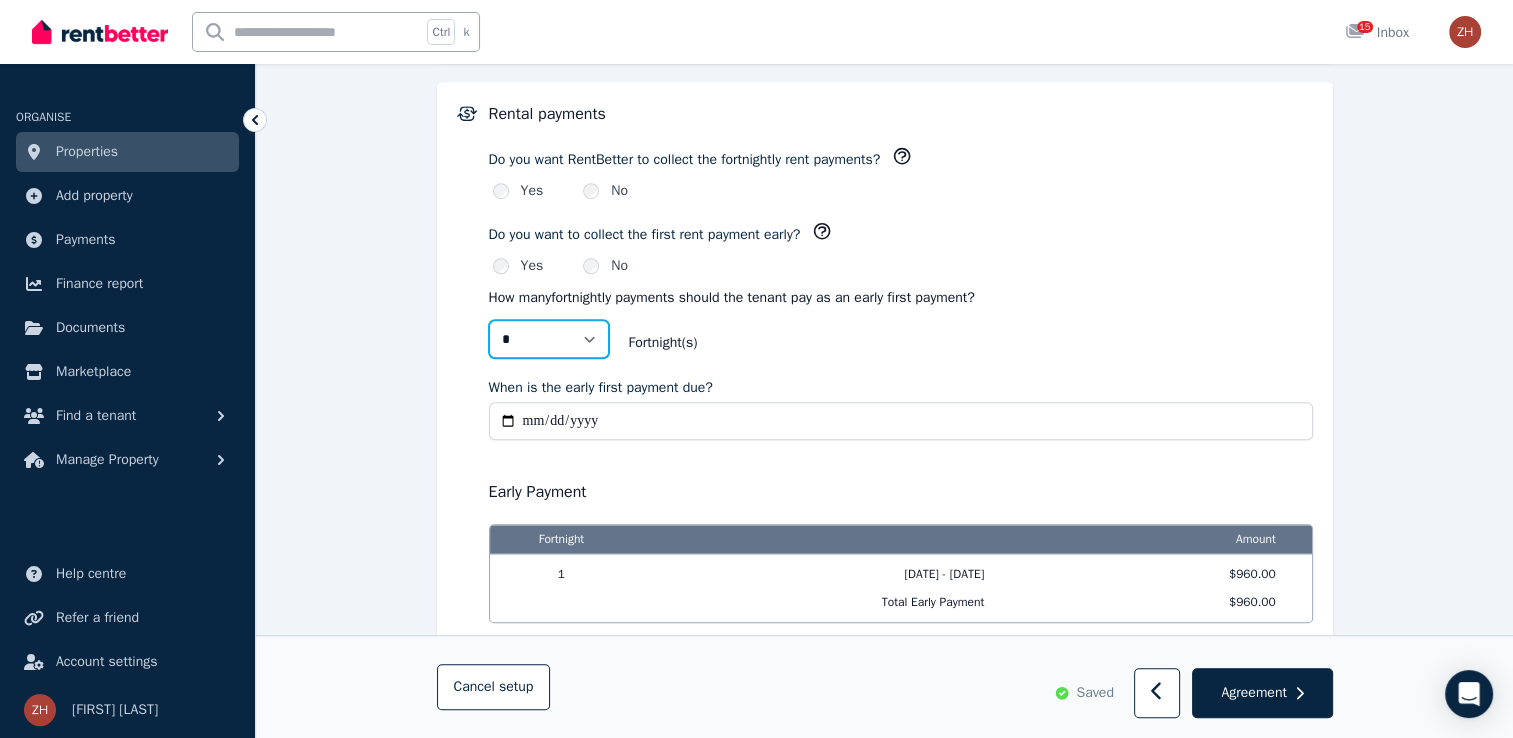 click on "* *" at bounding box center [549, 339] 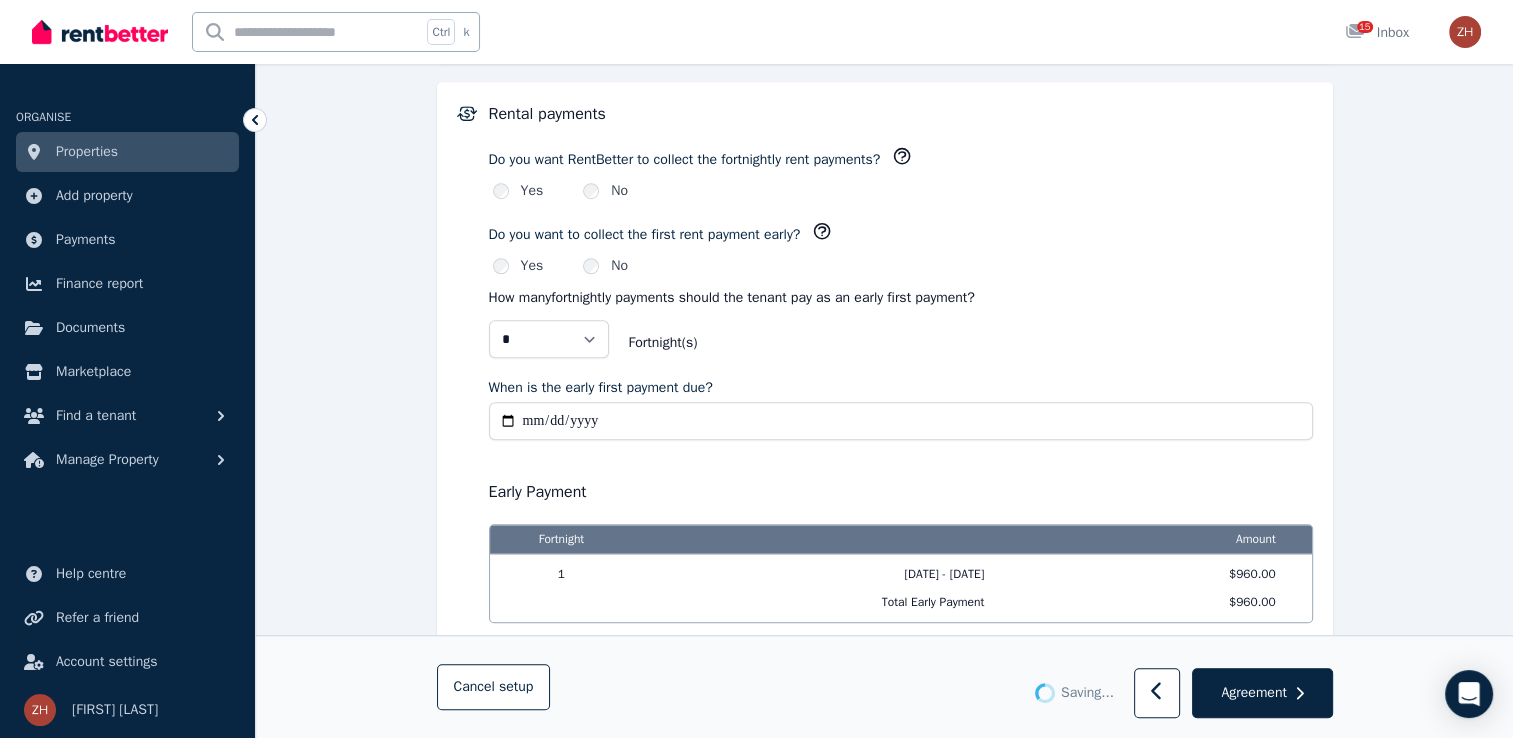 click on "When is the early first payment due?" at bounding box center [901, 421] 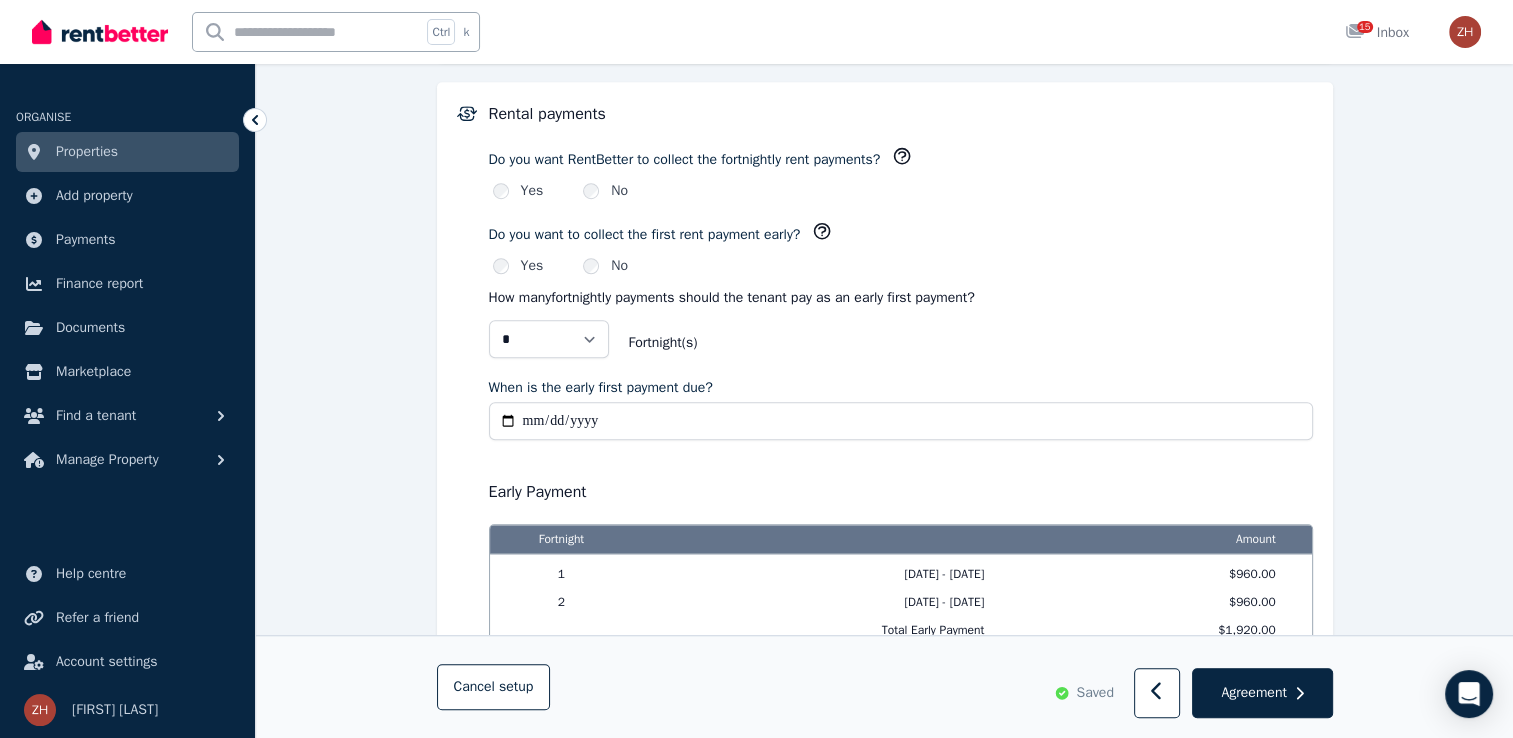 type on "**********" 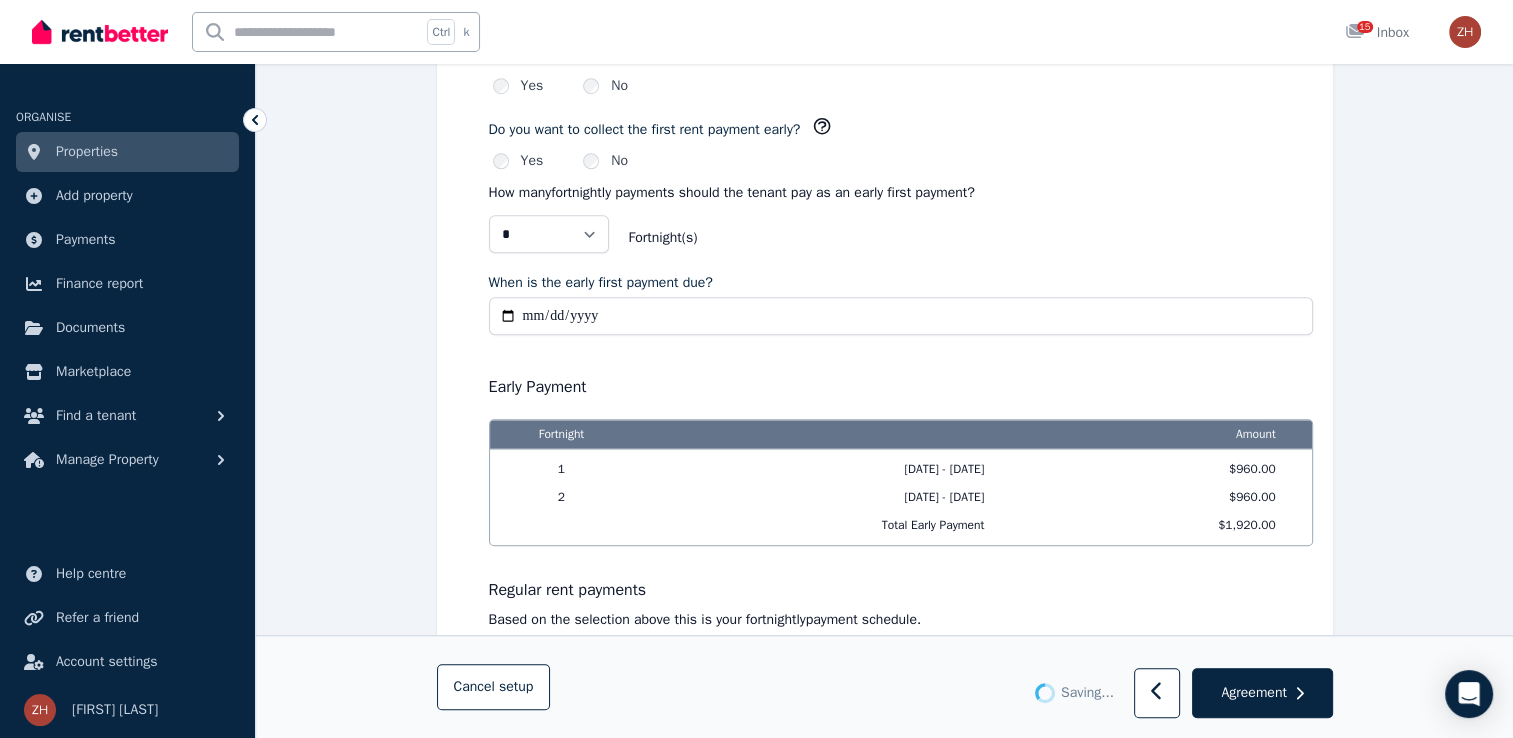 scroll, scrollTop: 1600, scrollLeft: 0, axis: vertical 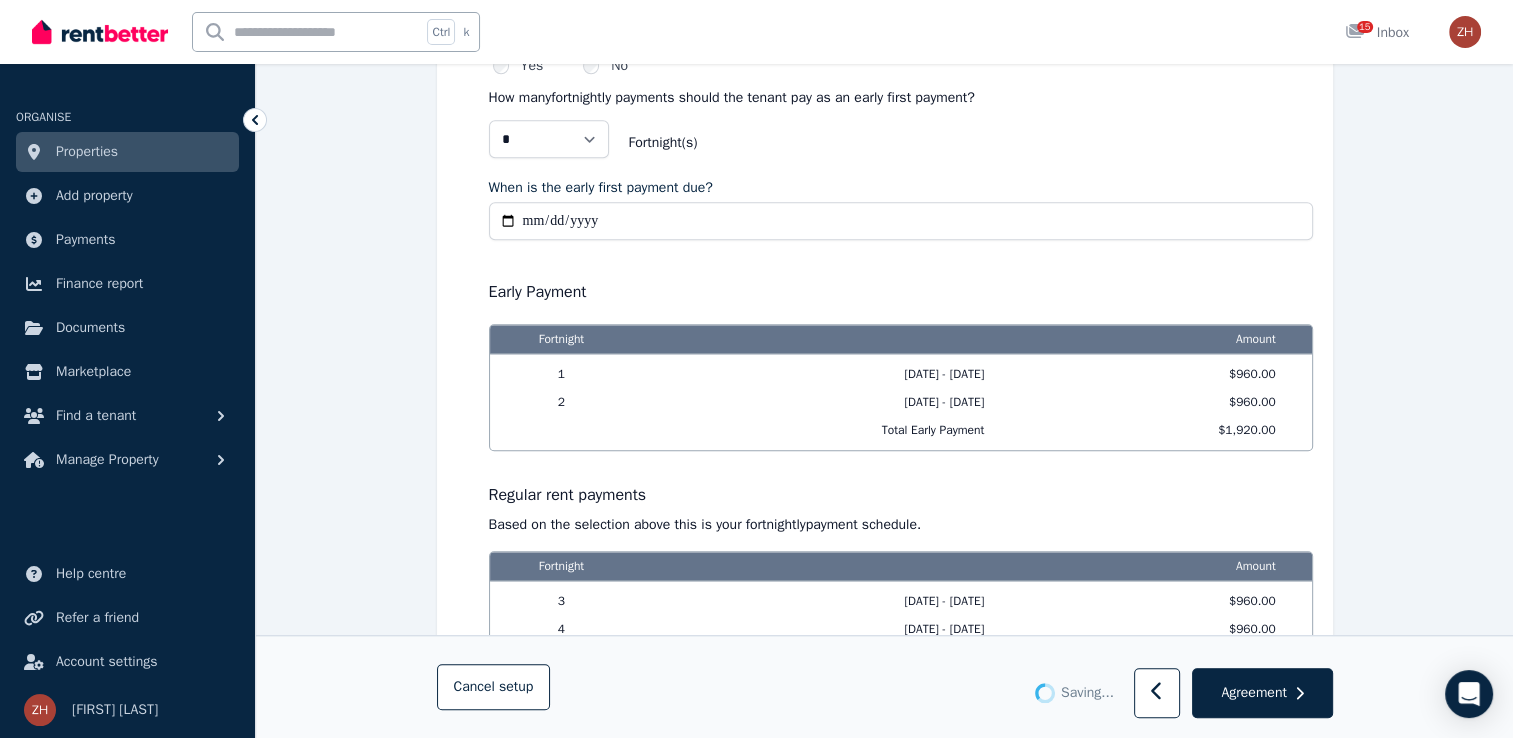 type on "**********" 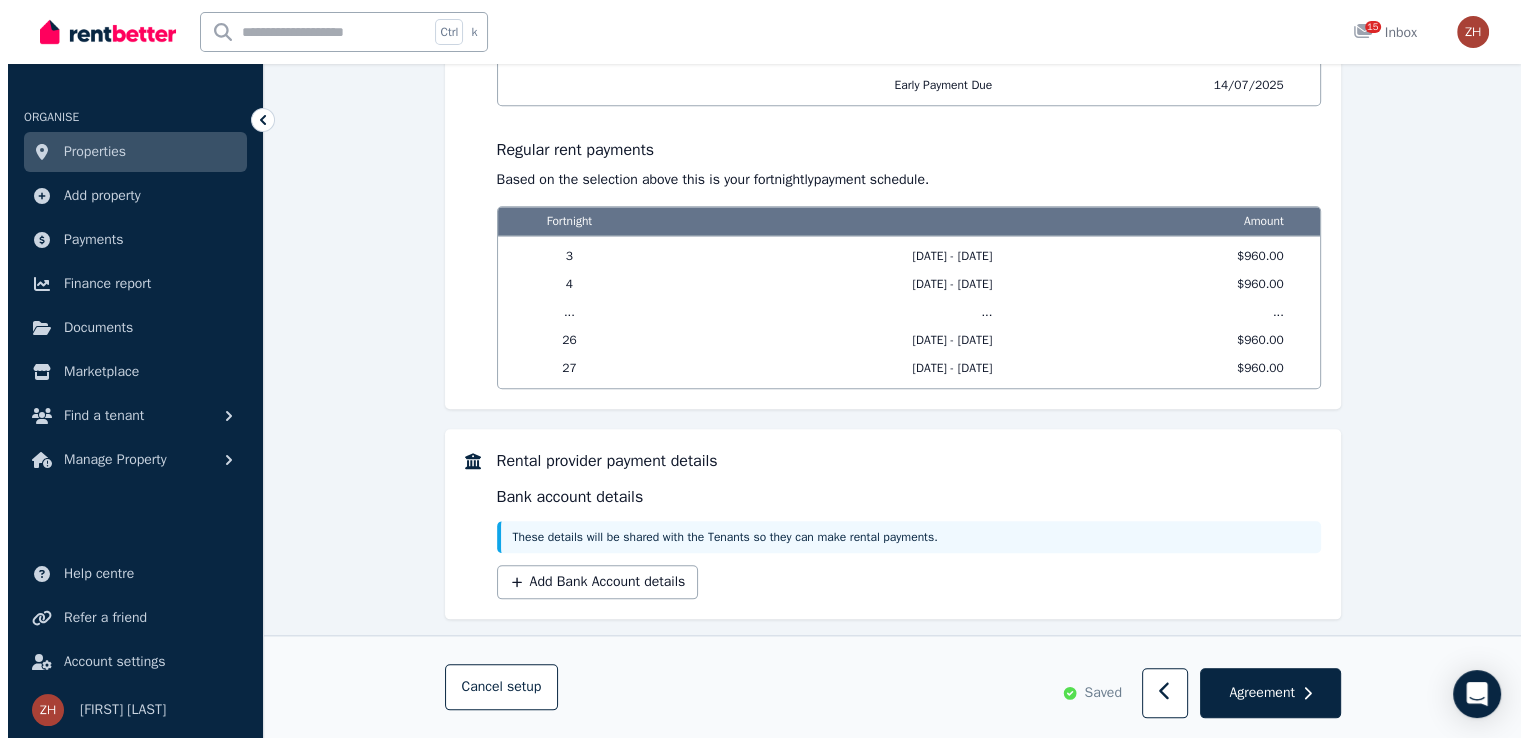 scroll, scrollTop: 1997, scrollLeft: 0, axis: vertical 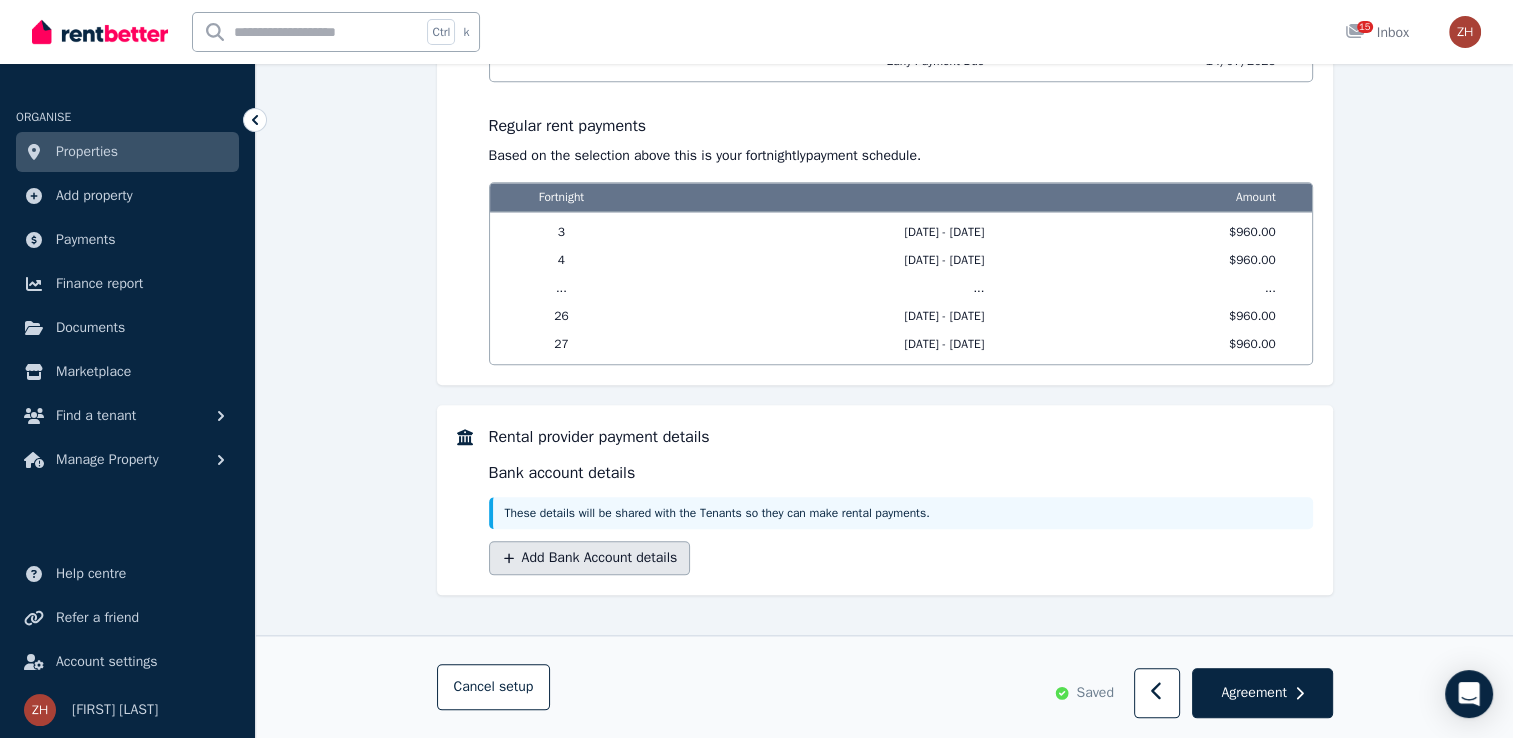 click on "Add Bank Account details" at bounding box center (590, 558) 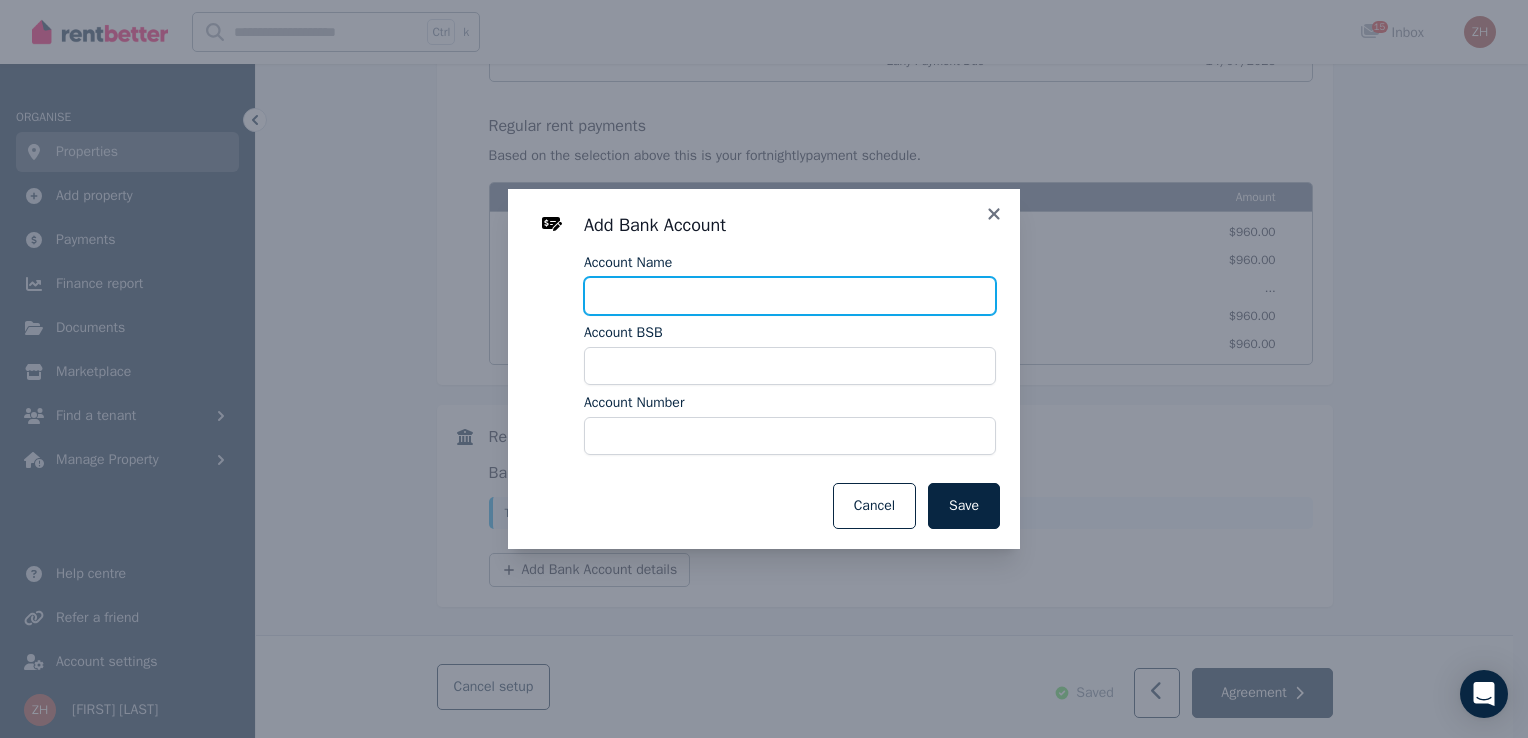 click on "Account Name" at bounding box center [790, 296] 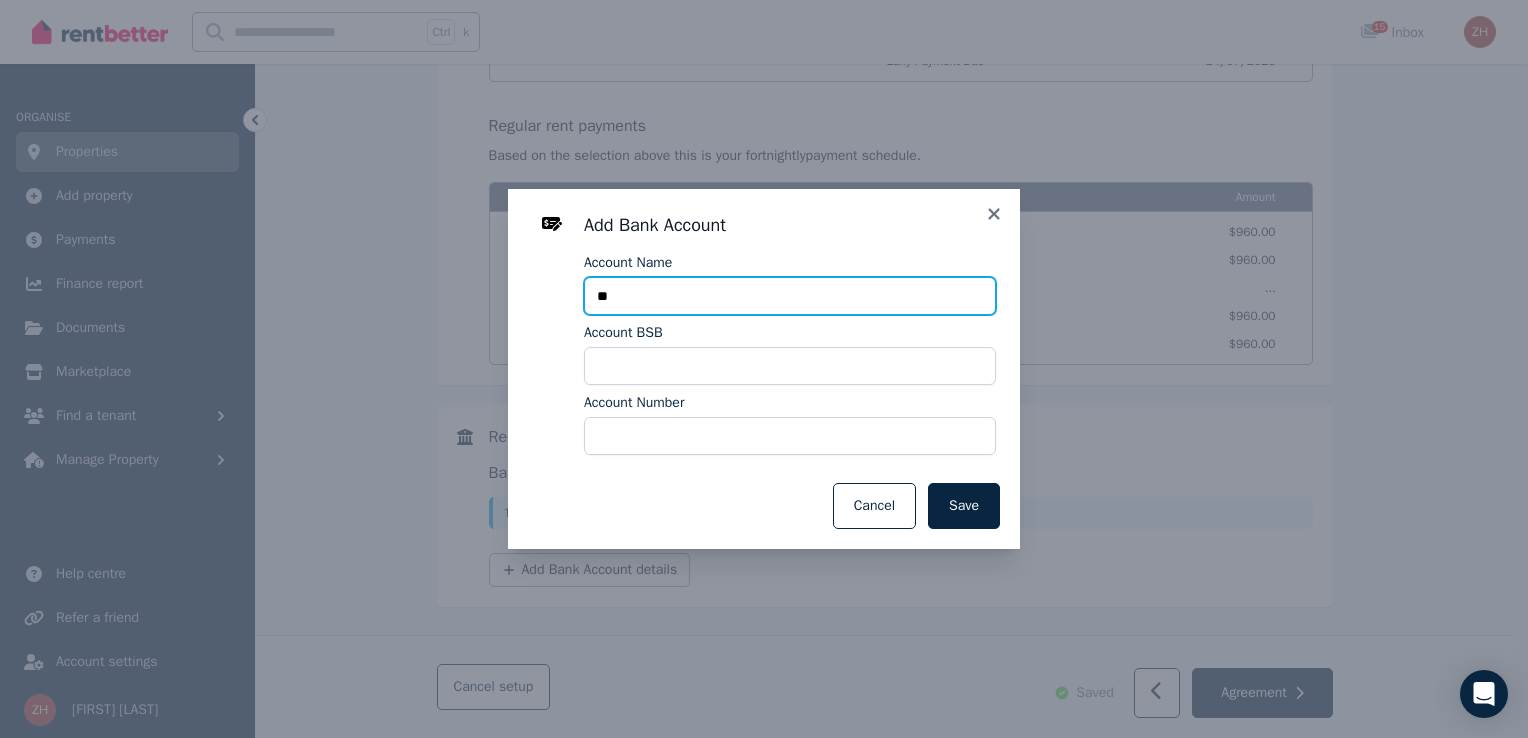 type on "*" 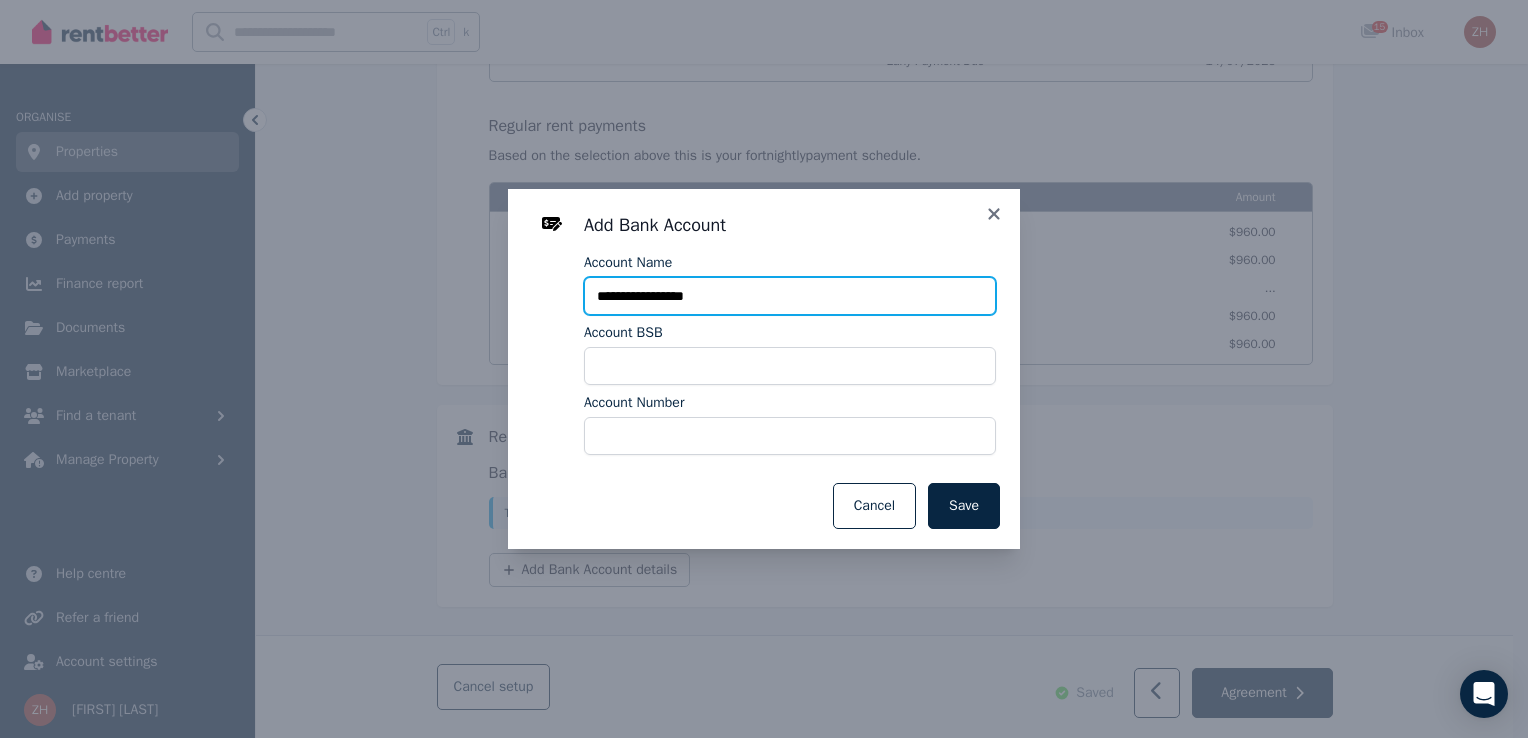type on "**********" 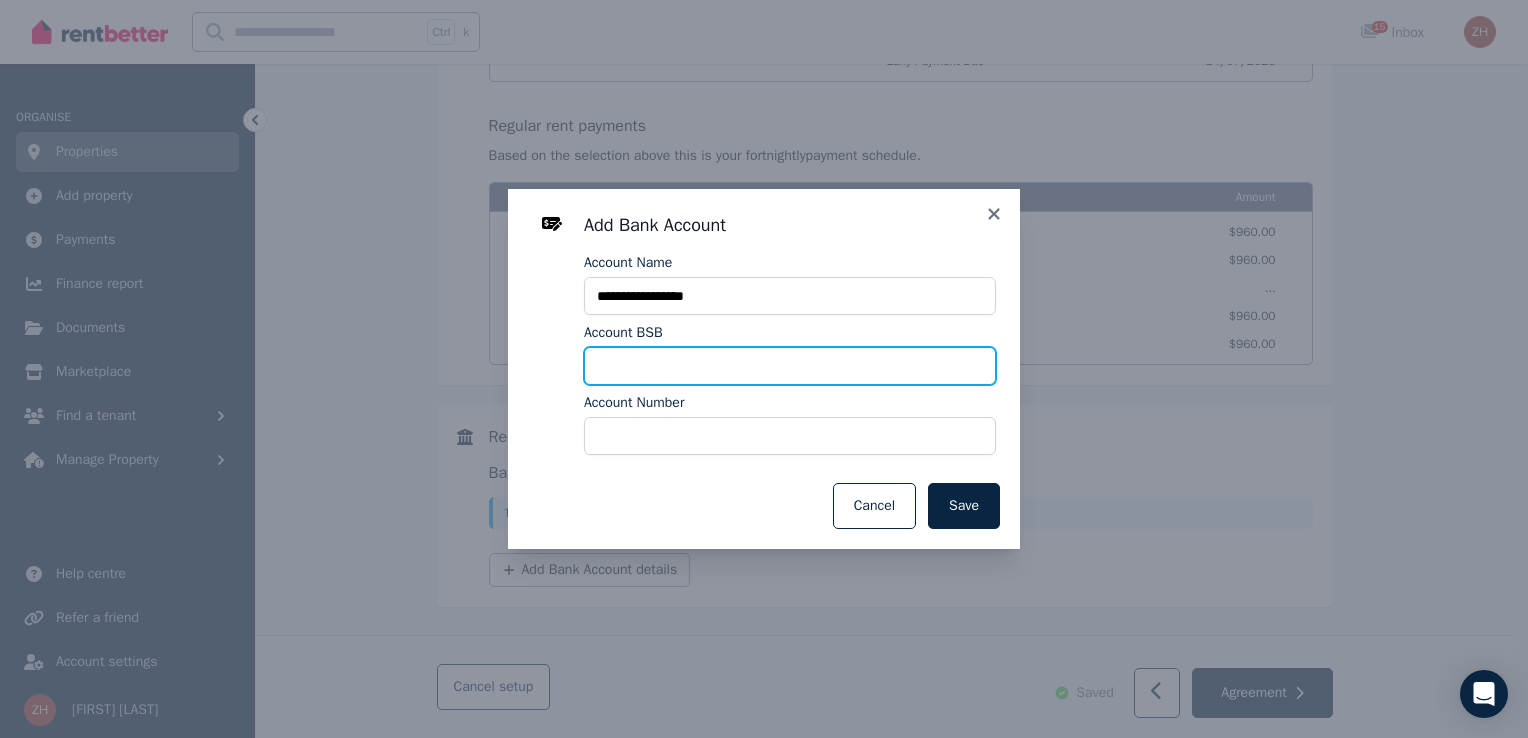 click on "Account BSB" at bounding box center (790, 366) 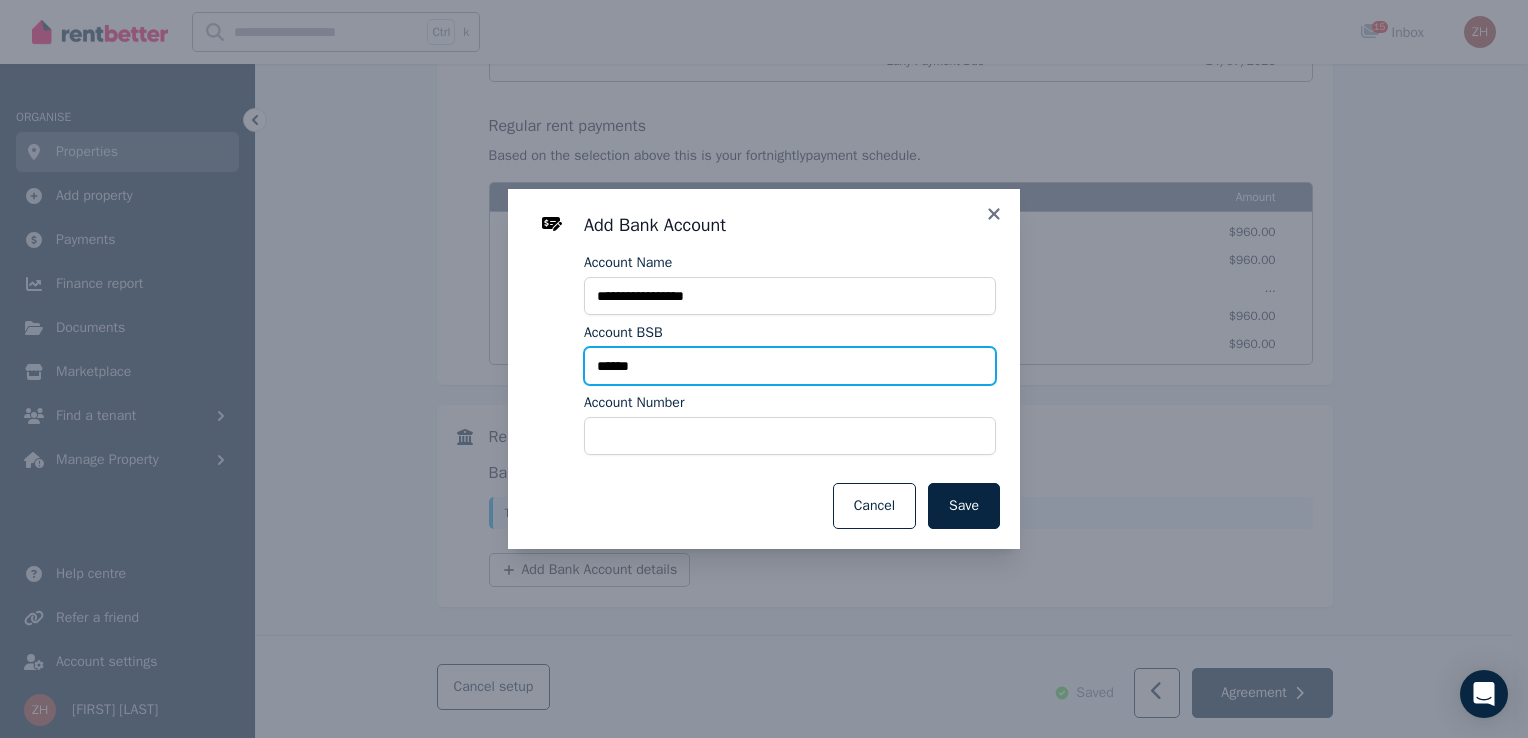 type on "******" 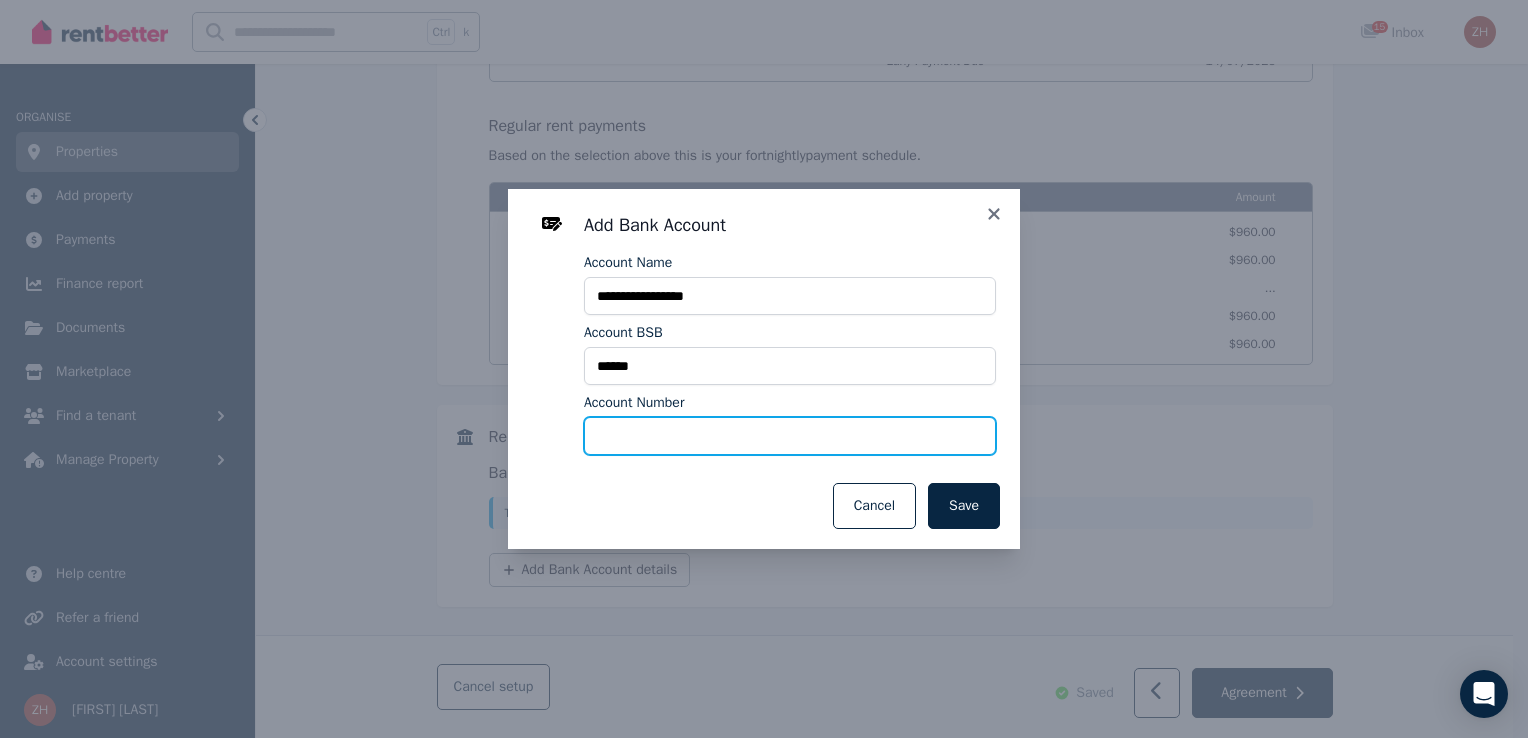 click on "Account Number" at bounding box center (790, 436) 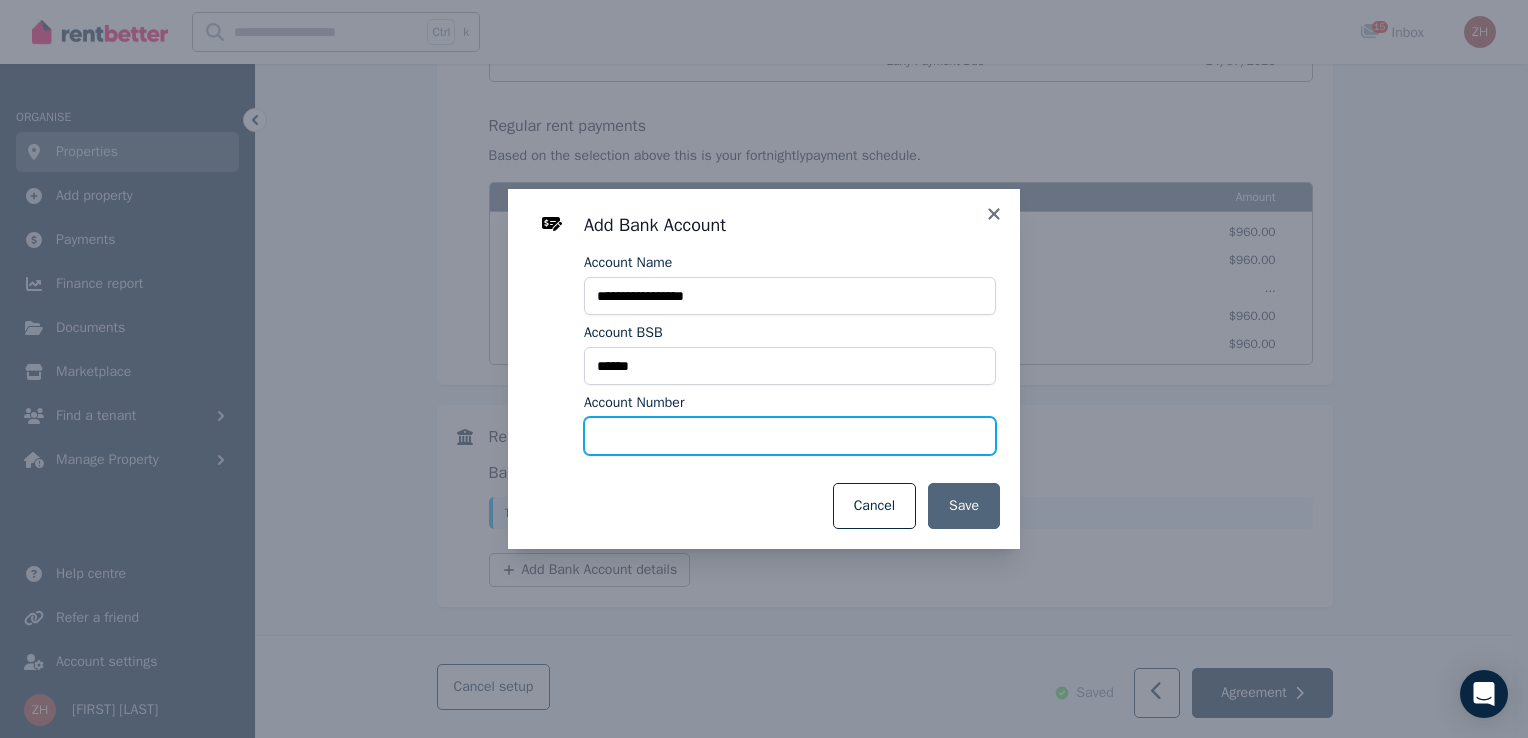 type on "********" 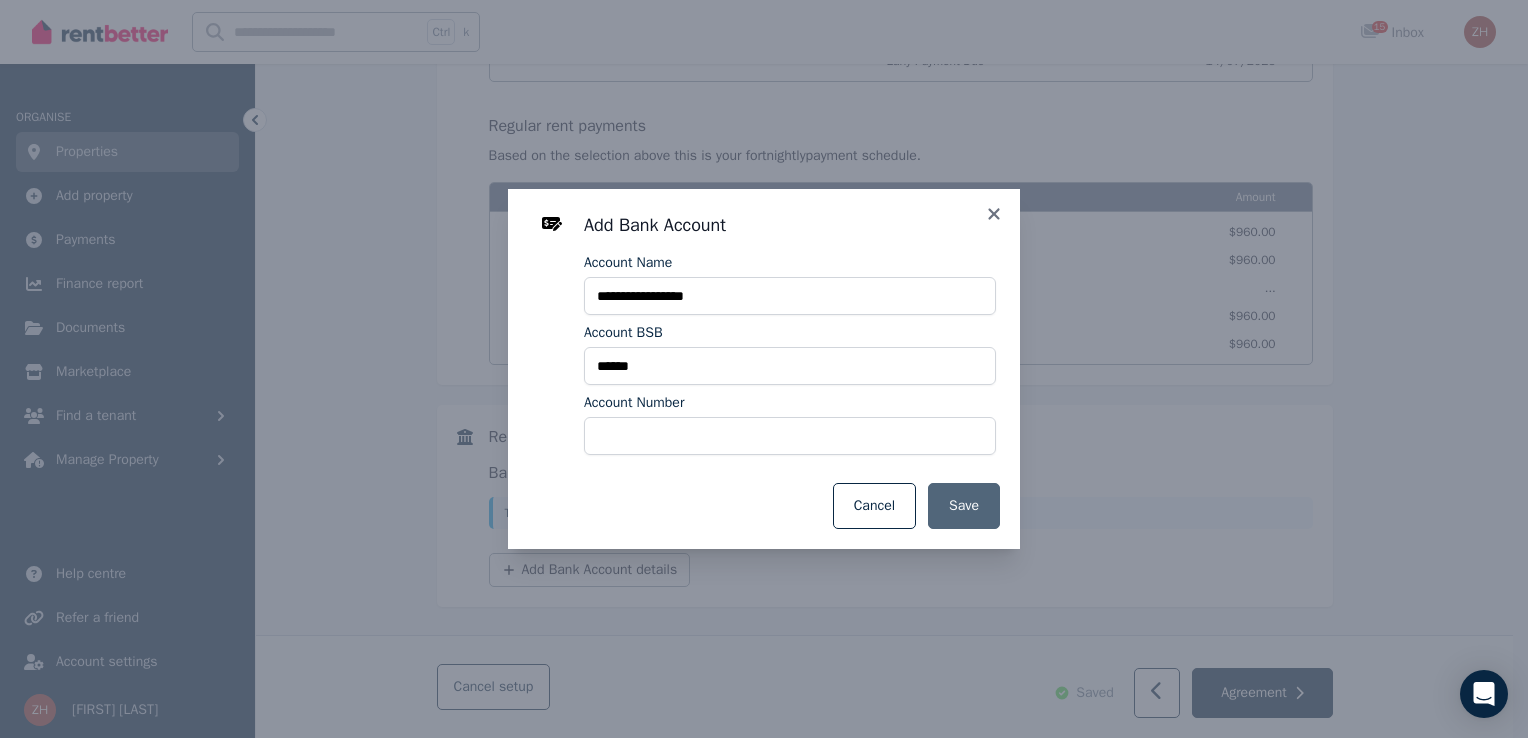 click on "Save" at bounding box center [964, 506] 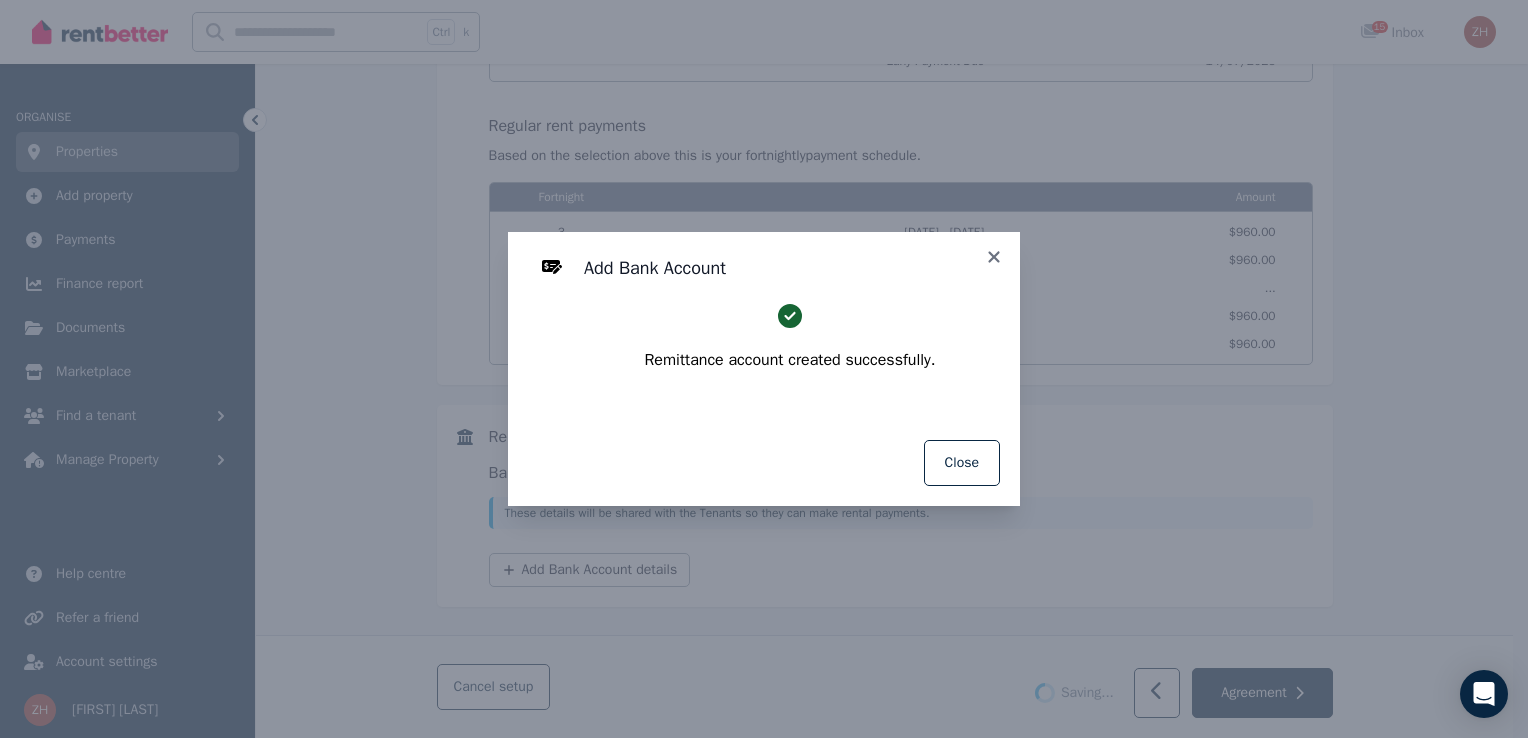 select on "**********" 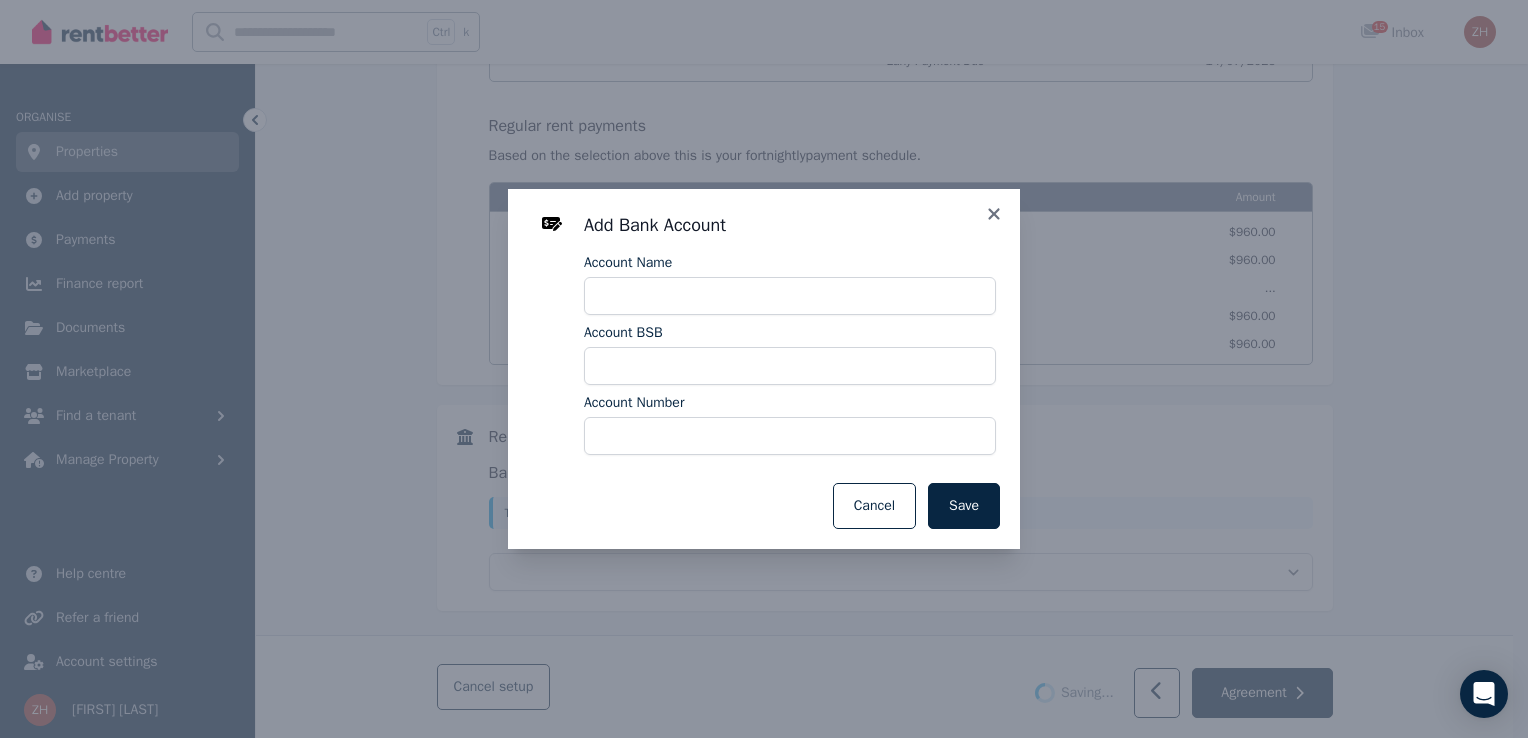 select on "**********" 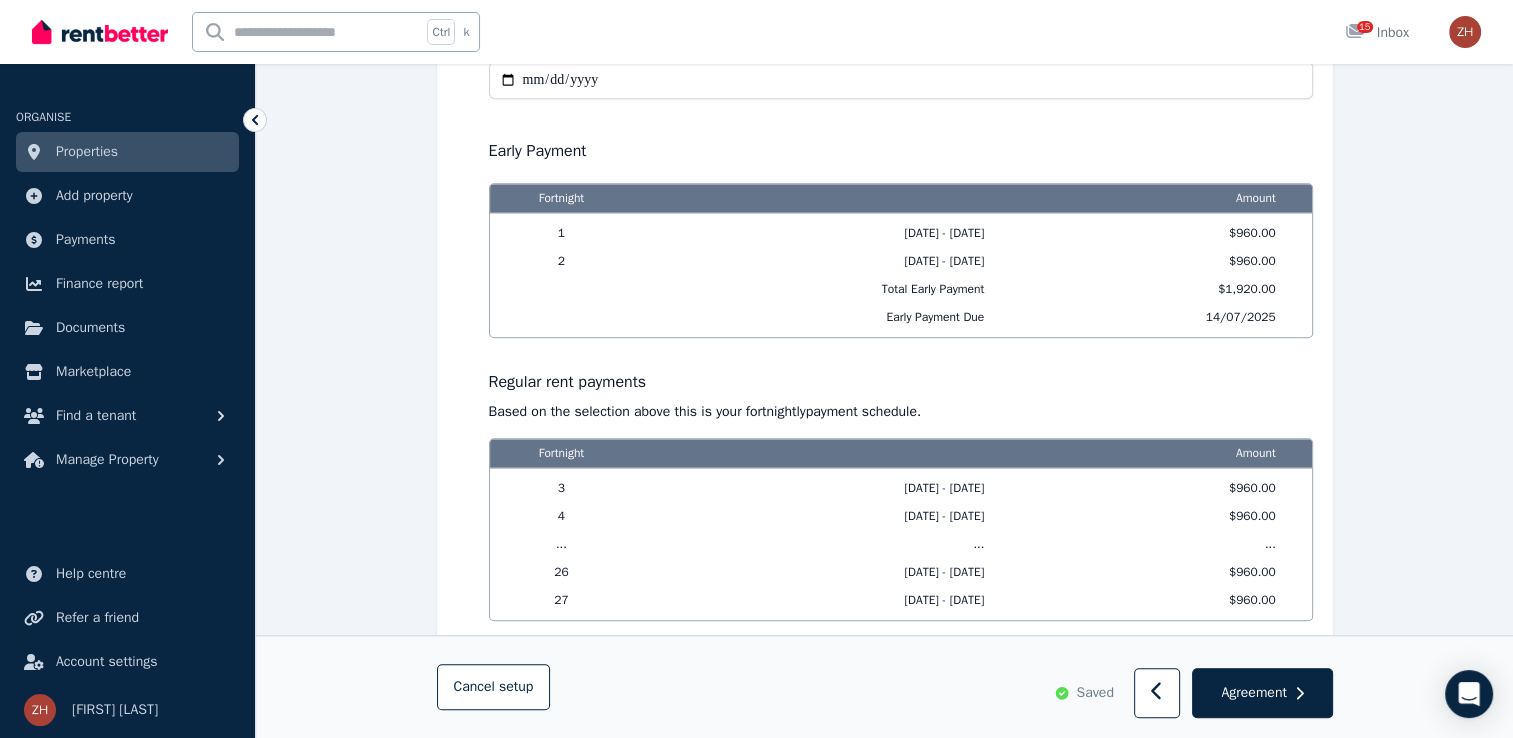 scroll, scrollTop: 2001, scrollLeft: 0, axis: vertical 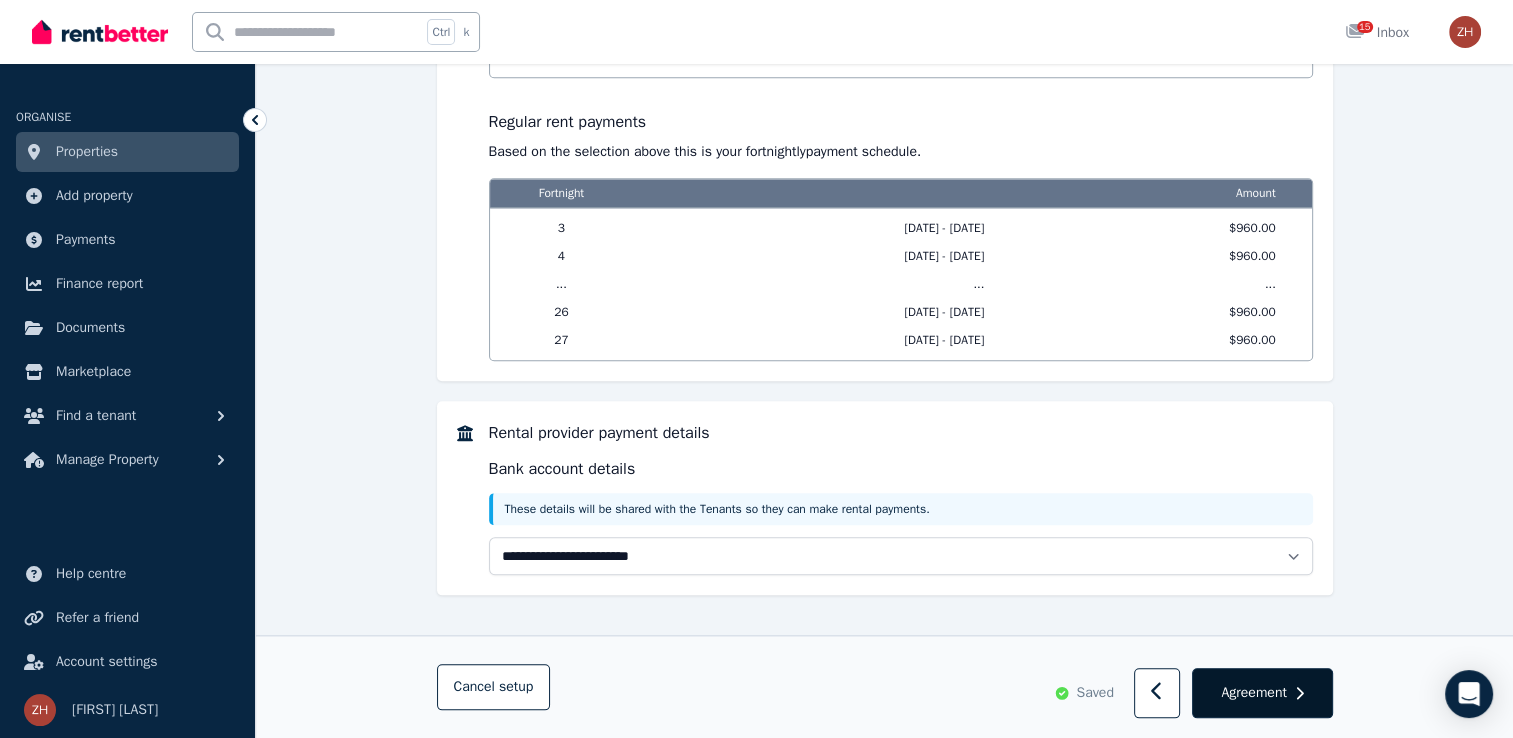 click on "Agreement" at bounding box center (1253, 693) 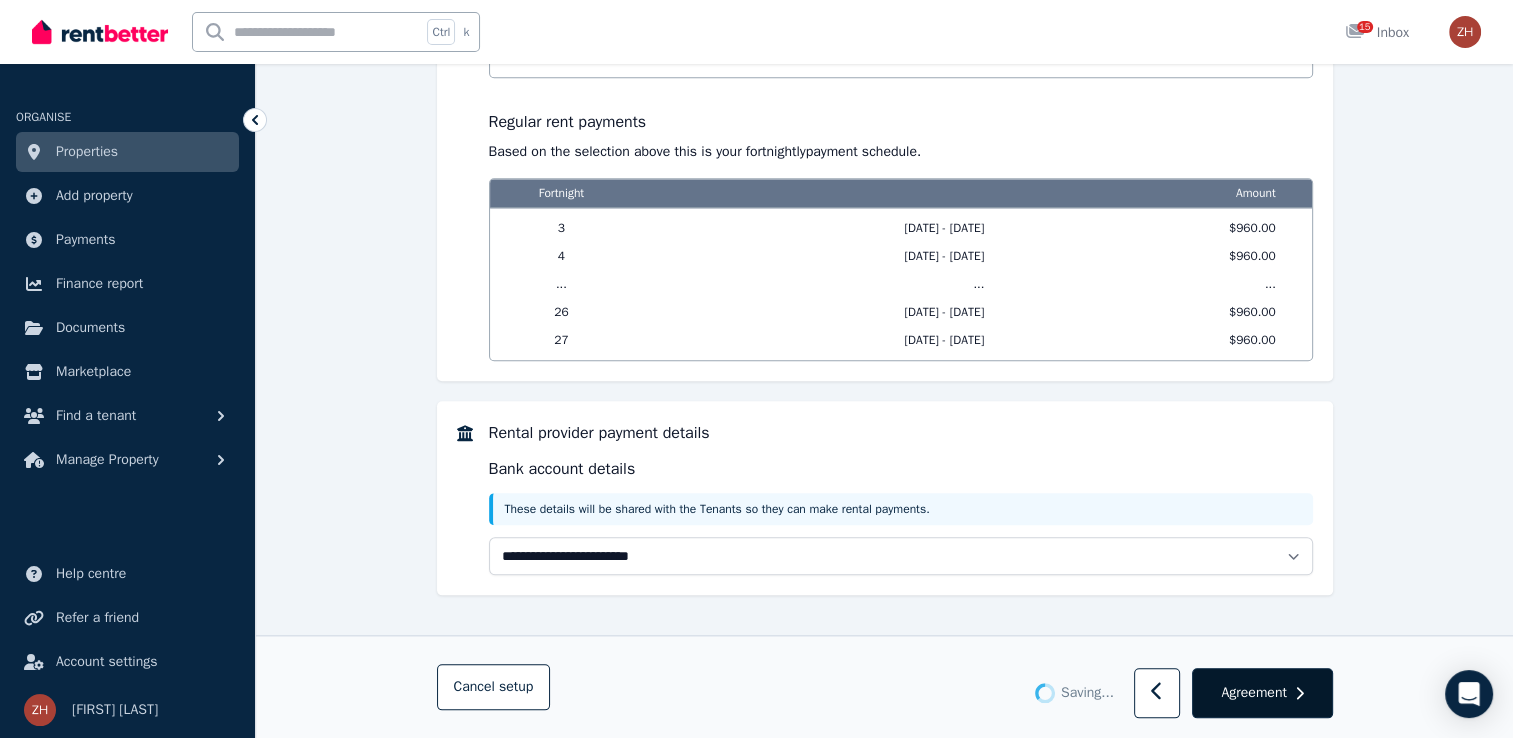 scroll, scrollTop: 0, scrollLeft: 0, axis: both 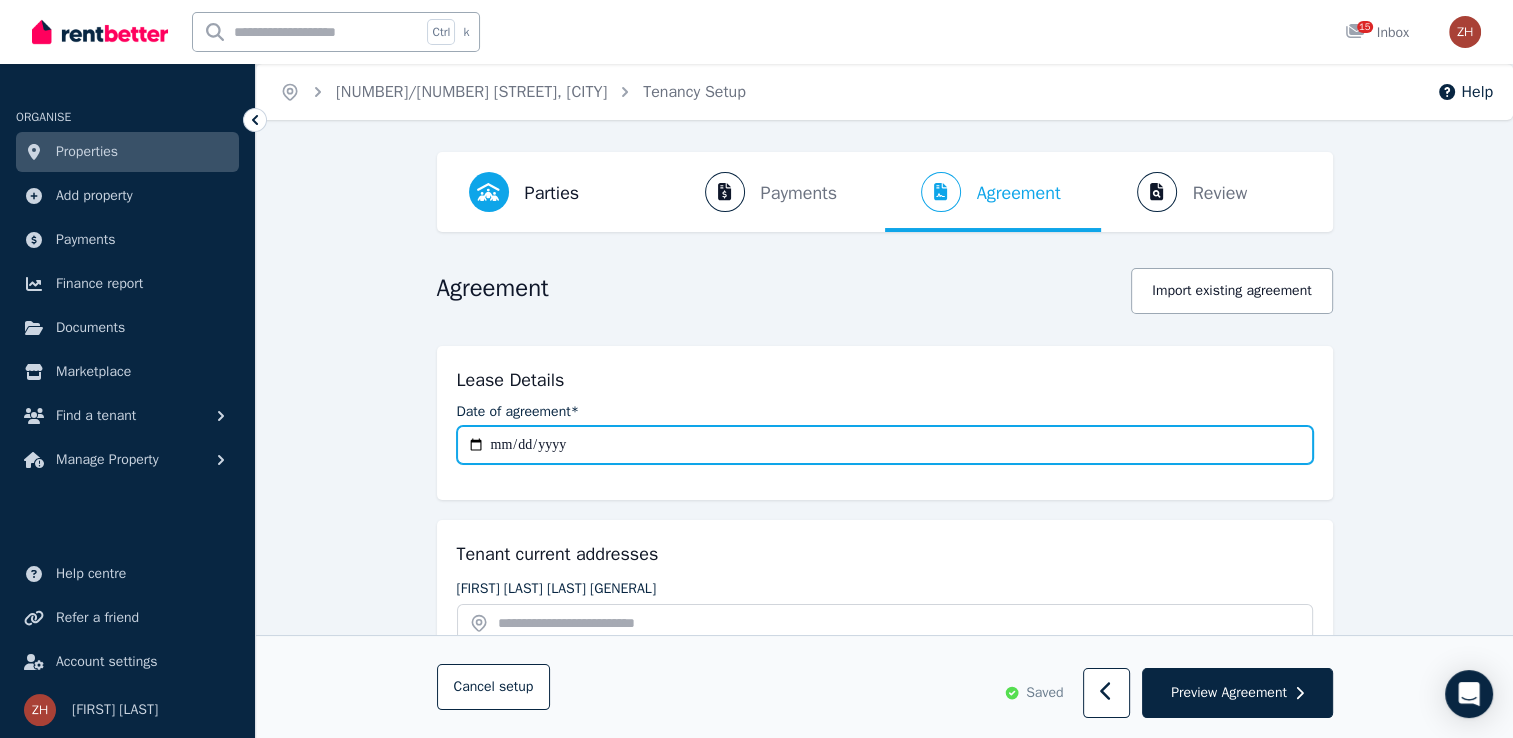 click on "**********" at bounding box center (885, 445) 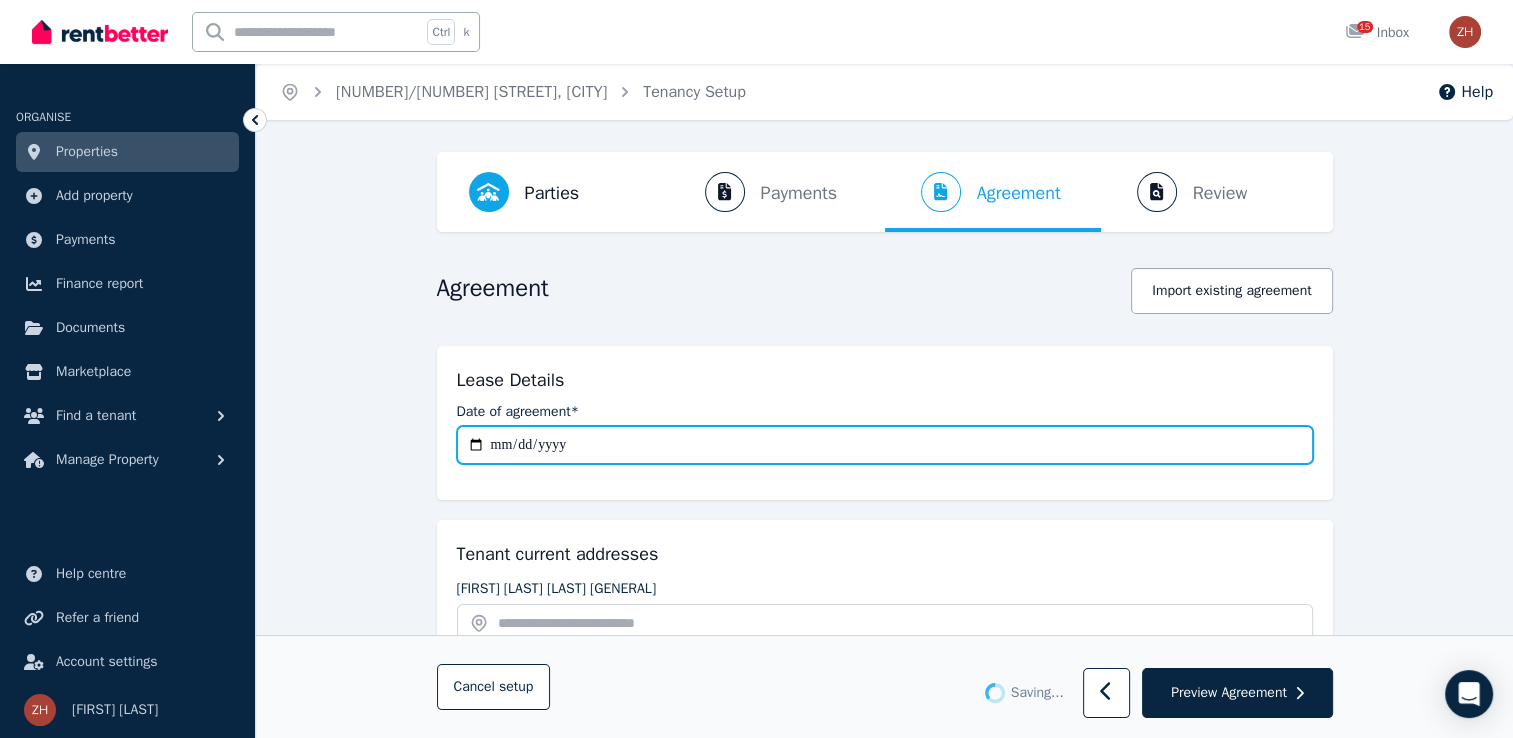 click on "**********" at bounding box center [885, 445] 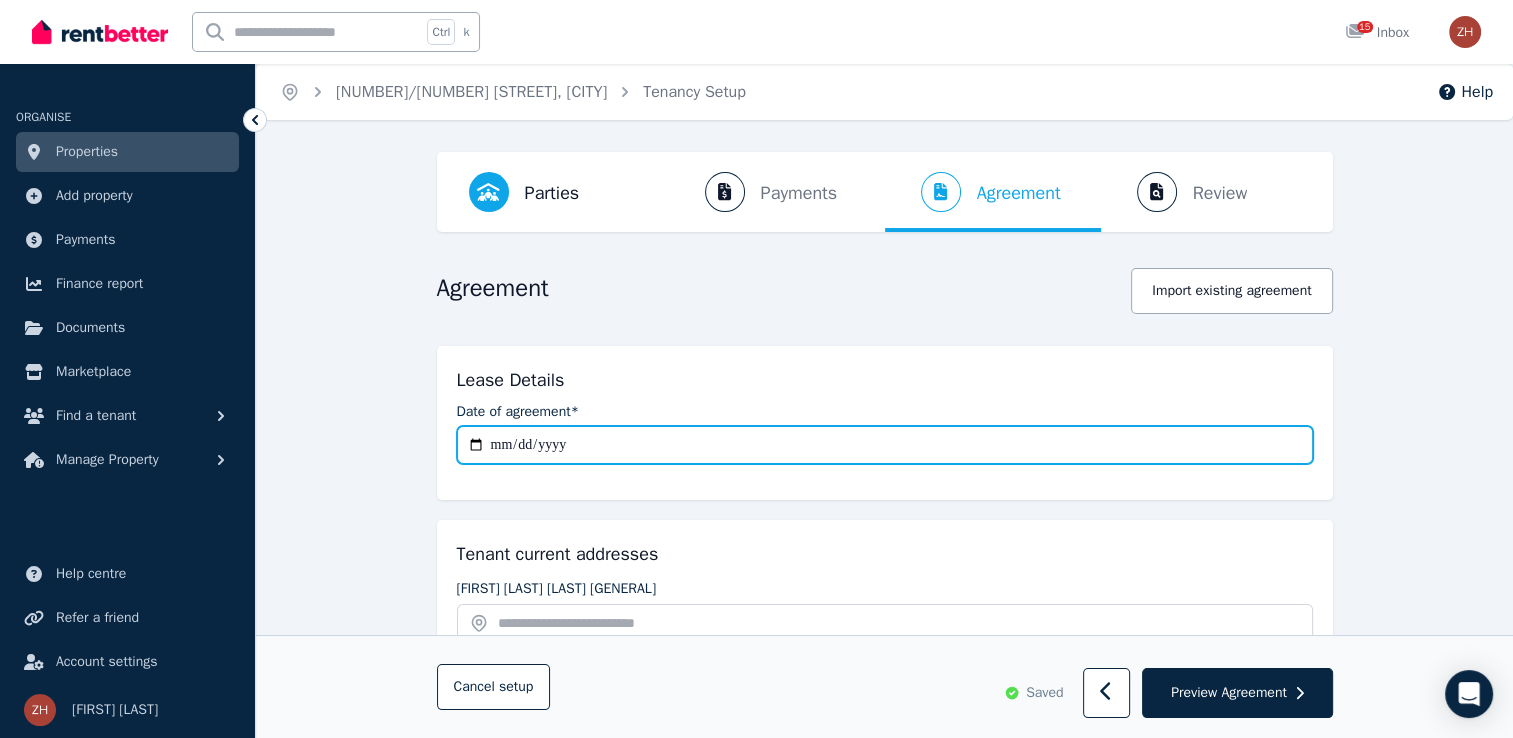 type on "**********" 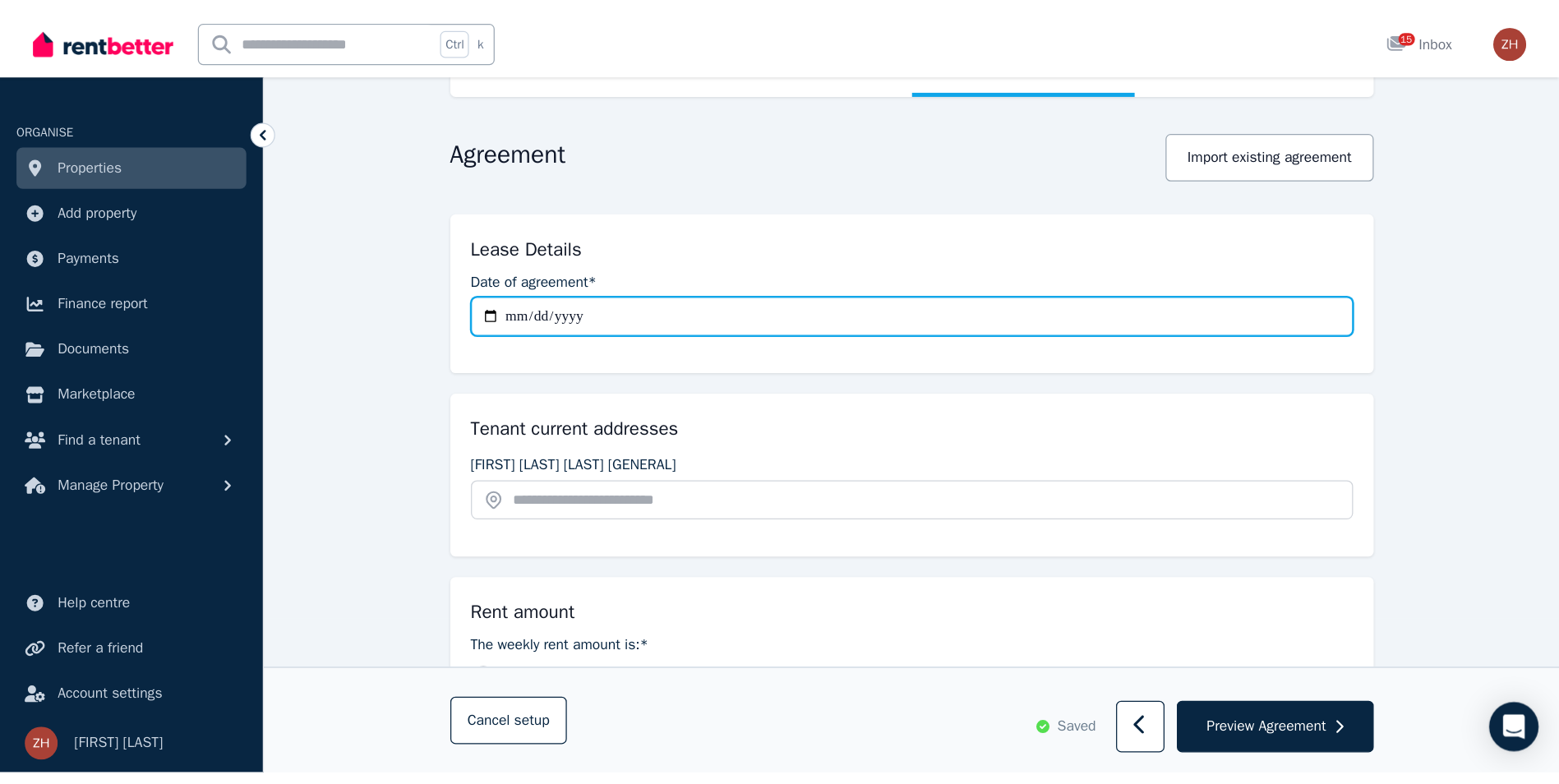scroll, scrollTop: 164, scrollLeft: 0, axis: vertical 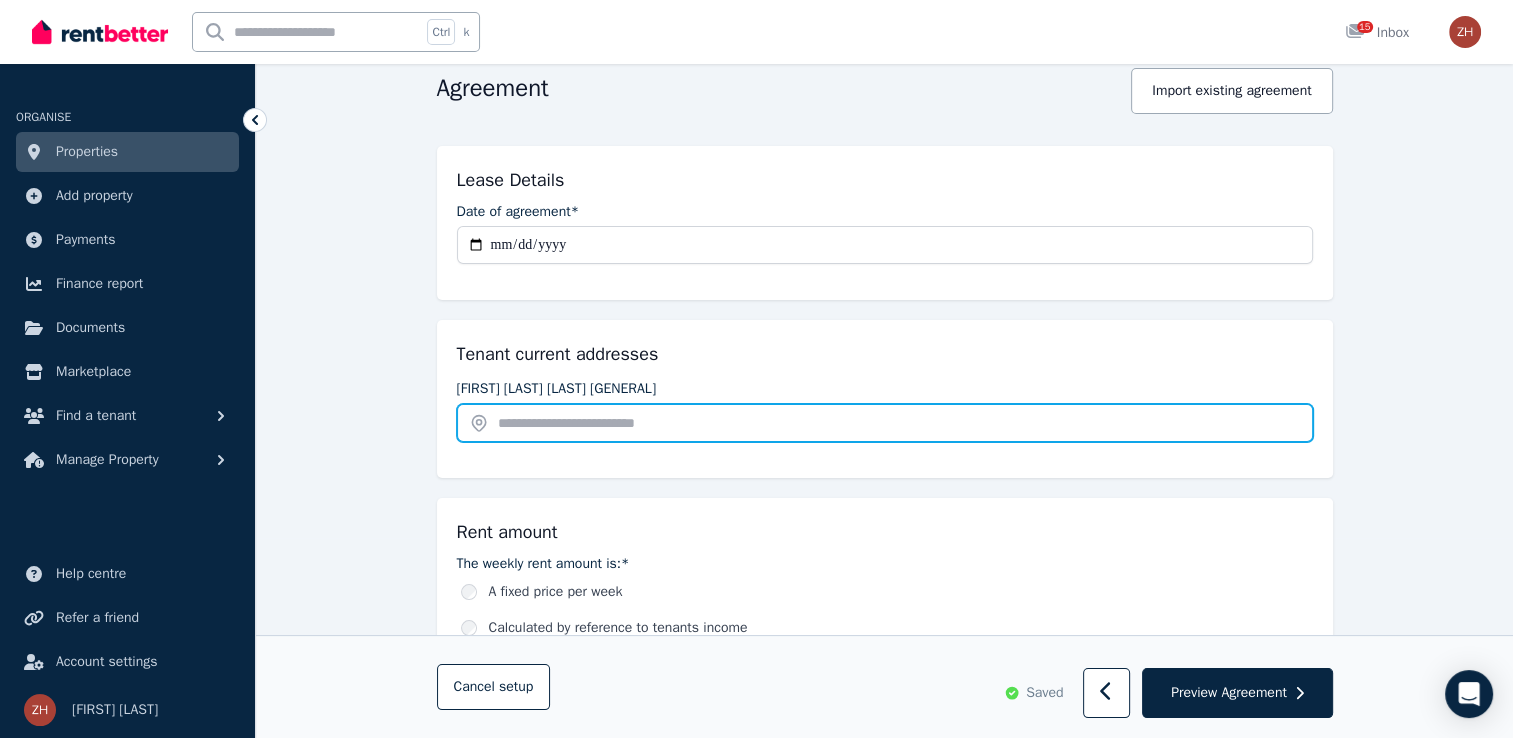 click at bounding box center [885, 423] 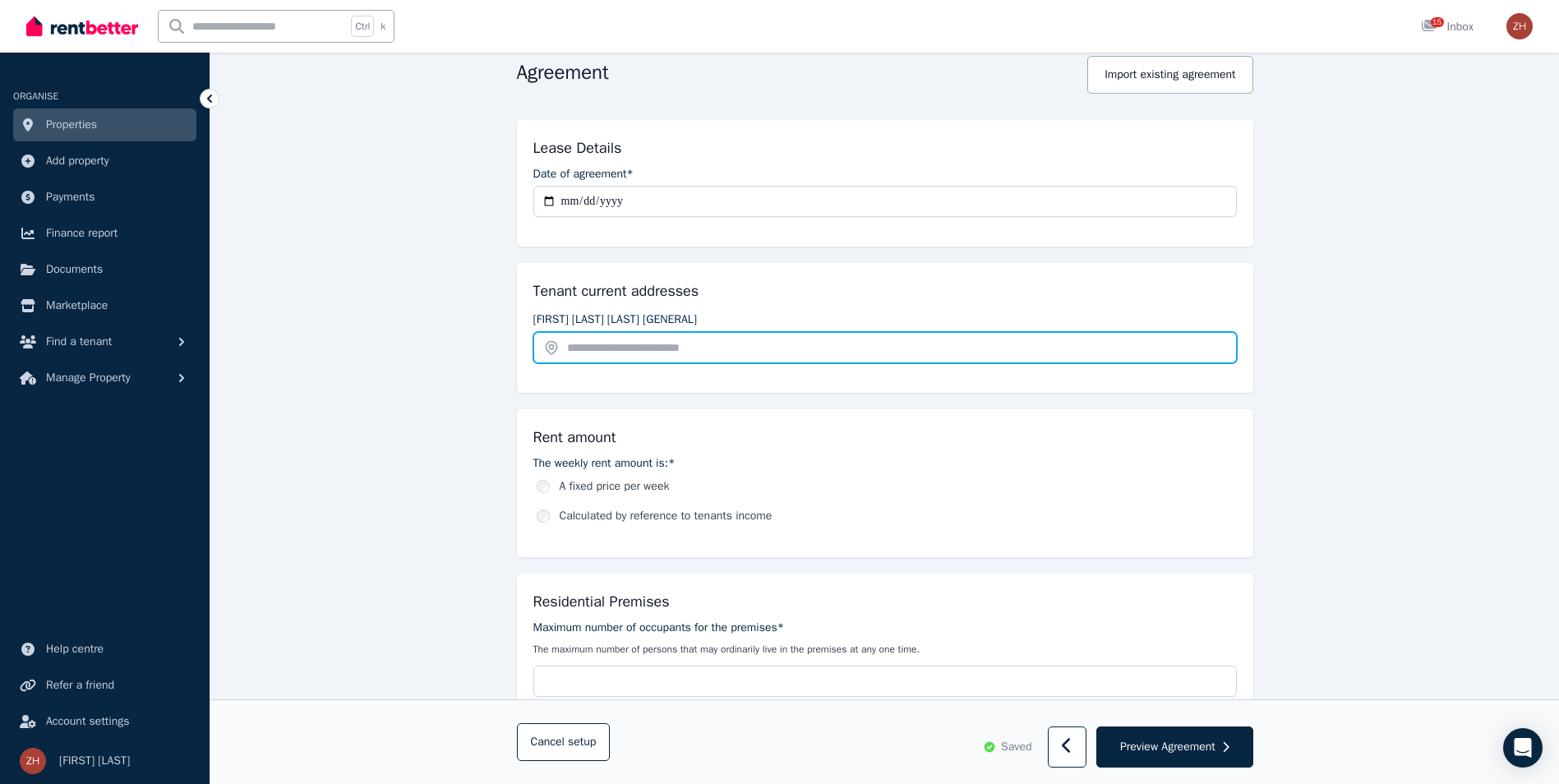 click at bounding box center [885, 348] 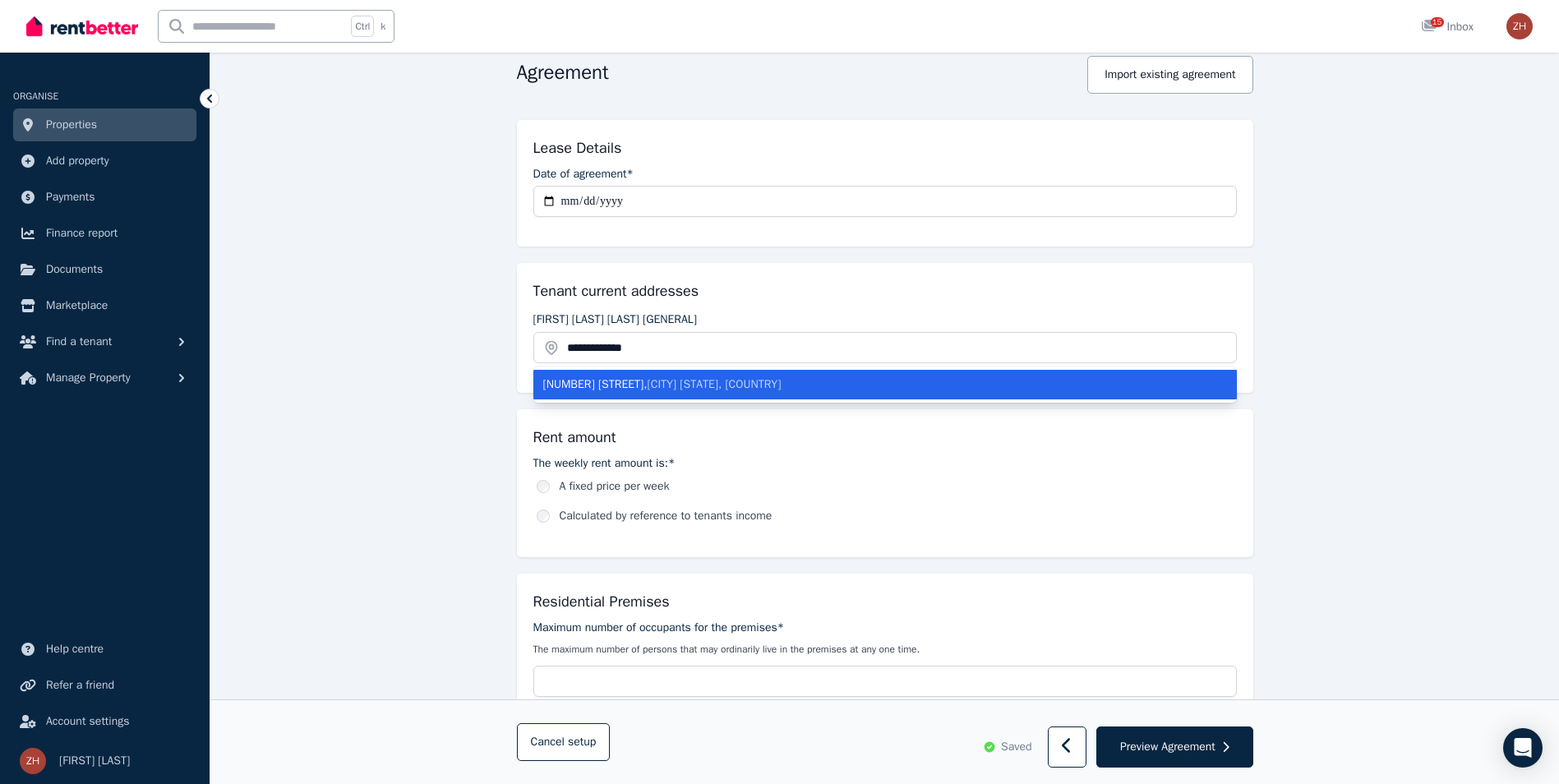 click on "Waikiki WA, Australia" at bounding box center (714, 384) 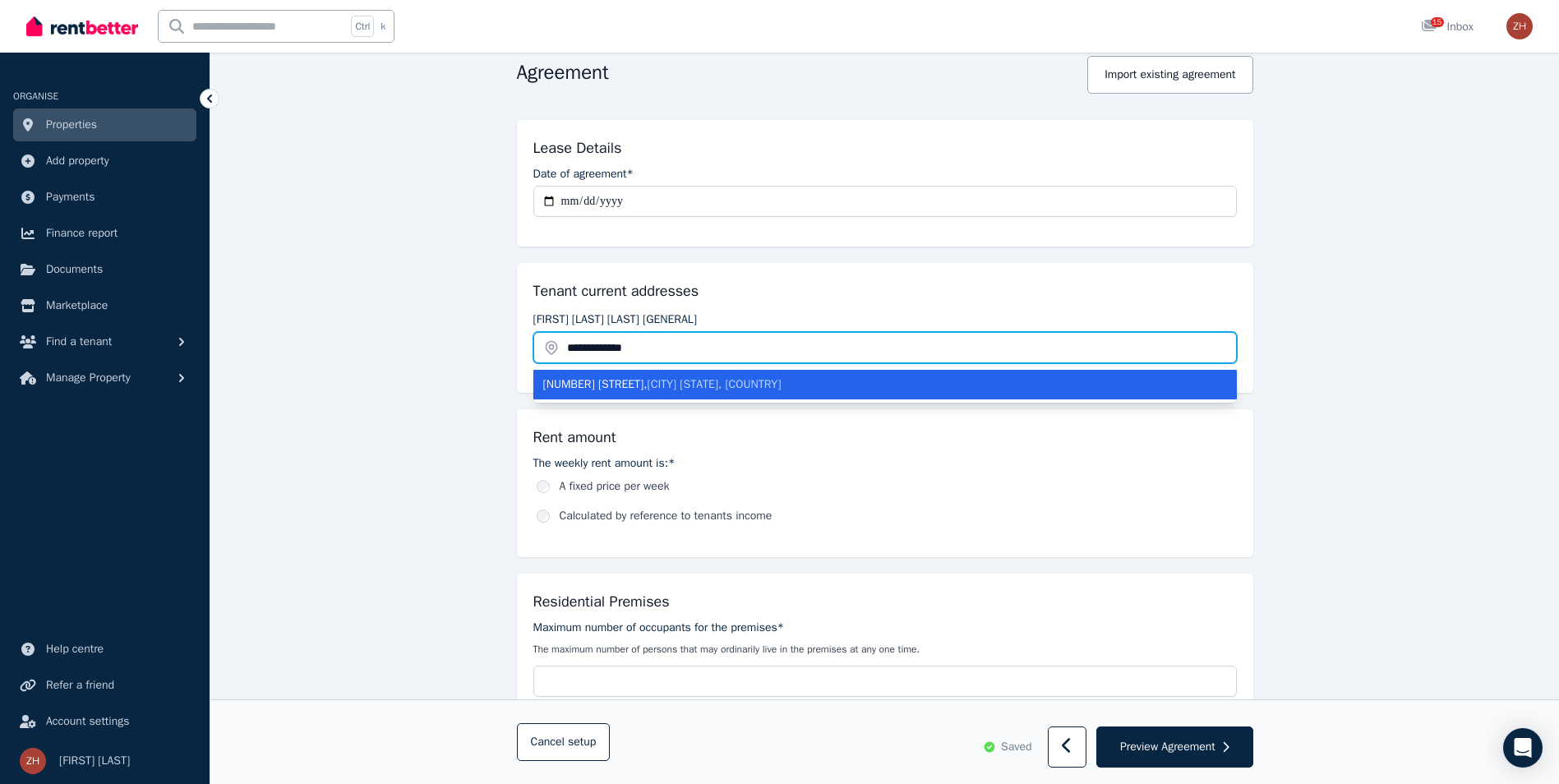 type on "**********" 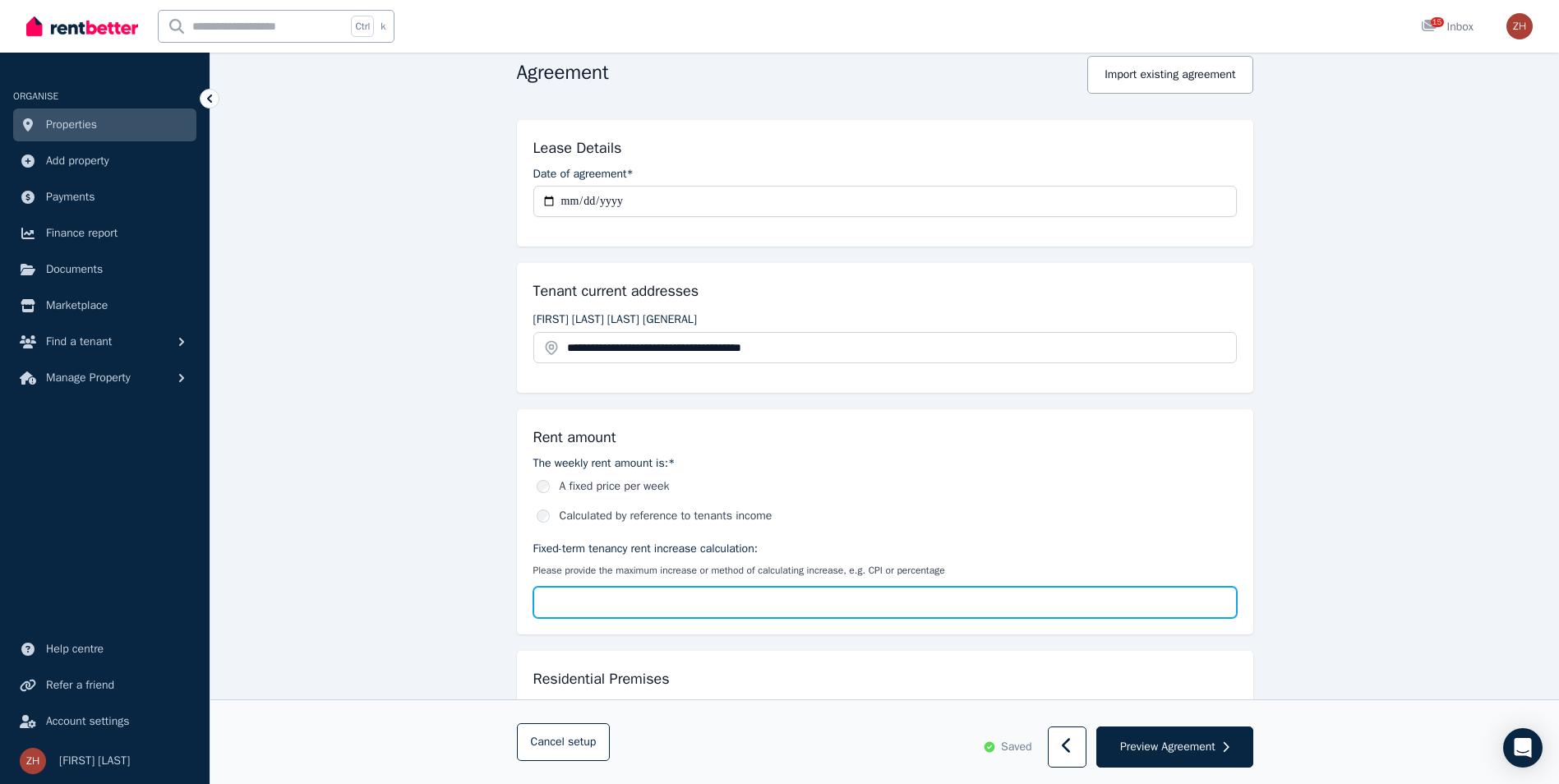 click on "Fixed-term tenancy rent increase calculation:" at bounding box center [885, 602] 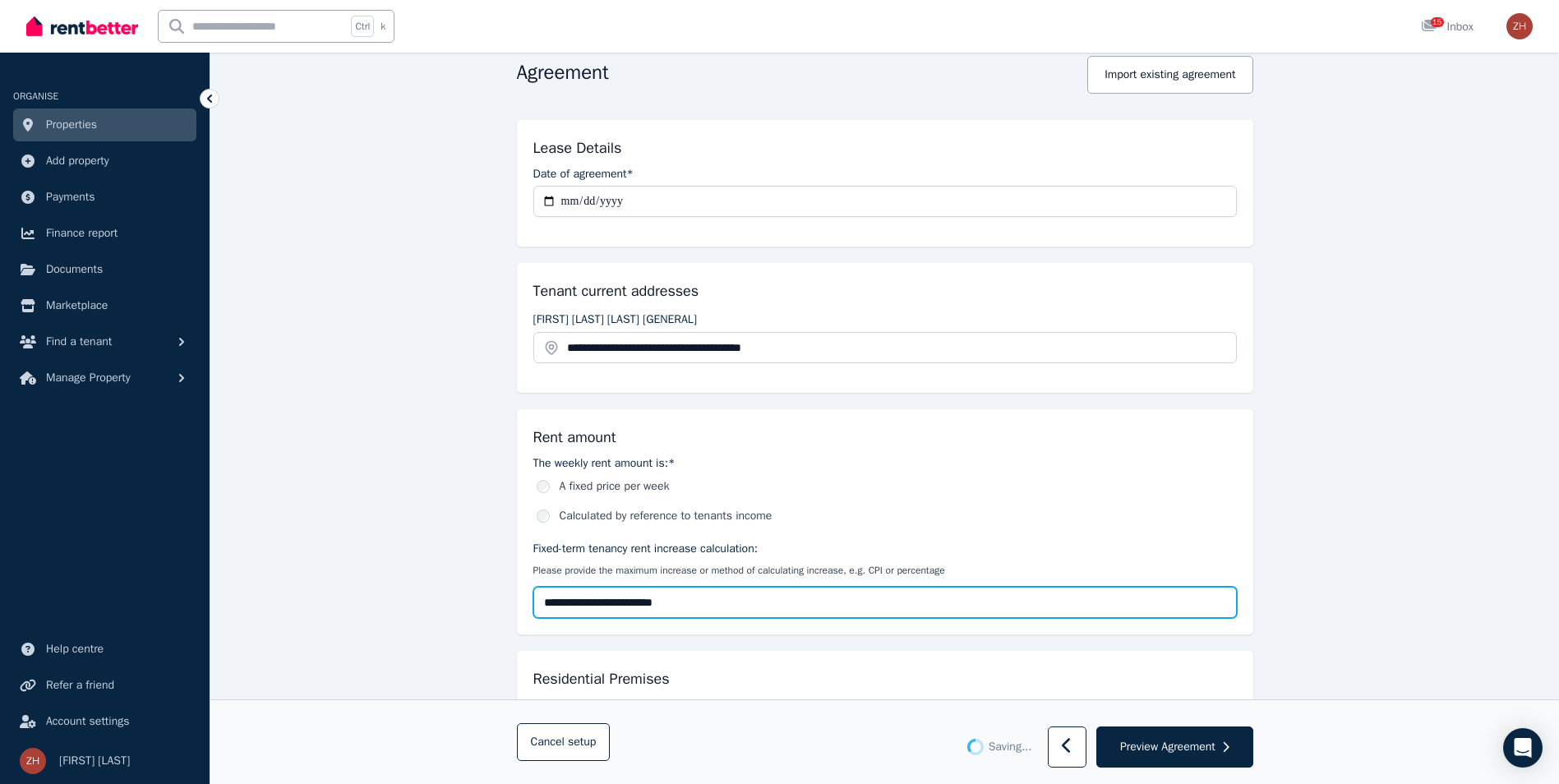 click on "**********" at bounding box center (885, 602) 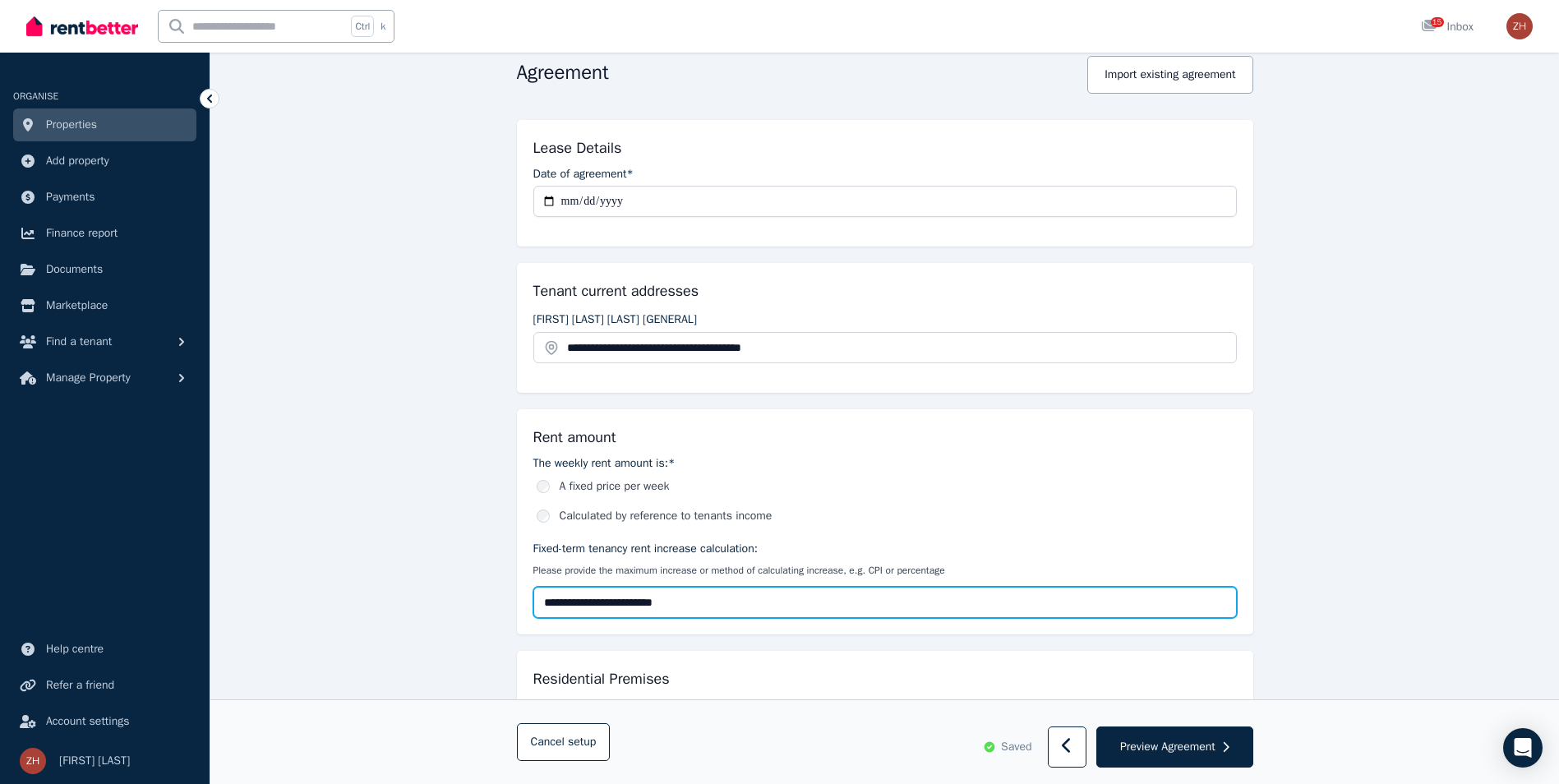 click on "**********" at bounding box center (885, 602) 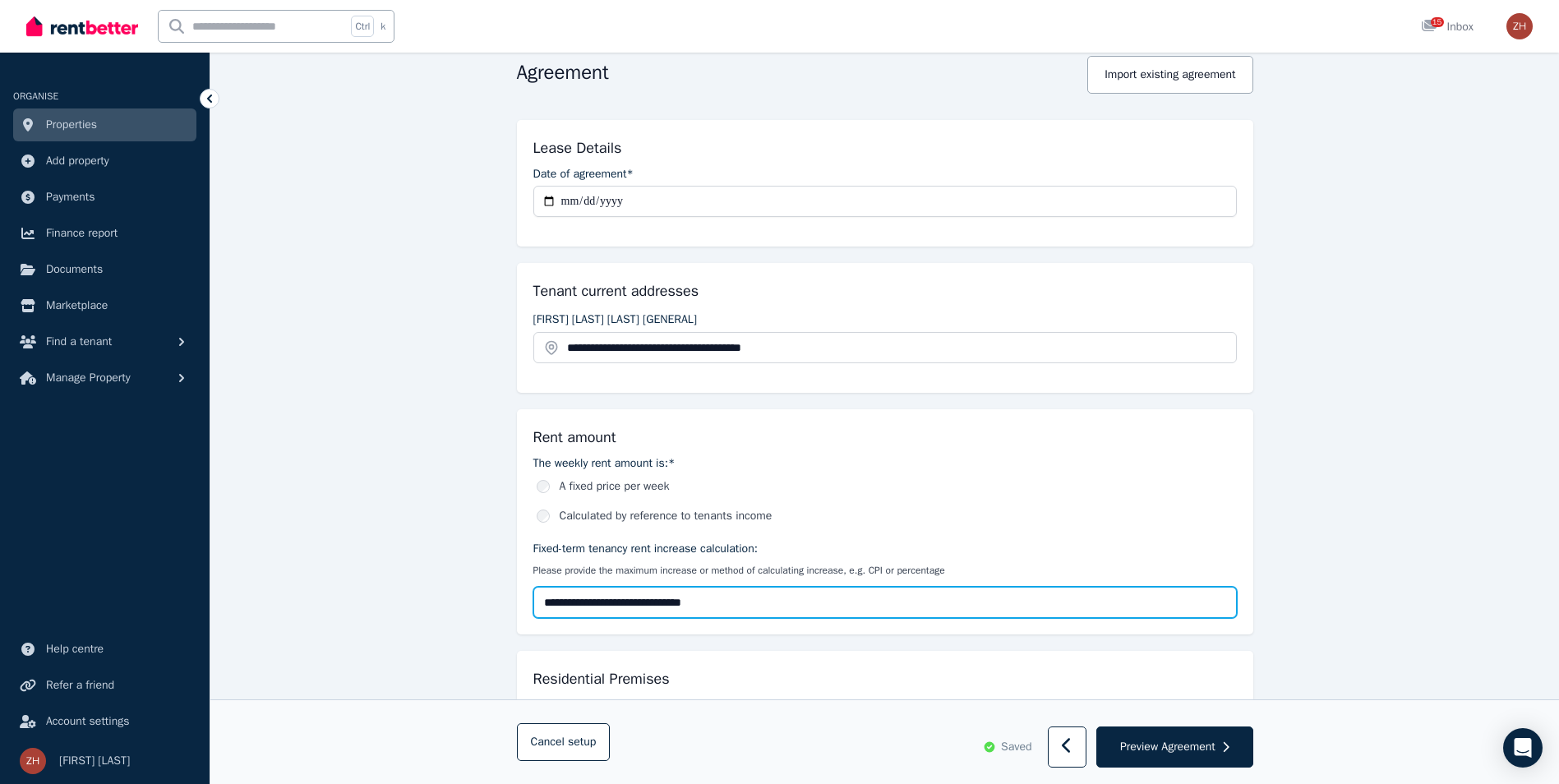 scroll, scrollTop: 329, scrollLeft: 0, axis: vertical 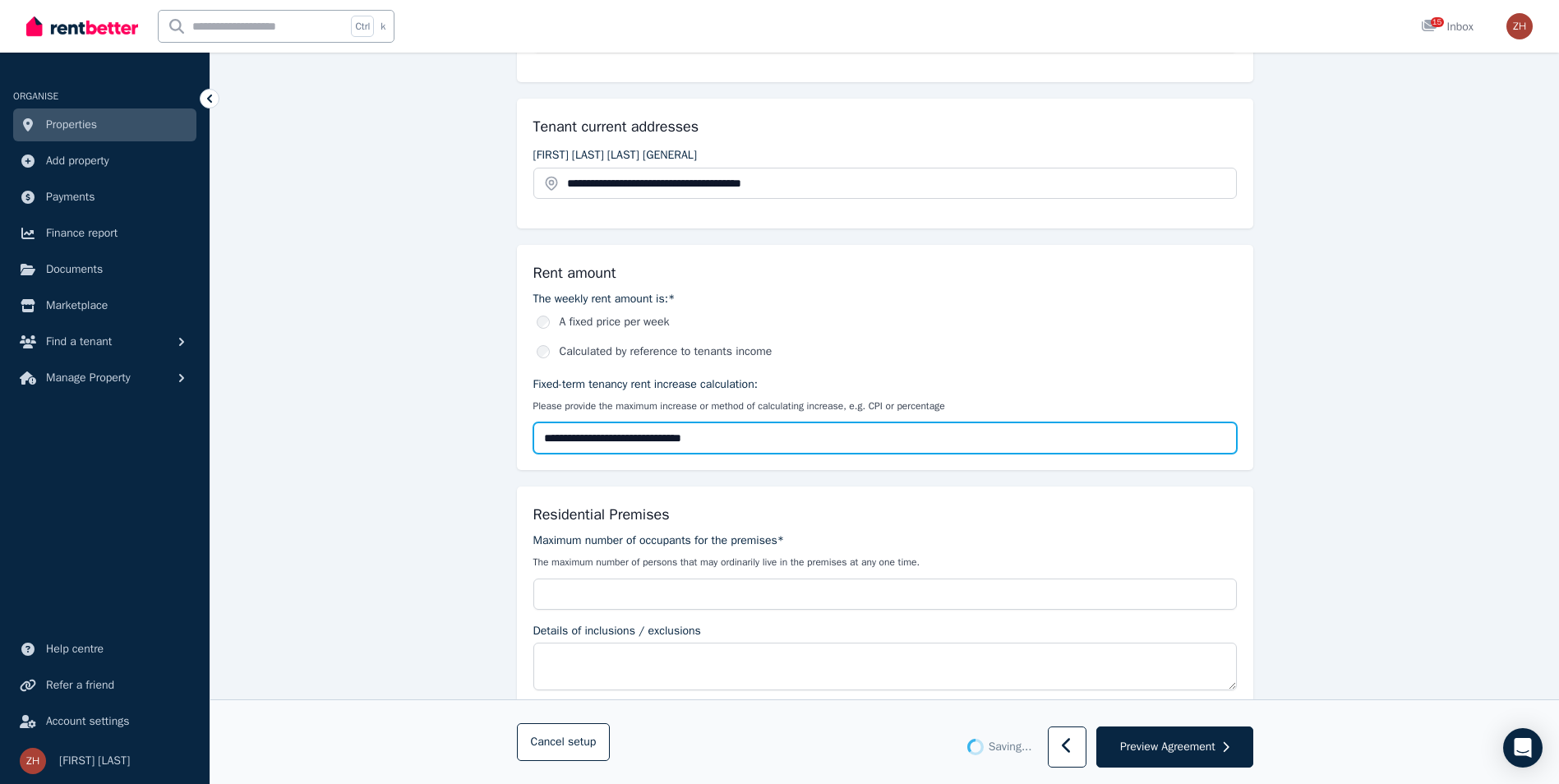 type on "**********" 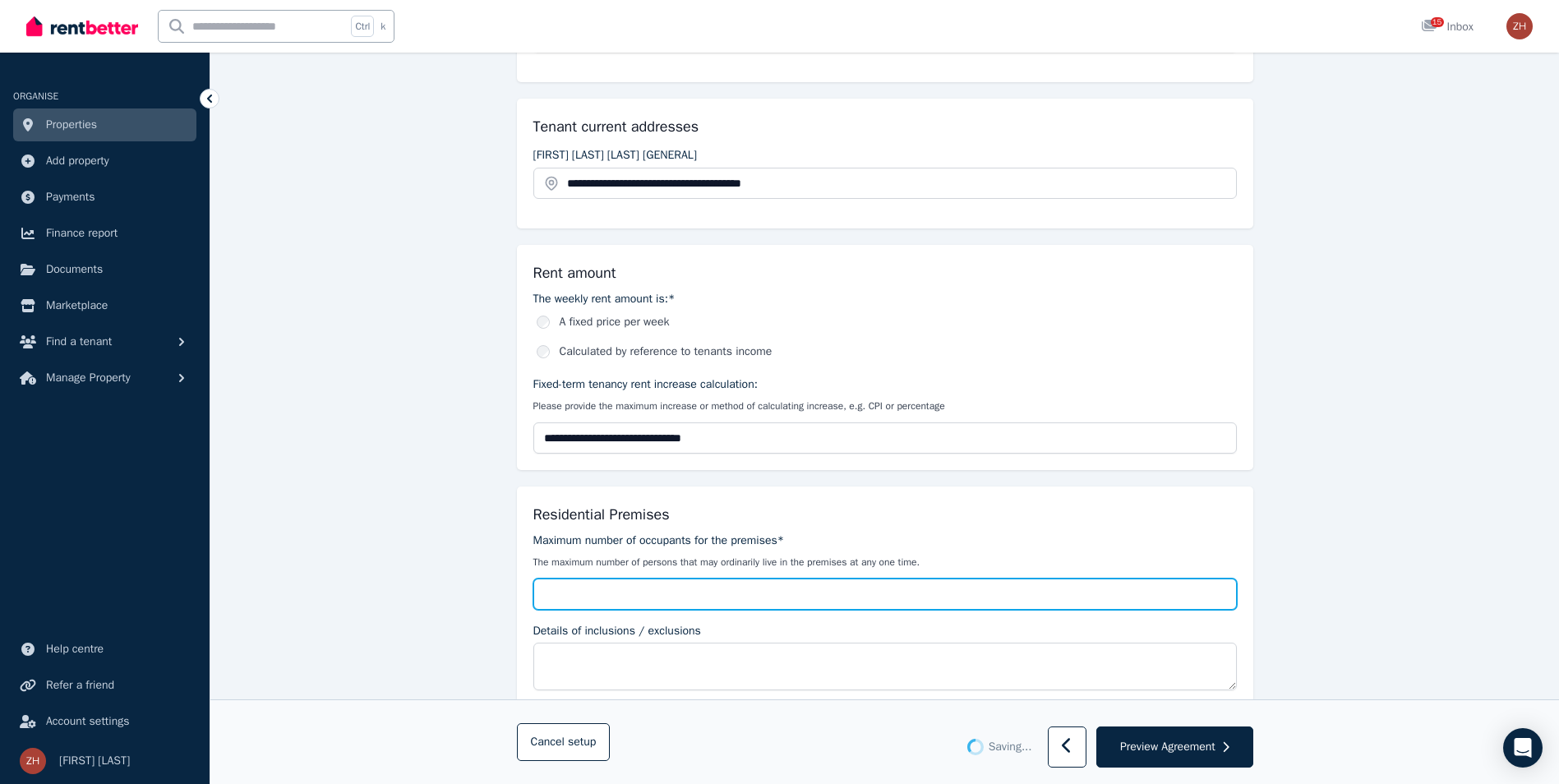 click on "Maximum number of occupants for the premises*" at bounding box center [885, 594] 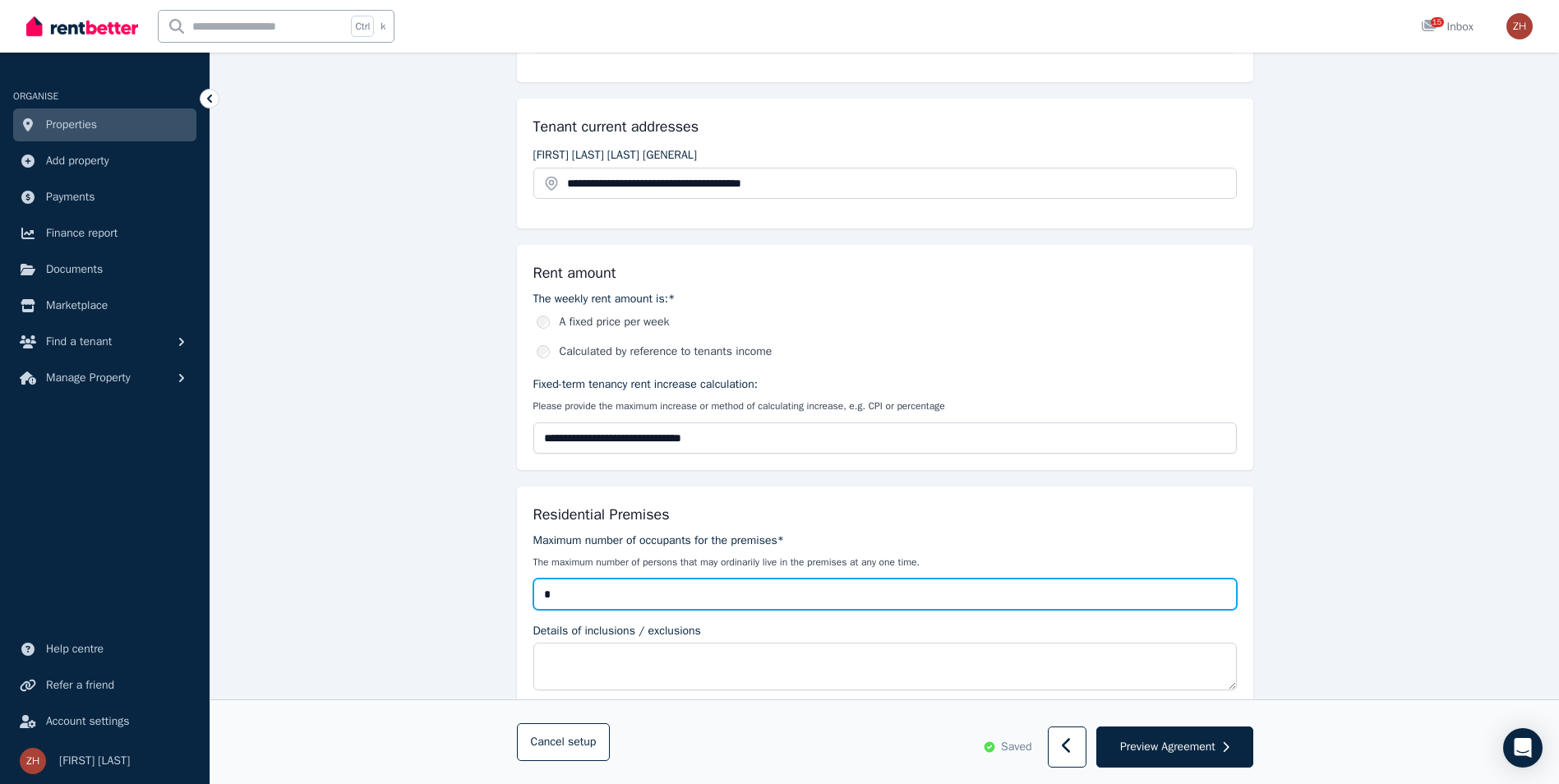 scroll, scrollTop: 493, scrollLeft: 0, axis: vertical 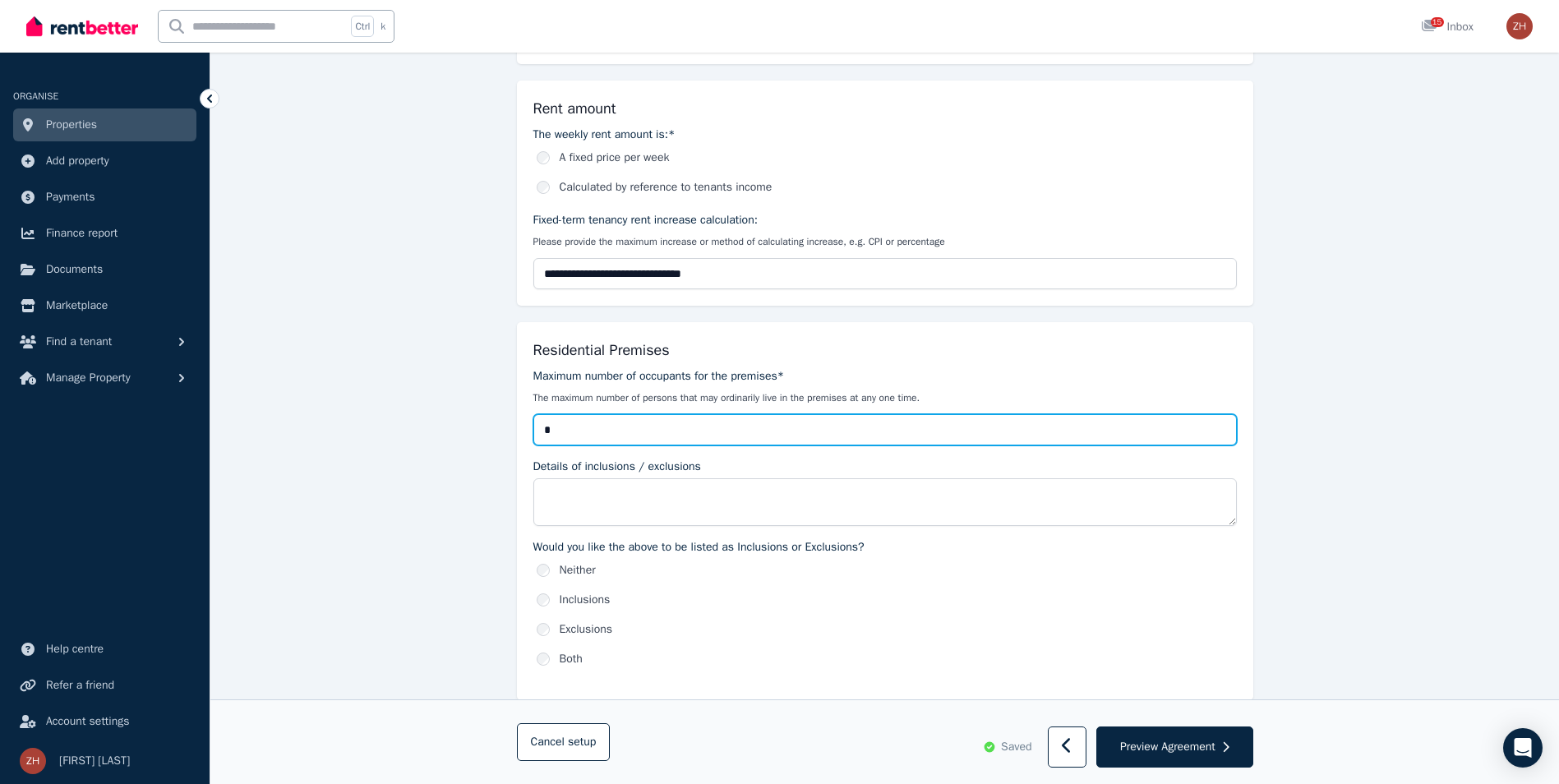 type on "*" 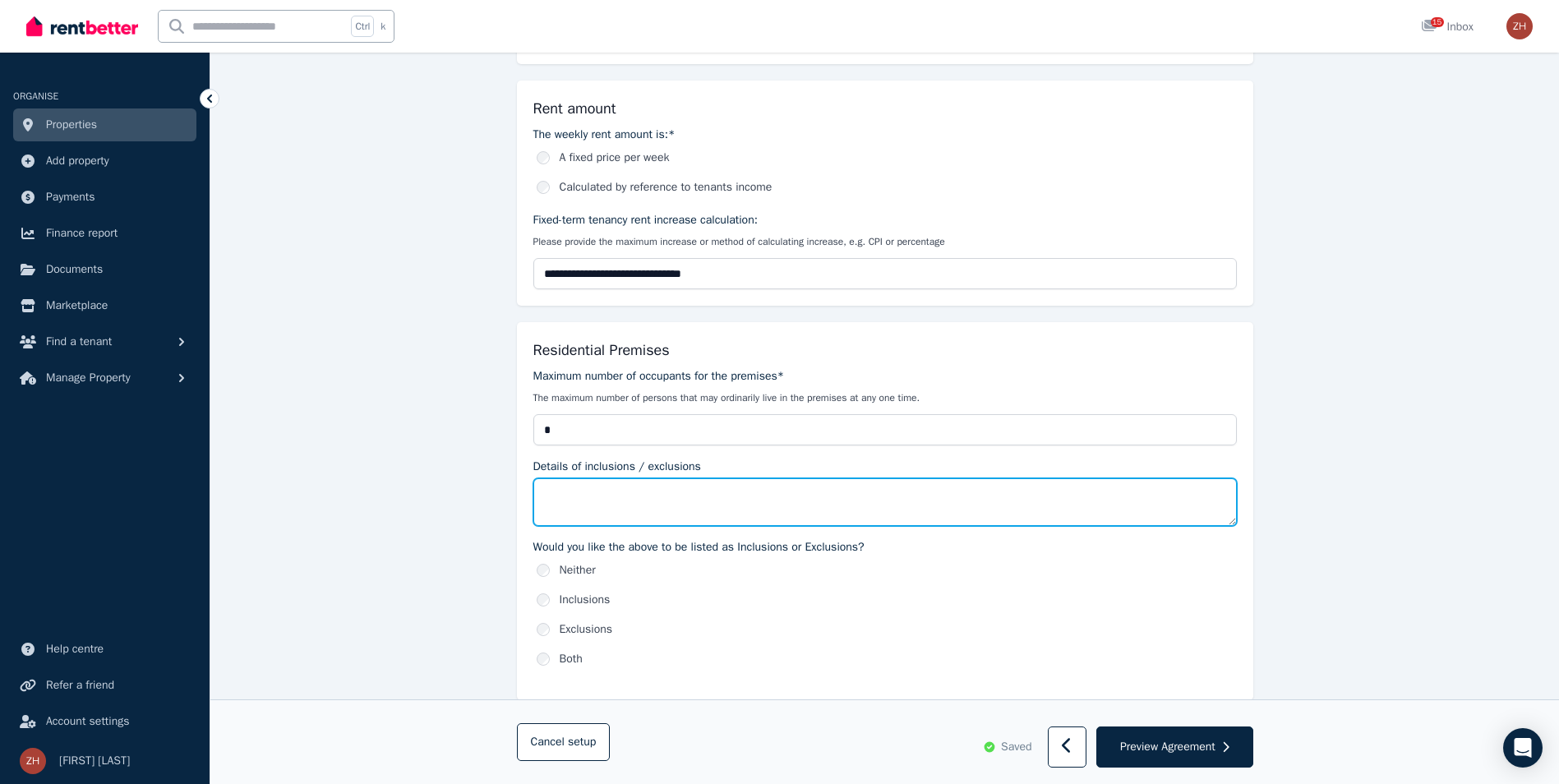 click on "Details of inclusions / exclusions" at bounding box center [885, 502] 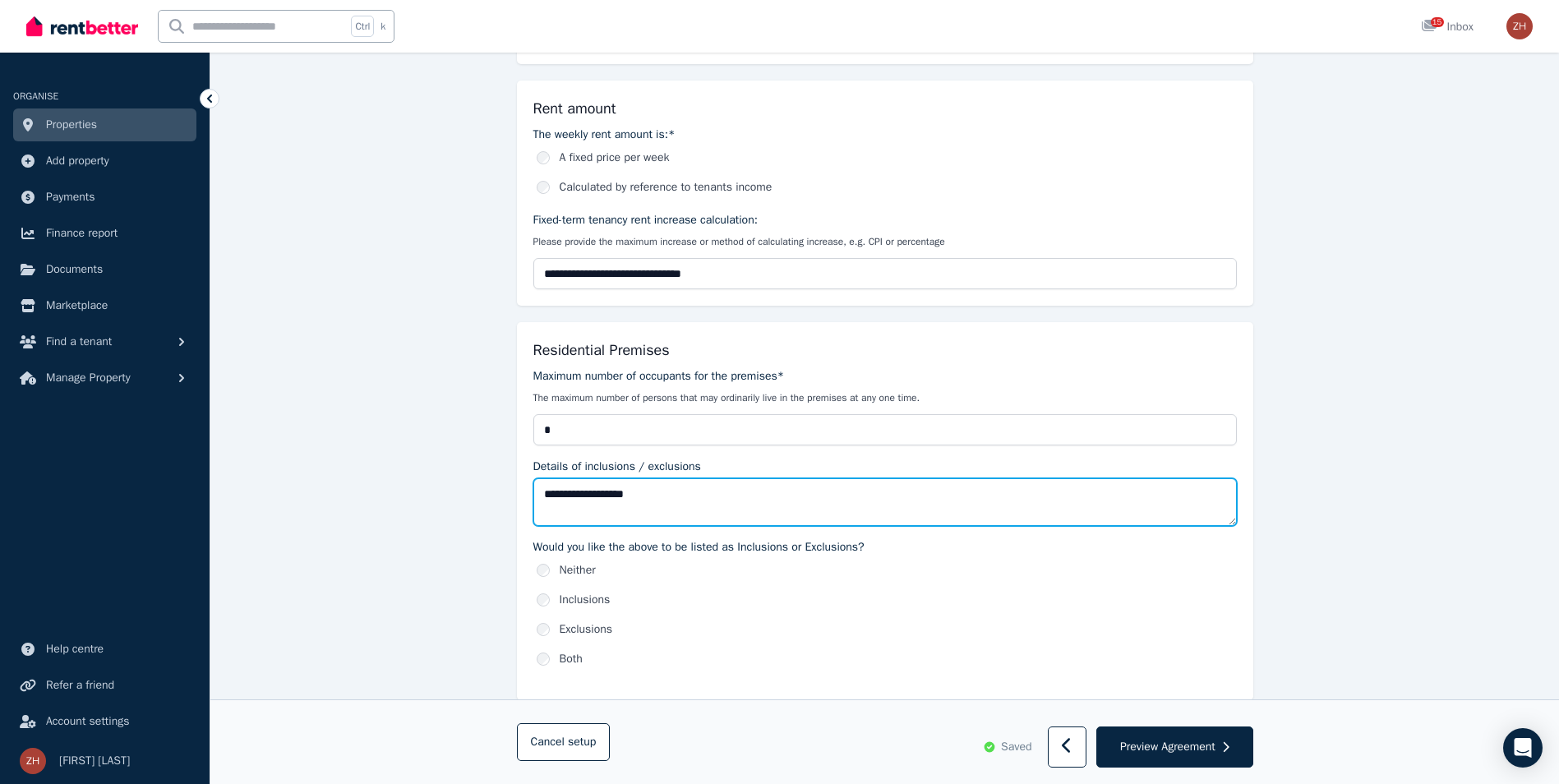 type on "**********" 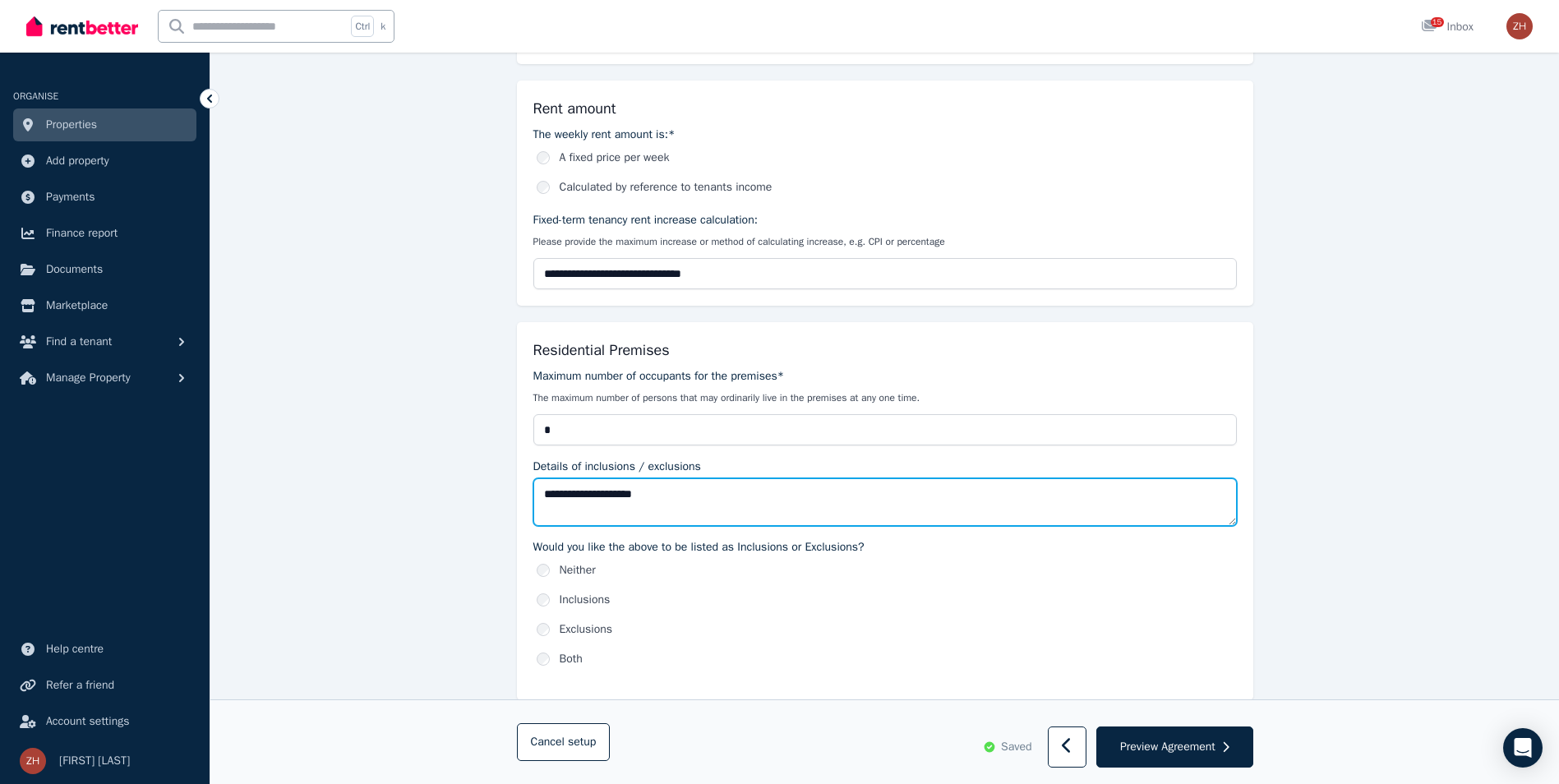 type on "**********" 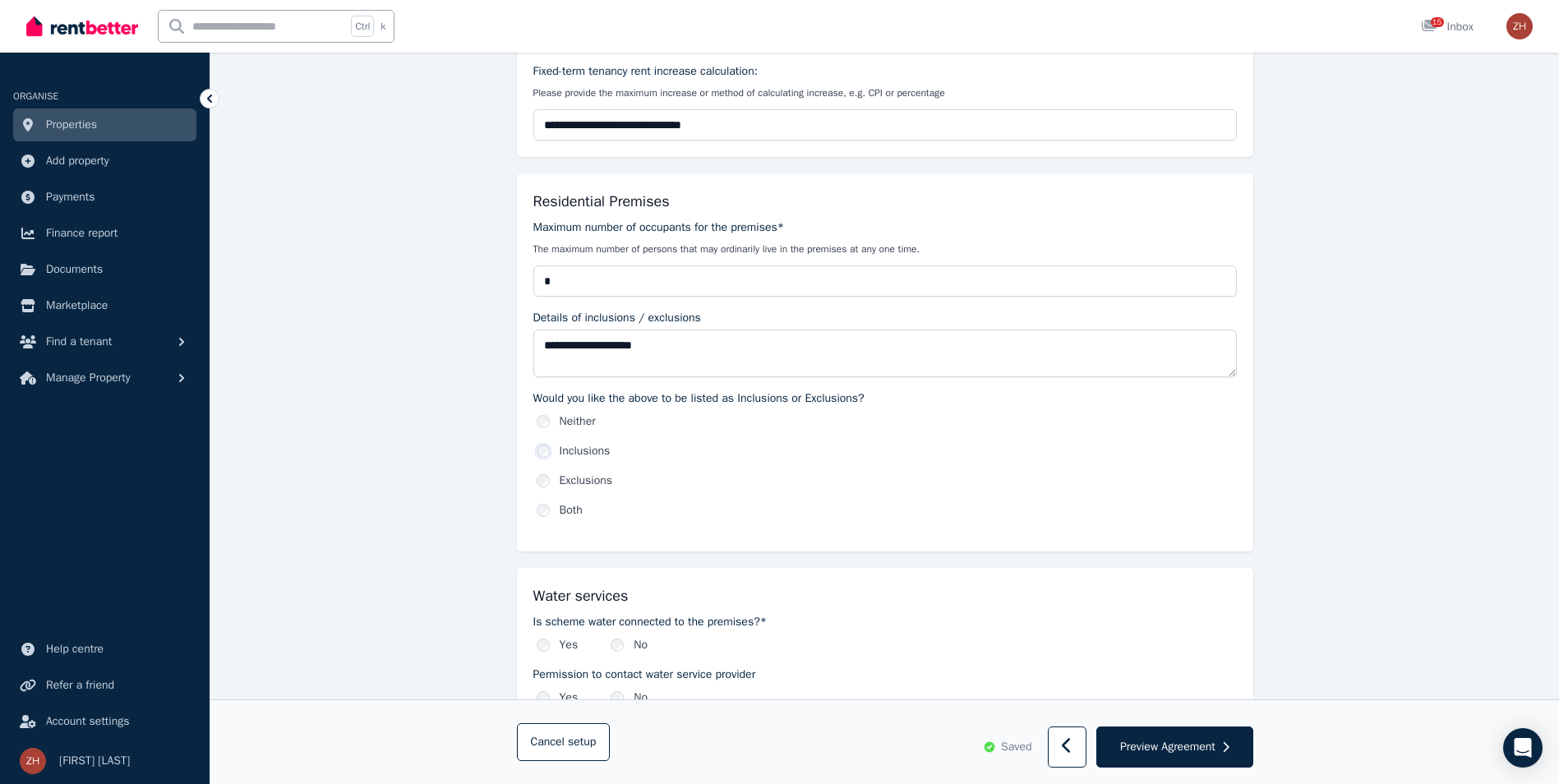 scroll, scrollTop: 657, scrollLeft: 0, axis: vertical 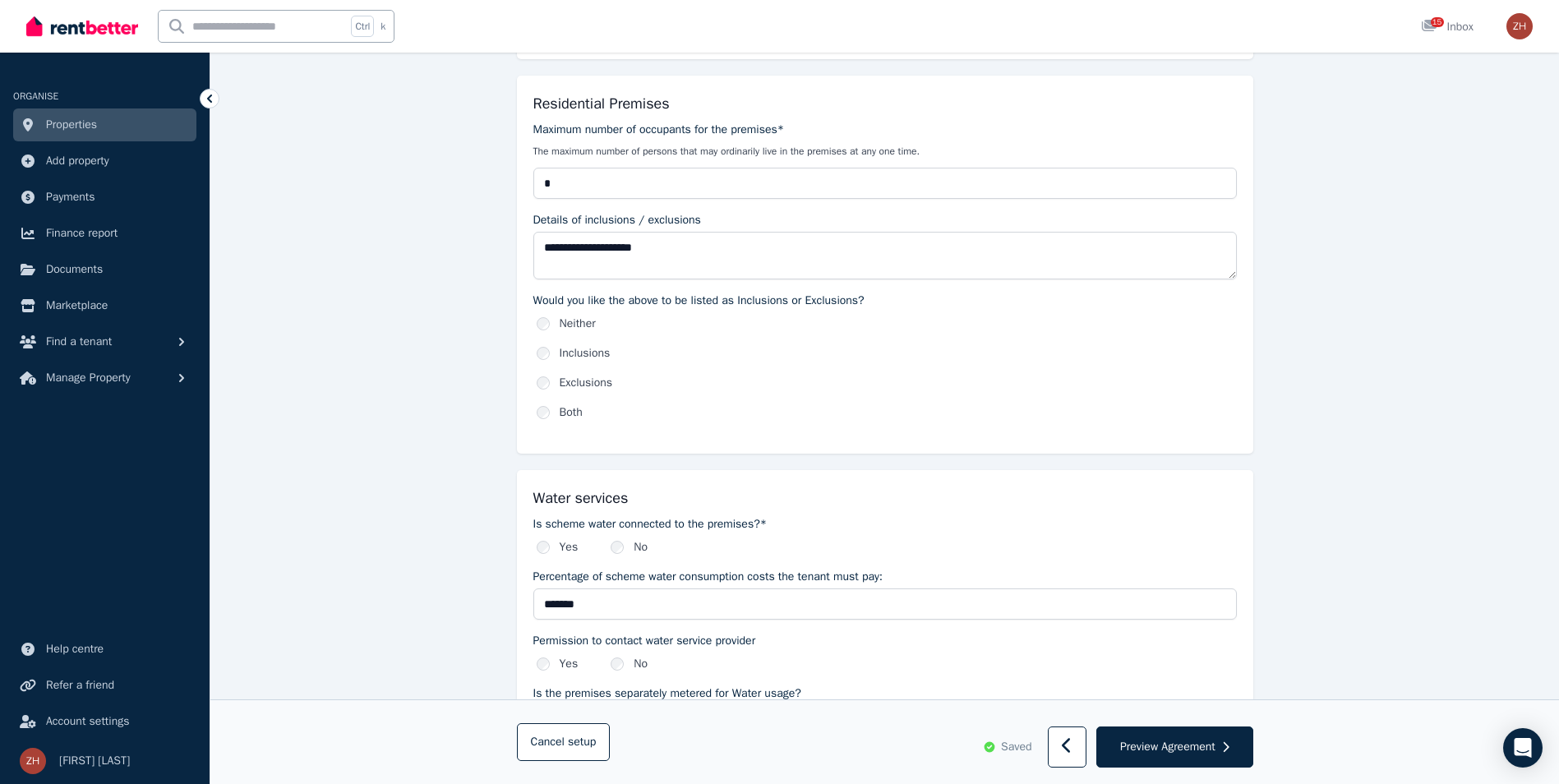 click on "*******" at bounding box center [885, 604] 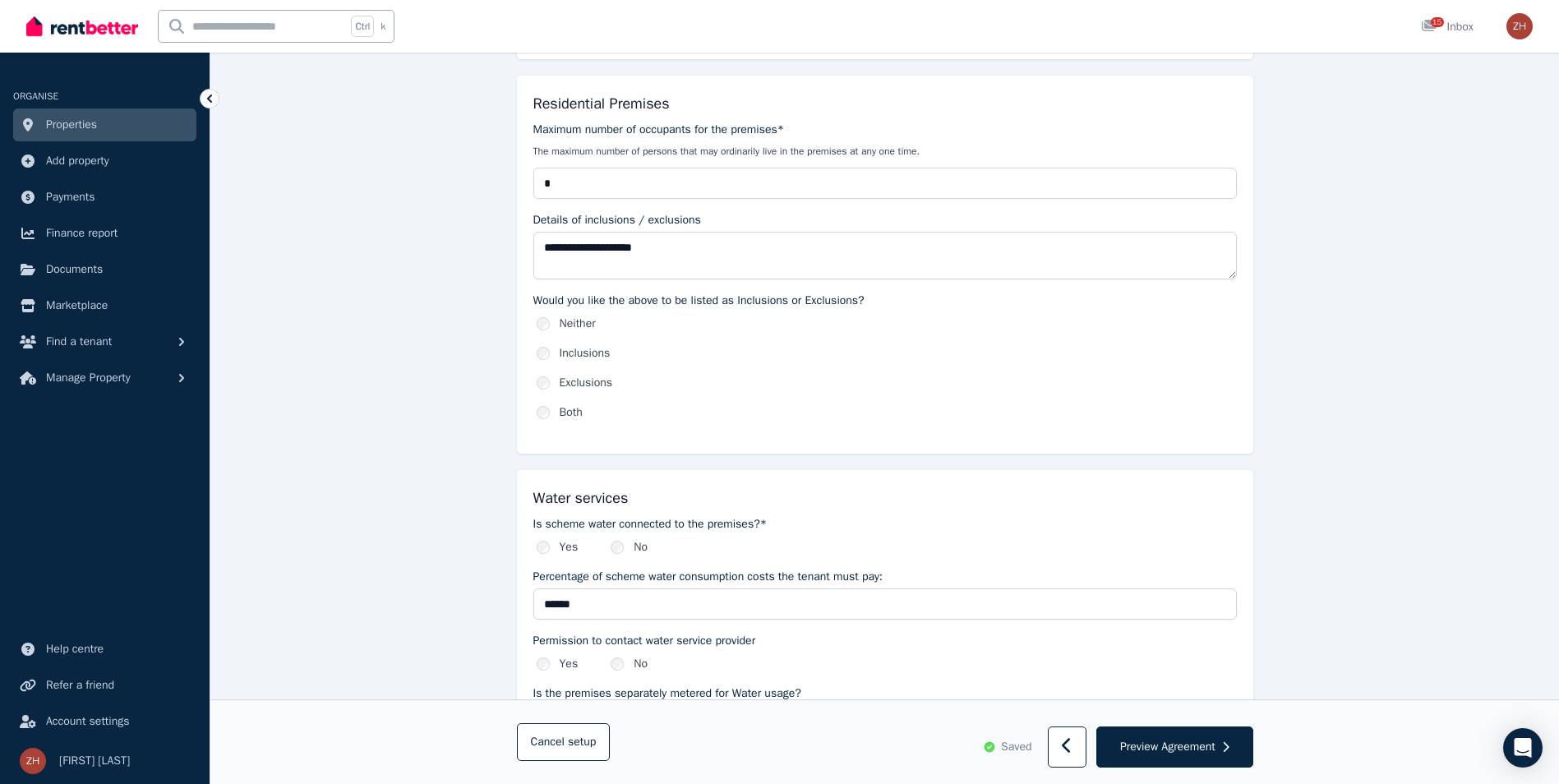 click on "******" at bounding box center [885, 604] 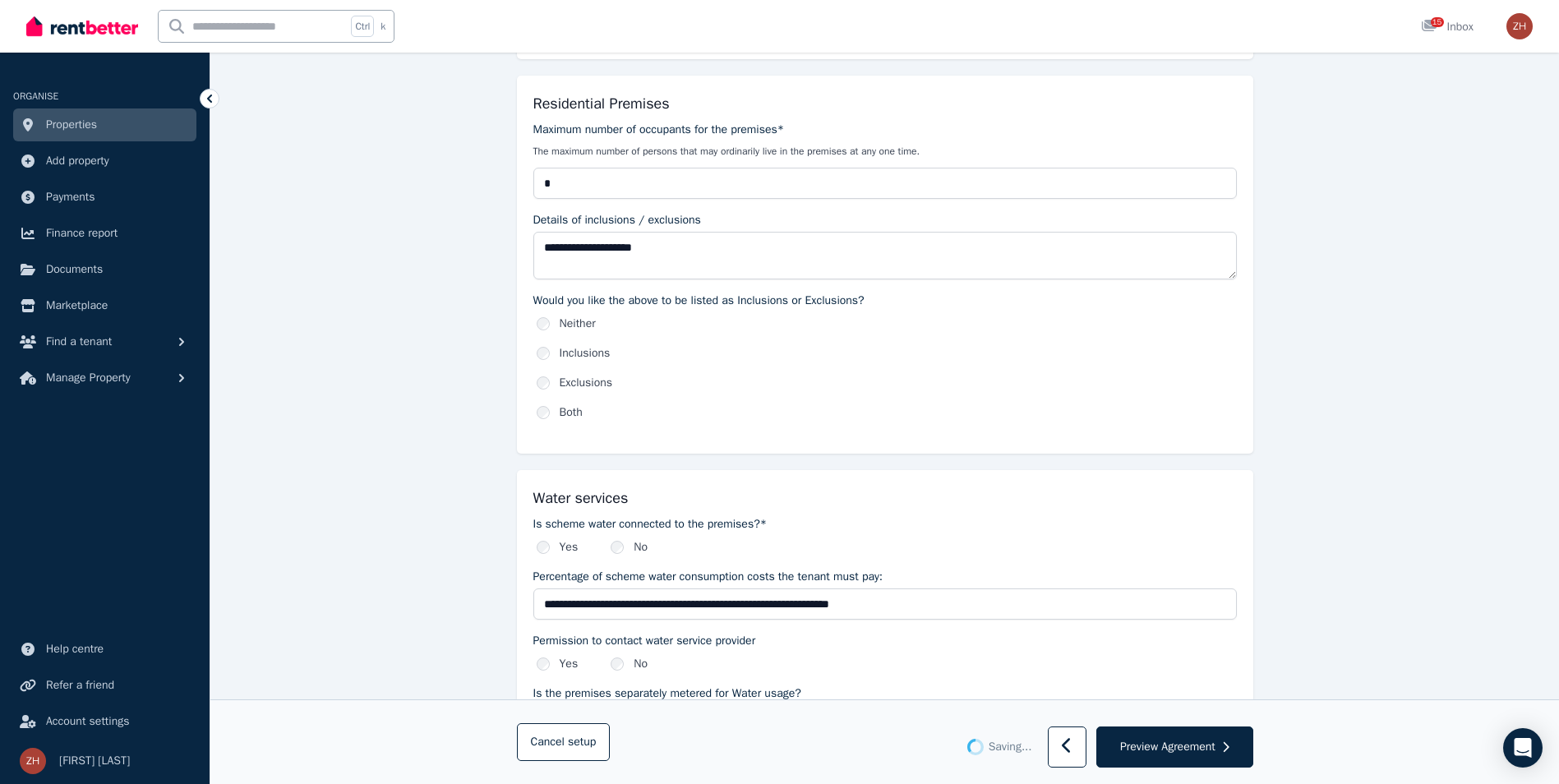 type on "**********" 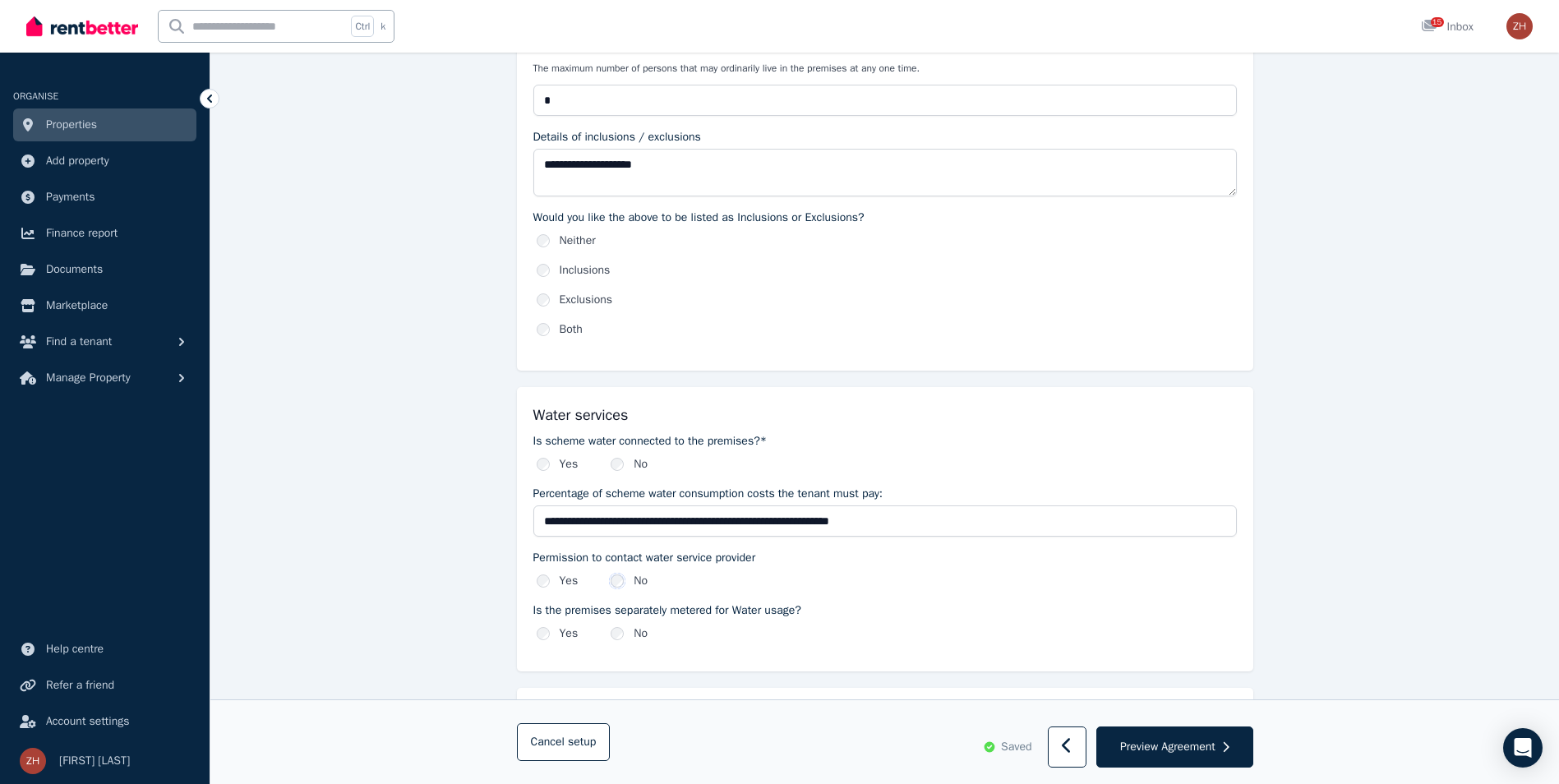 scroll, scrollTop: 904, scrollLeft: 0, axis: vertical 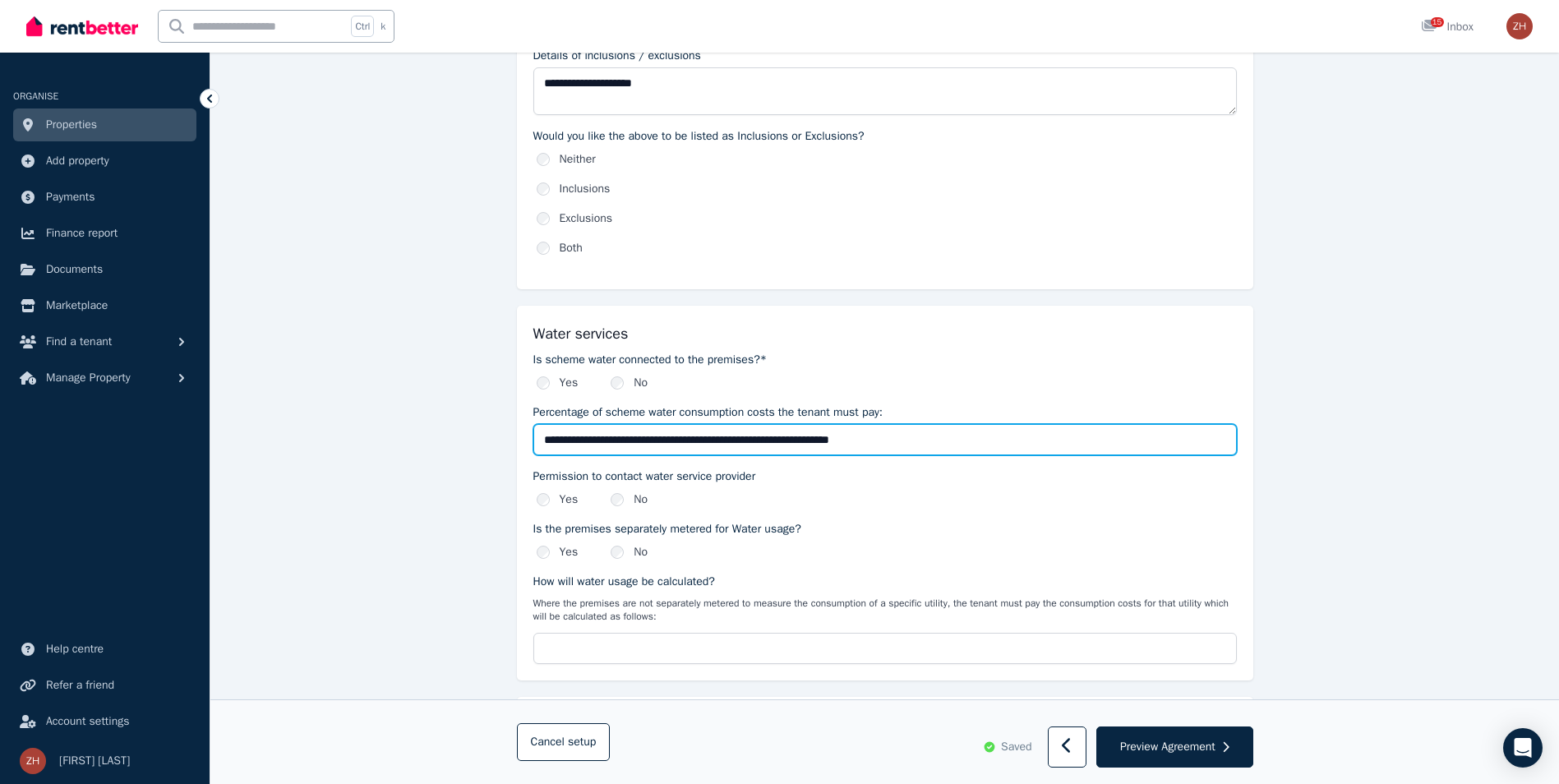 drag, startPoint x: 542, startPoint y: 440, endPoint x: 932, endPoint y: 443, distance: 390.0115 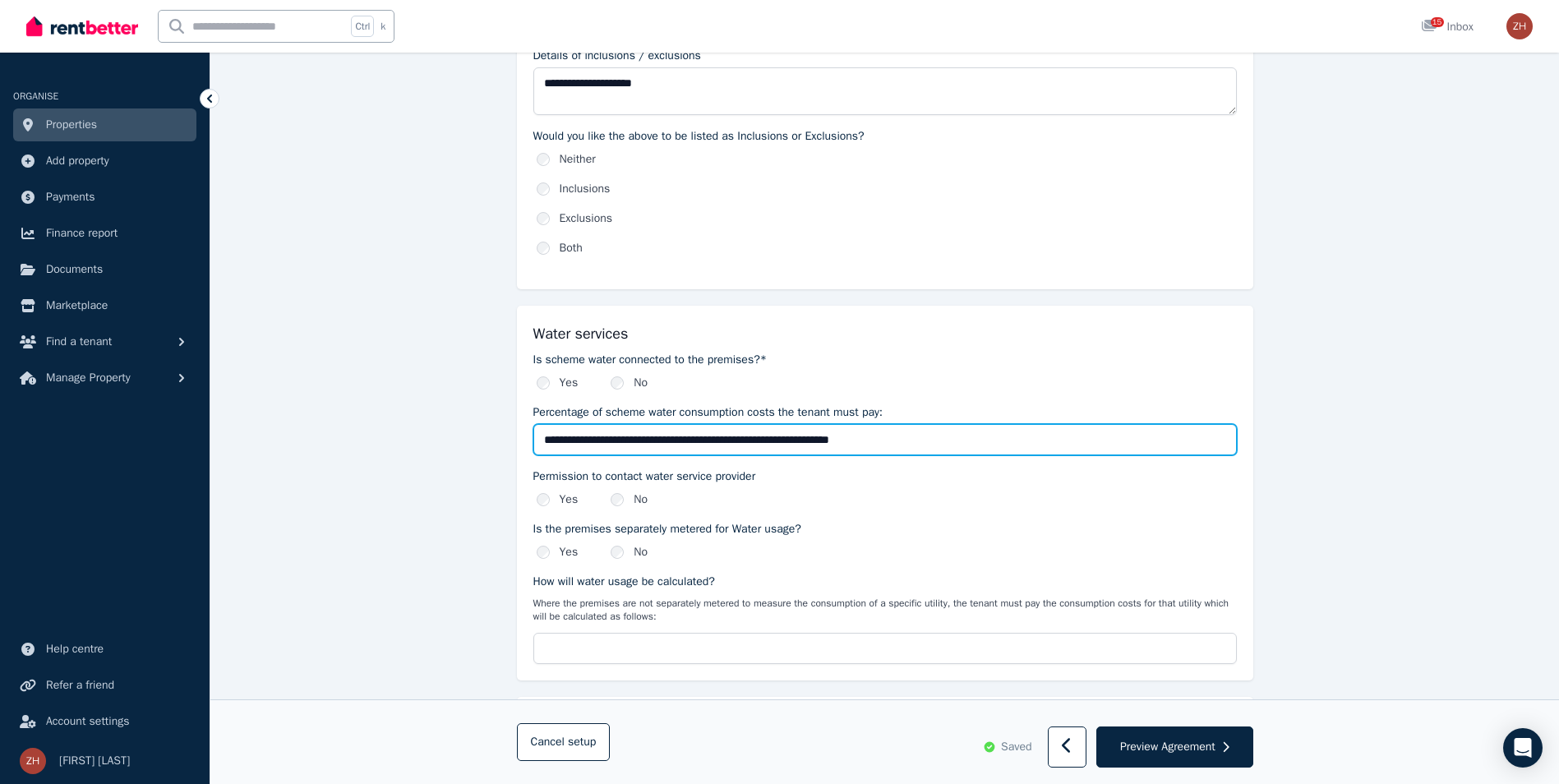 click on "**********" at bounding box center [885, 440] 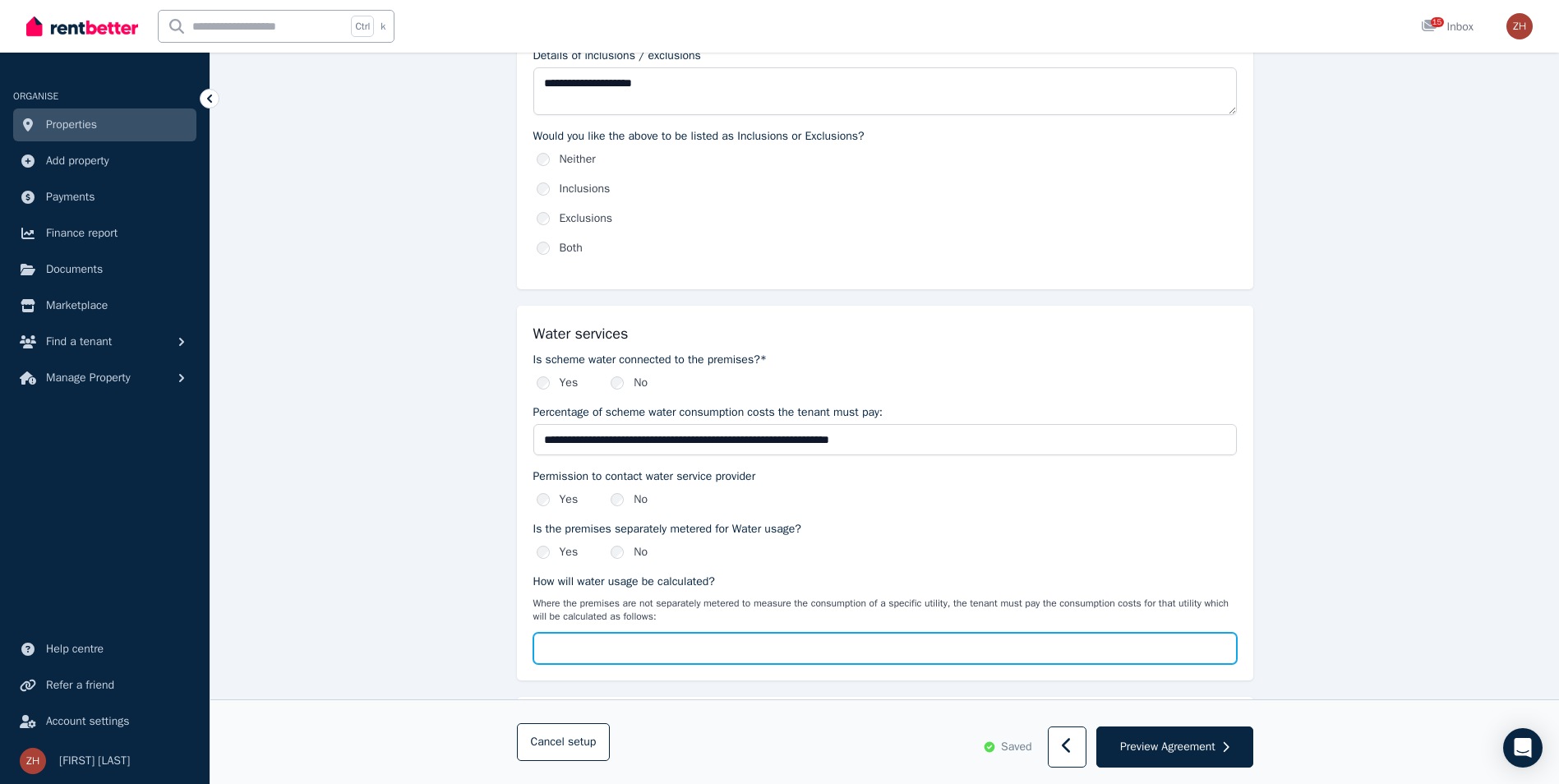 click on "How will water usage be calculated?" at bounding box center [885, 648] 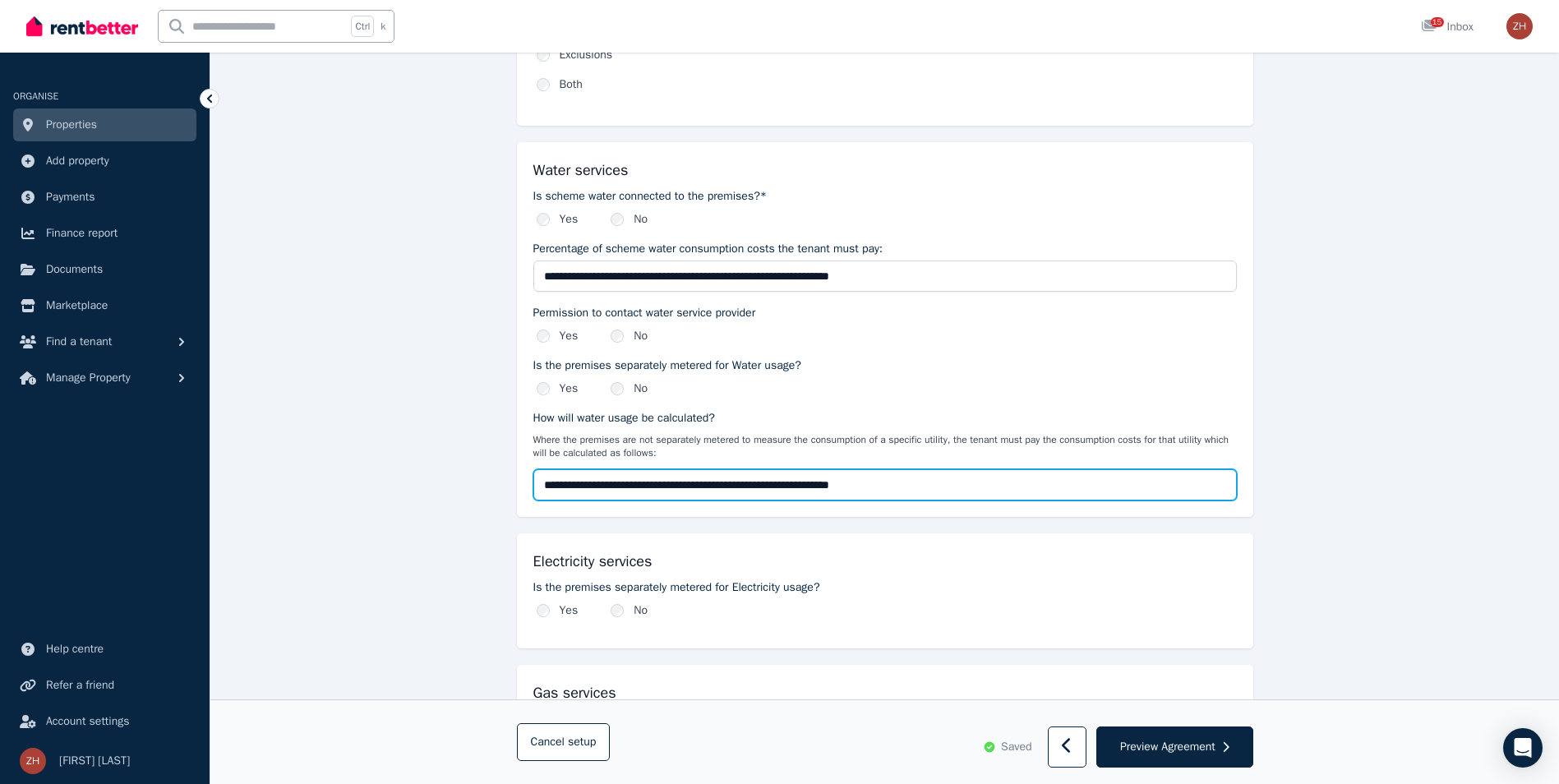 scroll, scrollTop: 1068, scrollLeft: 0, axis: vertical 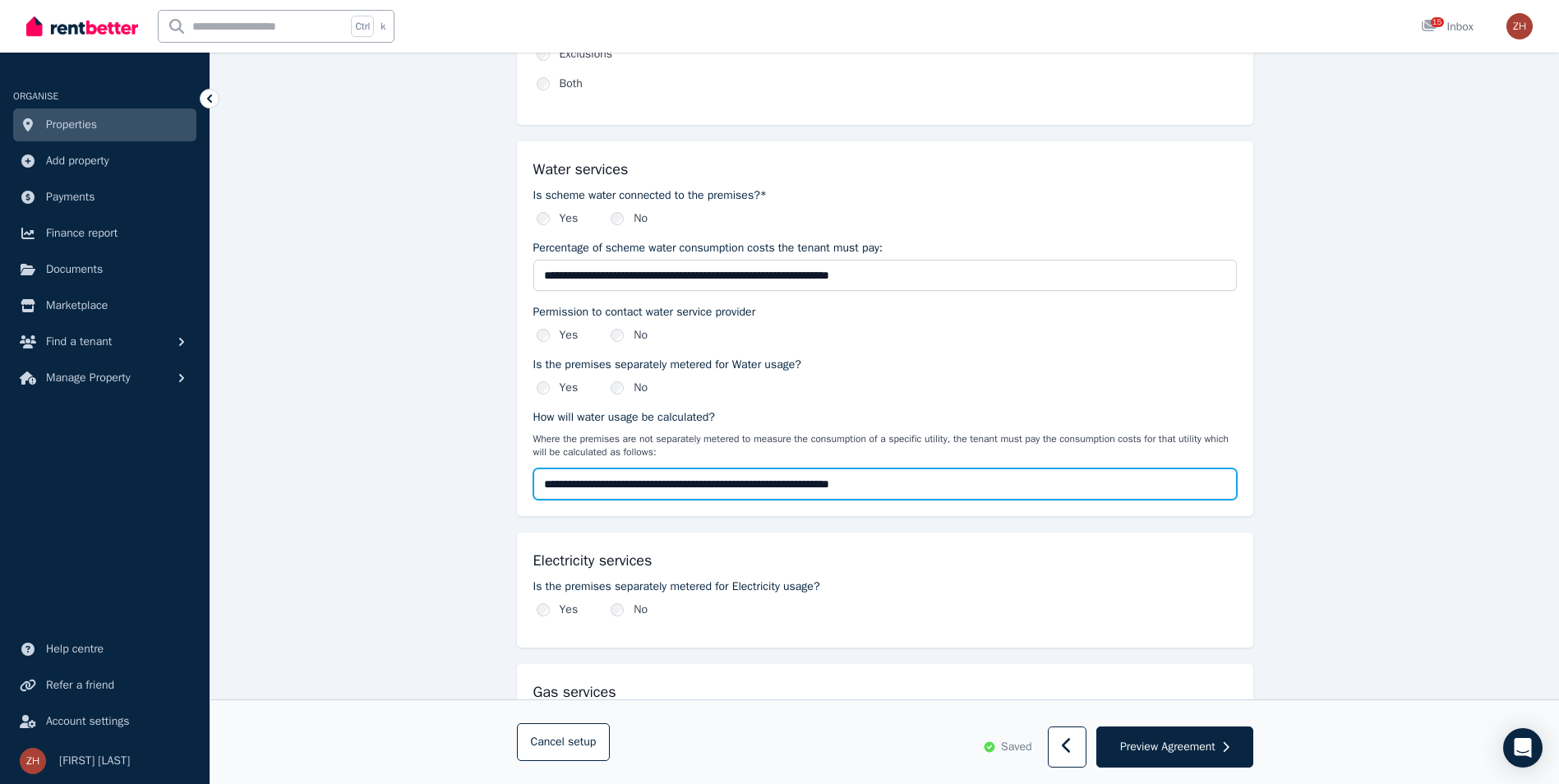 type on "**********" 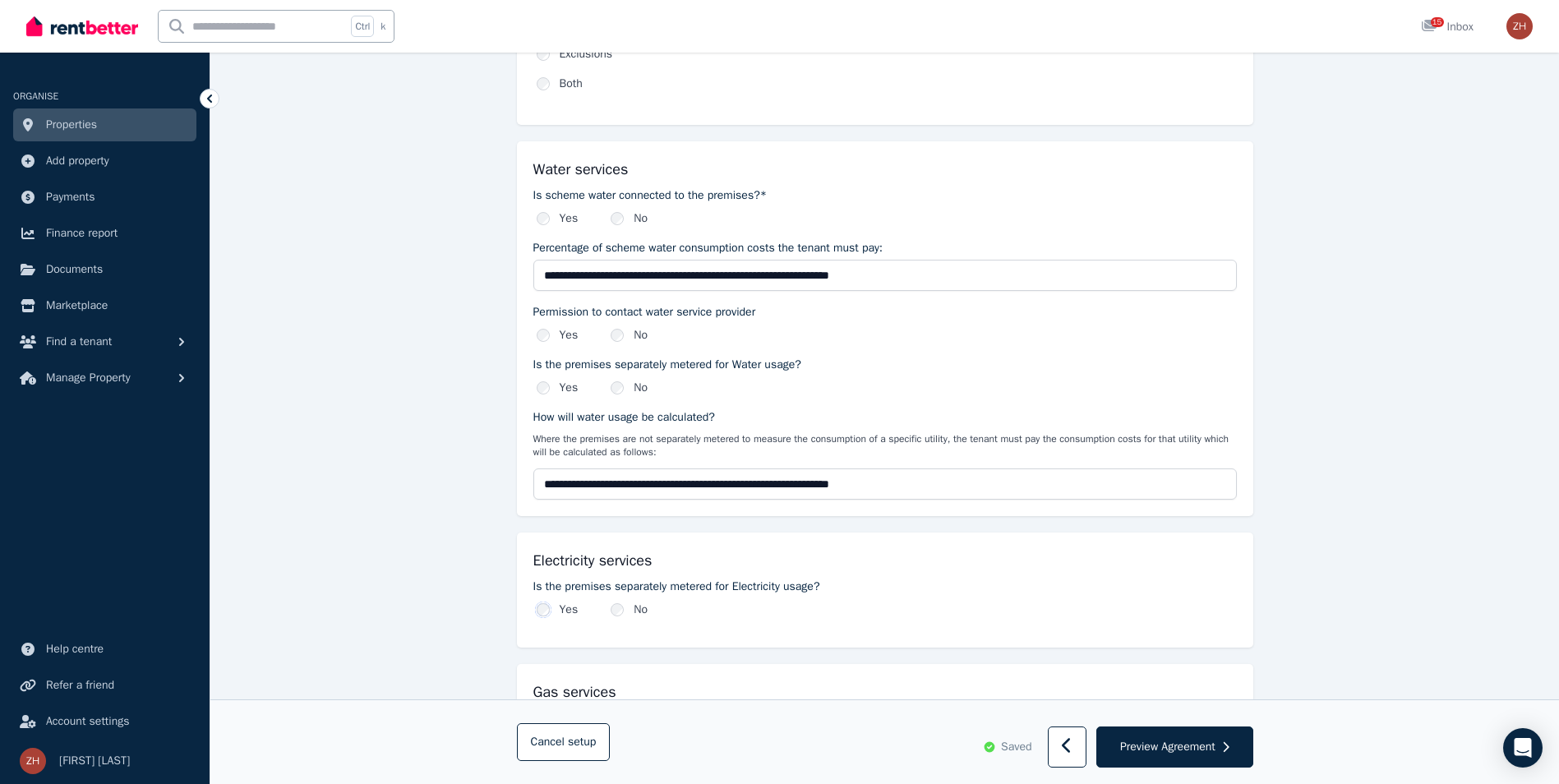 scroll, scrollTop: 1315, scrollLeft: 0, axis: vertical 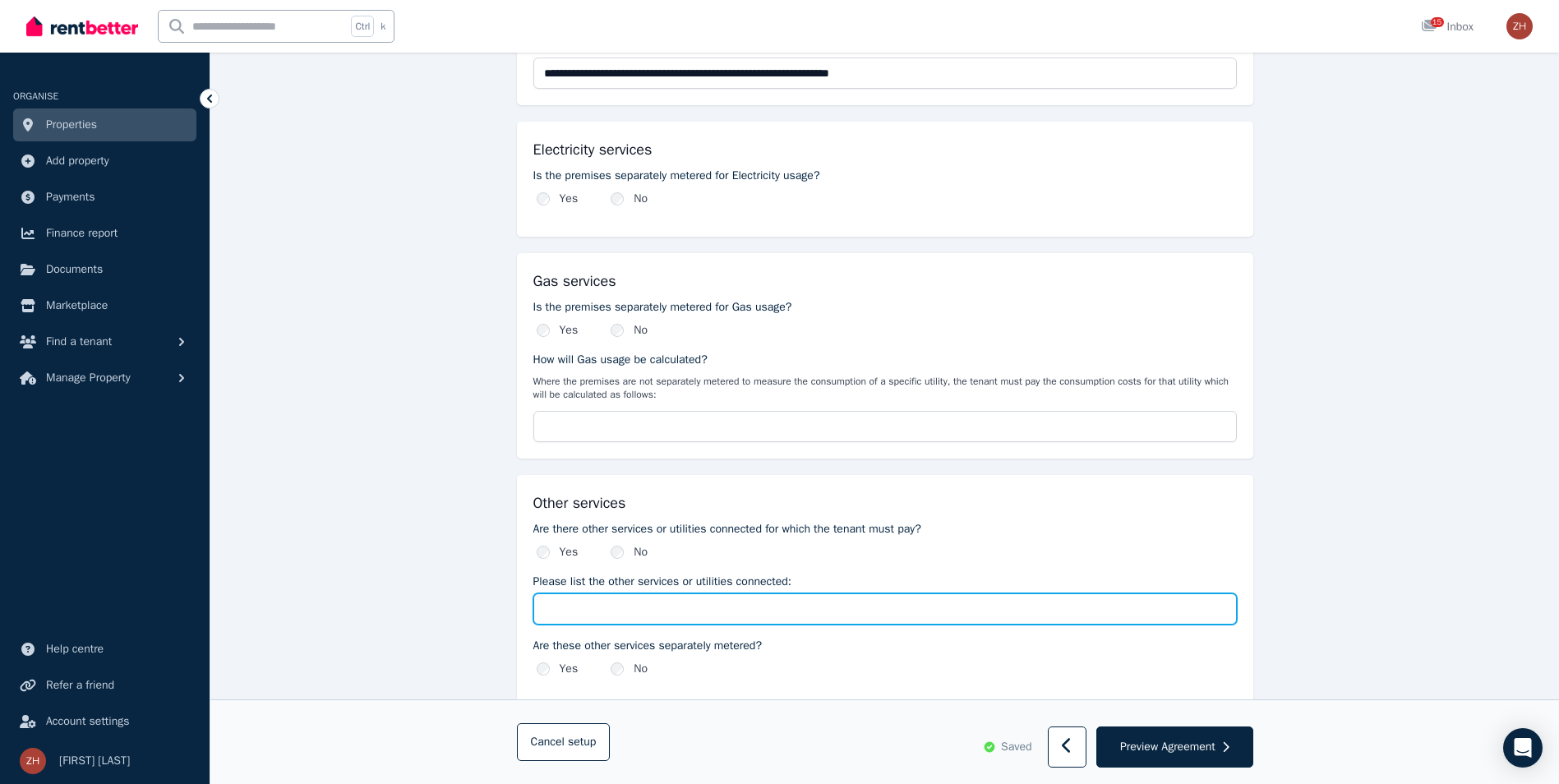 click on "Please list the other services or utilities connected:" at bounding box center [885, 609] 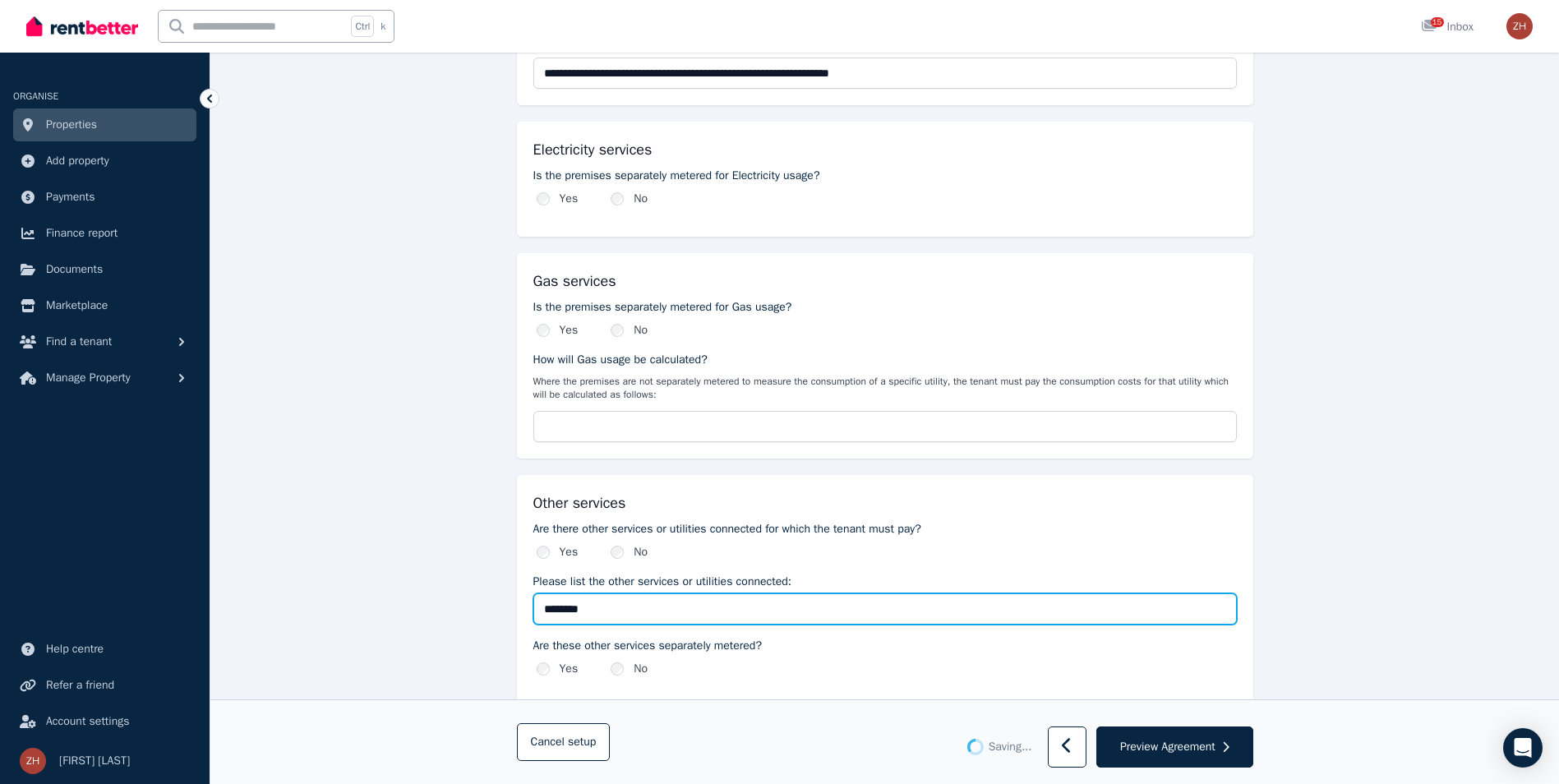 type on "*********" 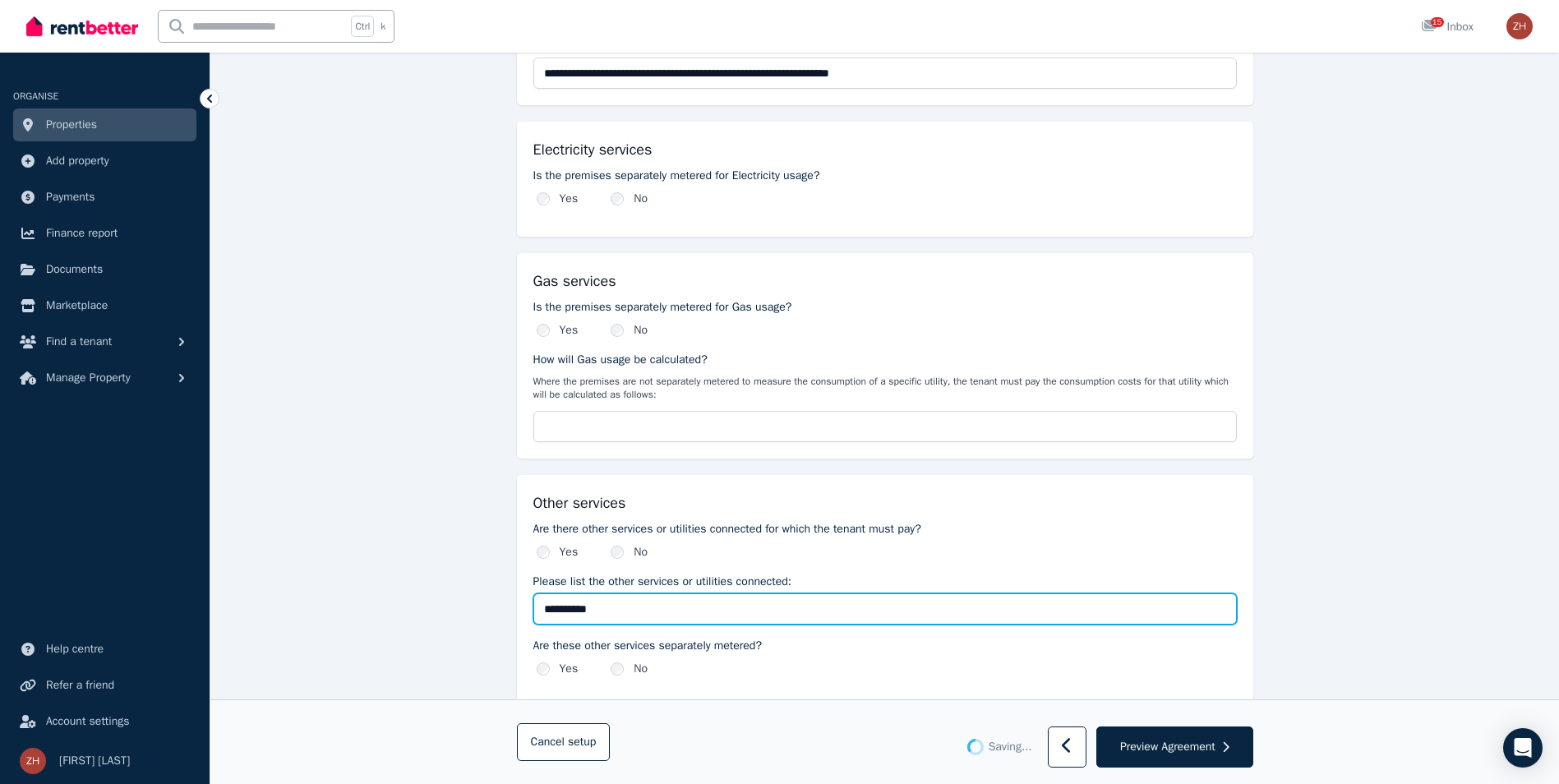 click on "*********" at bounding box center [885, 609] 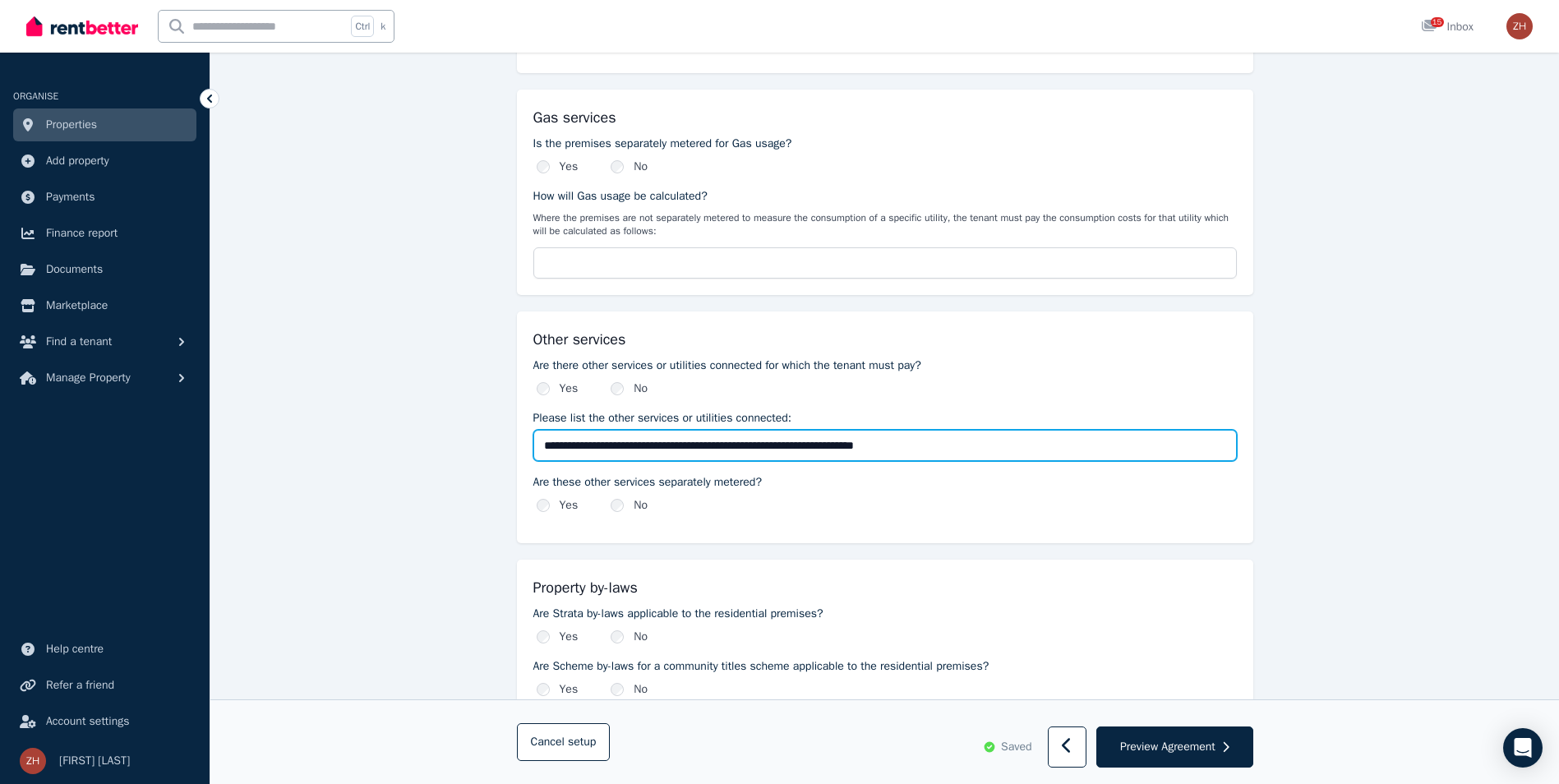 scroll, scrollTop: 1644, scrollLeft: 0, axis: vertical 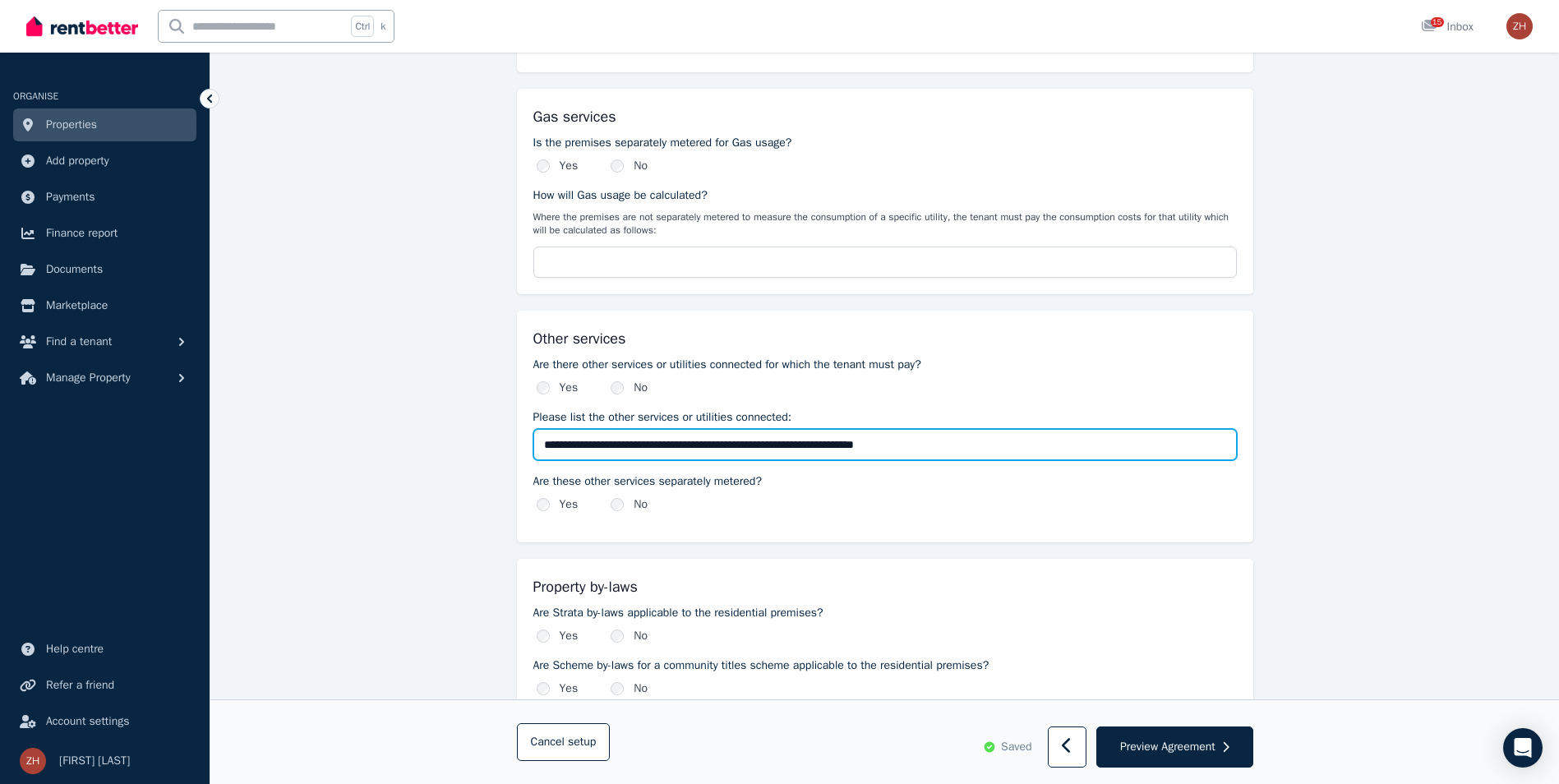 type on "**********" 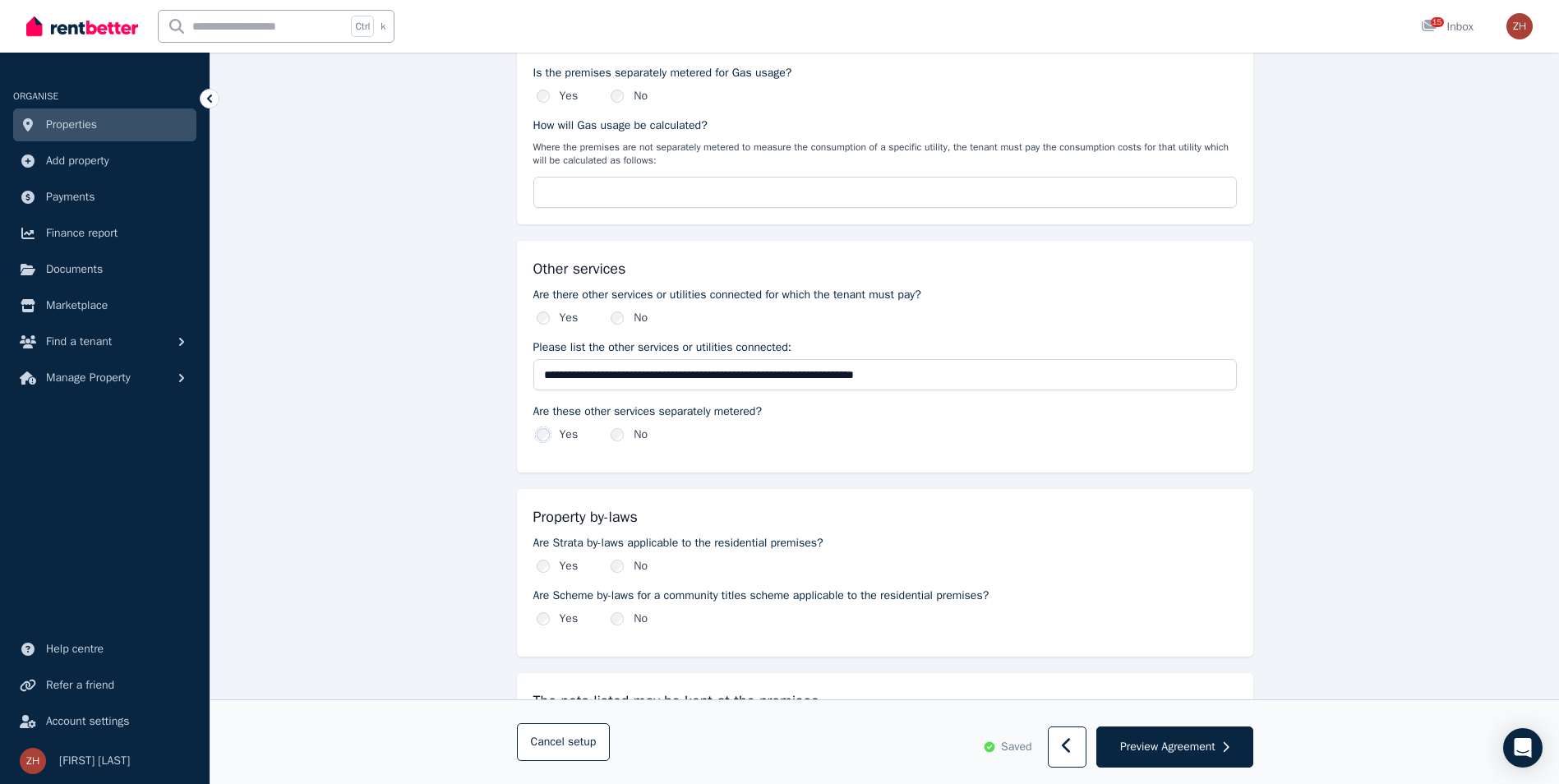 scroll, scrollTop: 1808, scrollLeft: 0, axis: vertical 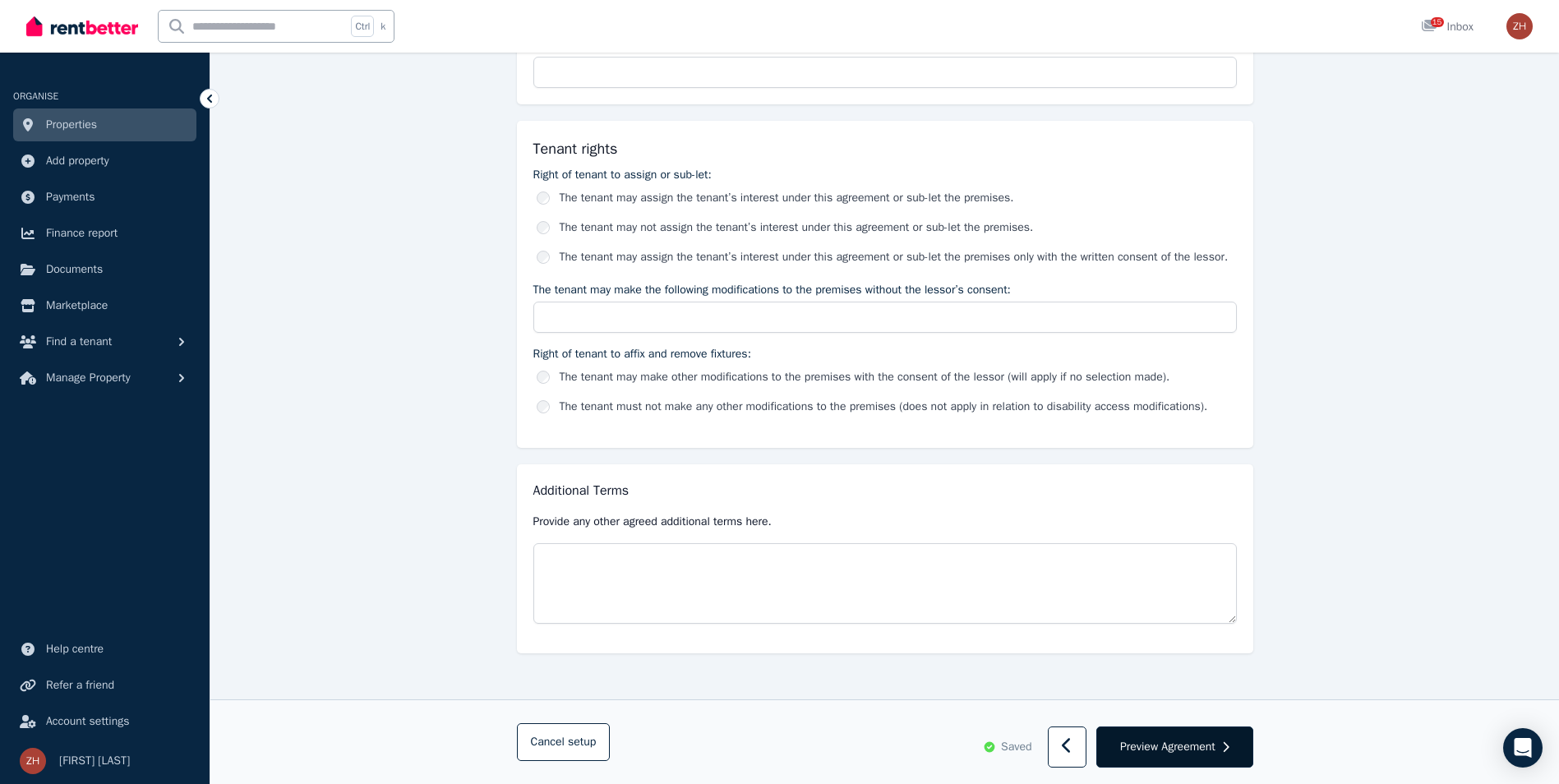 click on "Preview Agreement" at bounding box center (1168, 747) 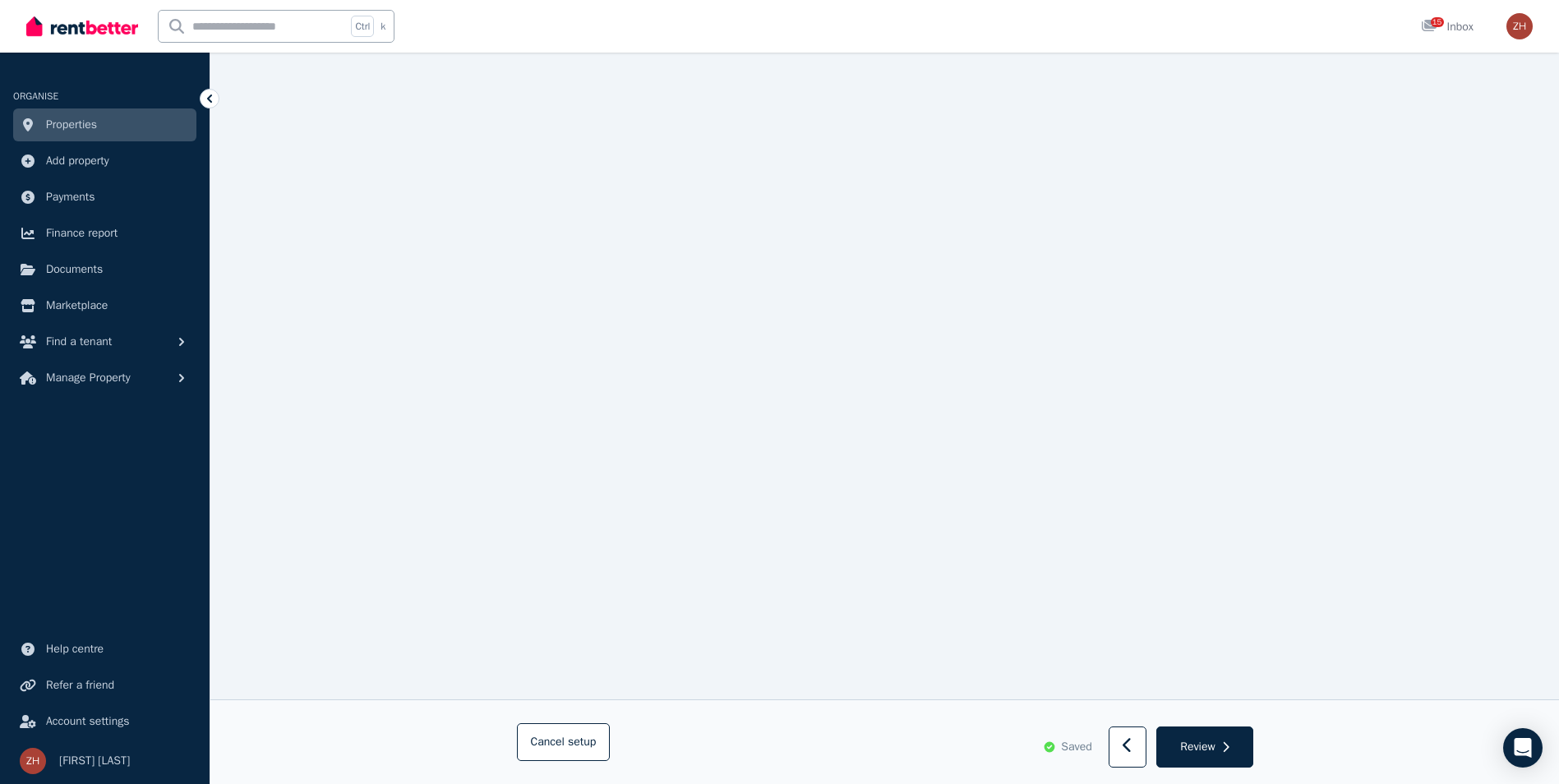 scroll, scrollTop: 11200, scrollLeft: 0, axis: vertical 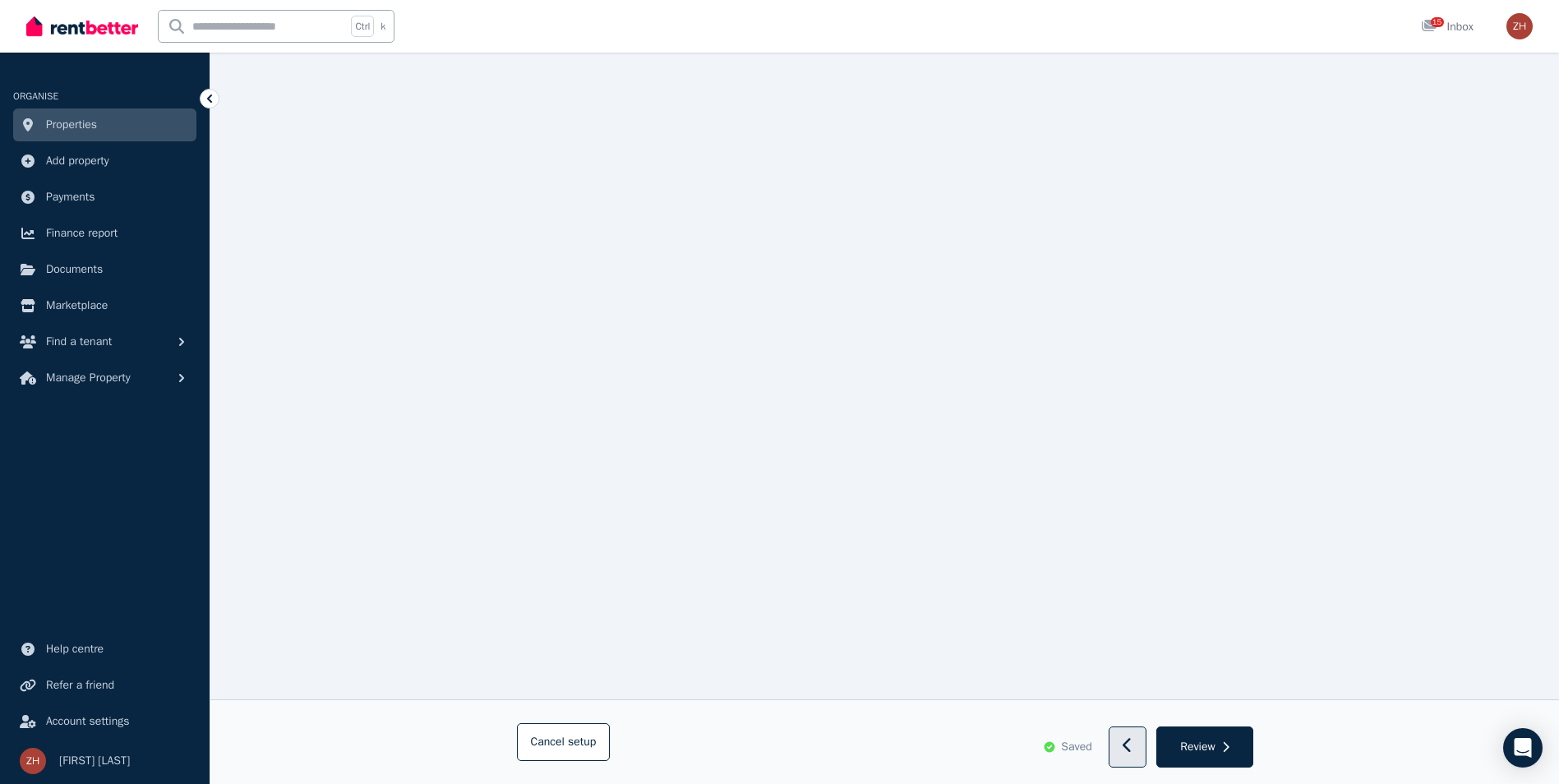 click 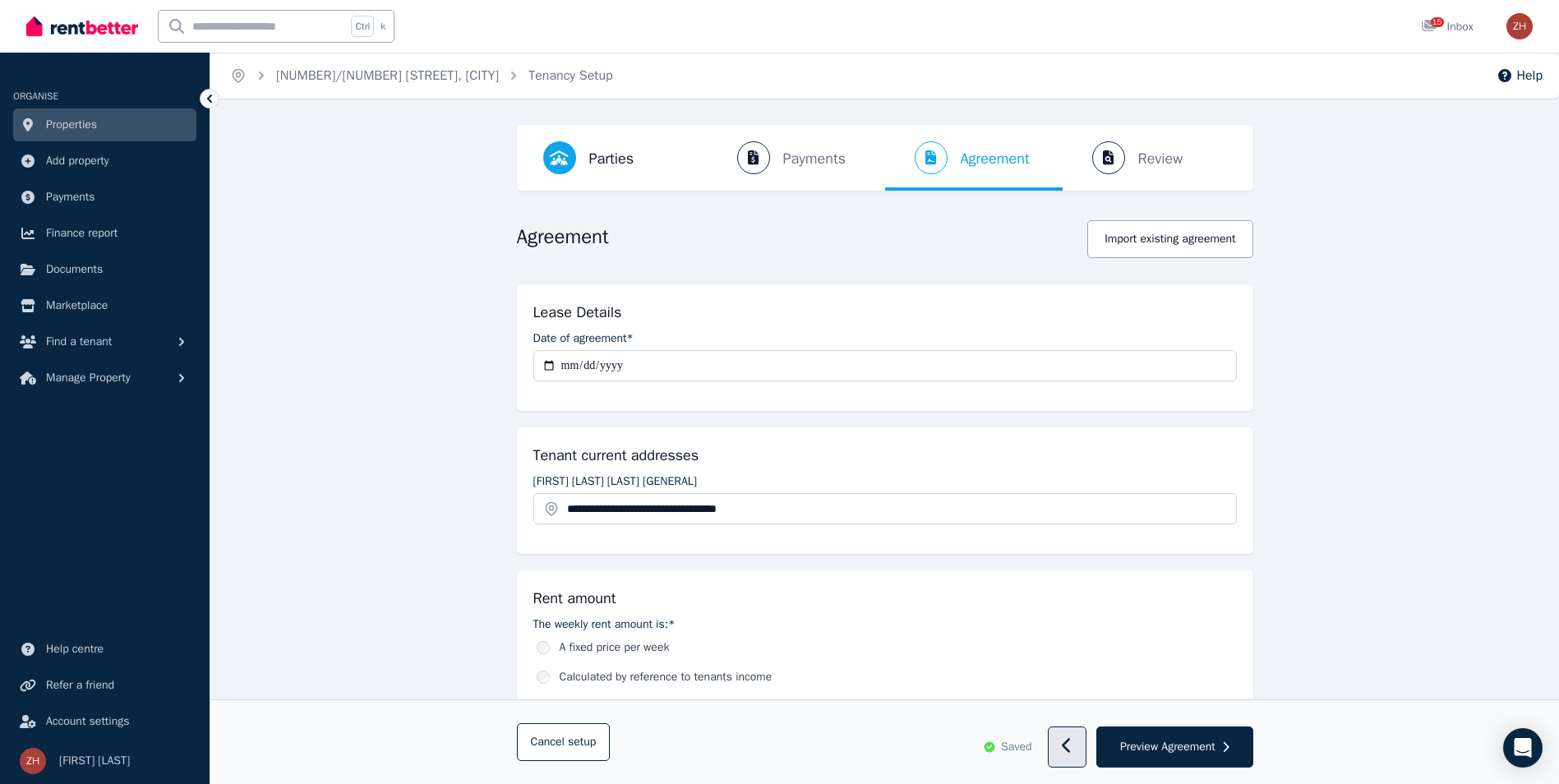 click at bounding box center [1067, 748] 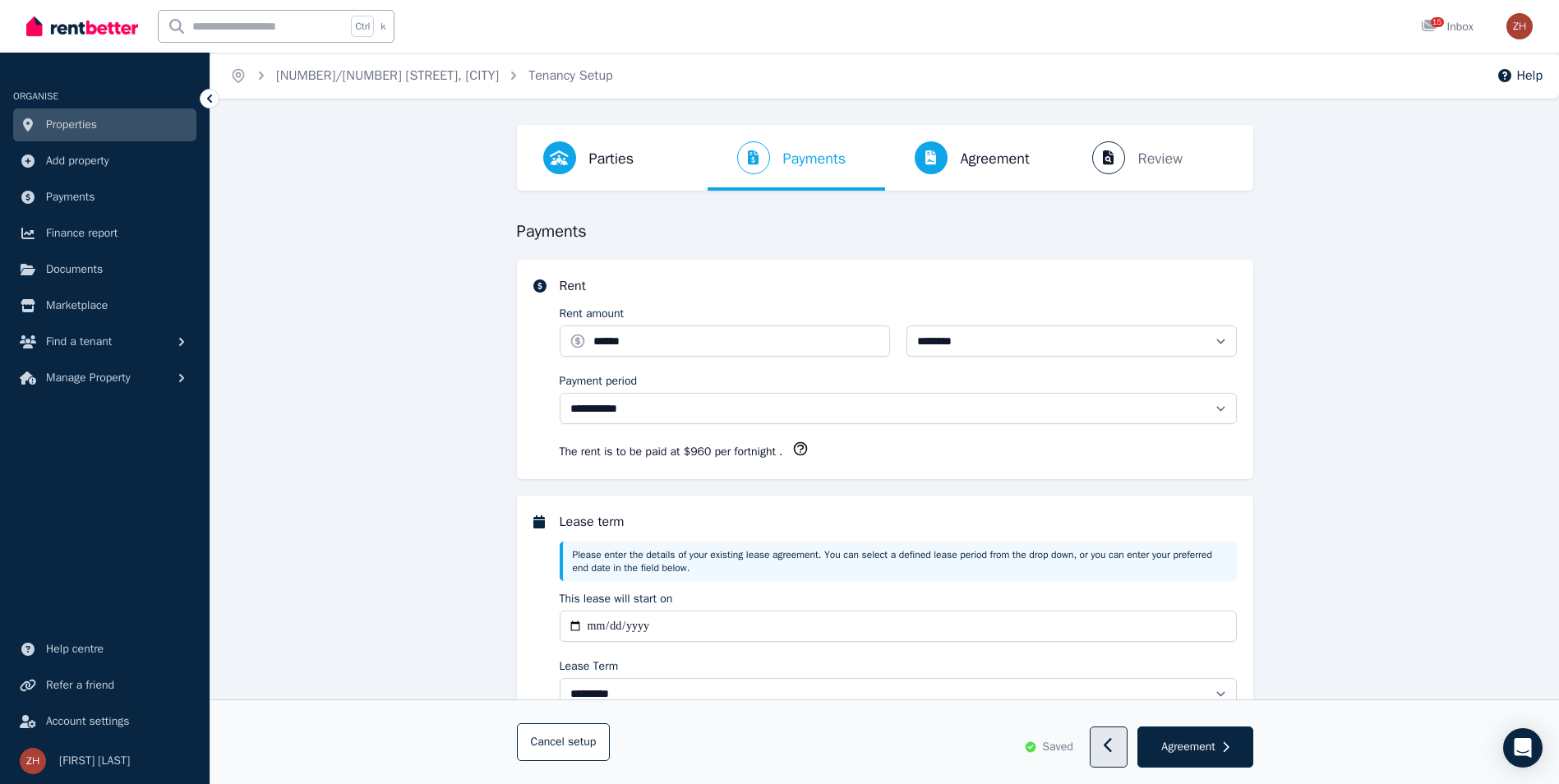 select on "**********" 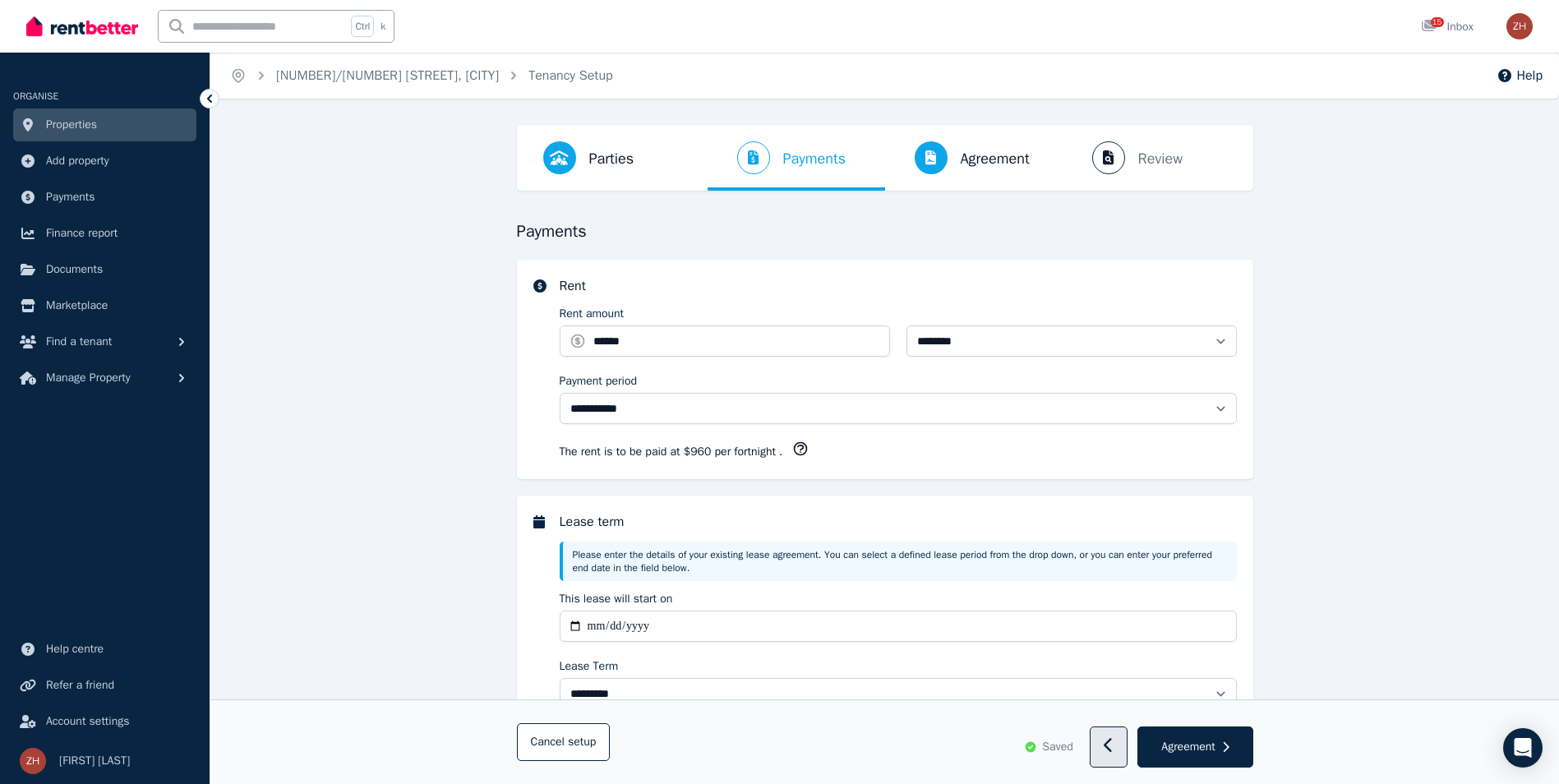 click 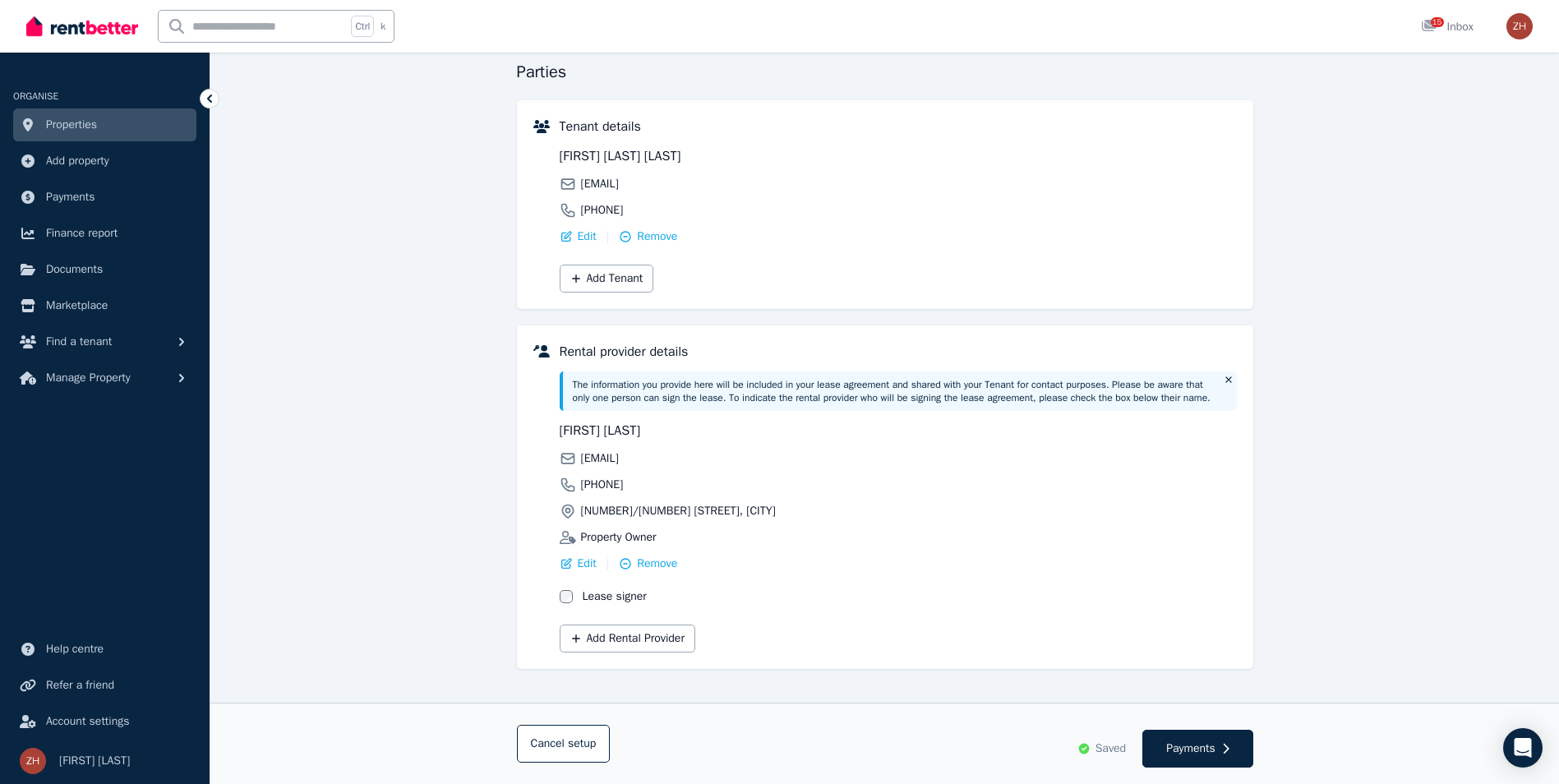 scroll, scrollTop: 172, scrollLeft: 0, axis: vertical 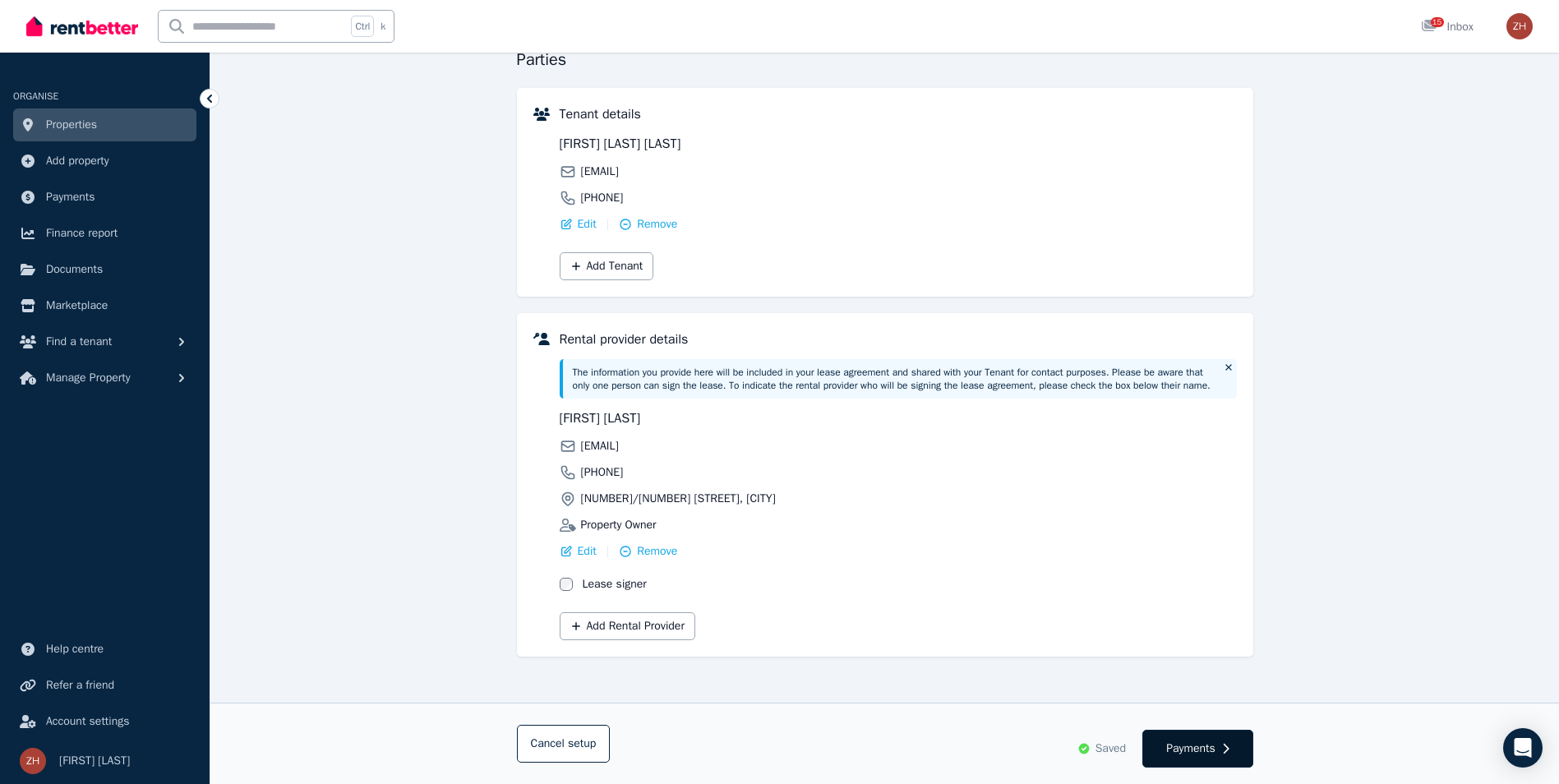 click on "Payments" at bounding box center (1191, 749) 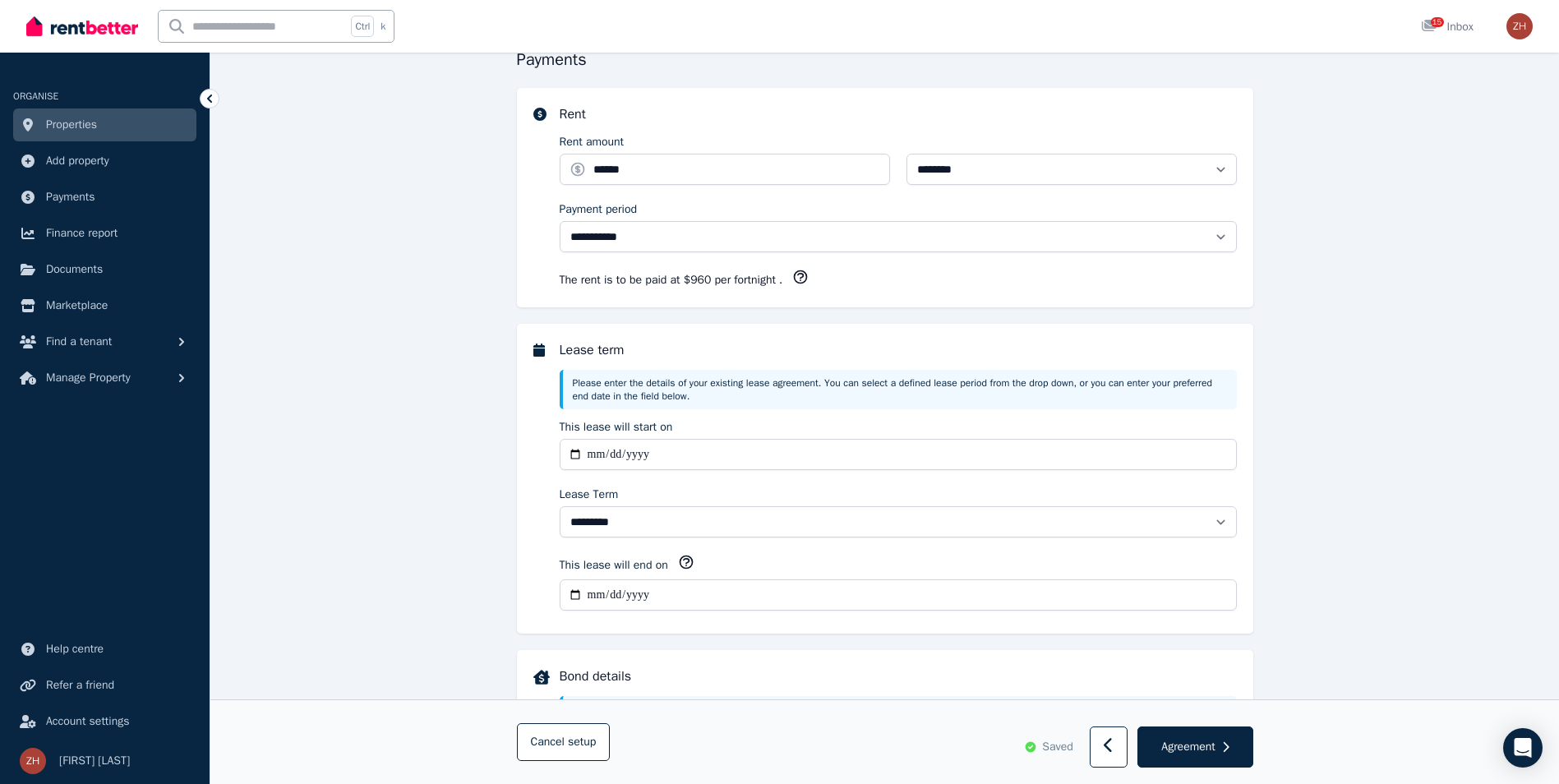 scroll, scrollTop: 0, scrollLeft: 0, axis: both 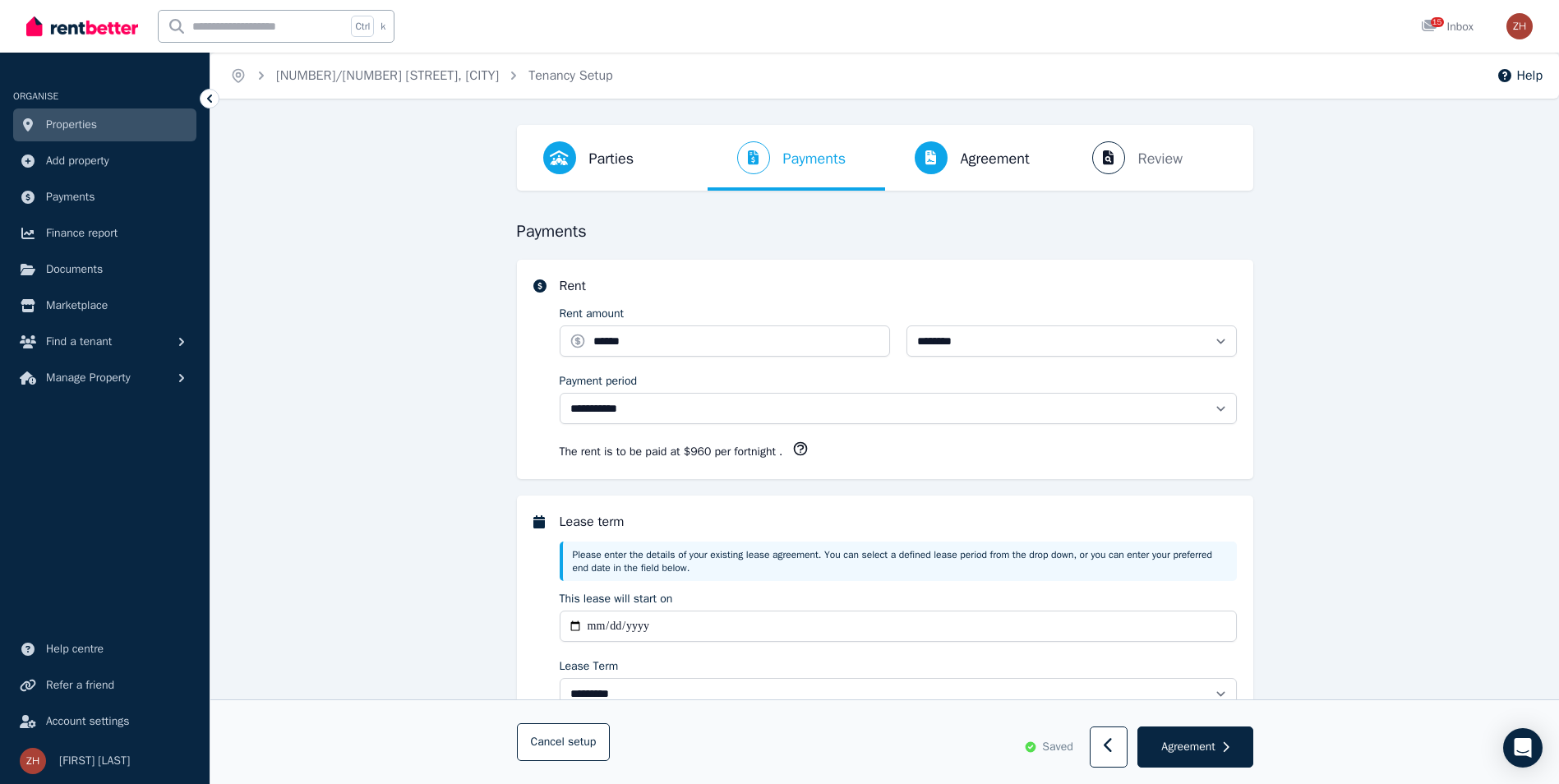 select on "**********" 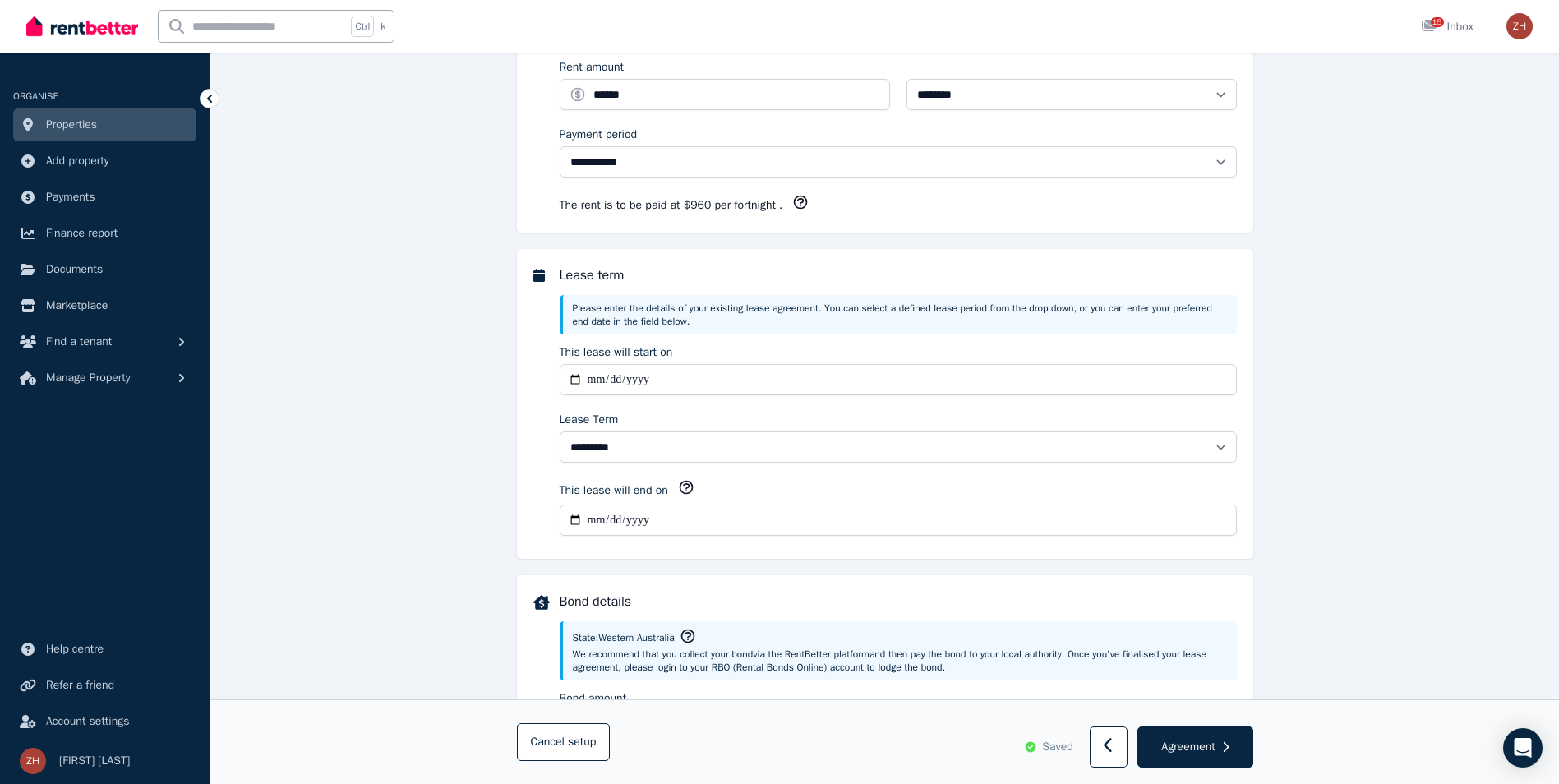 scroll, scrollTop: 411, scrollLeft: 0, axis: vertical 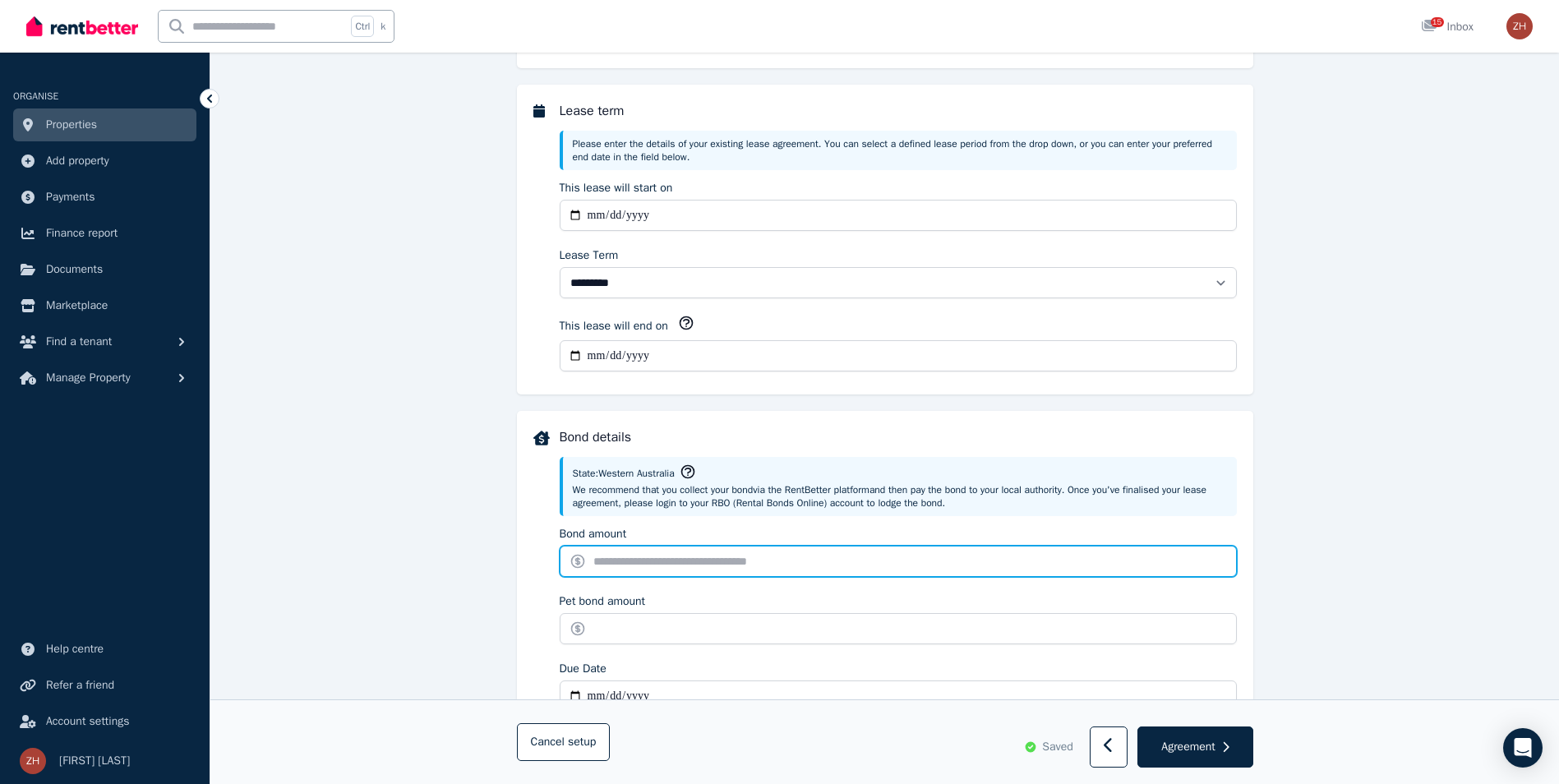 click on "Bond amount" at bounding box center [898, 561] 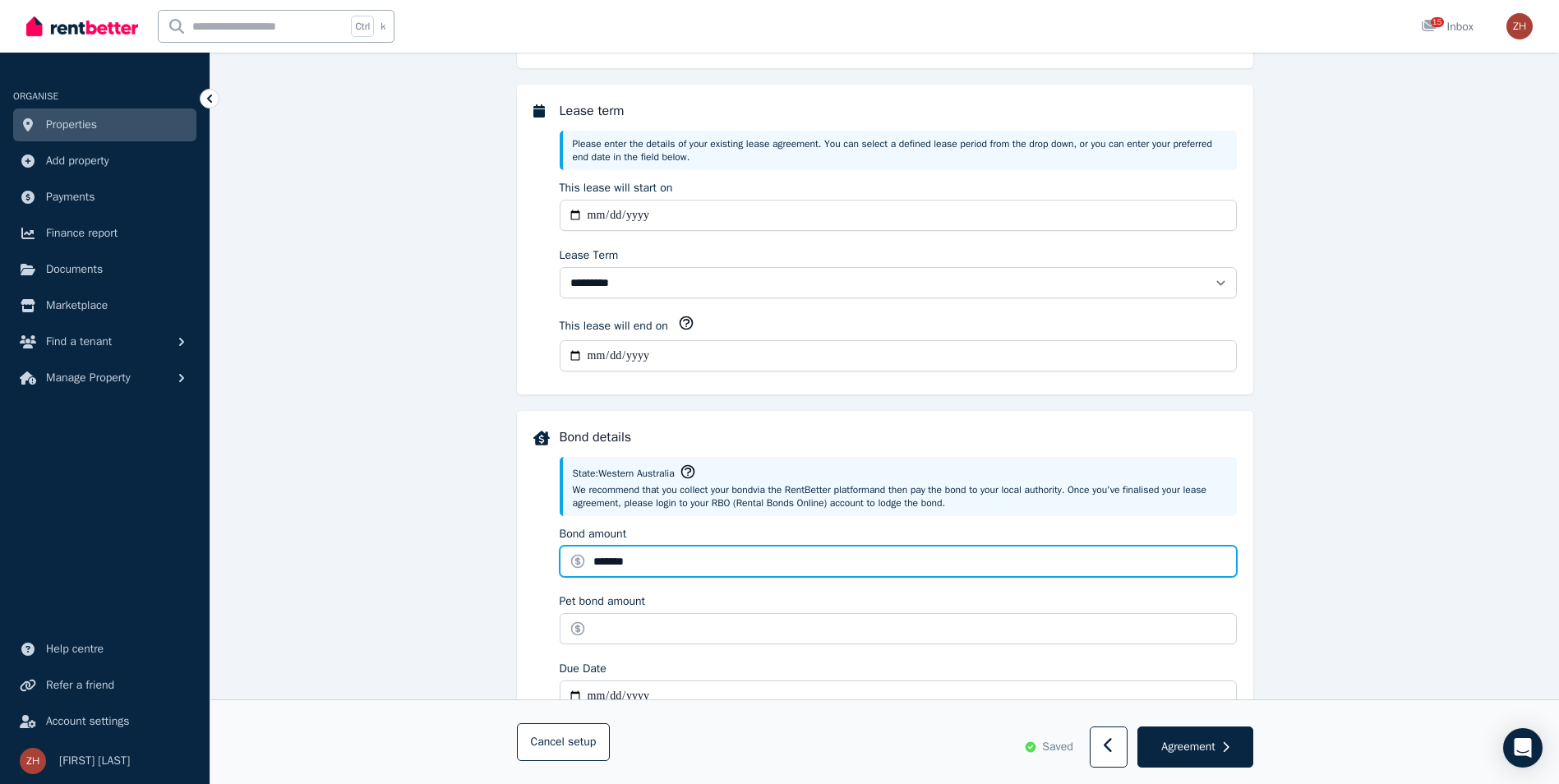 type on "*******" 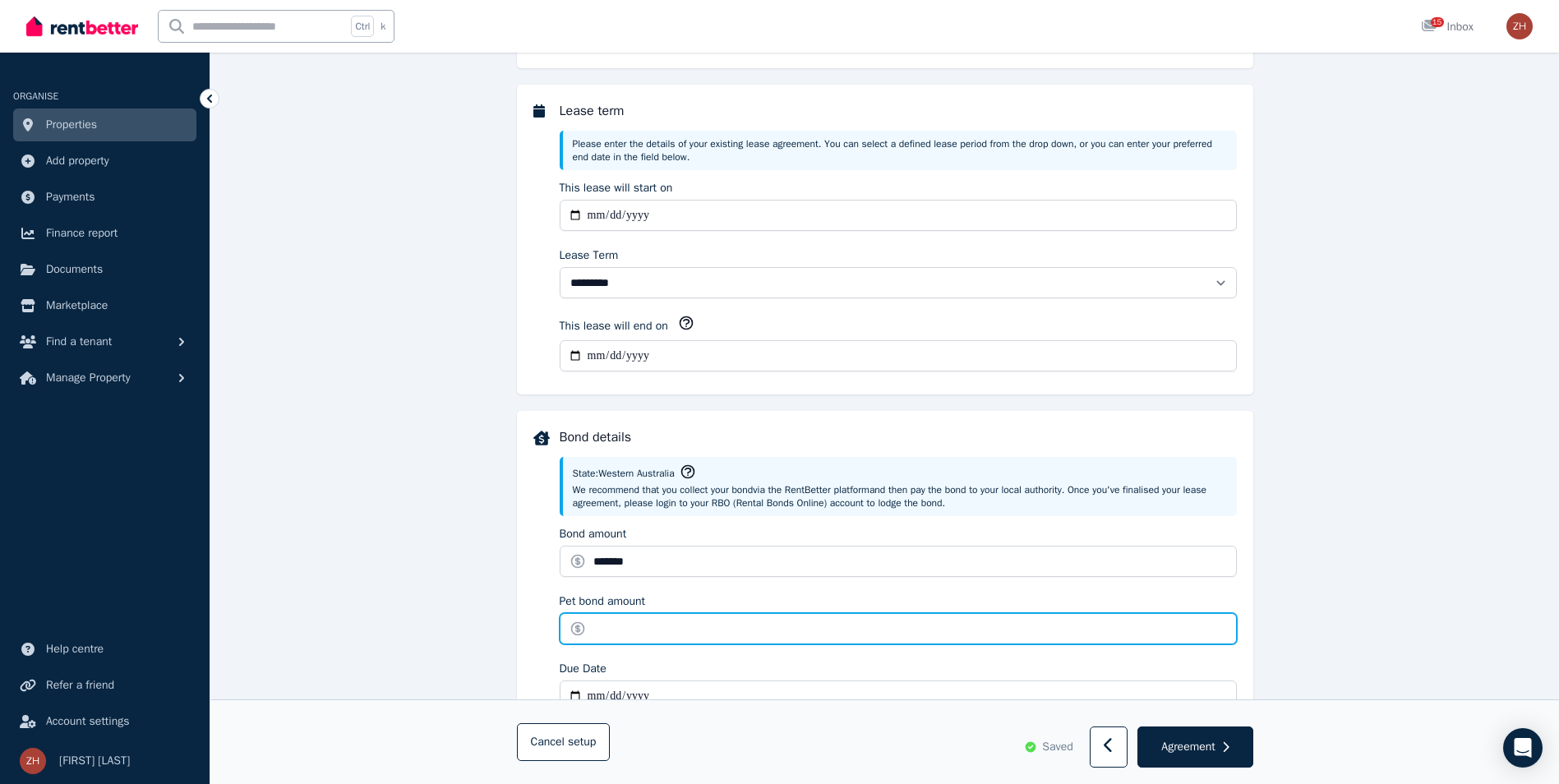 click on "Pet bond amount" at bounding box center [898, 629] 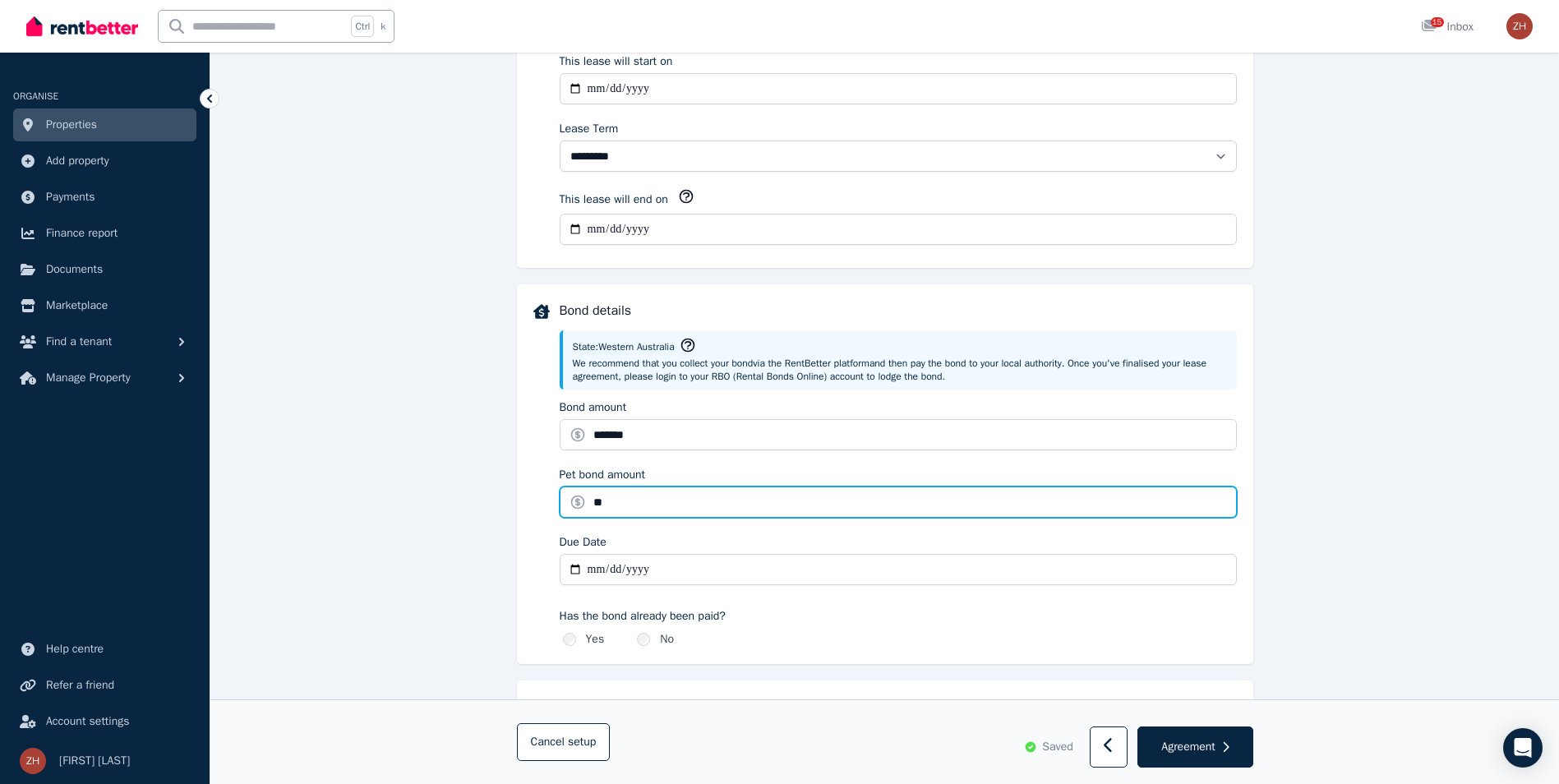 scroll, scrollTop: 575, scrollLeft: 0, axis: vertical 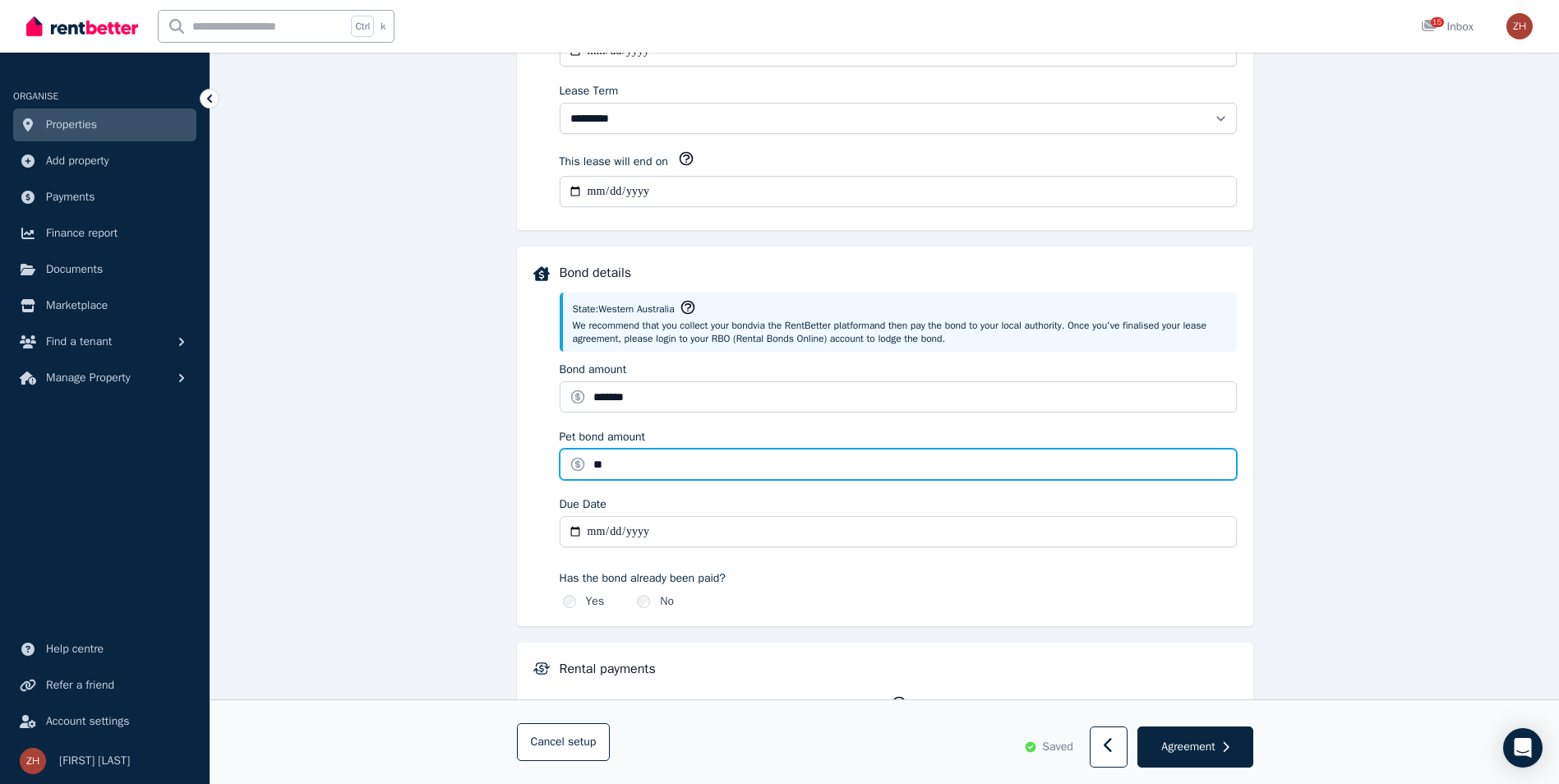 type on "**" 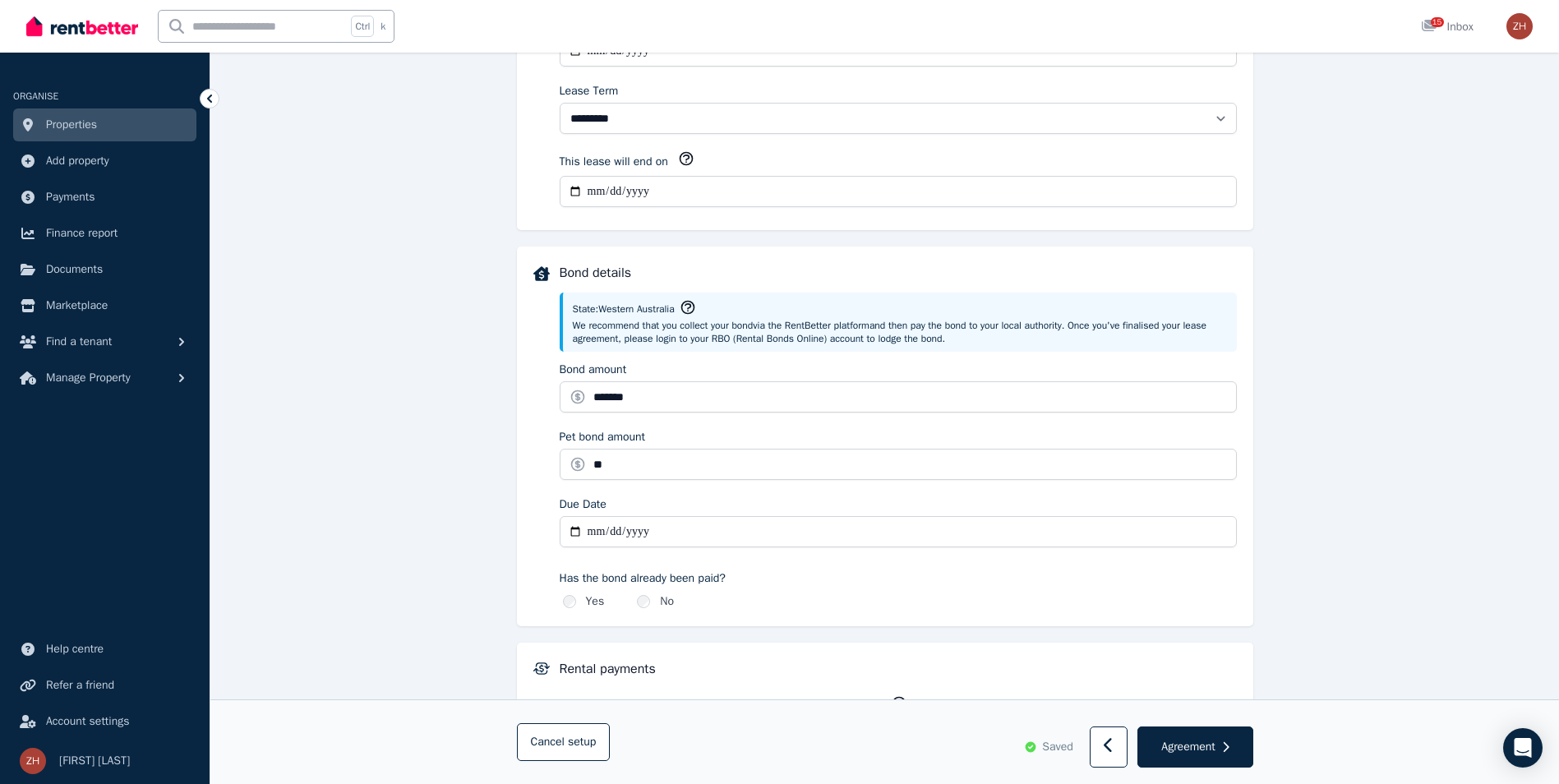 click on "Due Date" at bounding box center [898, 532] 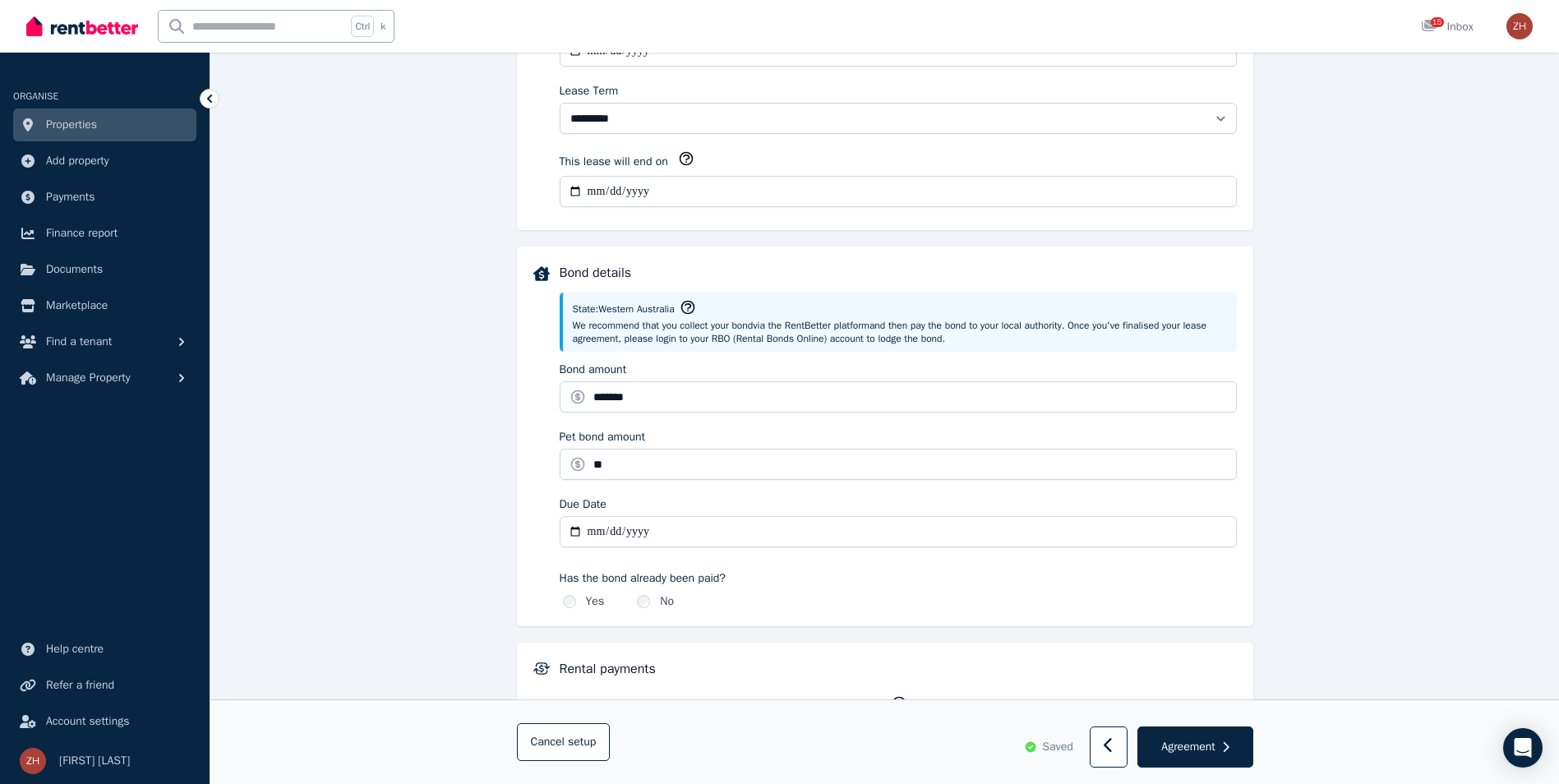 type on "**********" 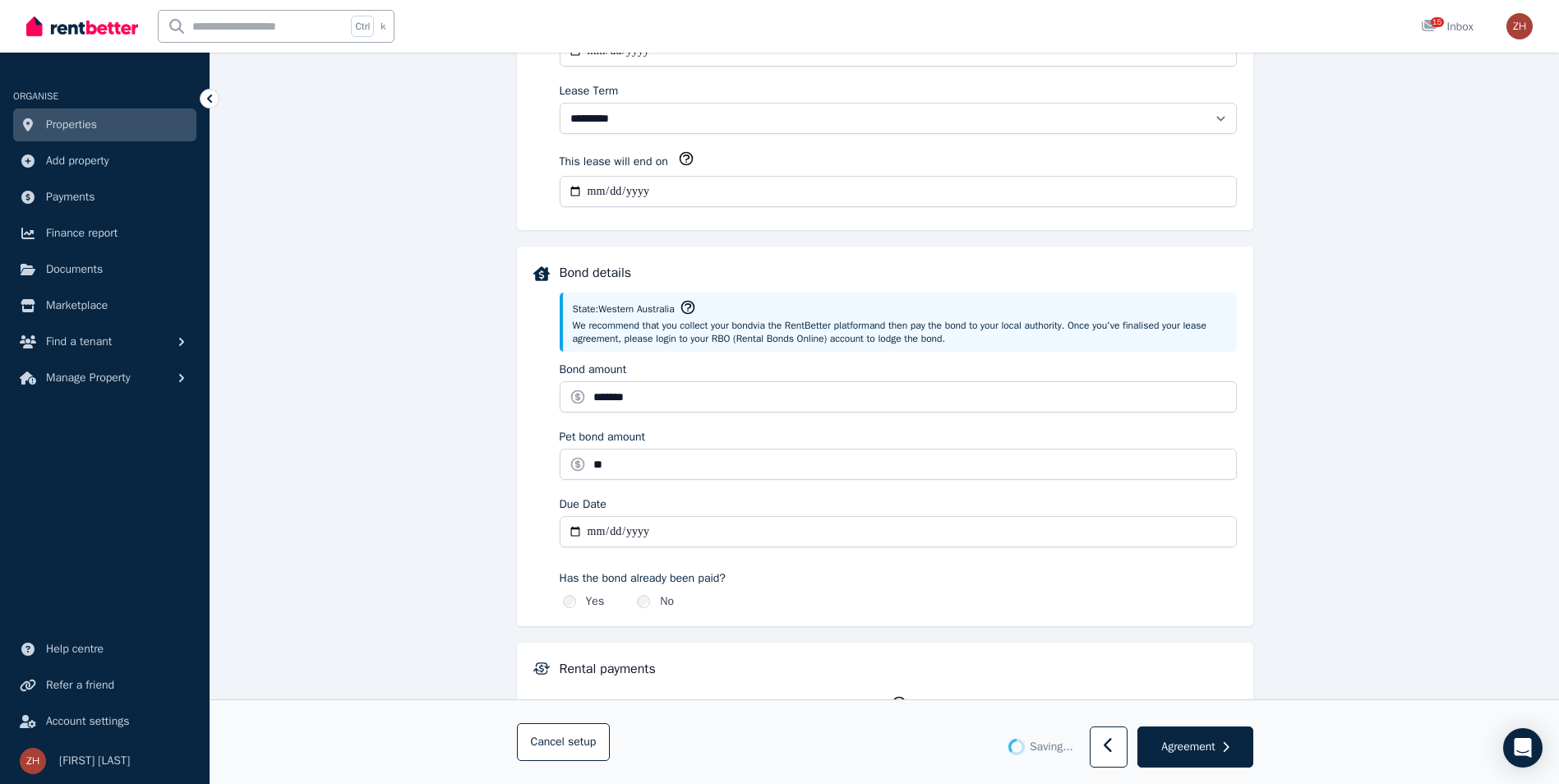 type 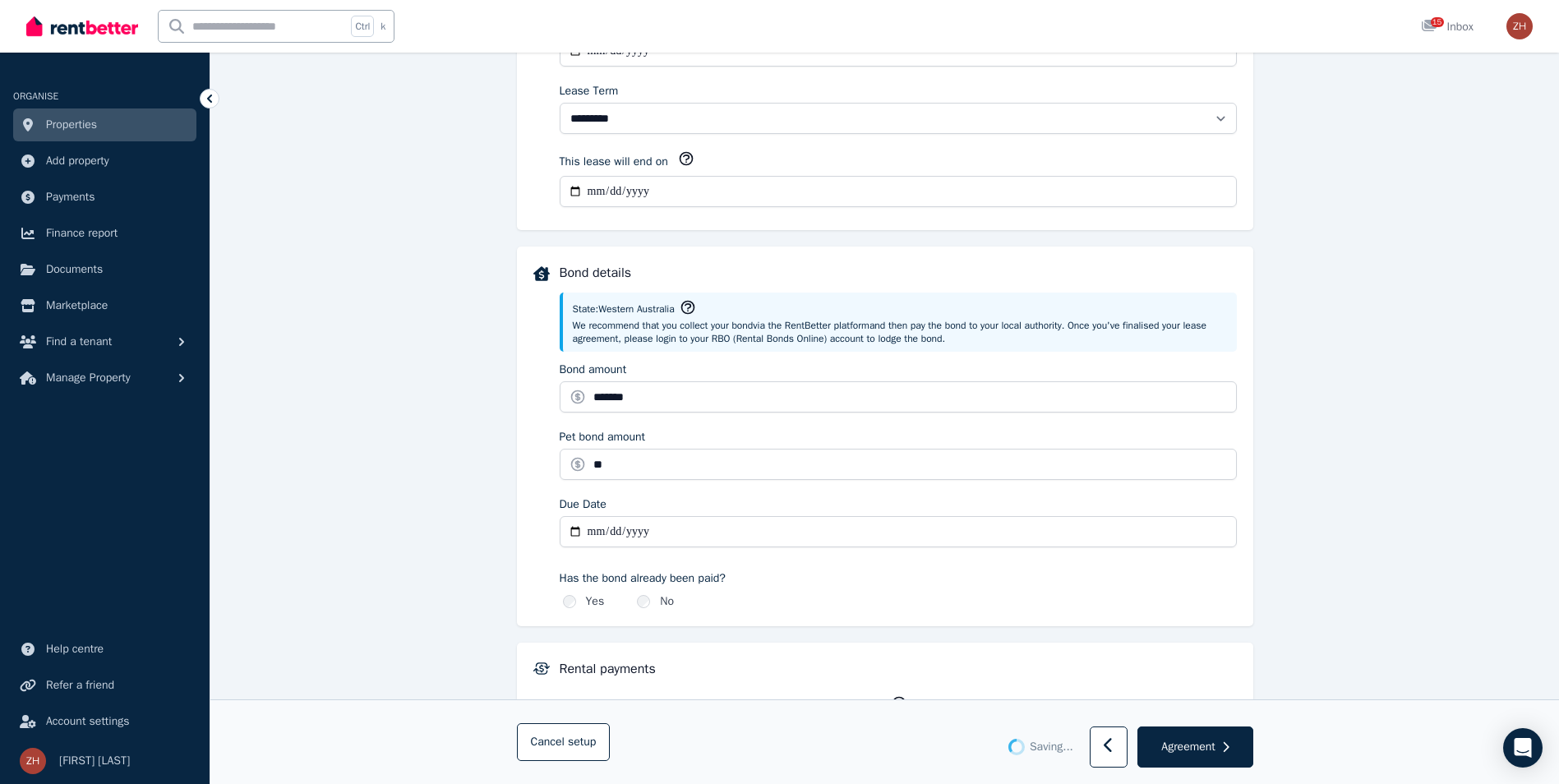 type 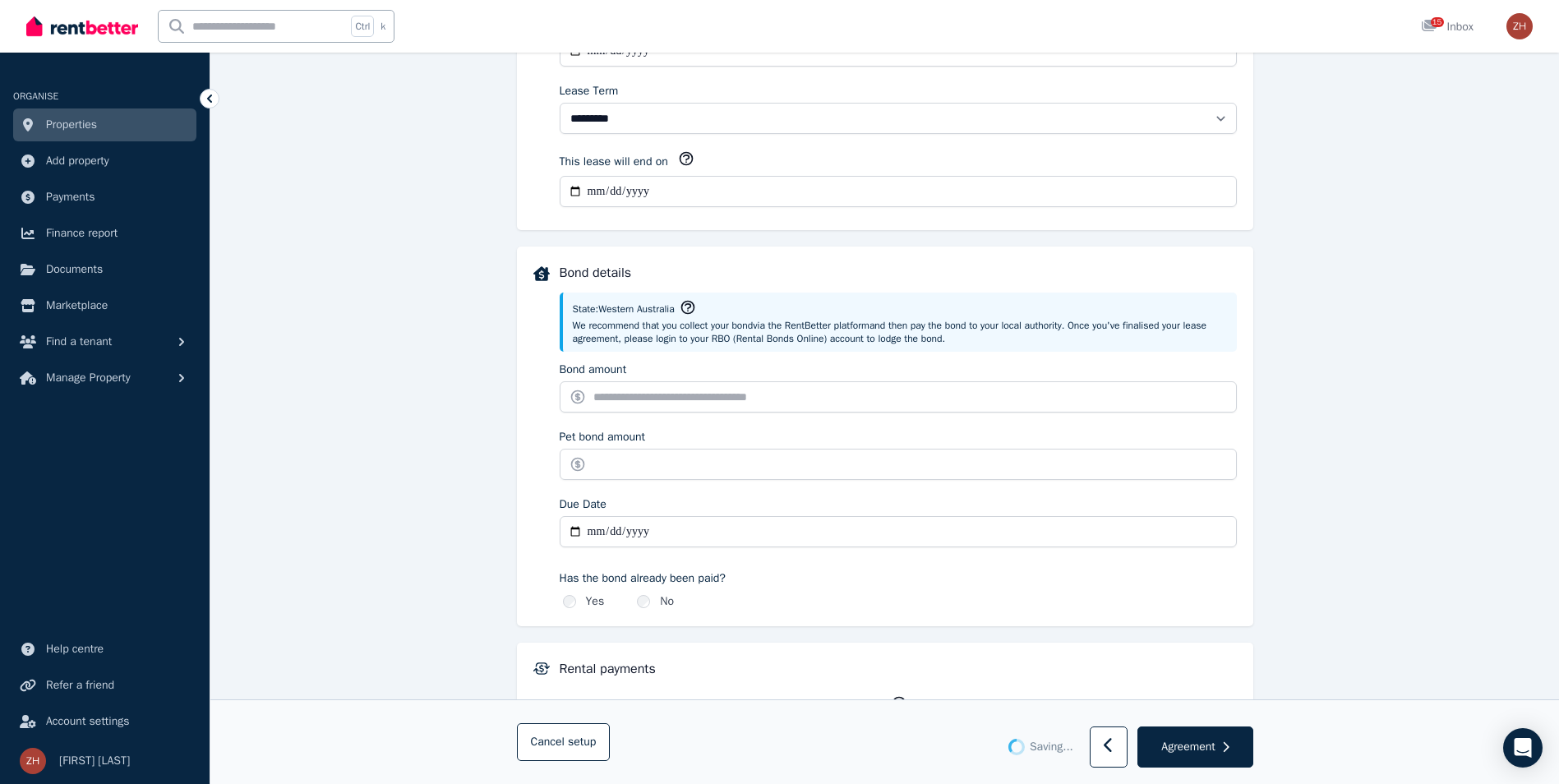 type on "*******" 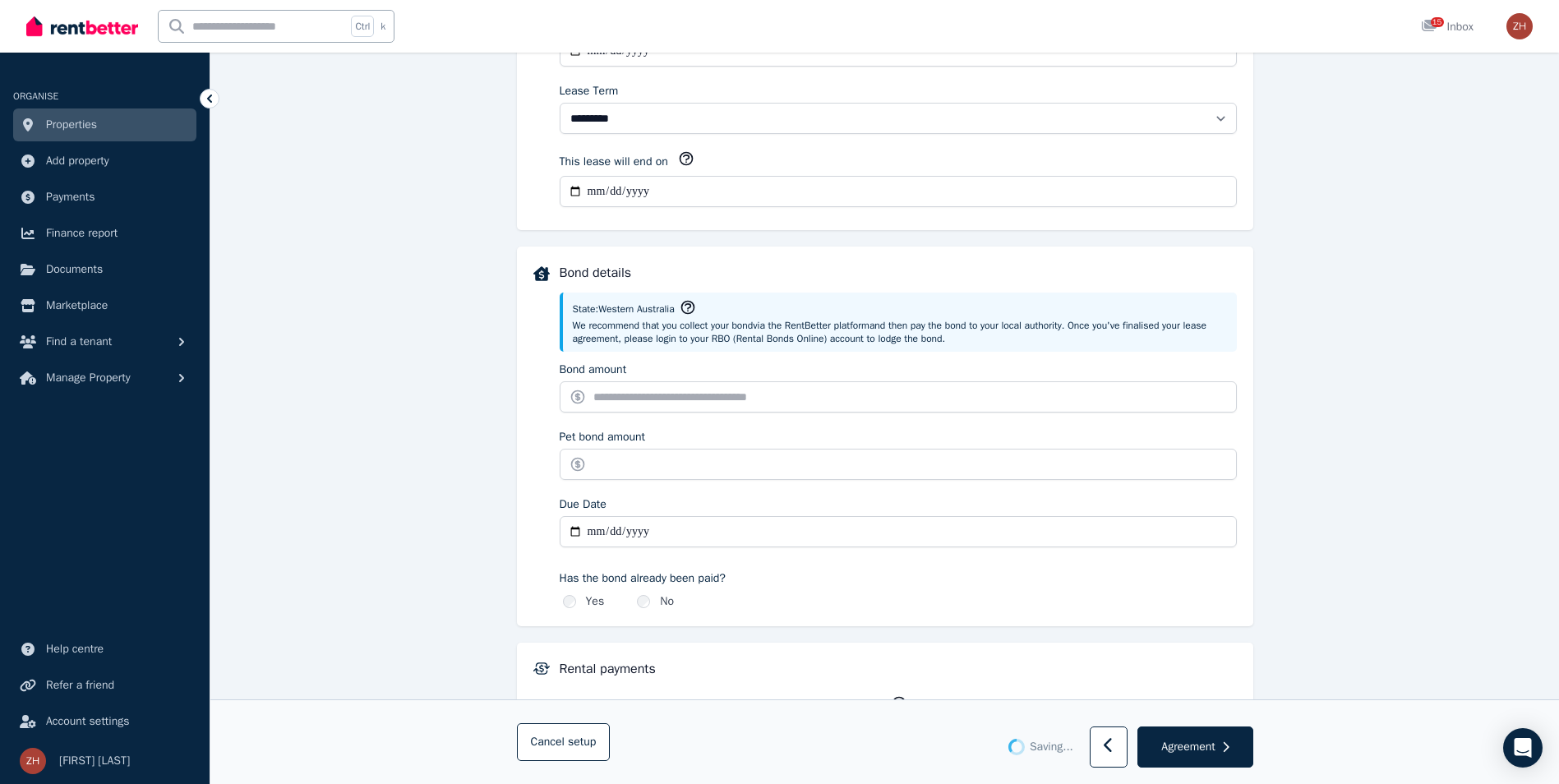 type on "**********" 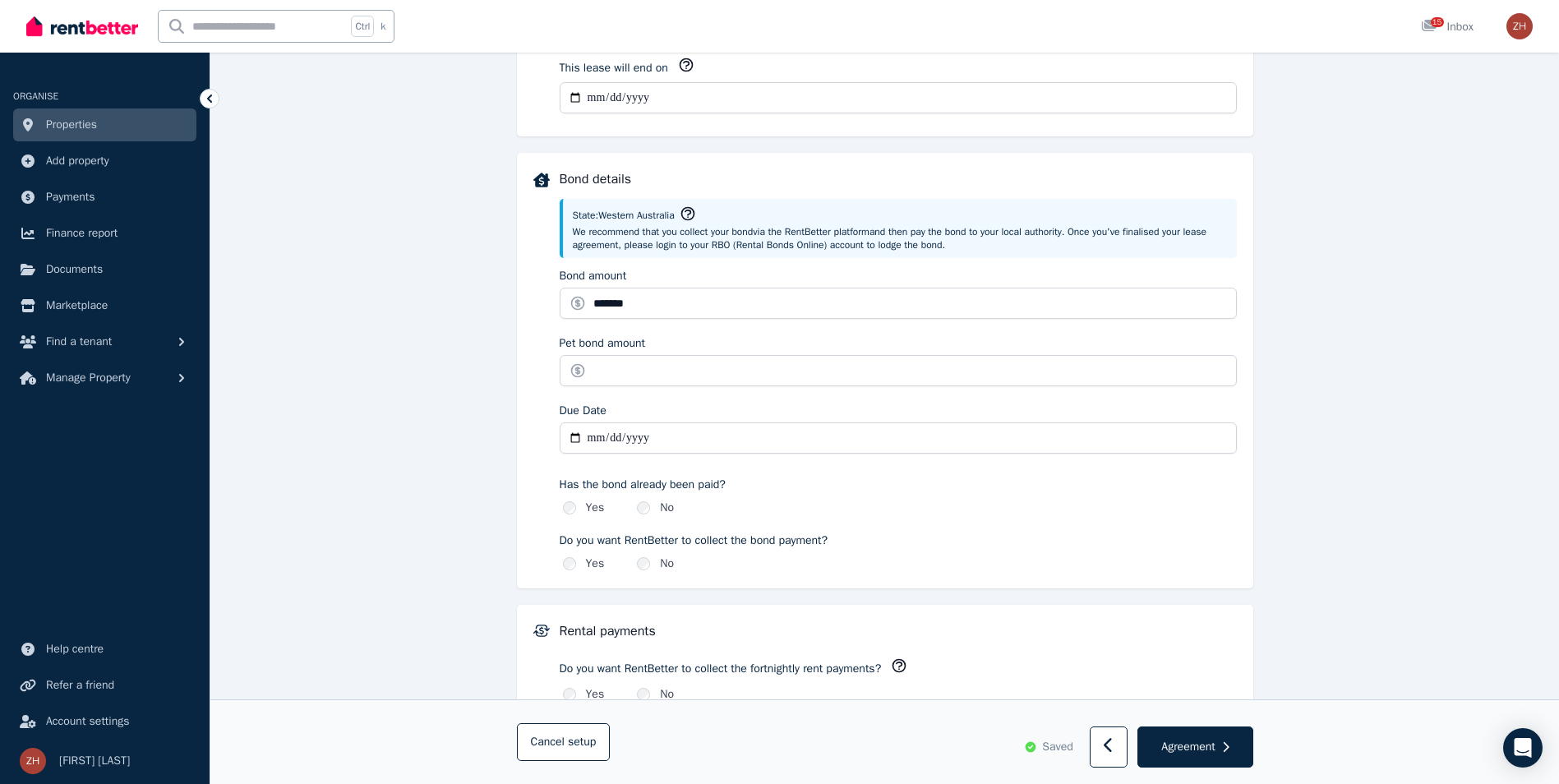 scroll, scrollTop: 740, scrollLeft: 0, axis: vertical 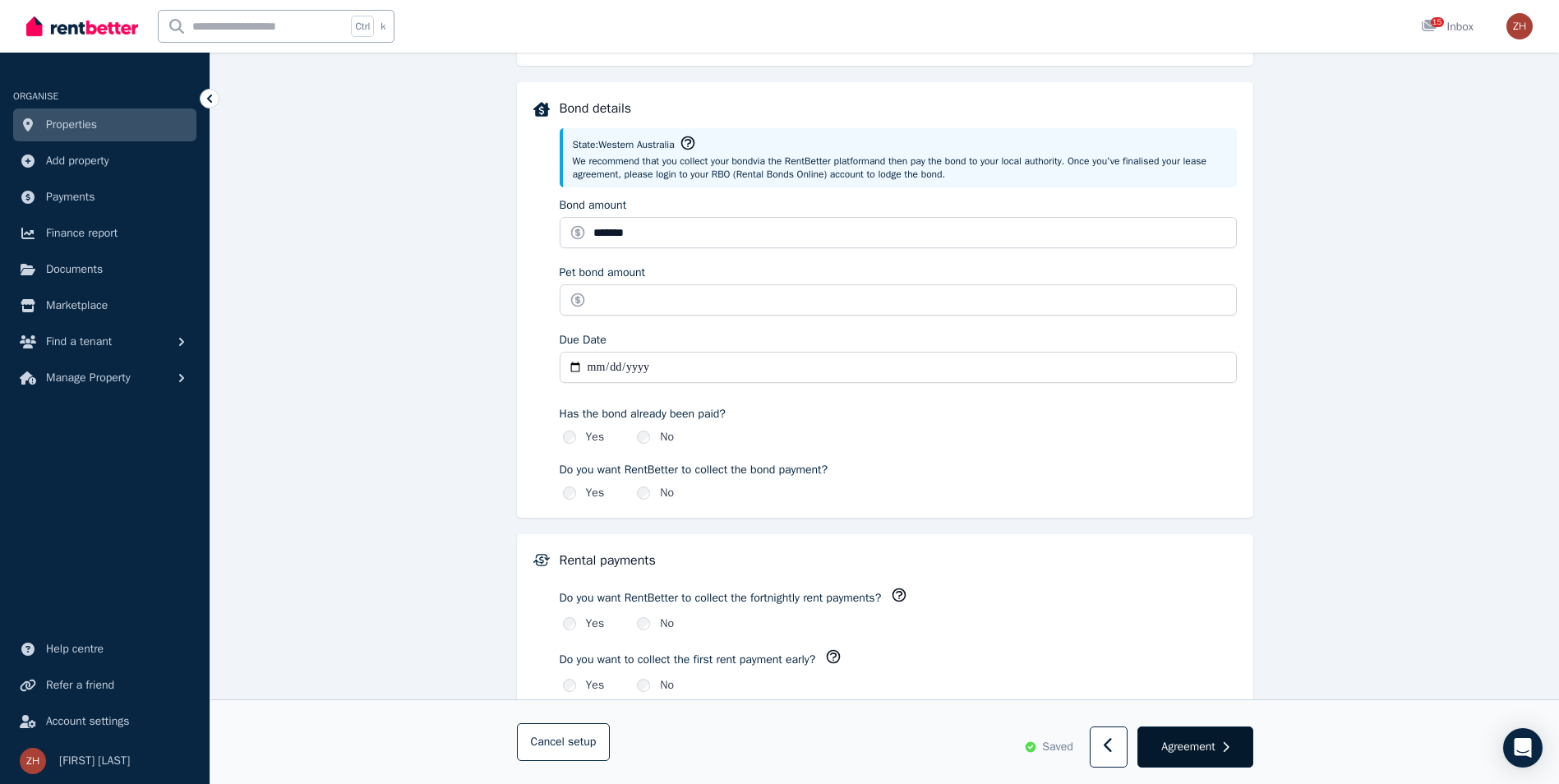 click on "Agreement" at bounding box center (1188, 747) 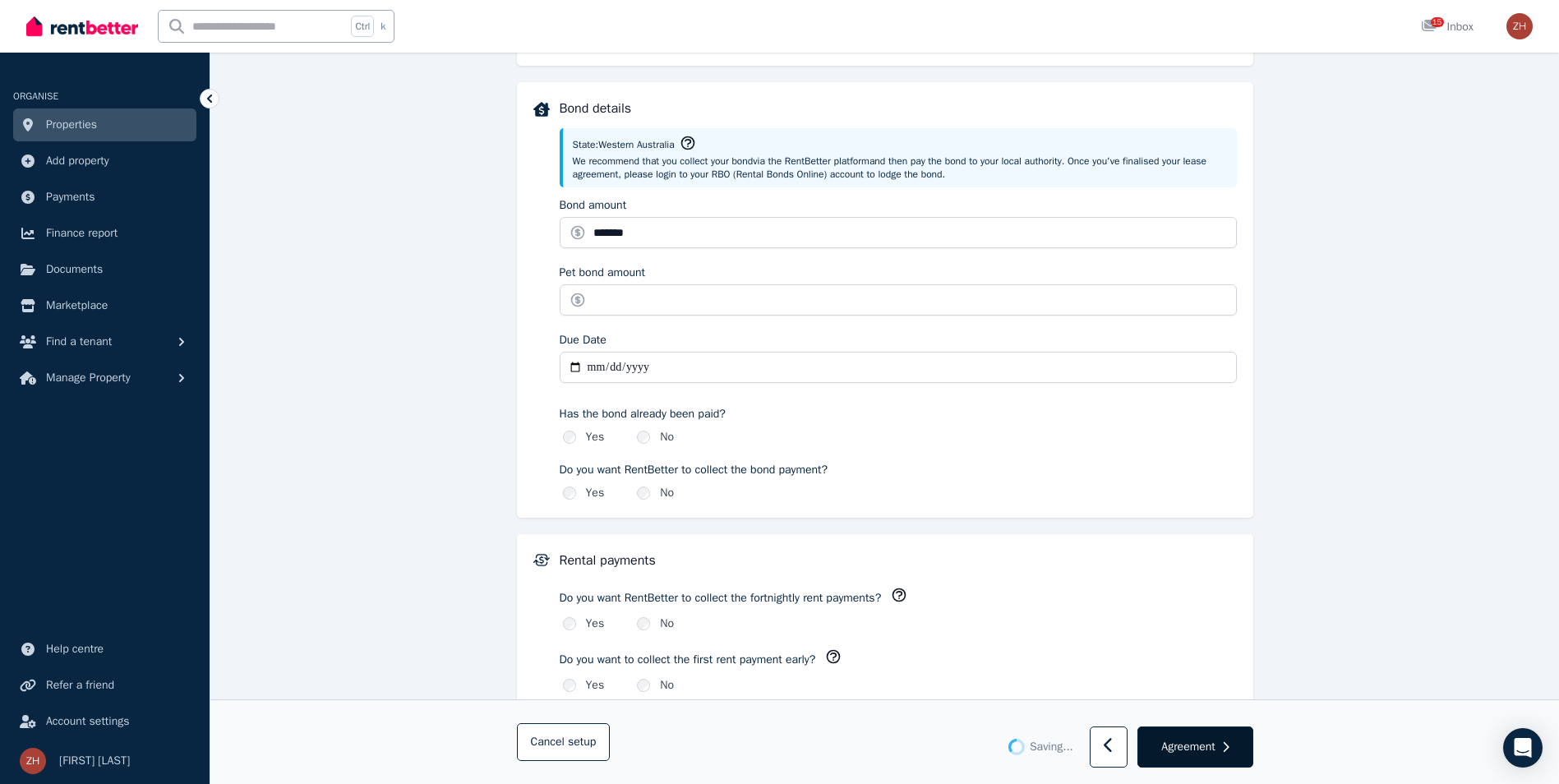 scroll, scrollTop: 0, scrollLeft: 0, axis: both 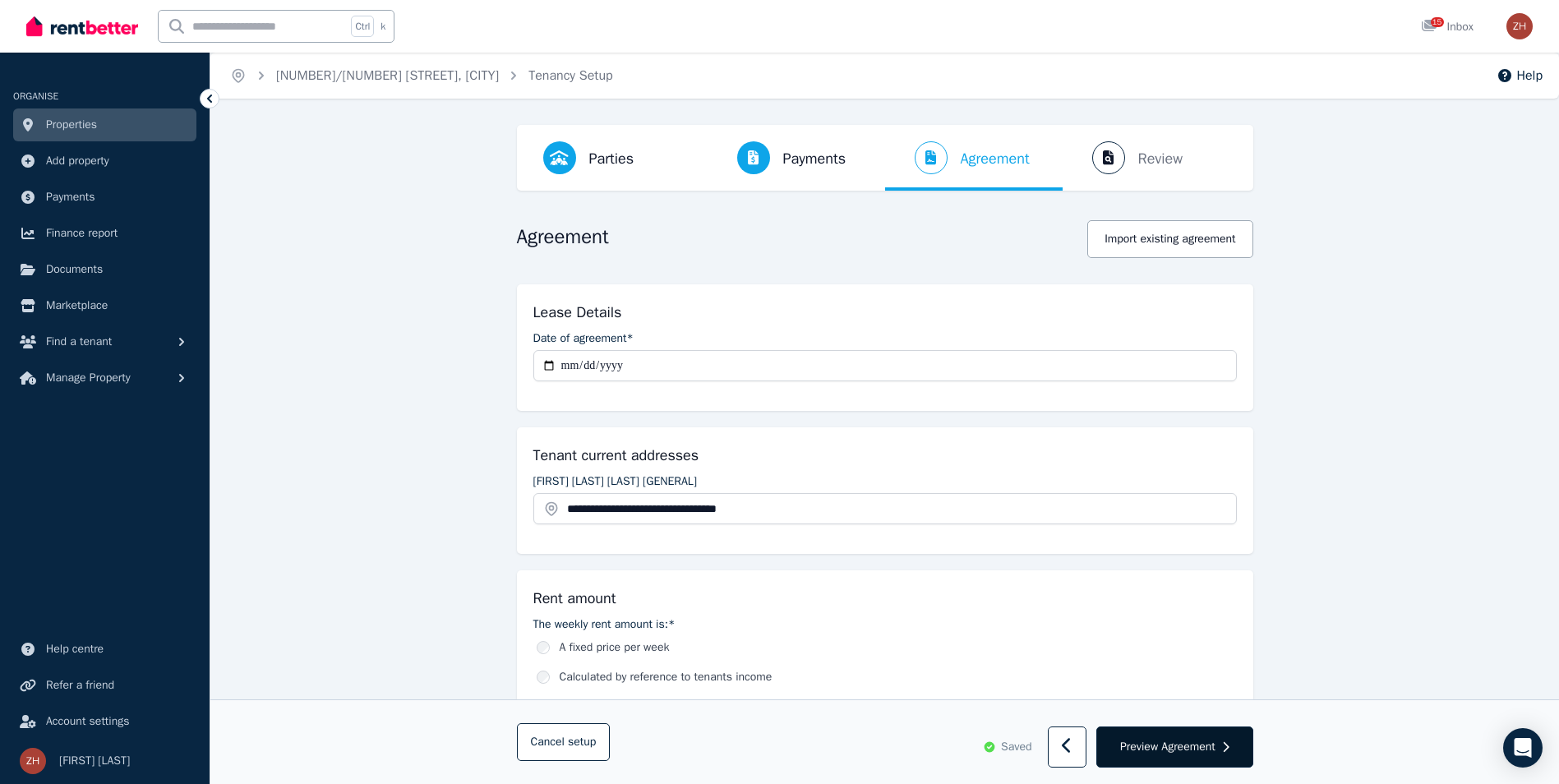 click on "Preview Agreement" at bounding box center [1168, 747] 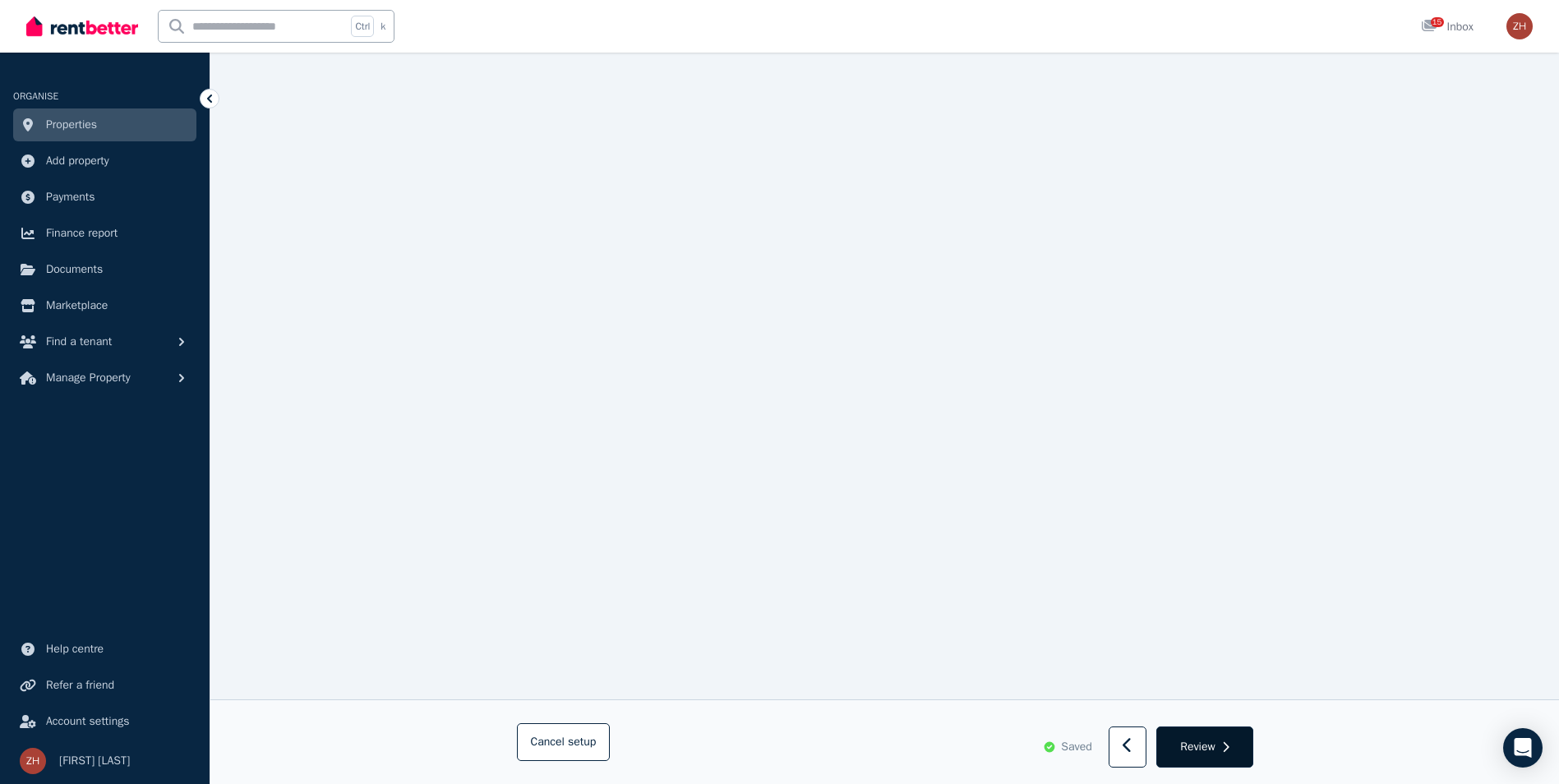 scroll, scrollTop: 4438, scrollLeft: 0, axis: vertical 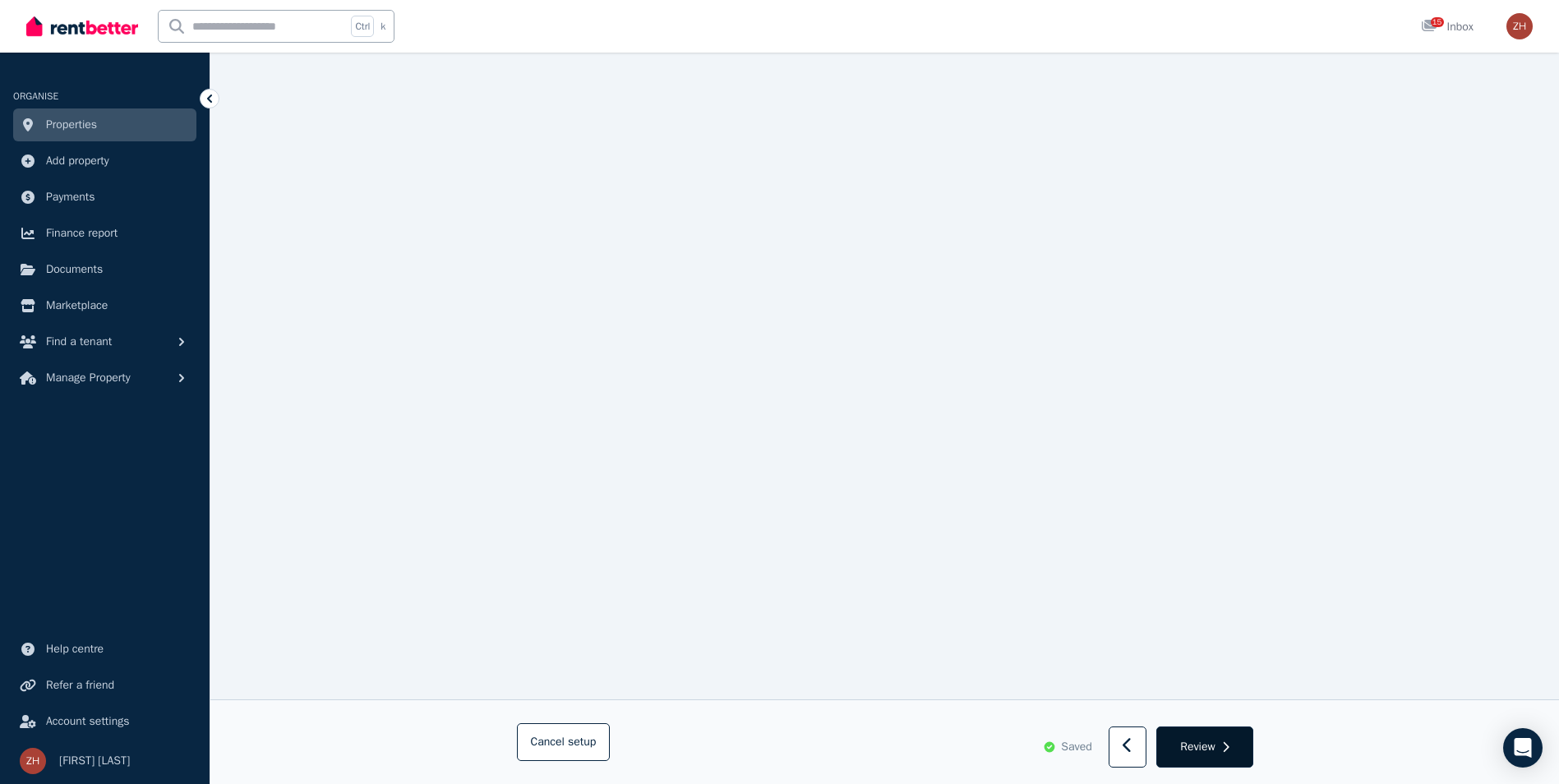 click on "Review" at bounding box center (1197, 747) 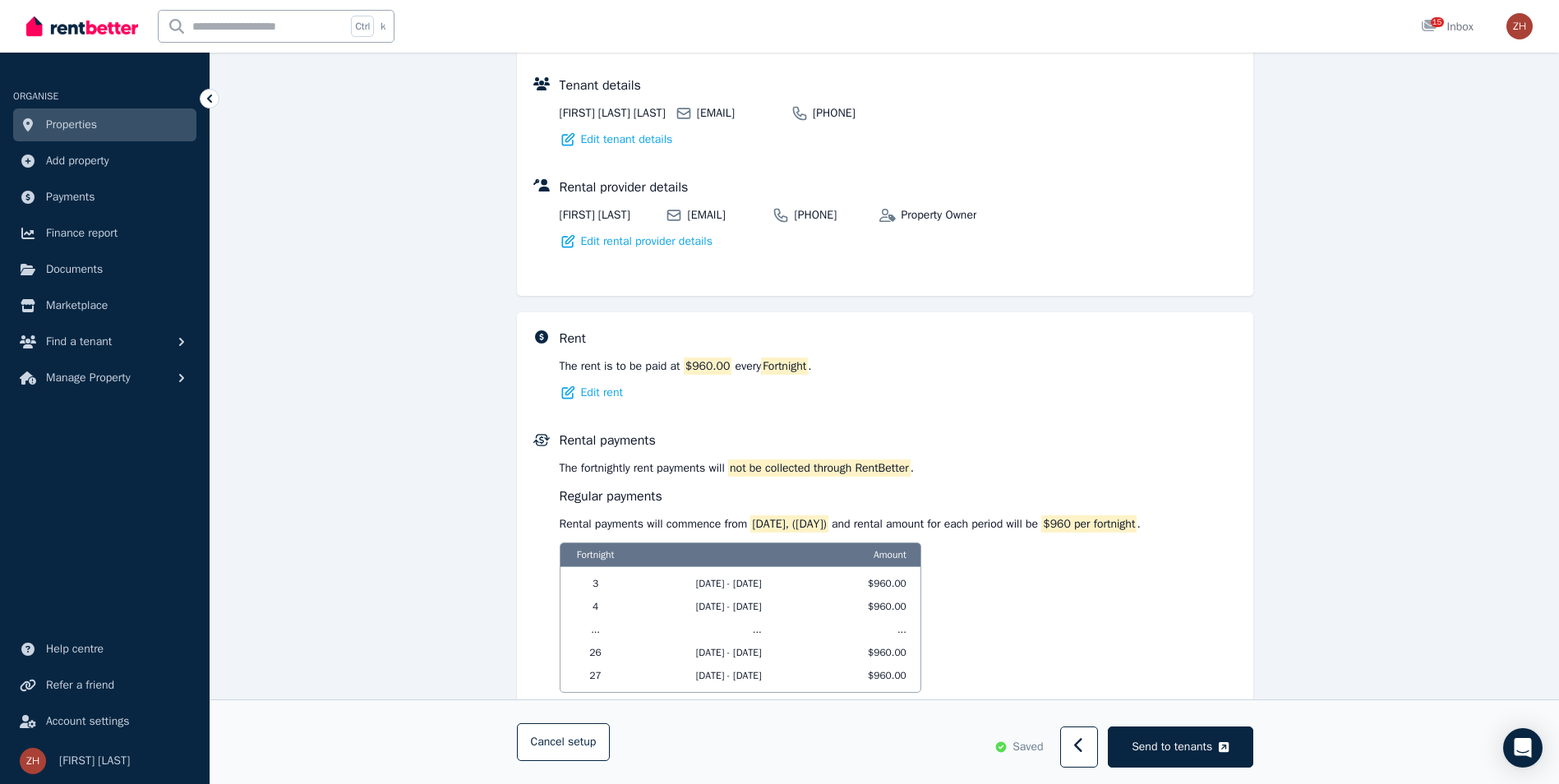 scroll, scrollTop: 575, scrollLeft: 0, axis: vertical 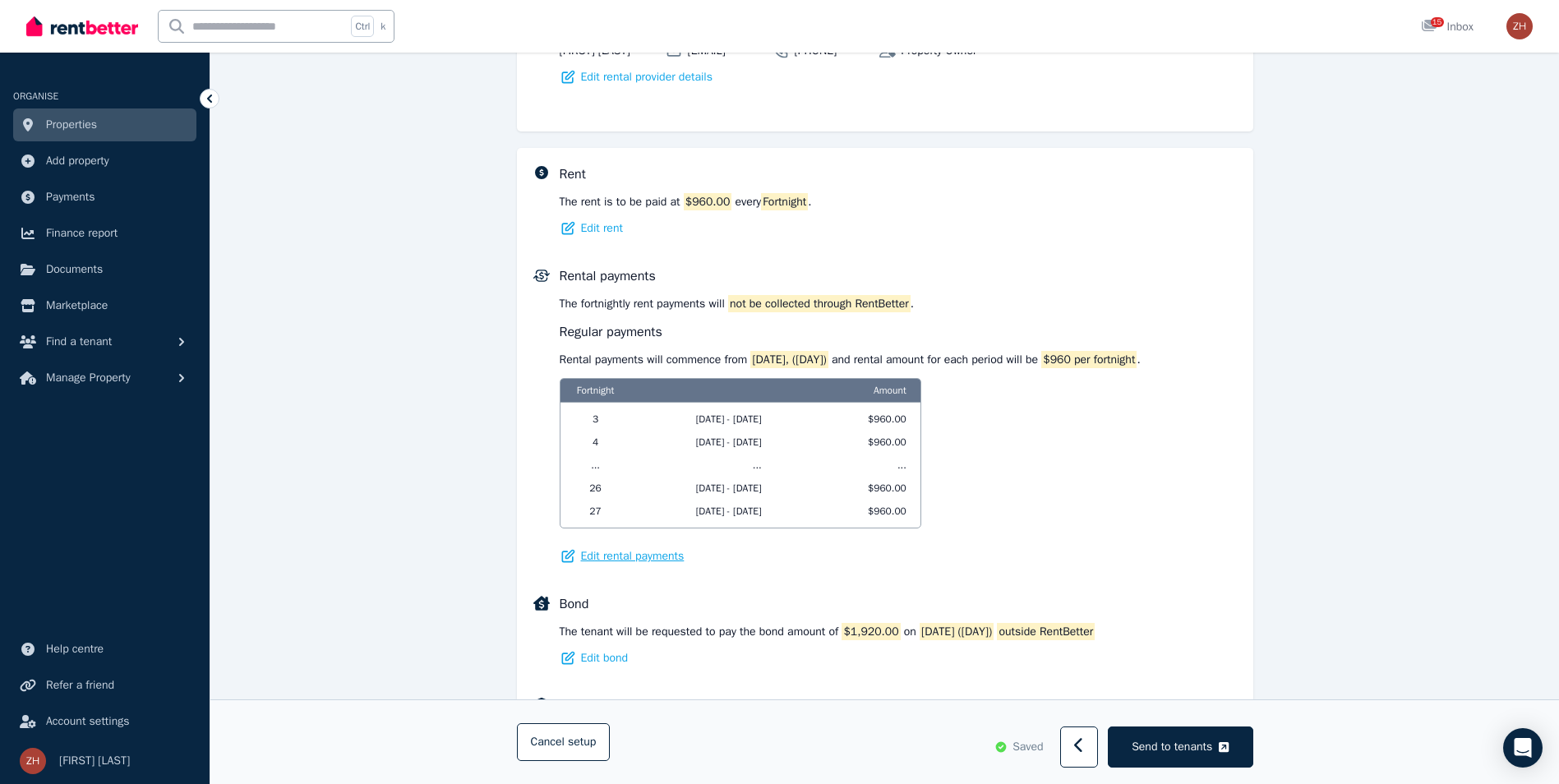 click on "Edit rental payments" at bounding box center [633, 556] 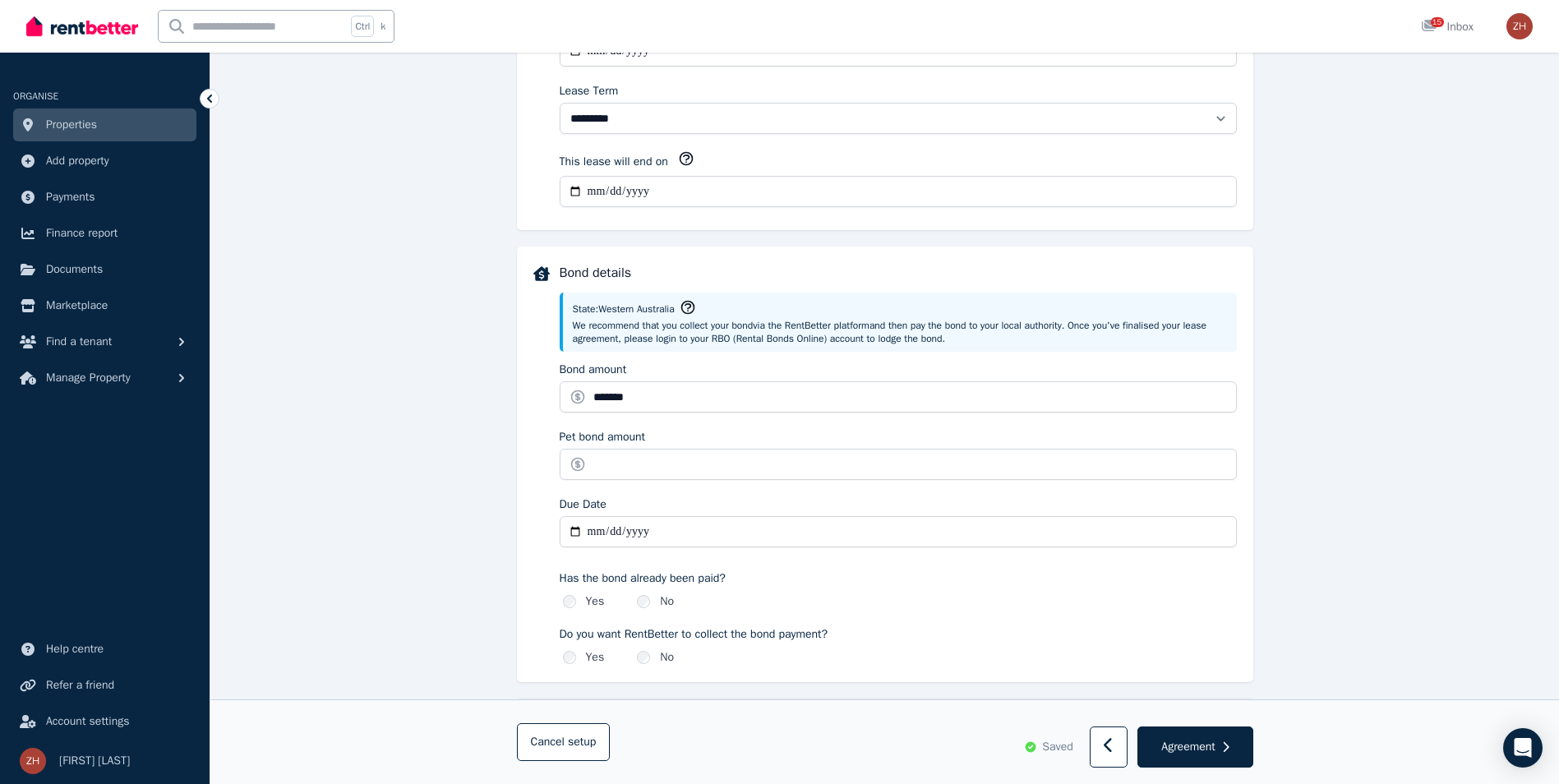 scroll, scrollTop: 0, scrollLeft: 0, axis: both 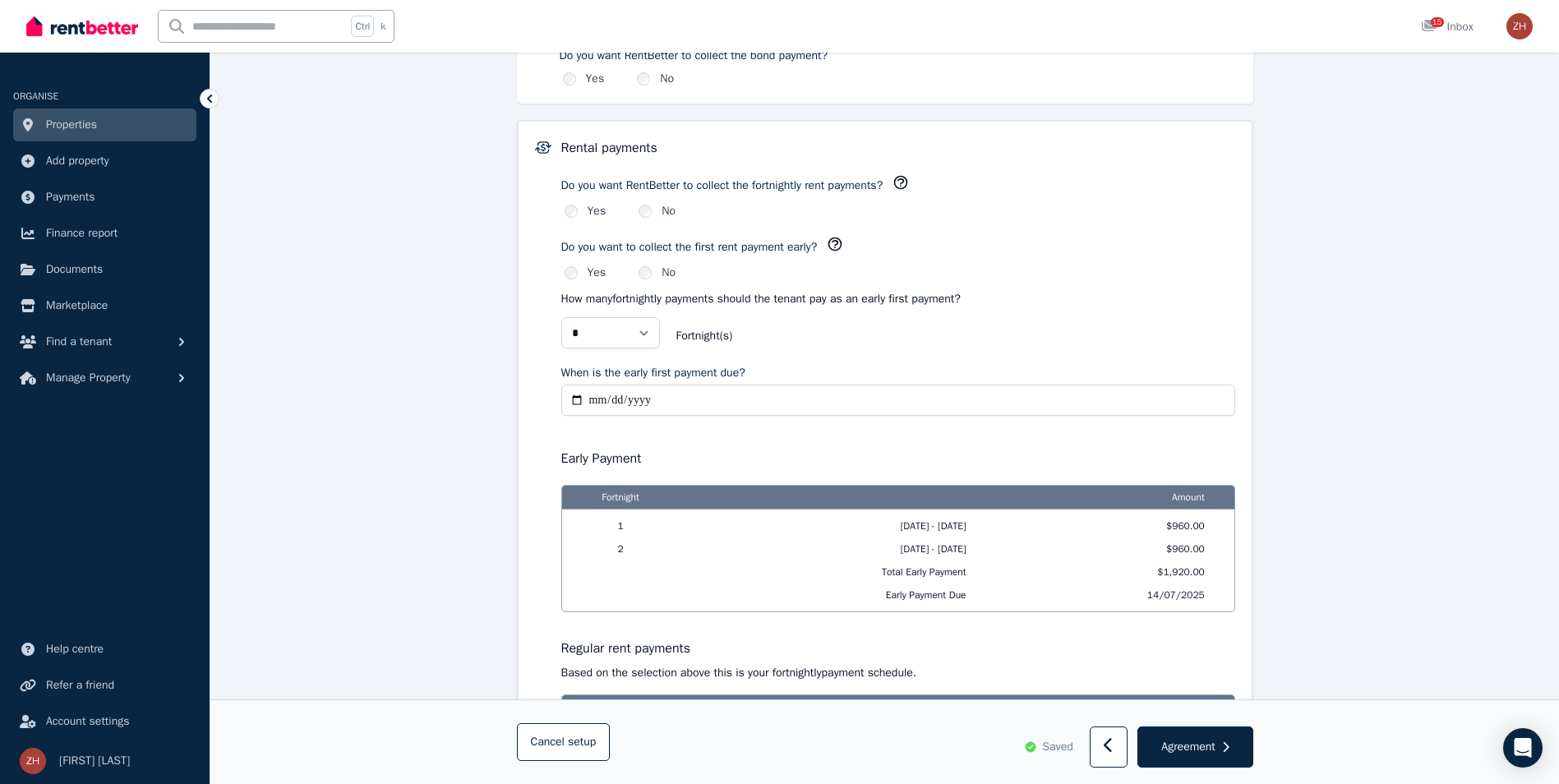 select on "**********" 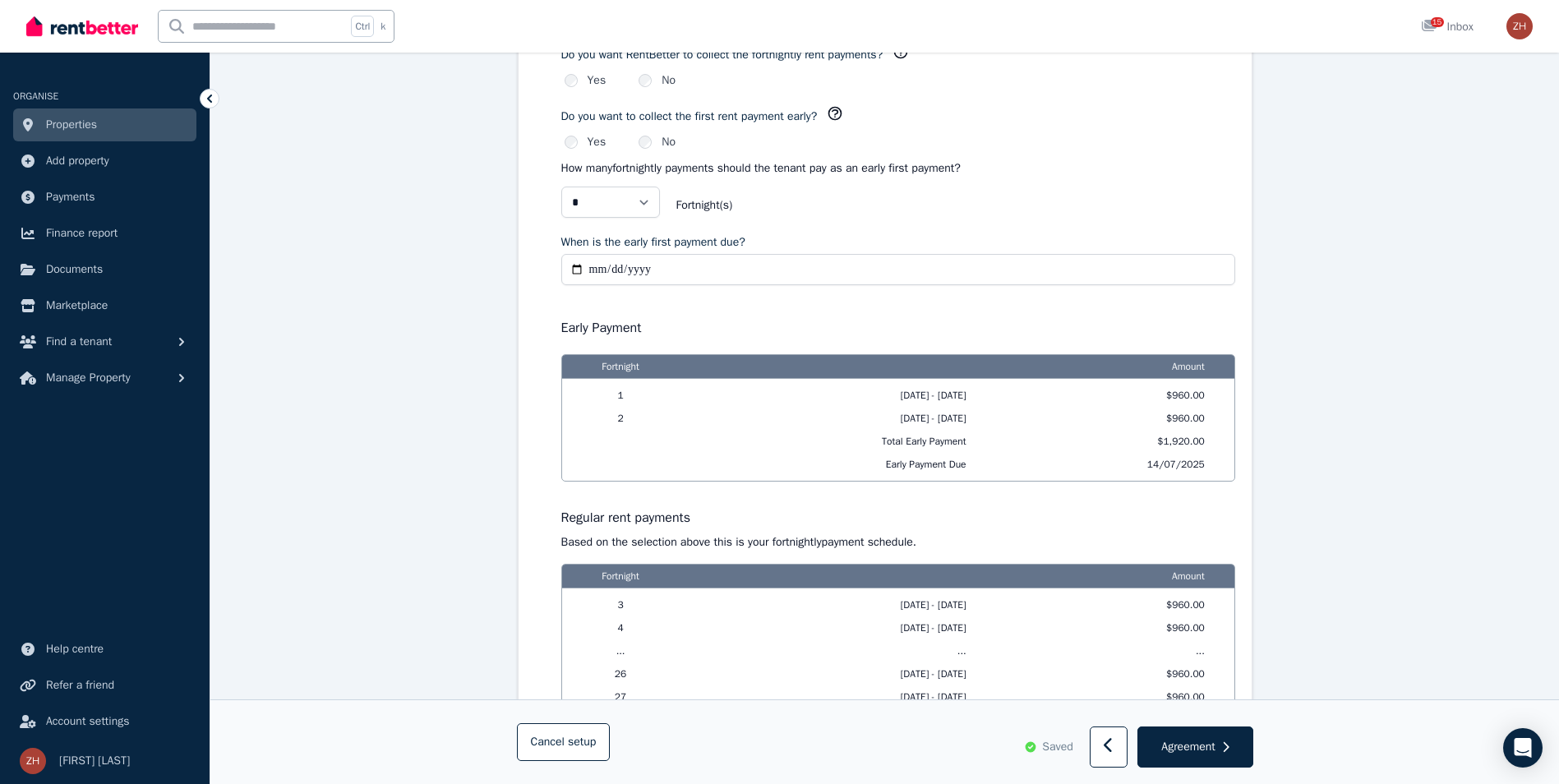 scroll, scrollTop: 1043, scrollLeft: 0, axis: vertical 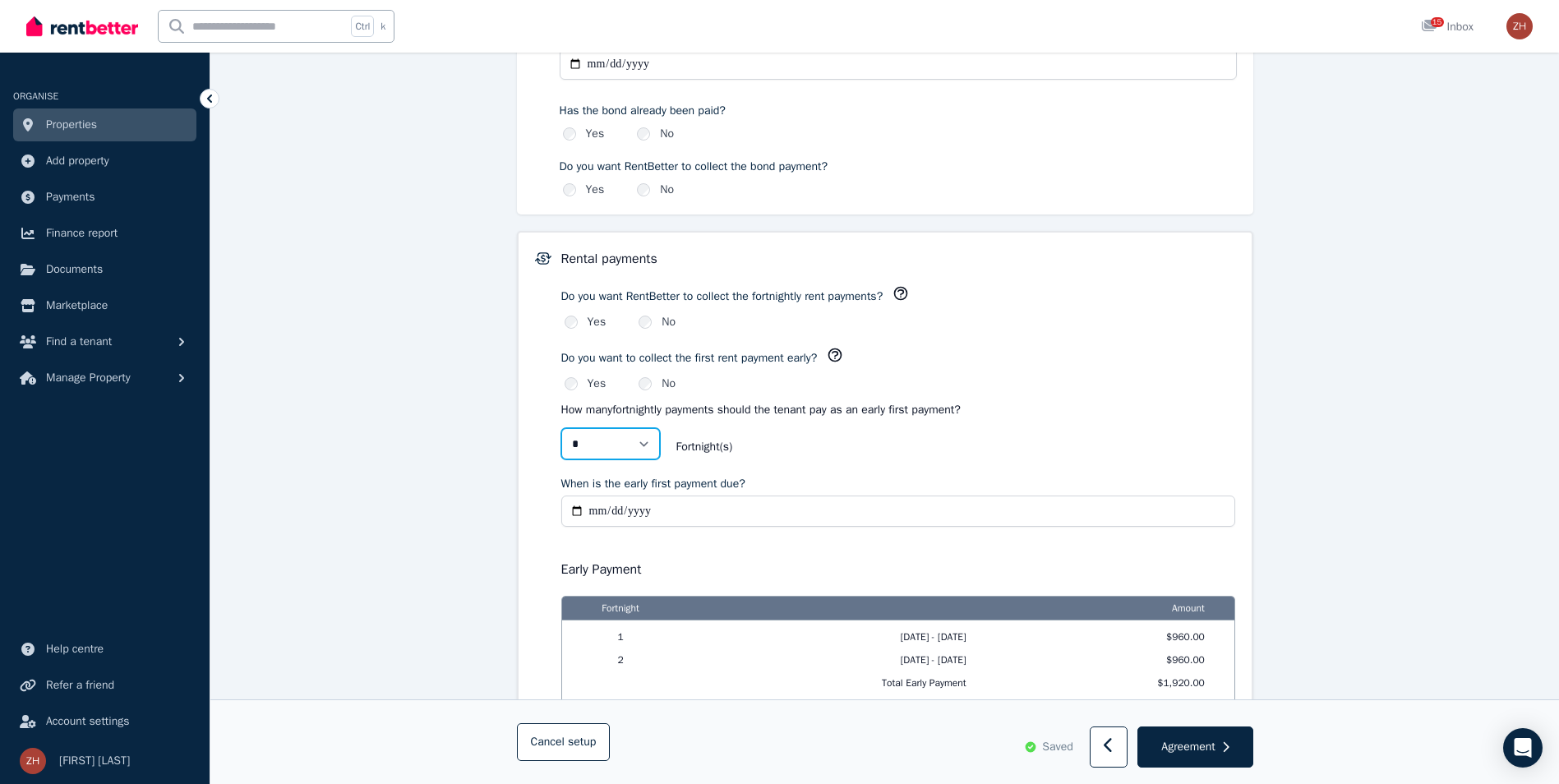 click on "* *" at bounding box center (611, 444) 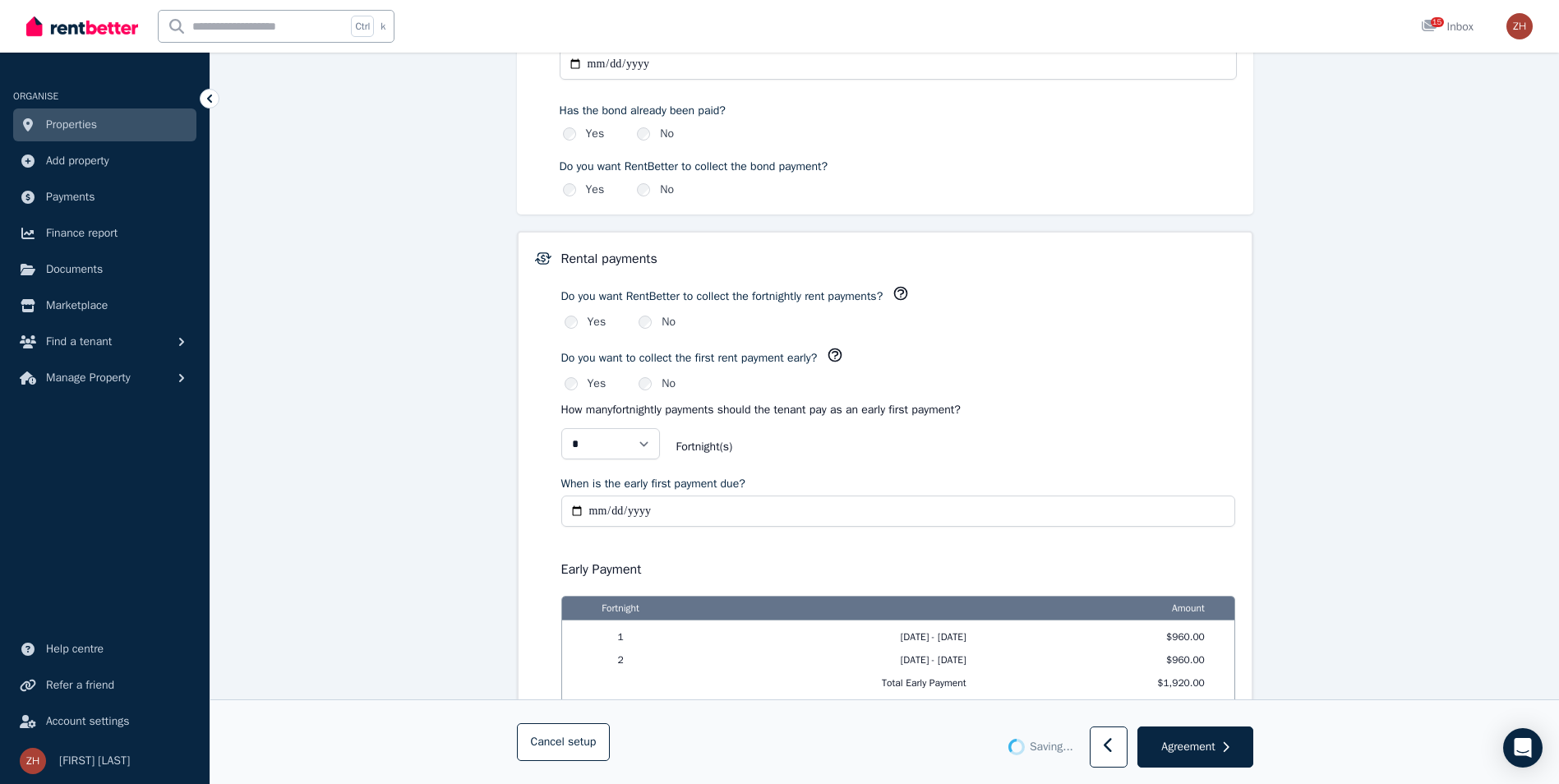 click on "* * Fortnight (s)" at bounding box center [898, 447] 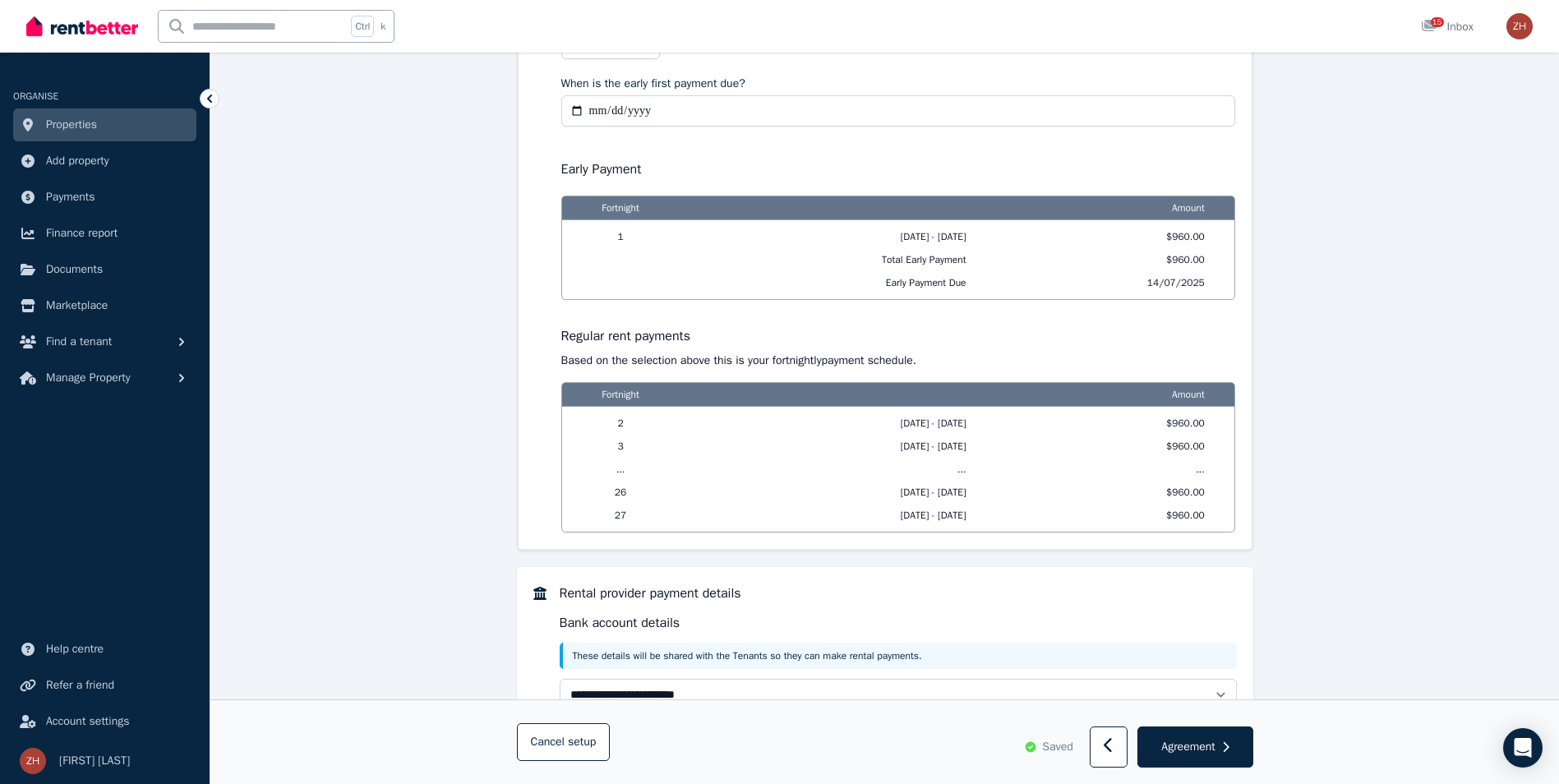 scroll, scrollTop: 1511, scrollLeft: 0, axis: vertical 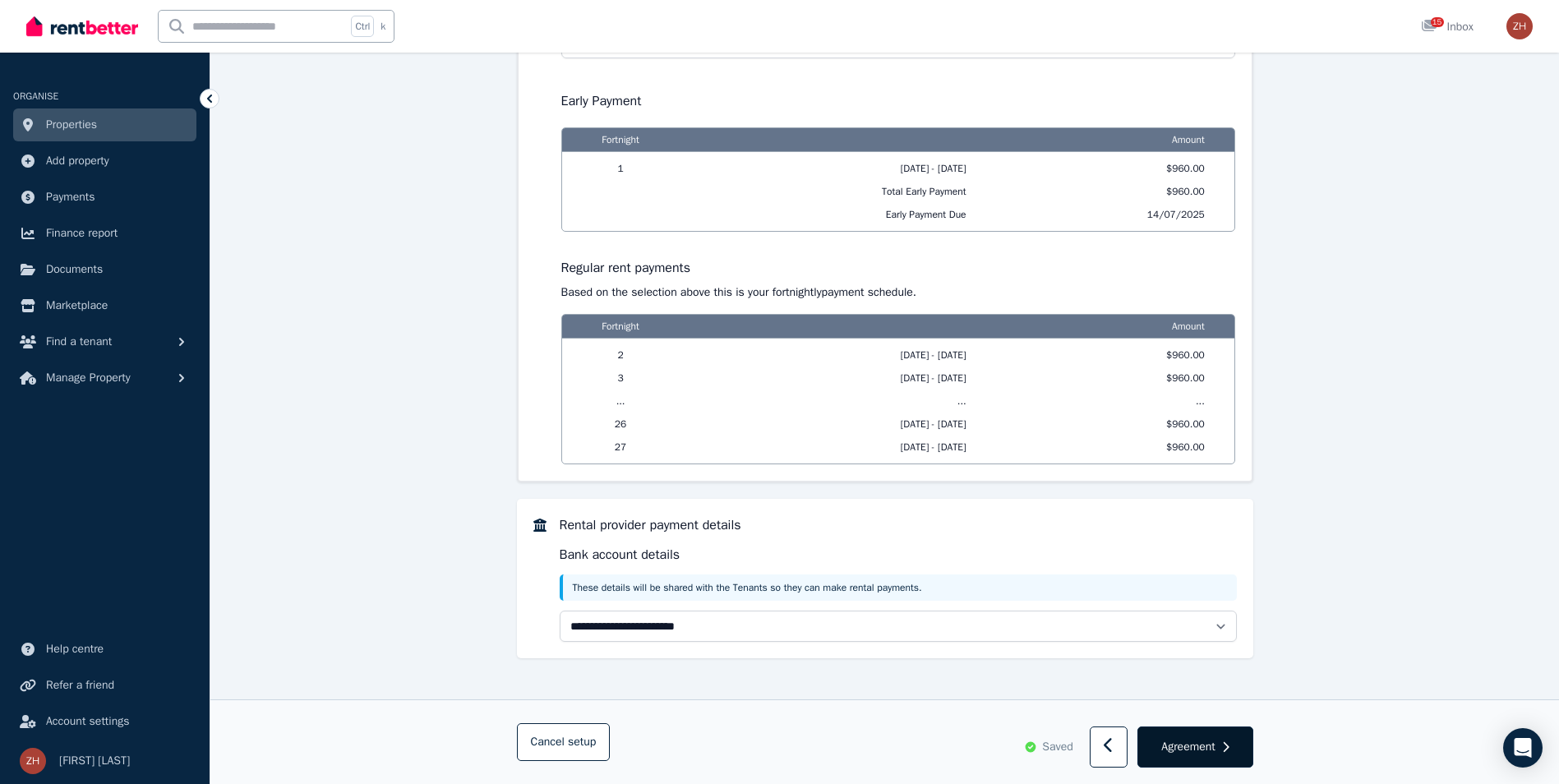 click on "Agreement" at bounding box center [1188, 747] 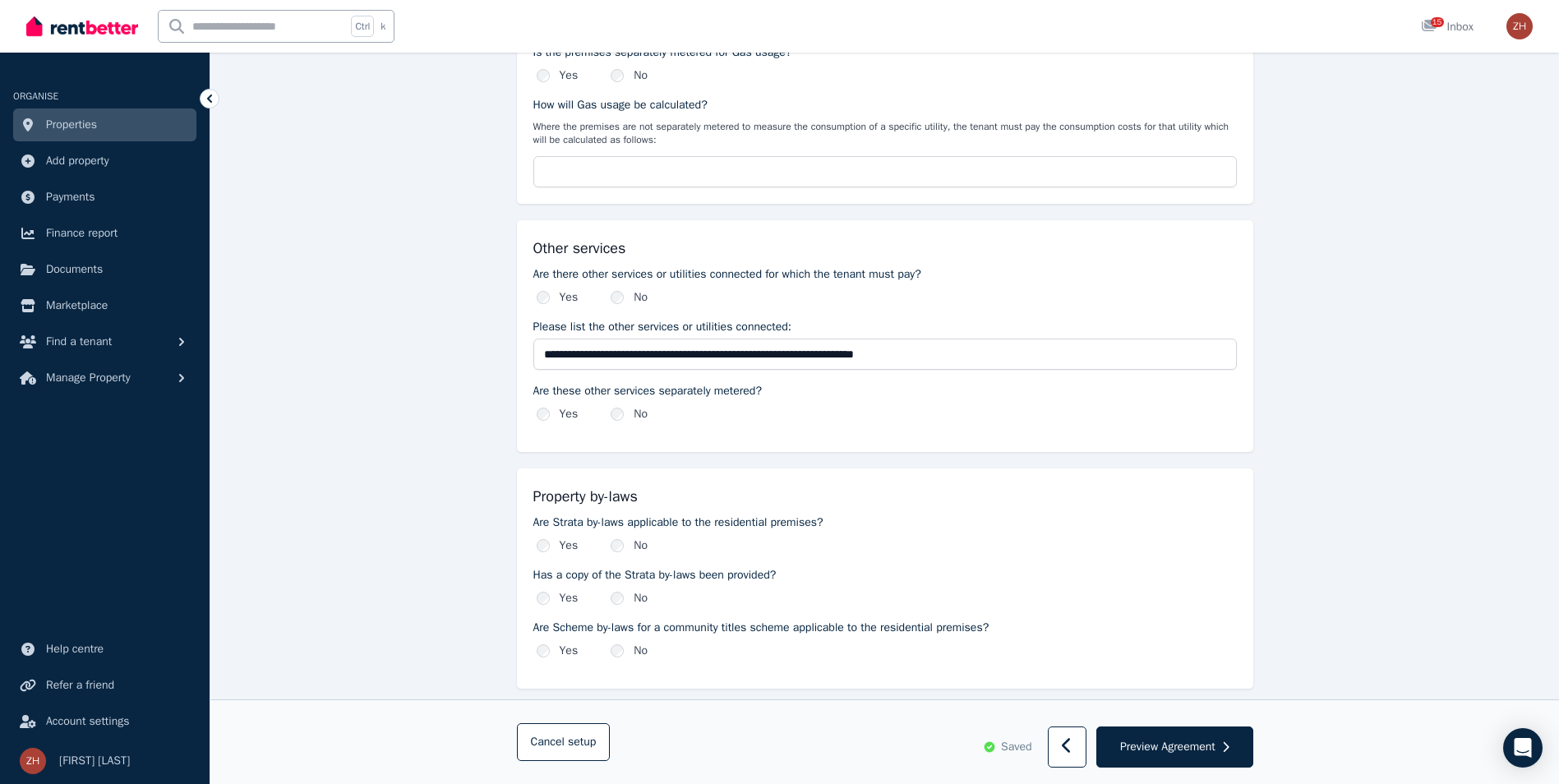 scroll, scrollTop: 1808, scrollLeft: 0, axis: vertical 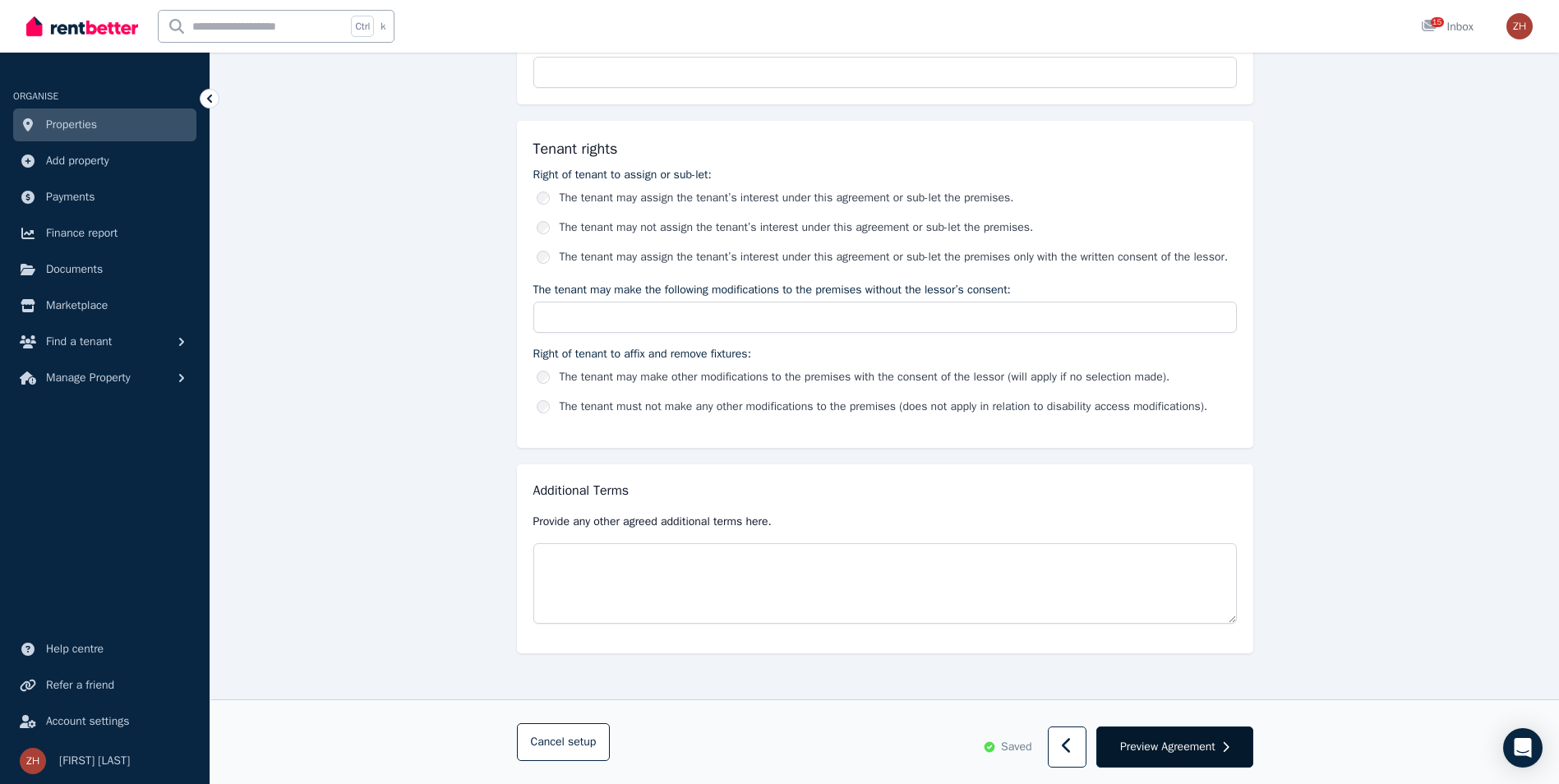 click on "Preview Agreement" at bounding box center (1168, 747) 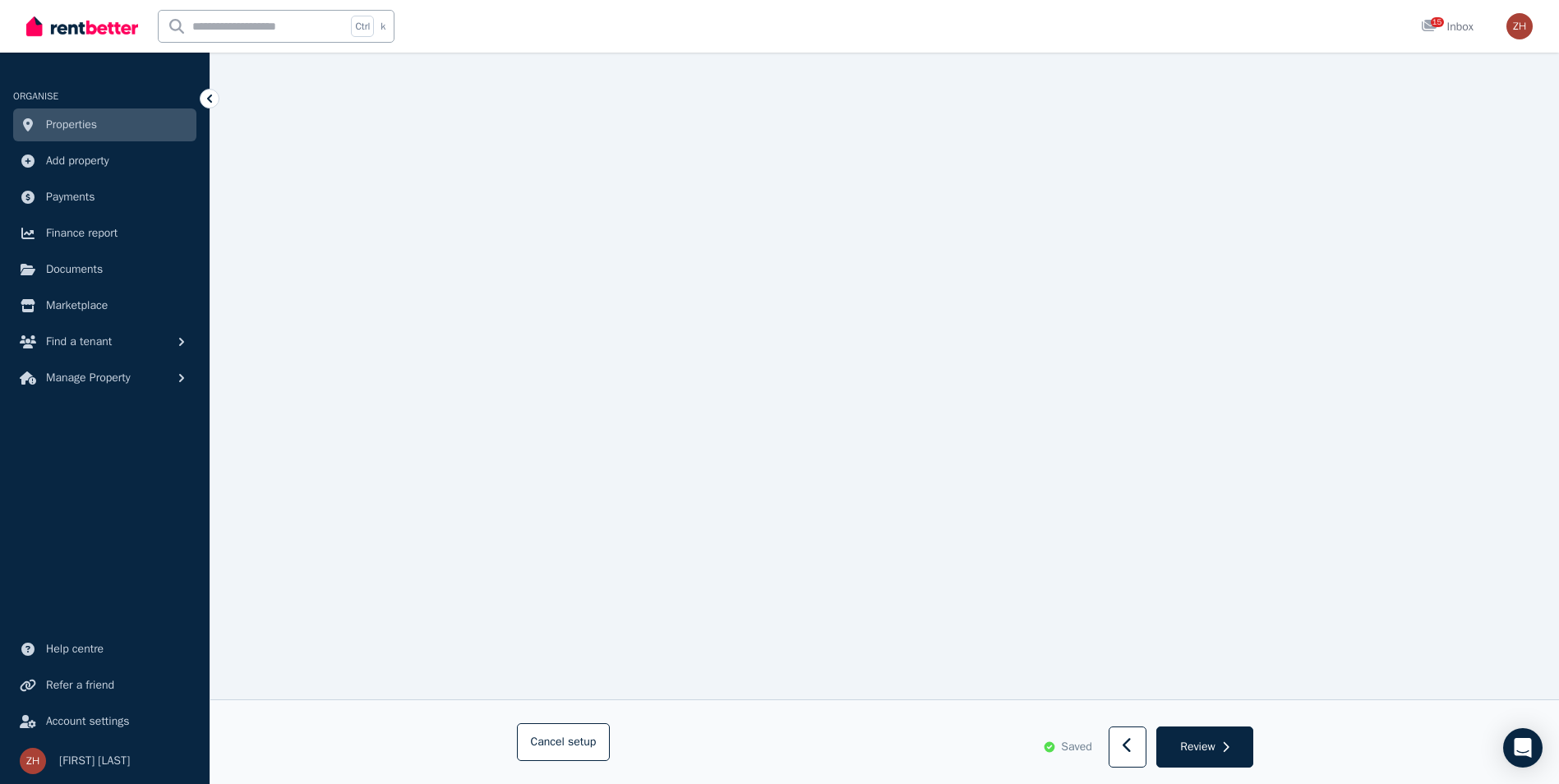 scroll, scrollTop: 11200, scrollLeft: 0, axis: vertical 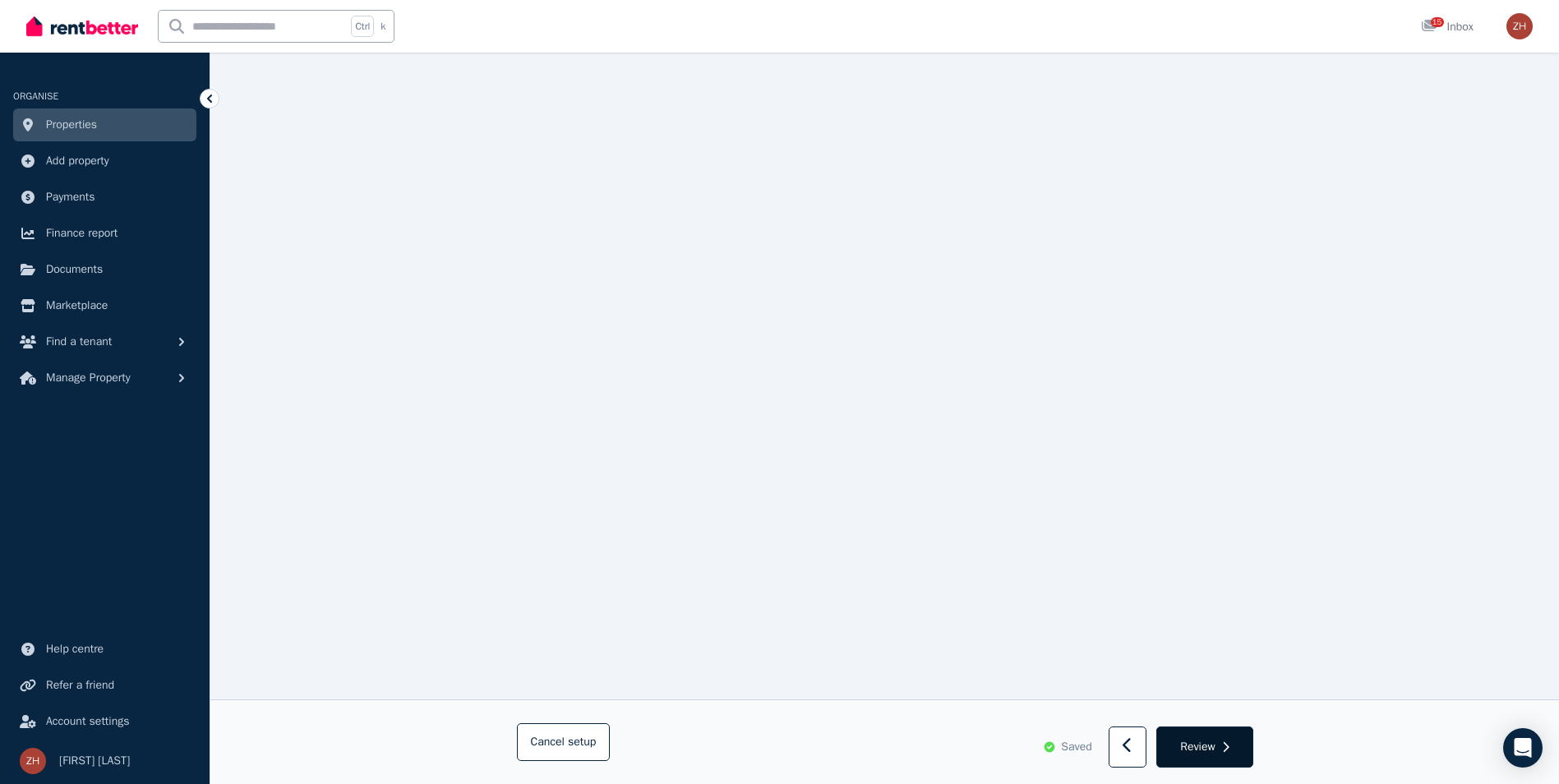 click on "Review" at bounding box center (1197, 747) 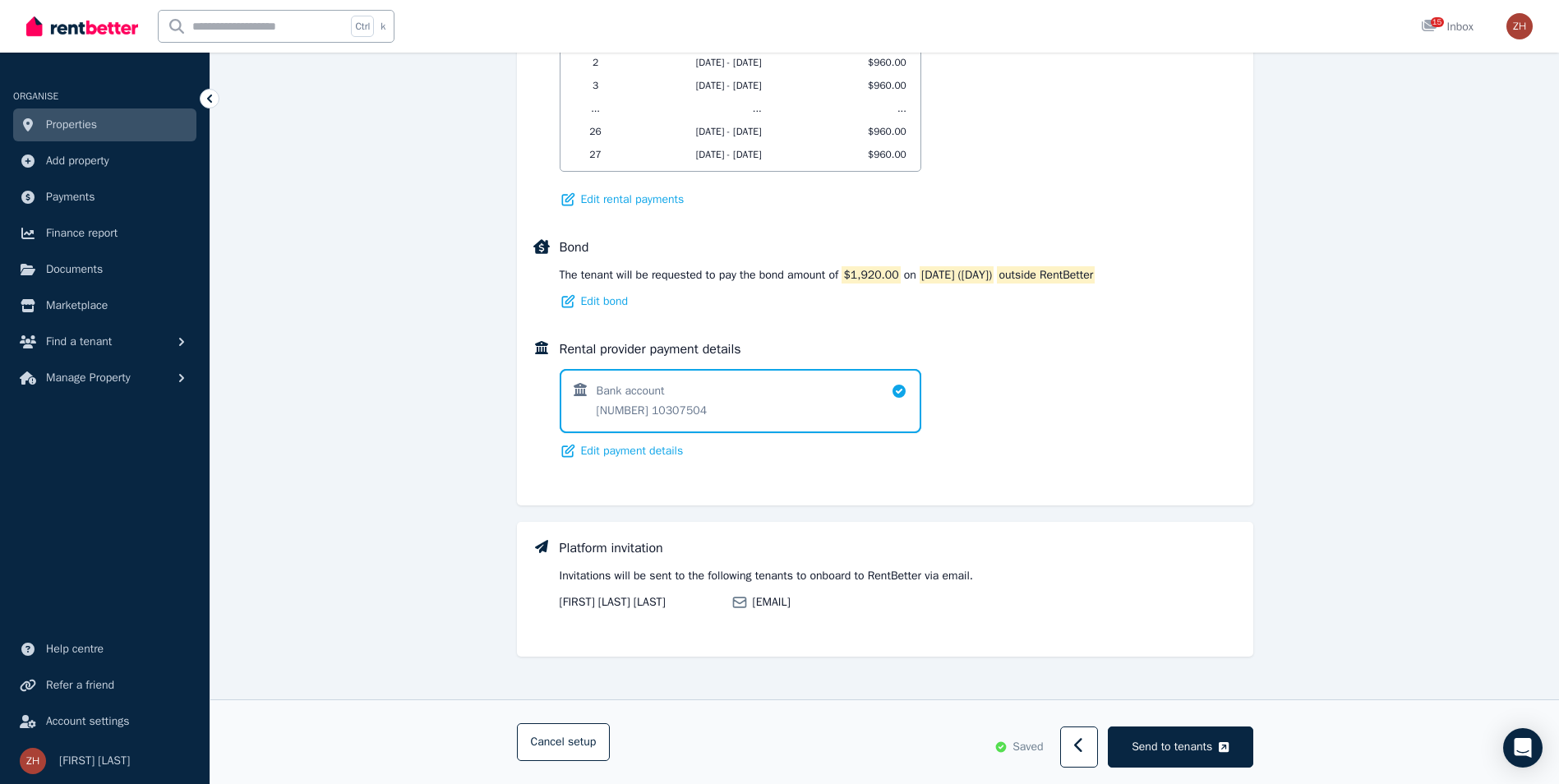 scroll, scrollTop: 934, scrollLeft: 0, axis: vertical 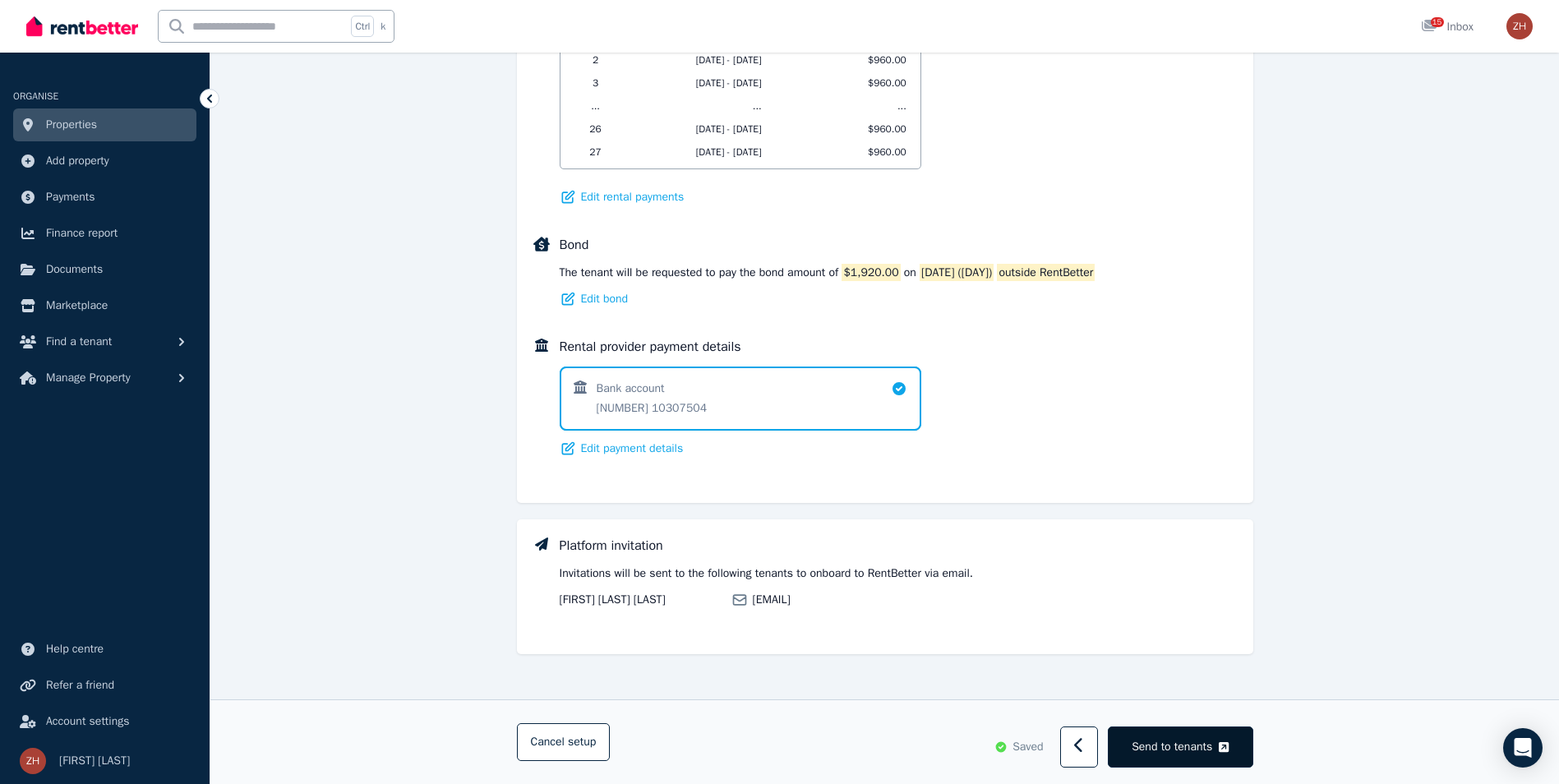 click on "Send to tenants" at bounding box center [1172, 747] 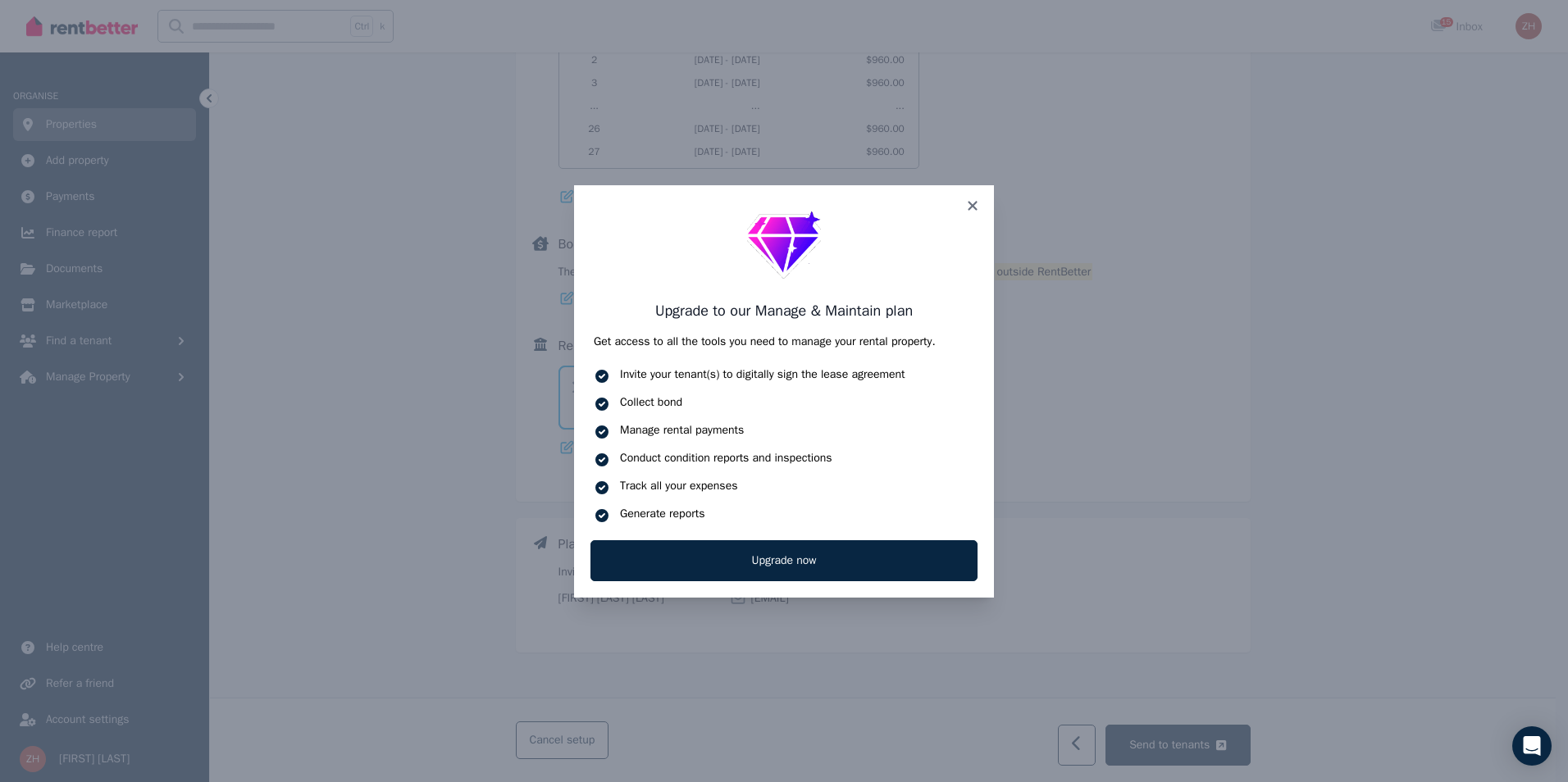 click 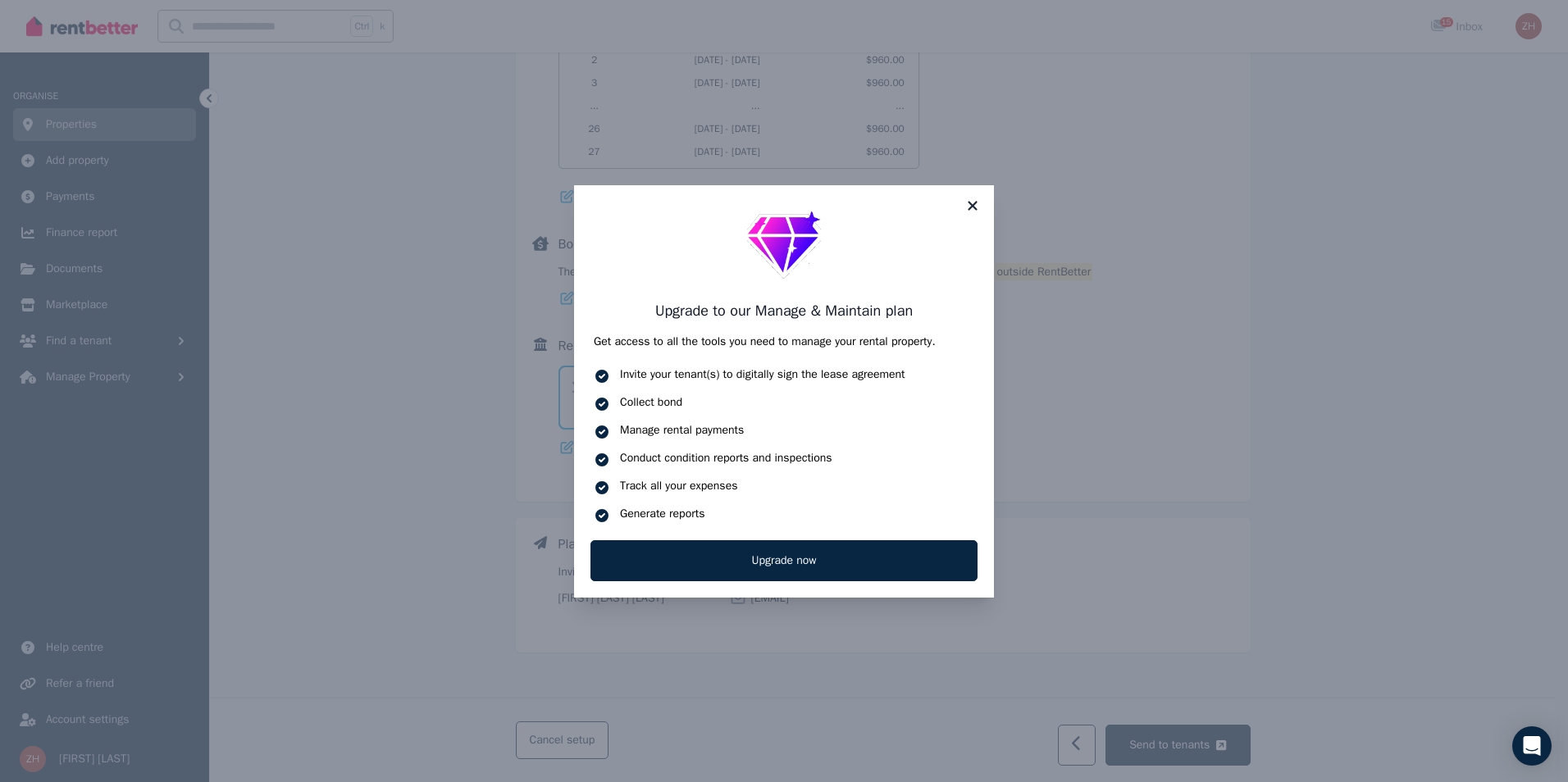 click 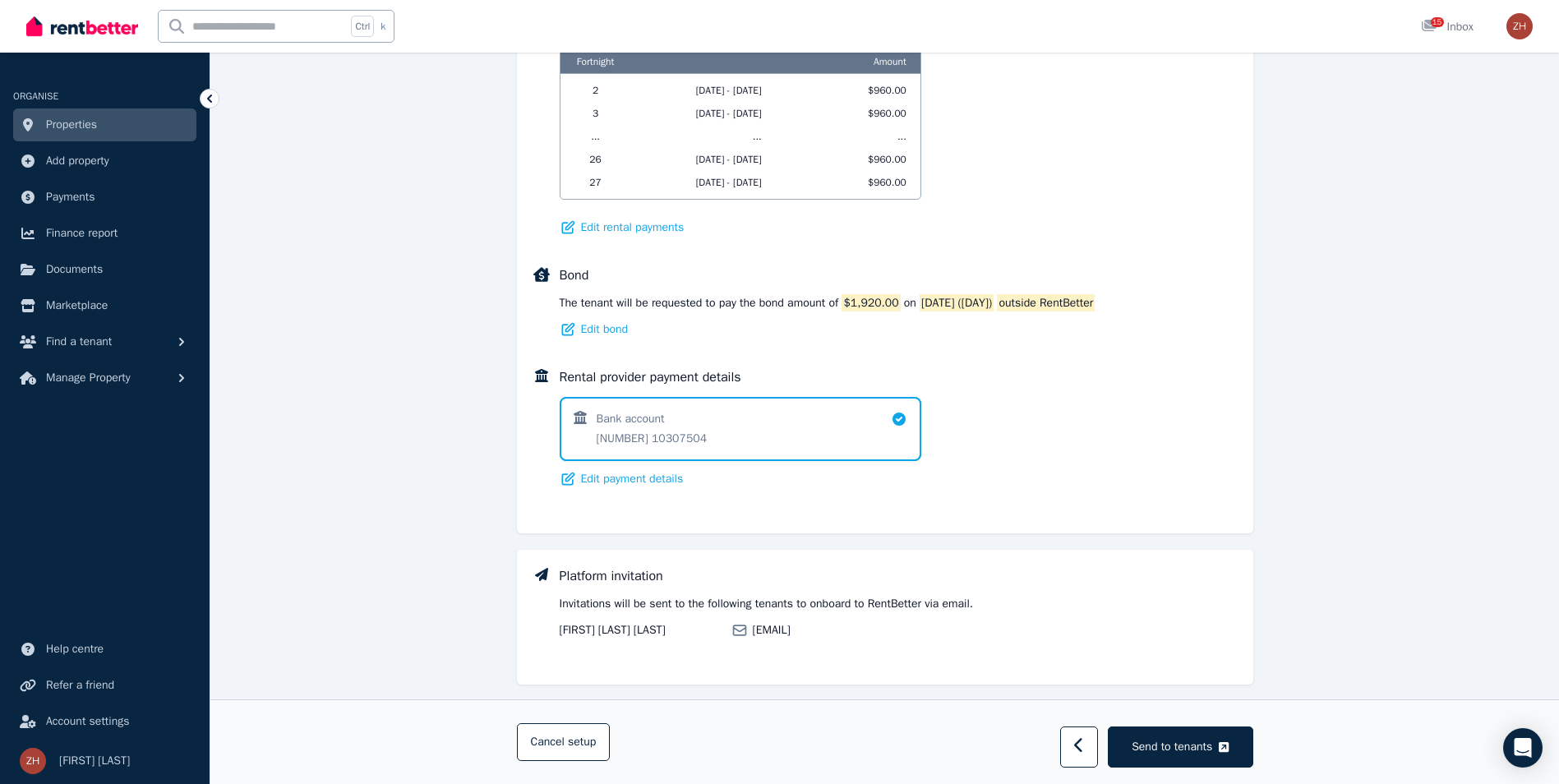 scroll, scrollTop: 934, scrollLeft: 0, axis: vertical 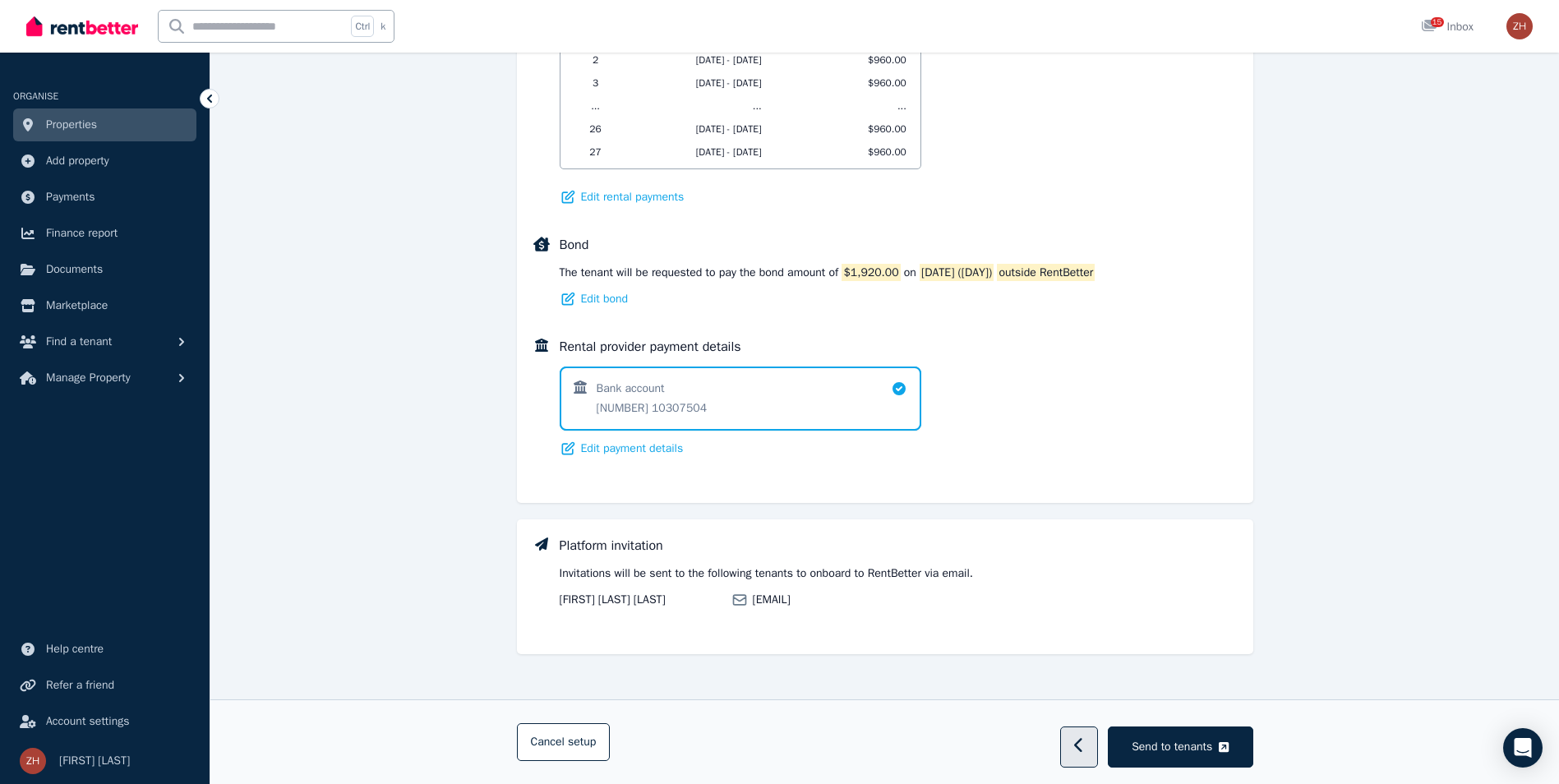 click 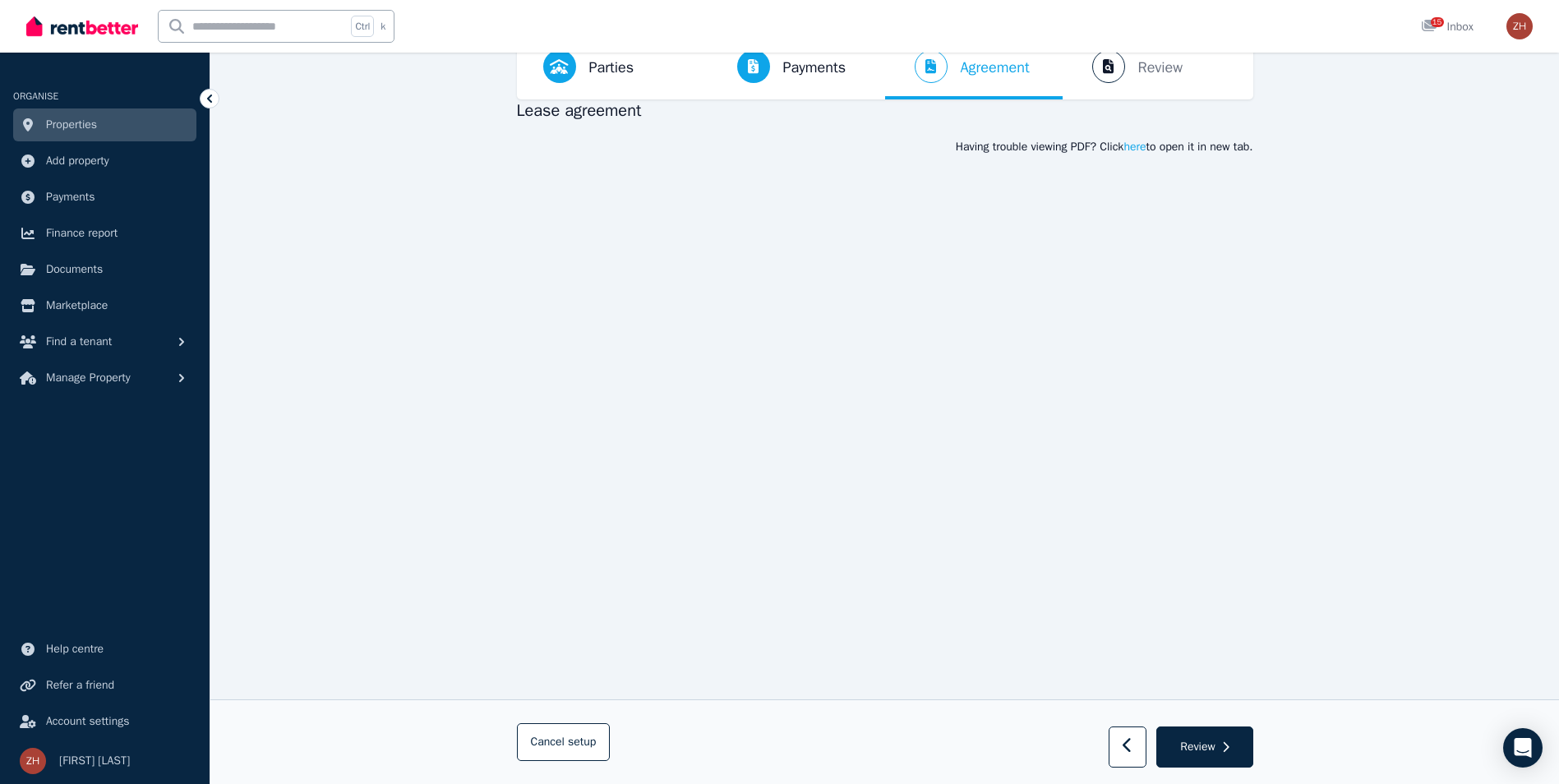scroll, scrollTop: 0, scrollLeft: 0, axis: both 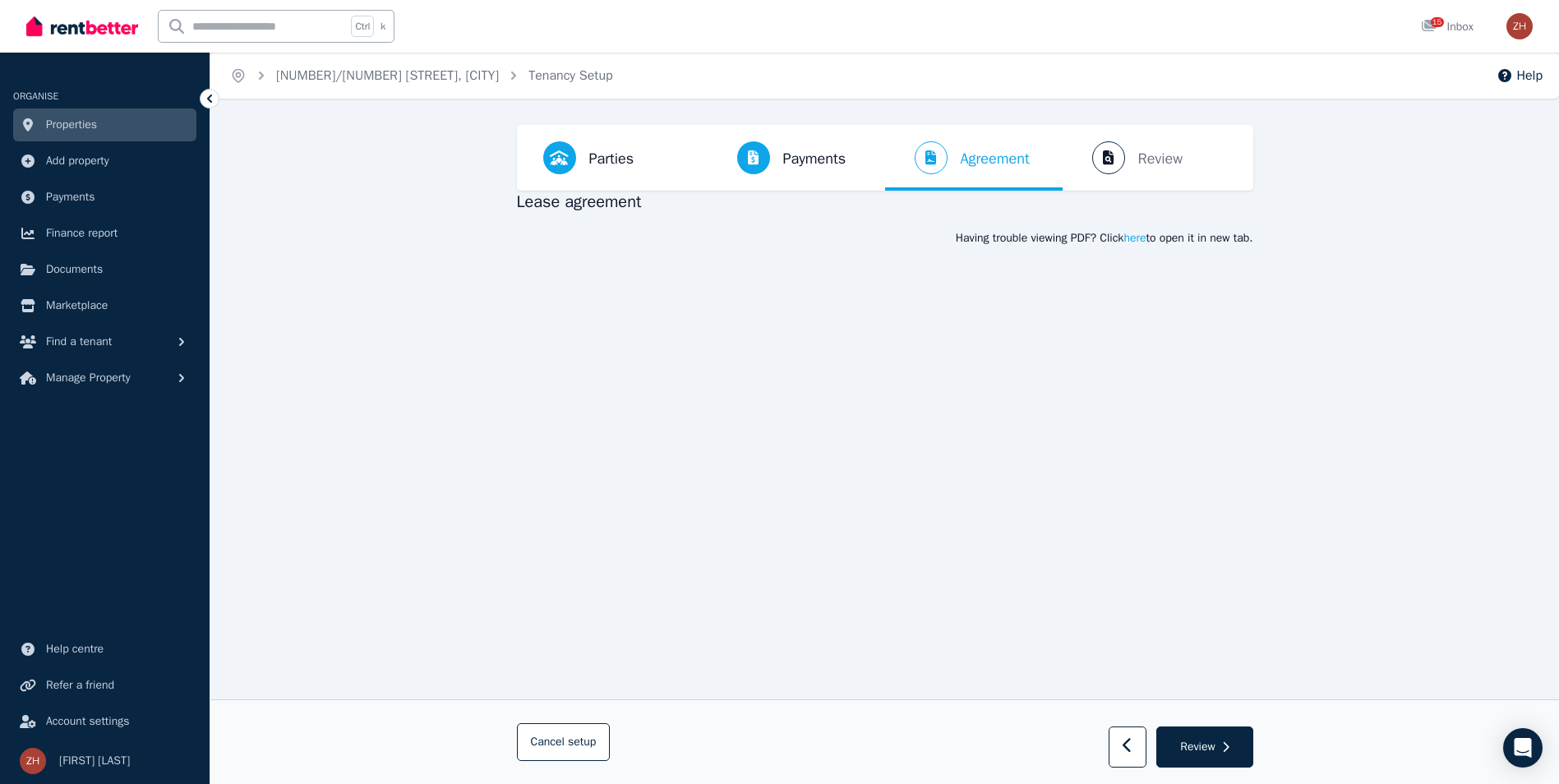 click on "Parties Rental provider and tenant details Payments Bond and rental payments Agreement Lease agreement Review Send tenancy details Step  3 / 4 :  Agreement Lease agreement Having trouble viewing PDF? Click  here  to open it in new tab. Cancel setup Review" at bounding box center (884, 6055) 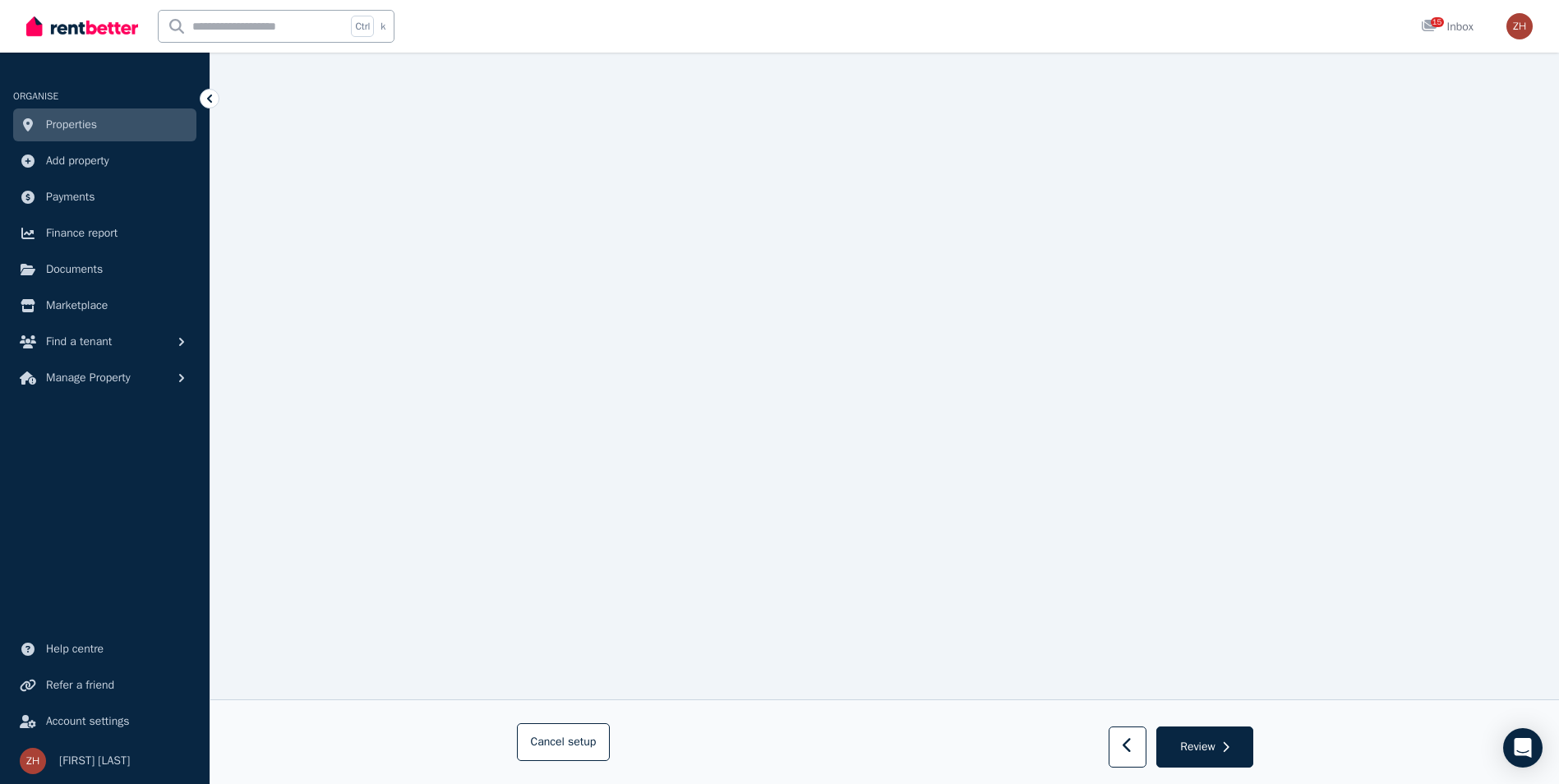 scroll, scrollTop: 0, scrollLeft: 0, axis: both 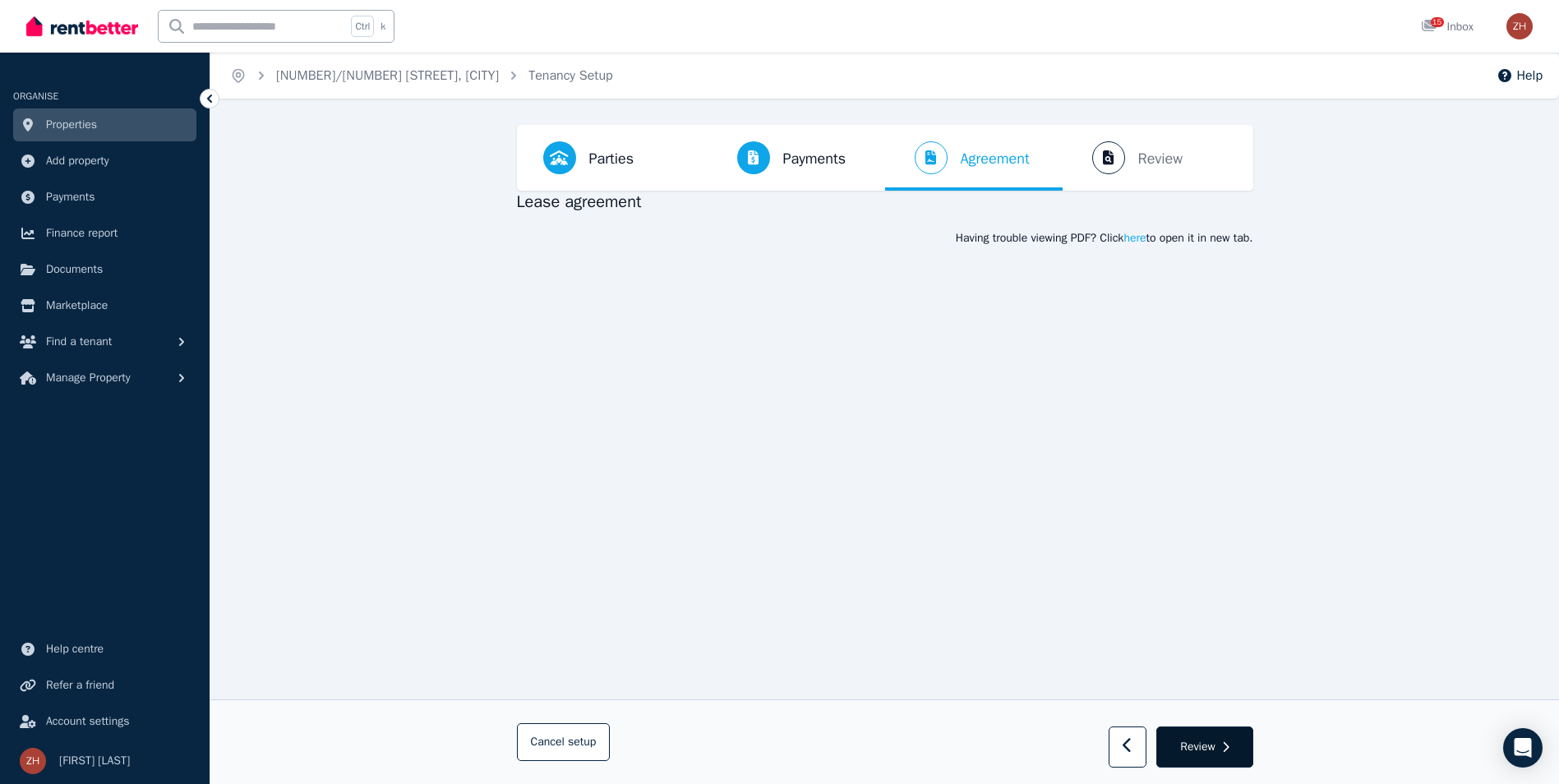 click on "Review" at bounding box center [1197, 747] 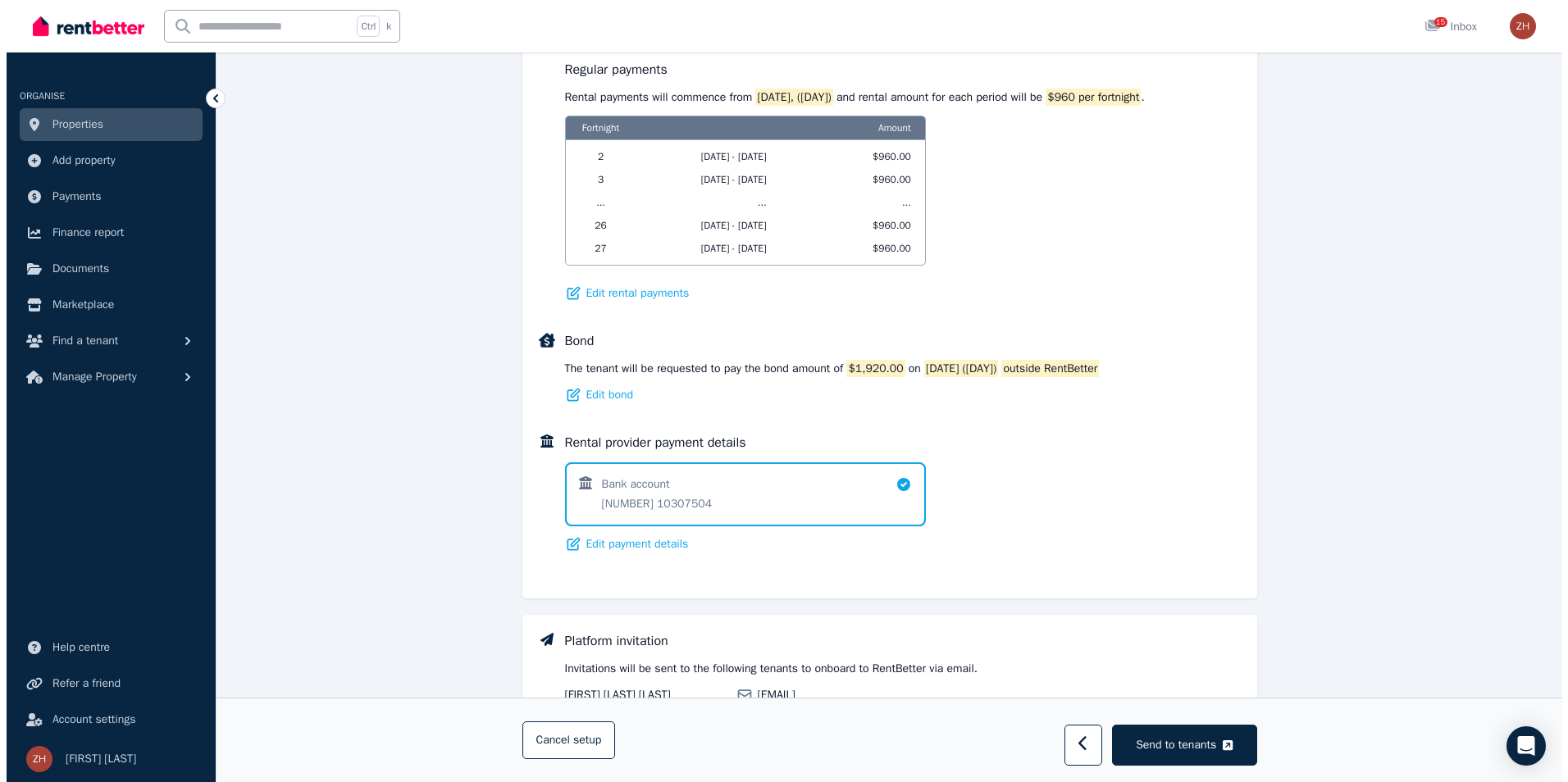 scroll, scrollTop: 932, scrollLeft: 0, axis: vertical 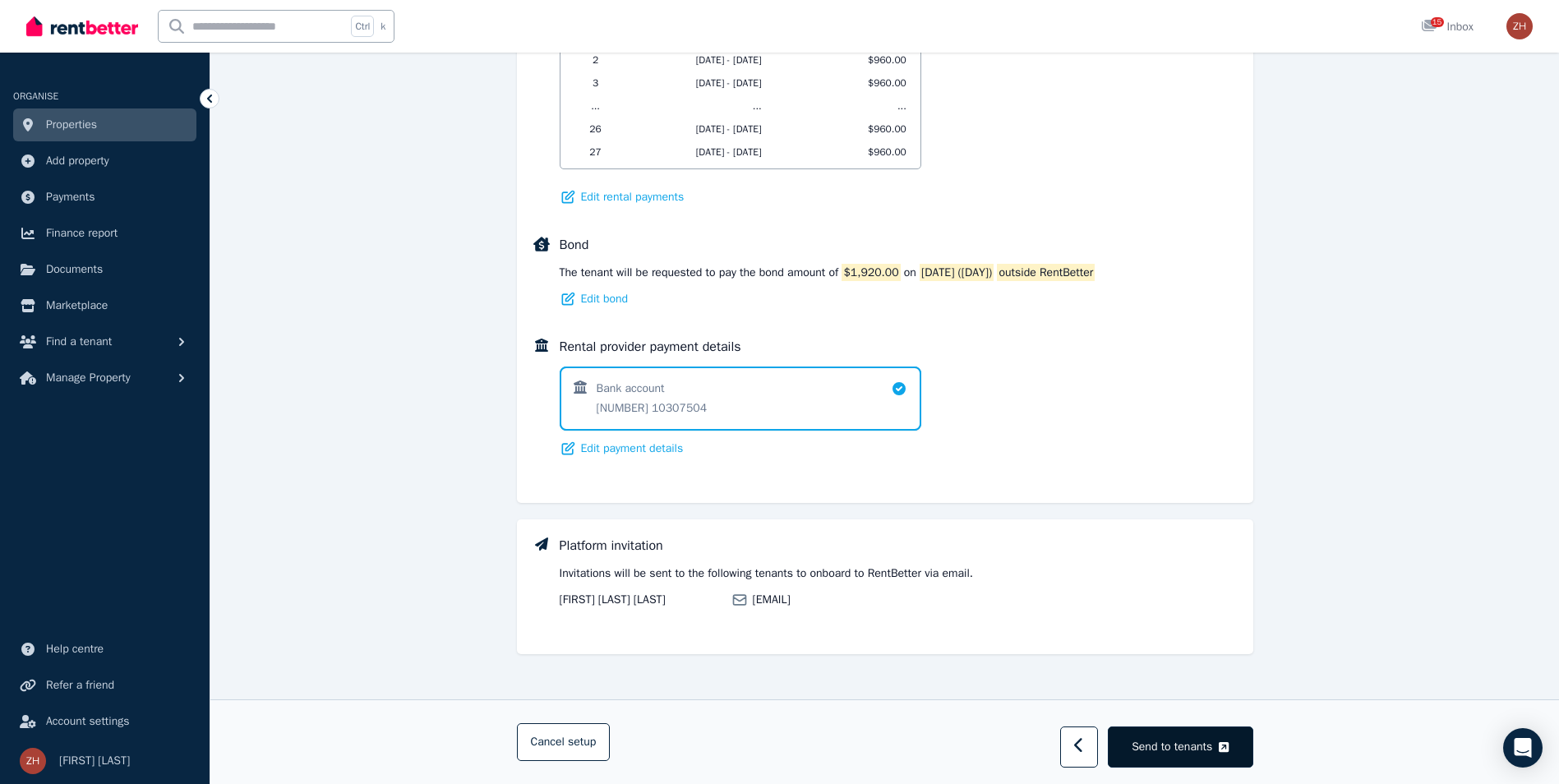 click on "Send to tenants" at bounding box center (1172, 747) 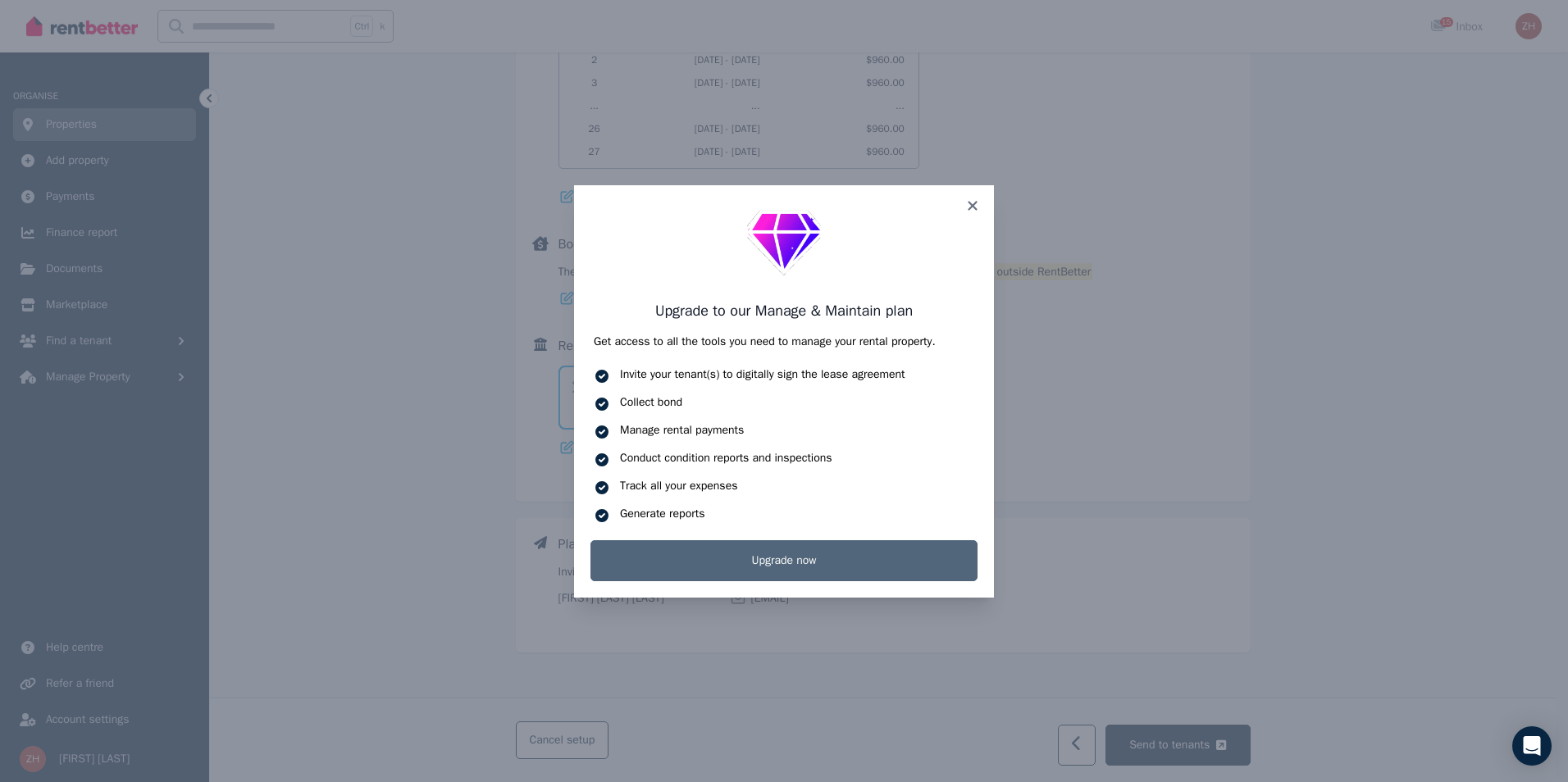 click on "Upgrade now" at bounding box center [784, 561] 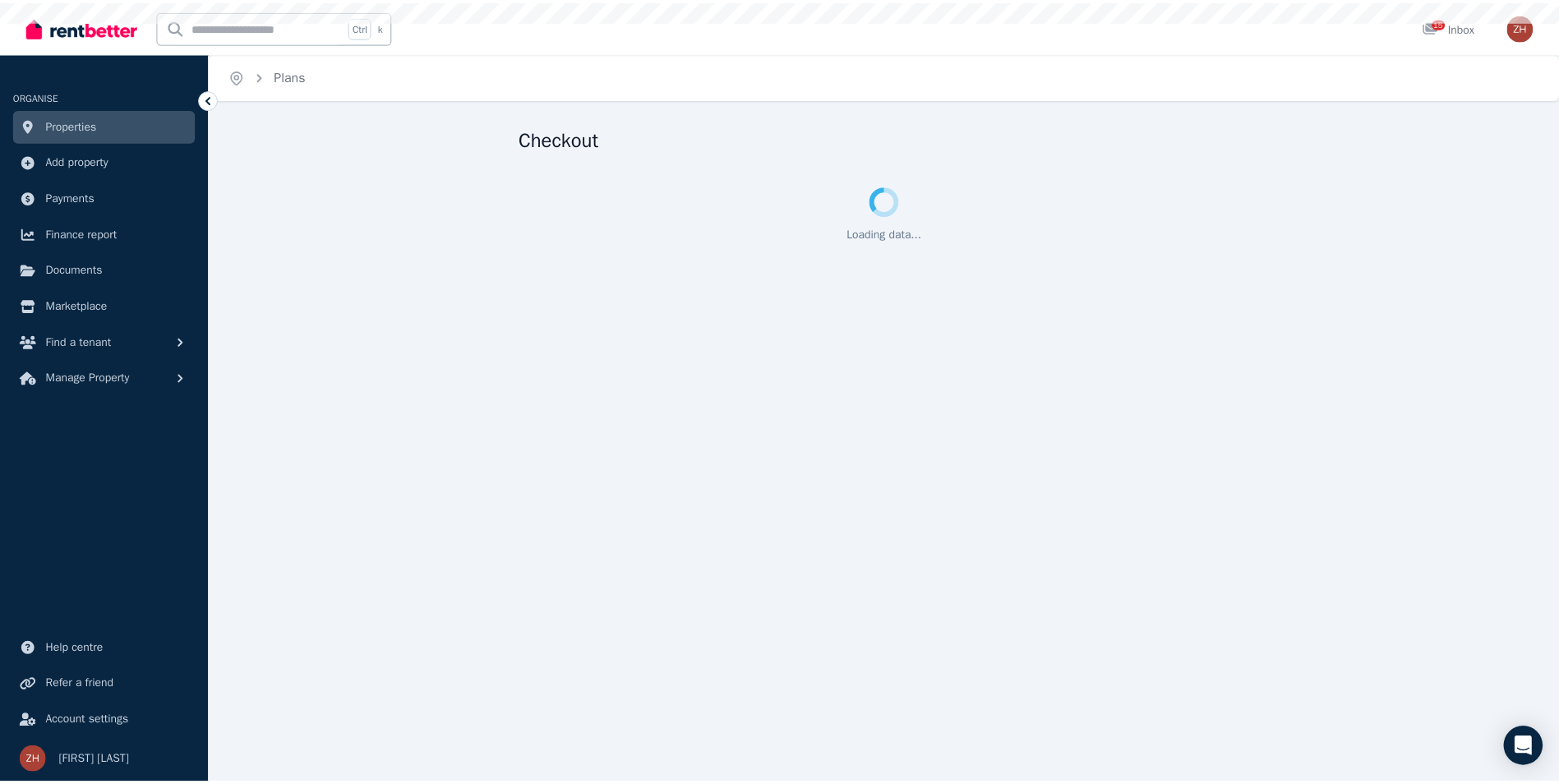 scroll, scrollTop: 0, scrollLeft: 0, axis: both 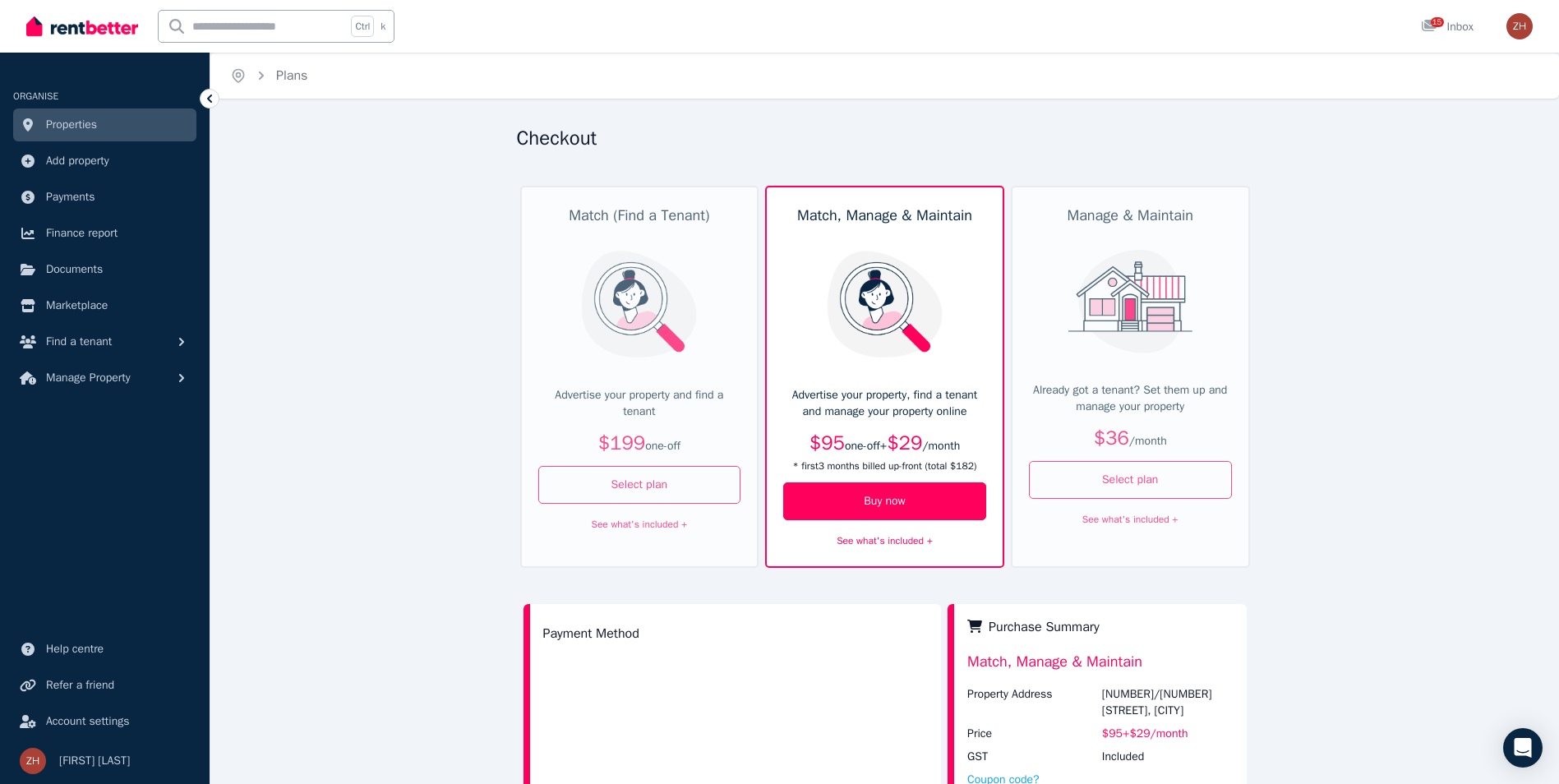 click on "See what's included +" at bounding box center [639, 524] 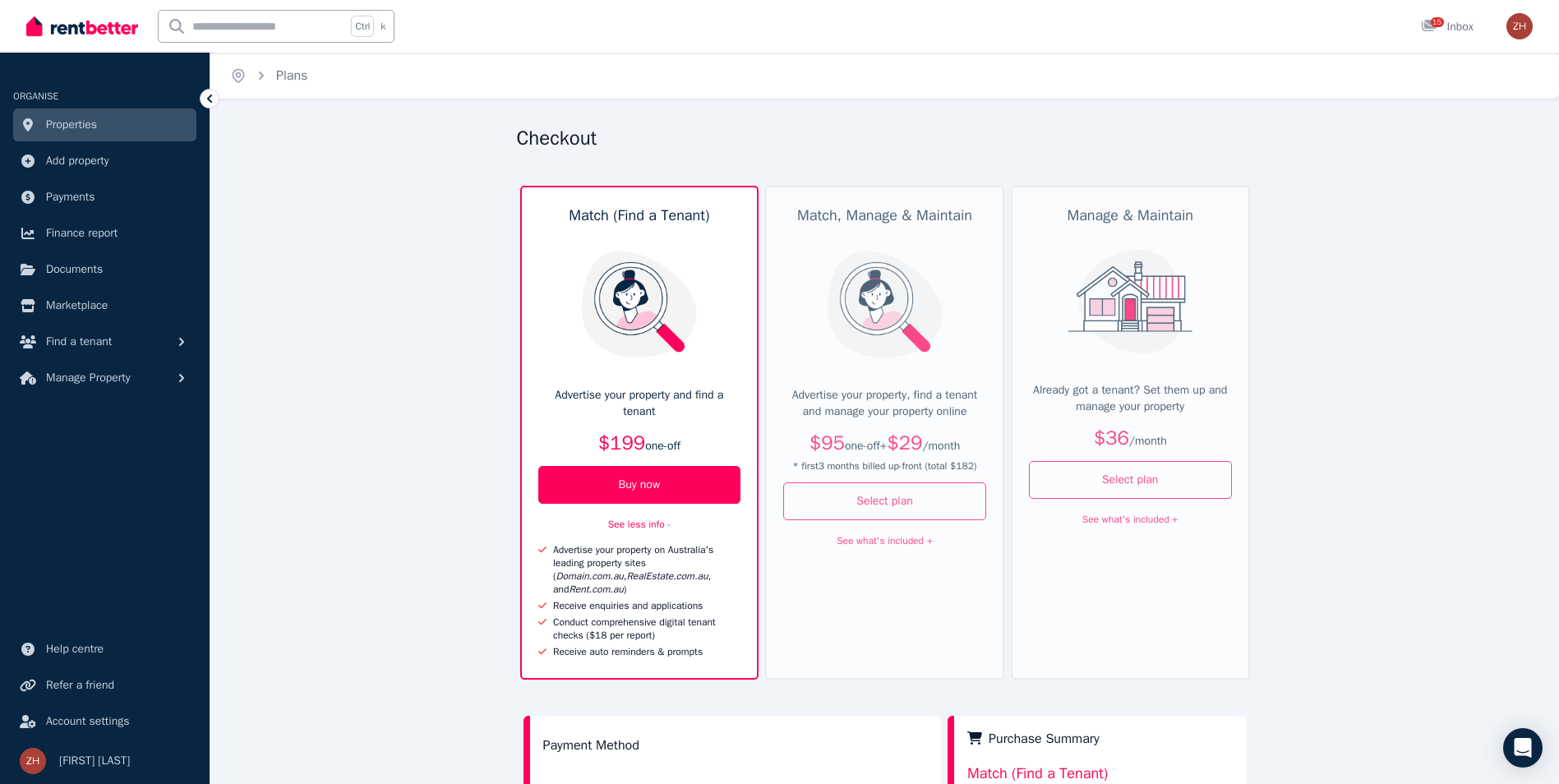 click on "See what's included +" at bounding box center (884, 541) 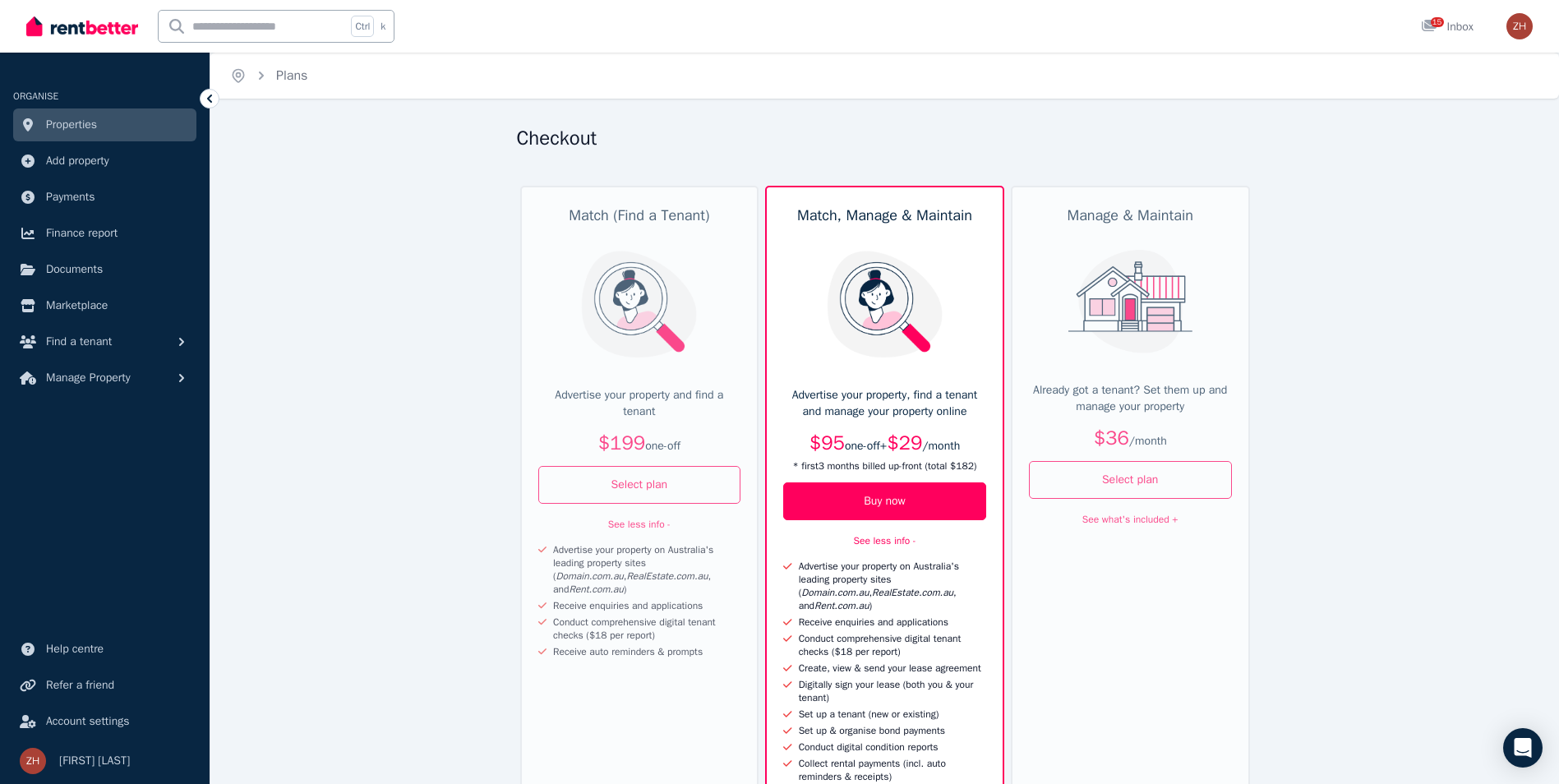 click on "Ctrl k 15 Inbox" at bounding box center [751, 26] 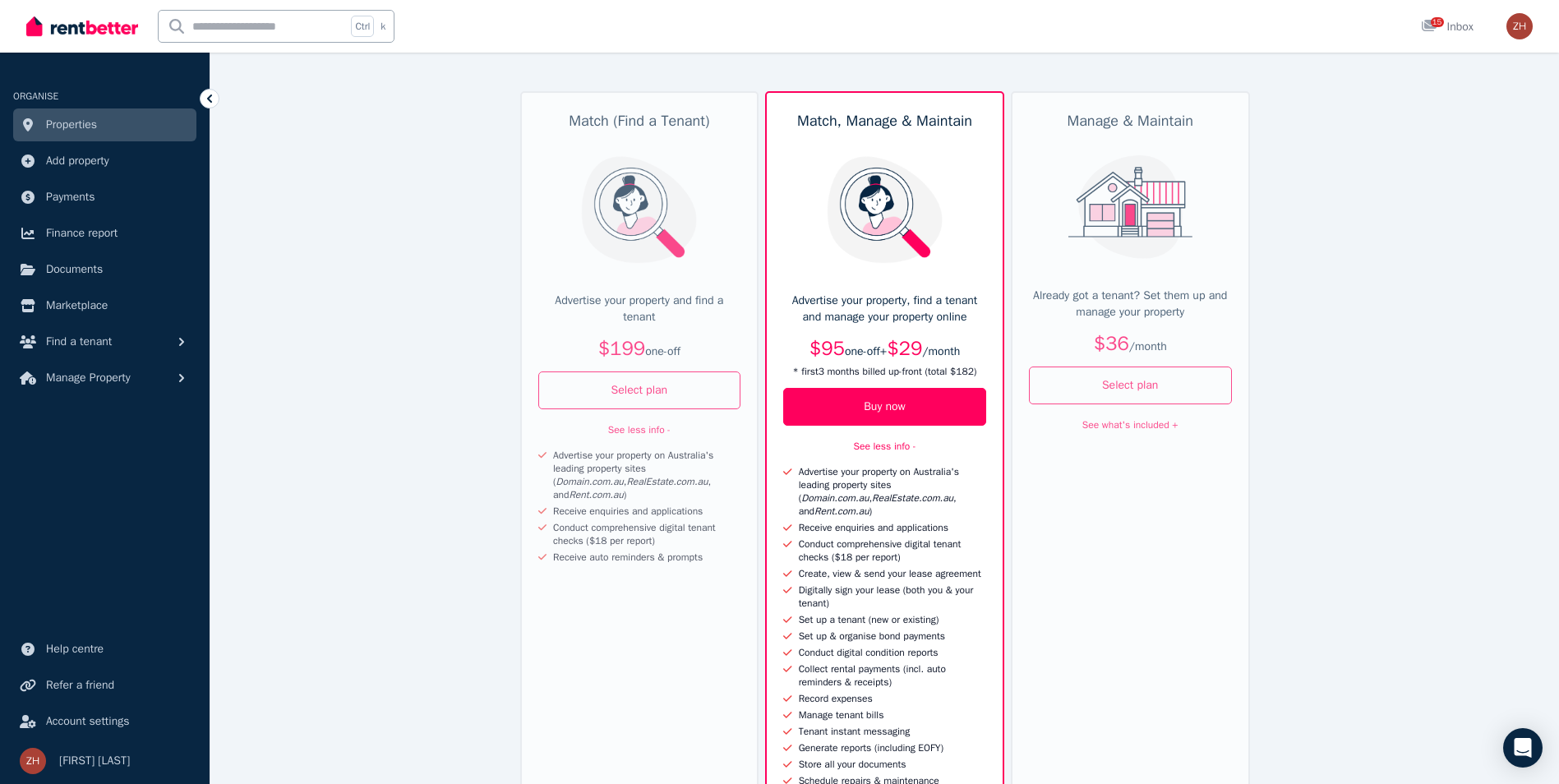 scroll, scrollTop: 0, scrollLeft: 0, axis: both 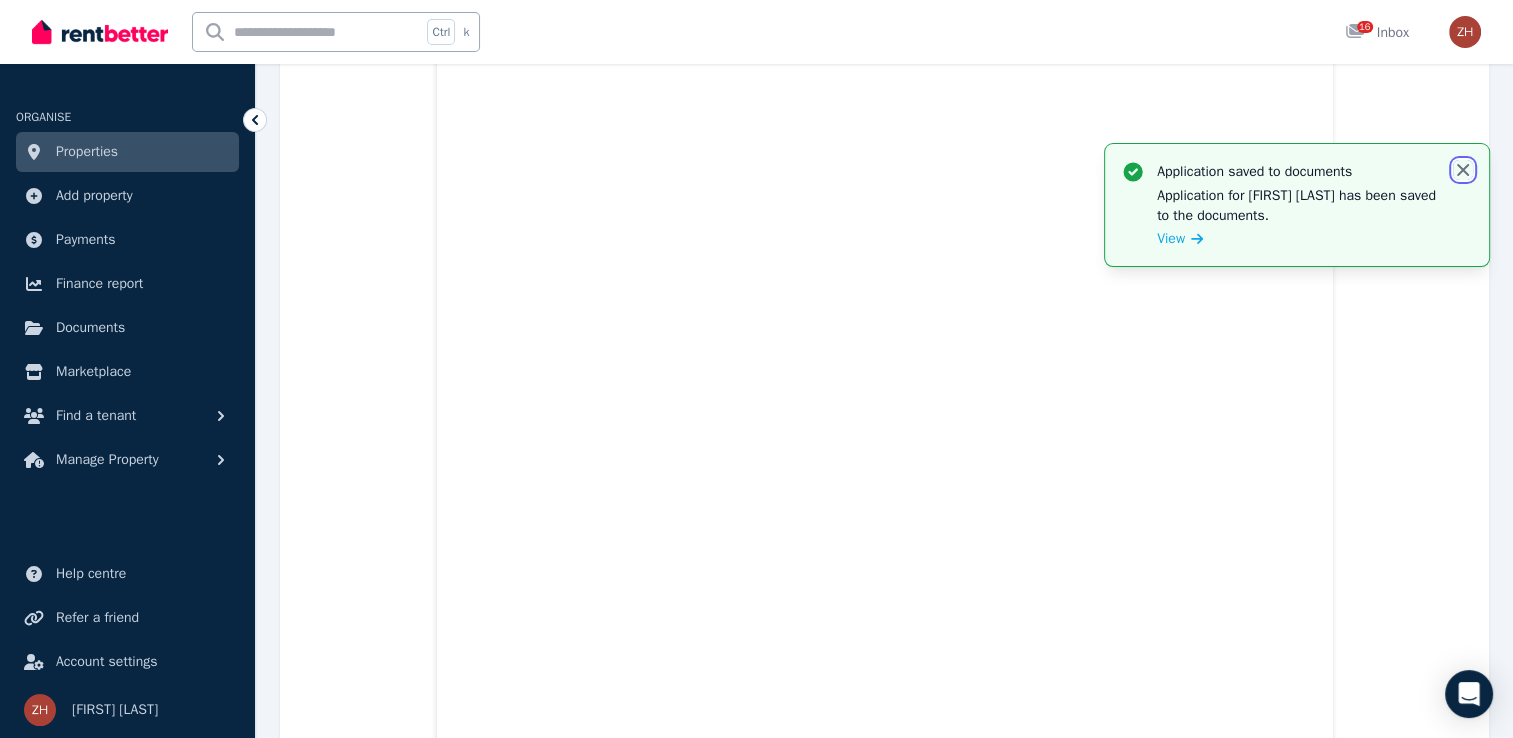 click 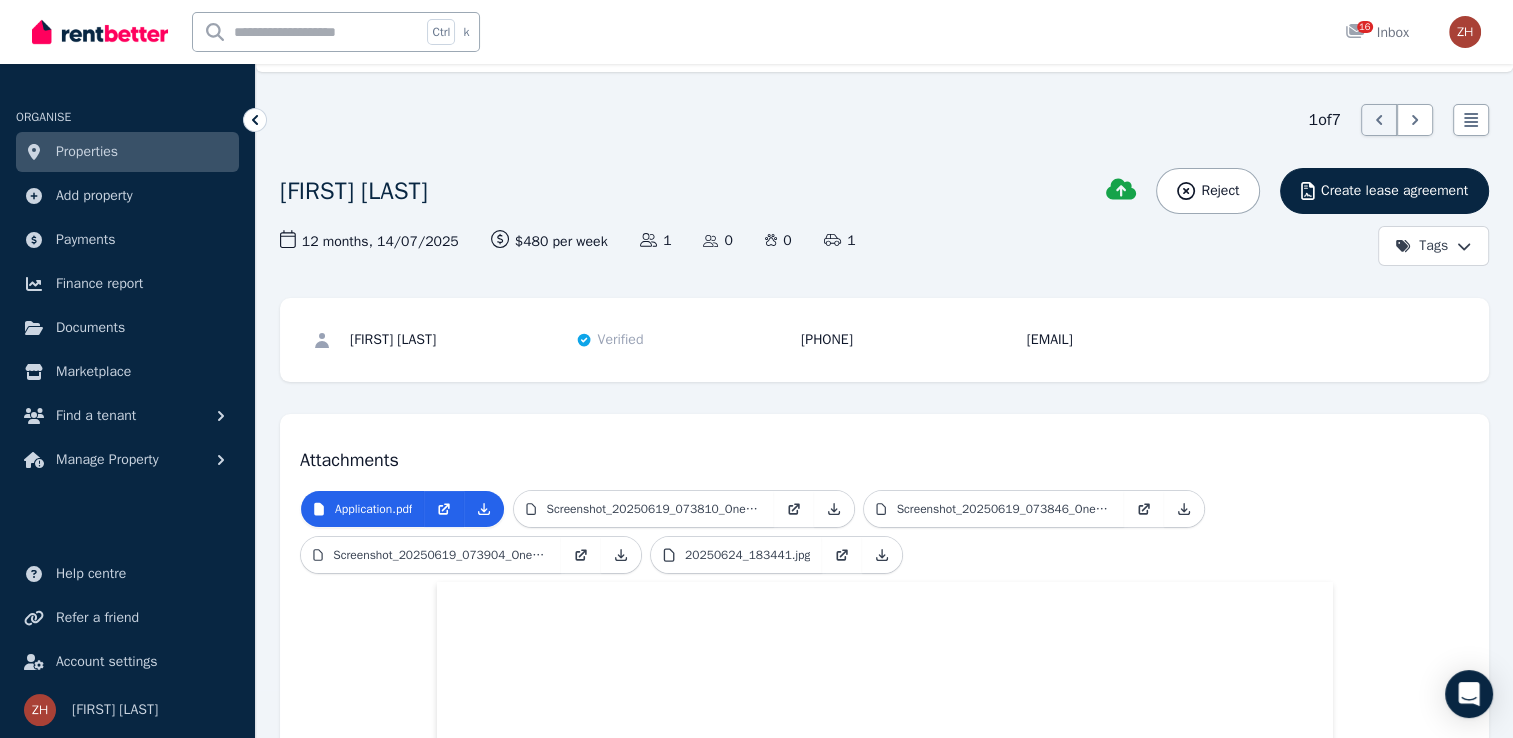 scroll, scrollTop: 0, scrollLeft: 0, axis: both 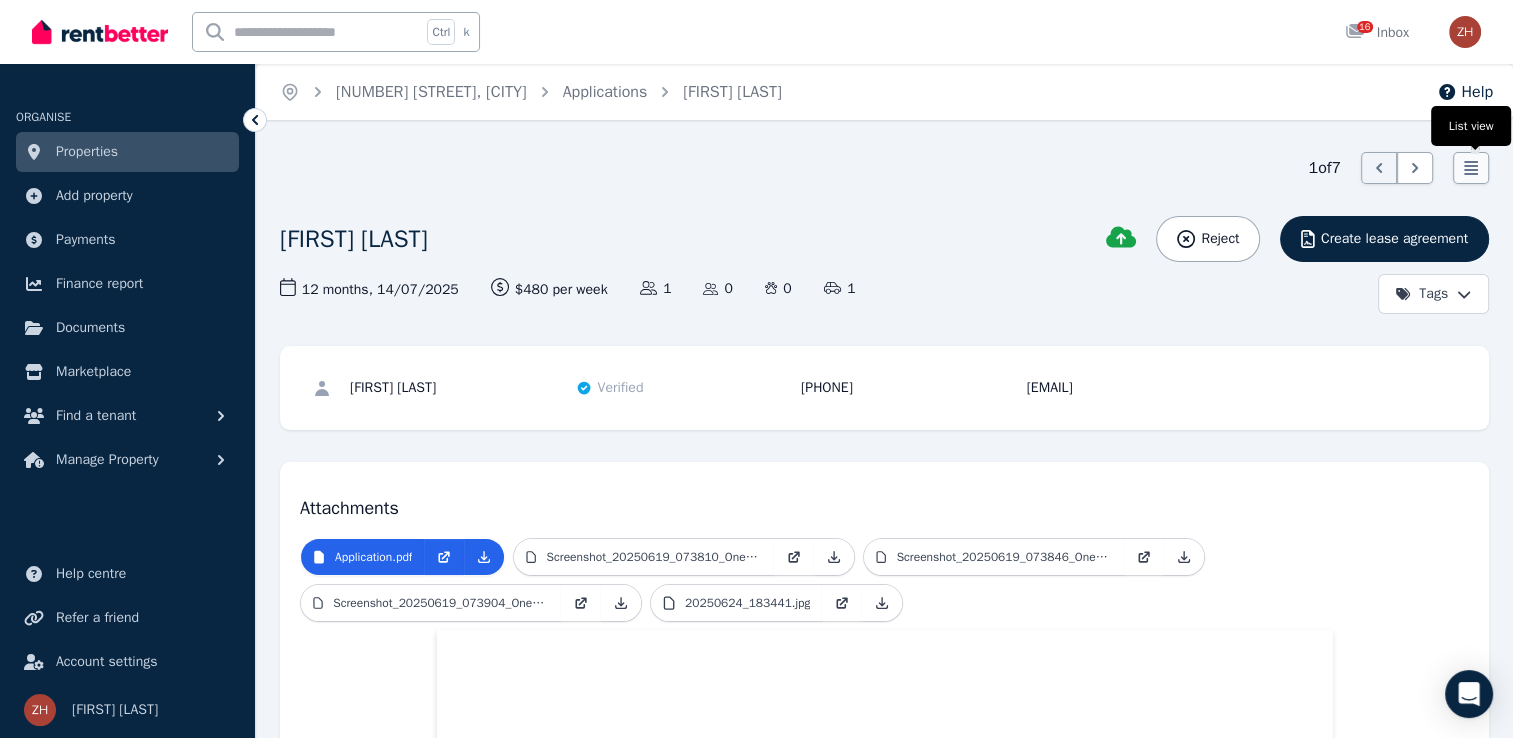 click 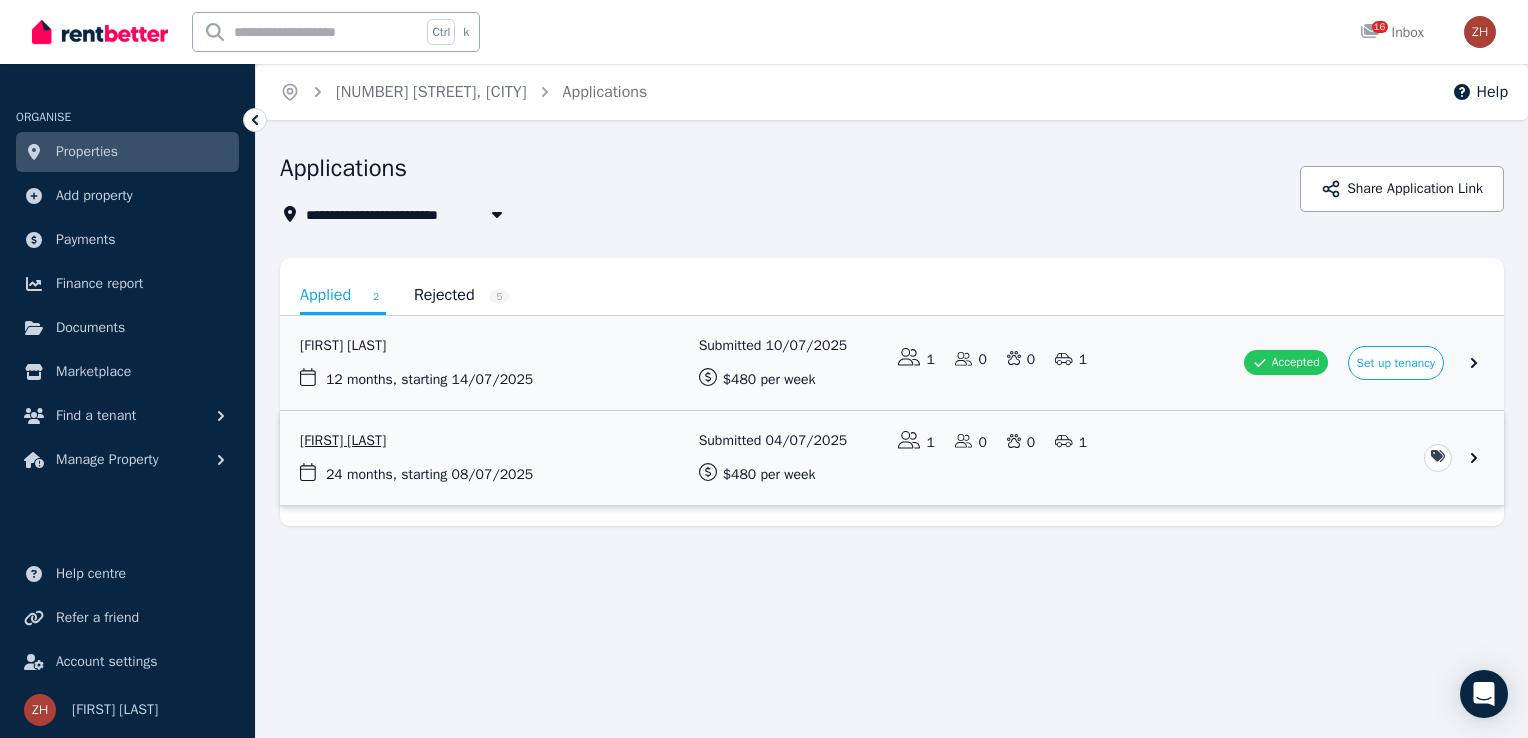 click at bounding box center (892, 458) 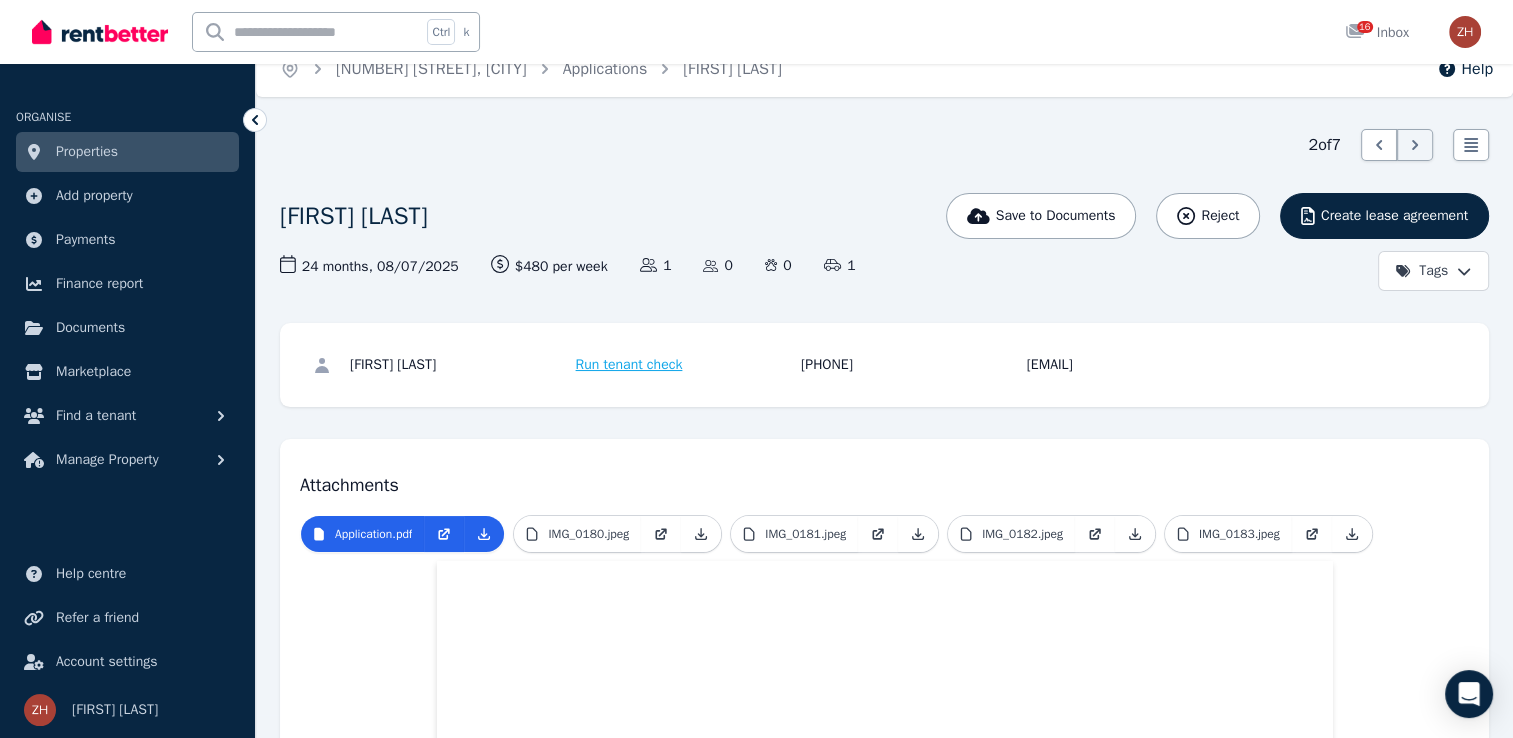 scroll, scrollTop: 0, scrollLeft: 0, axis: both 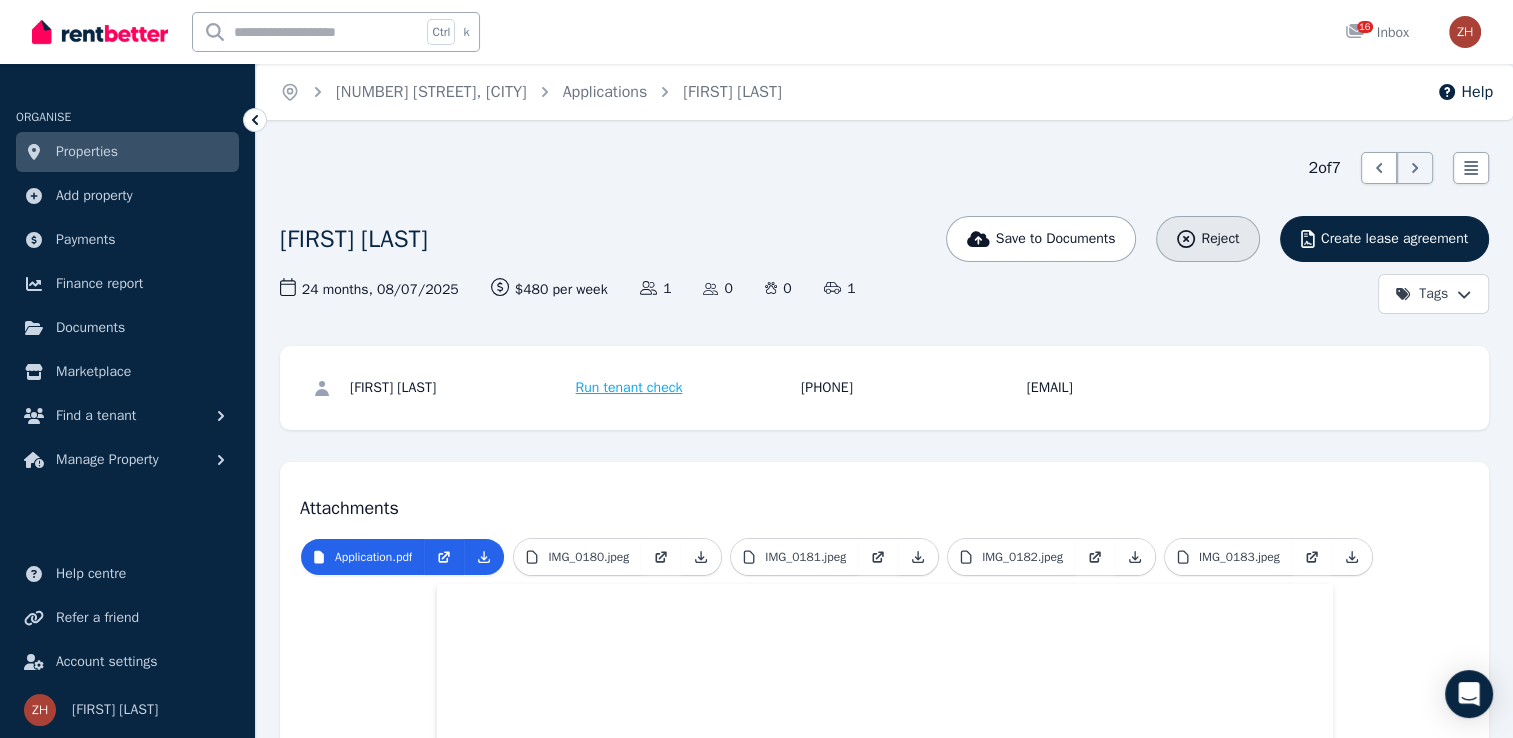 click on "Reject" at bounding box center (1220, 239) 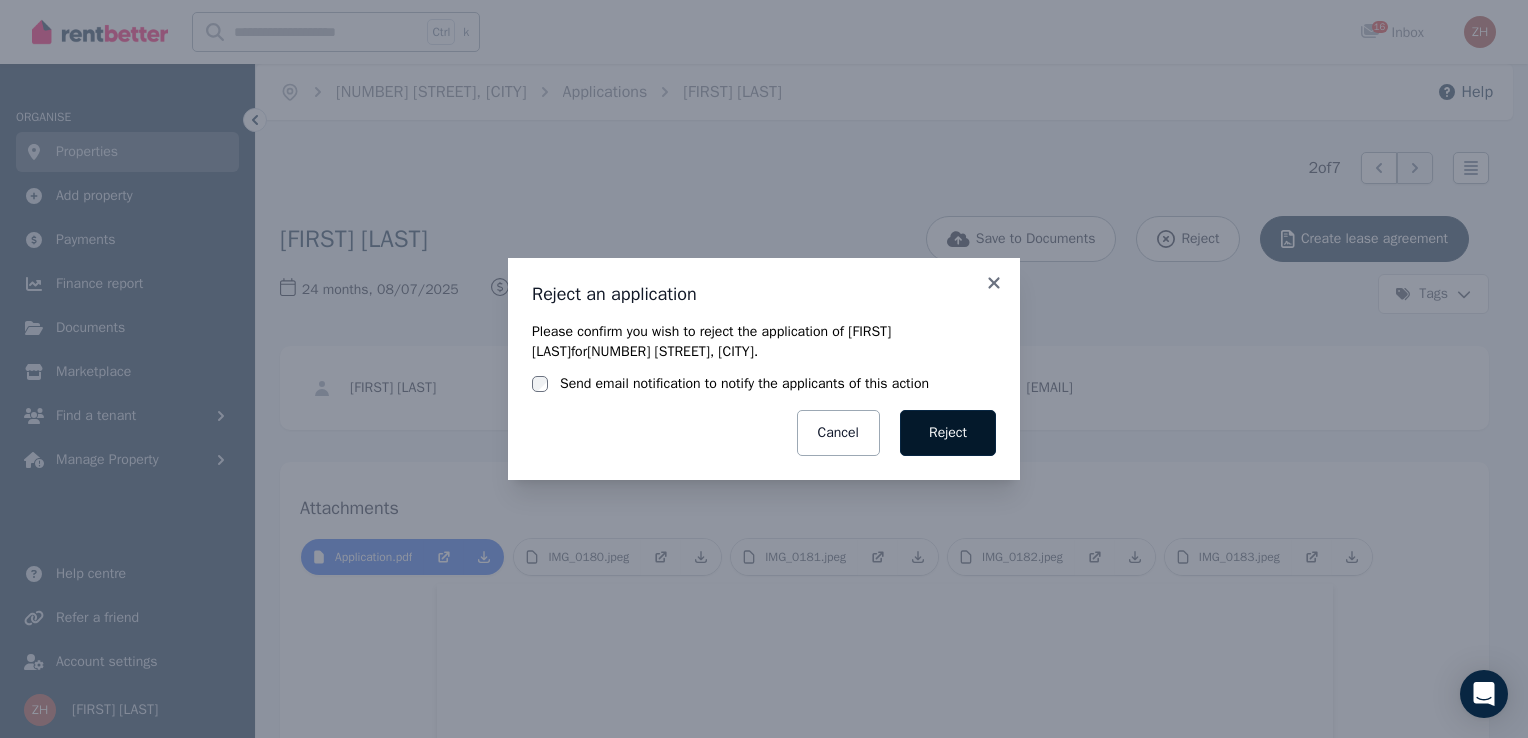 click on "Reject" at bounding box center (948, 433) 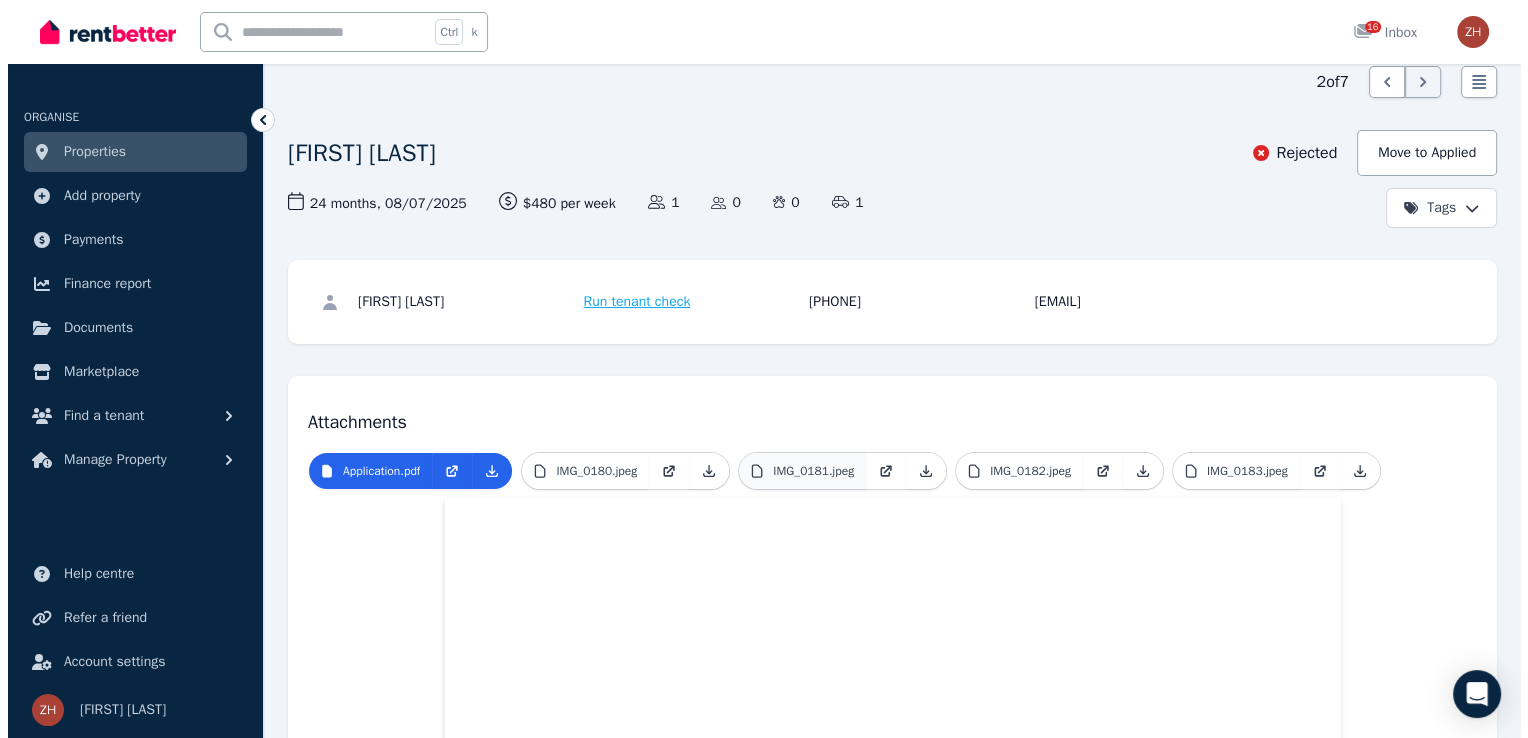 scroll, scrollTop: 0, scrollLeft: 0, axis: both 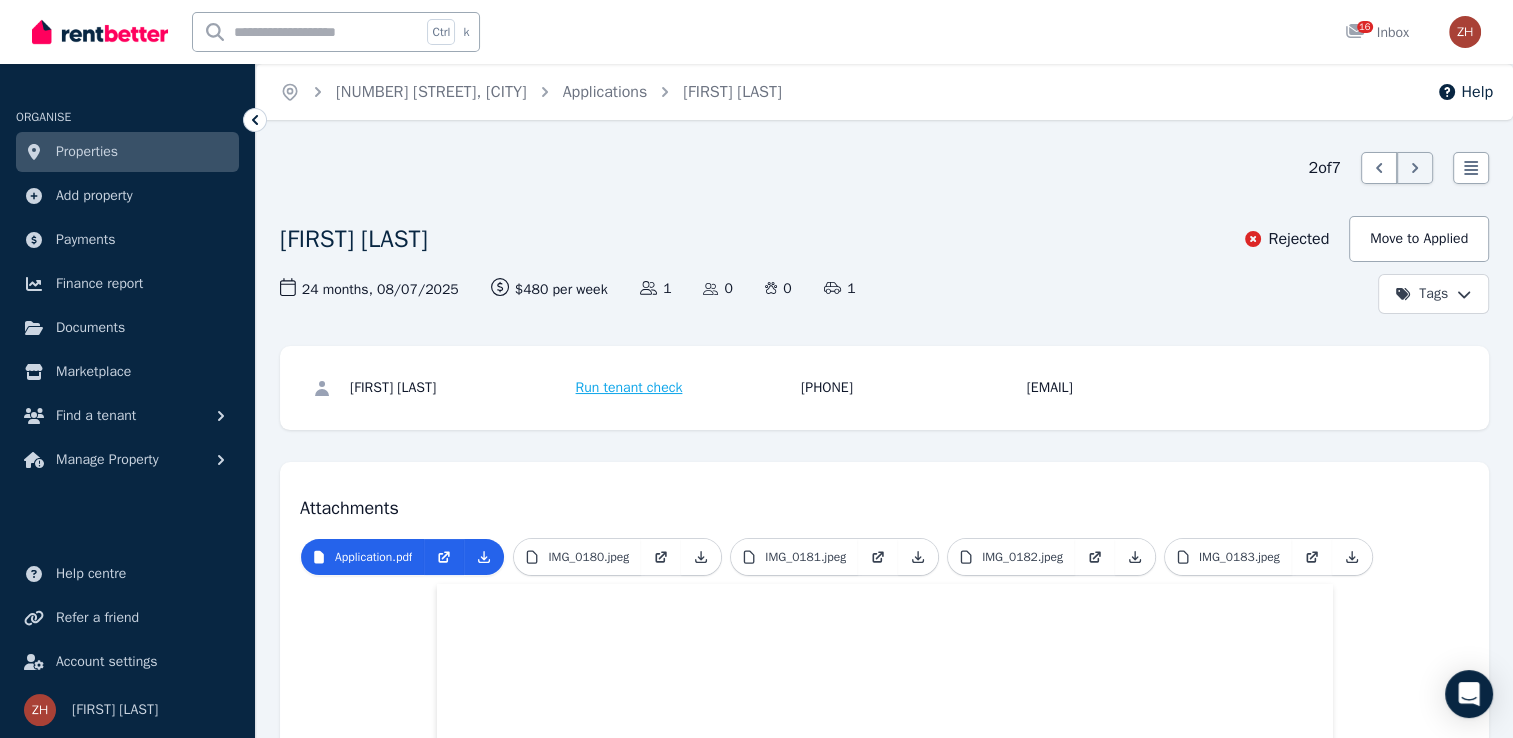 click on "[FIRST] [LAST]" at bounding box center (680, 239) 